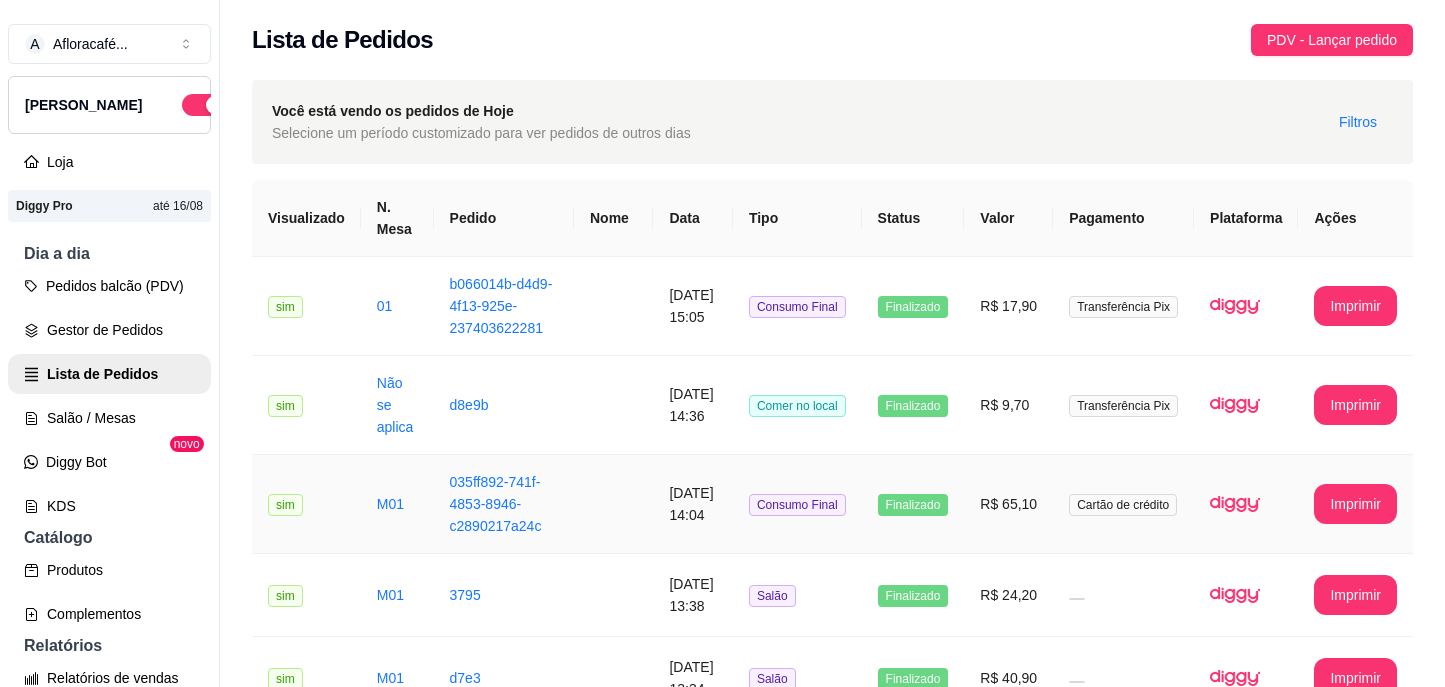 scroll, scrollTop: 0, scrollLeft: 0, axis: both 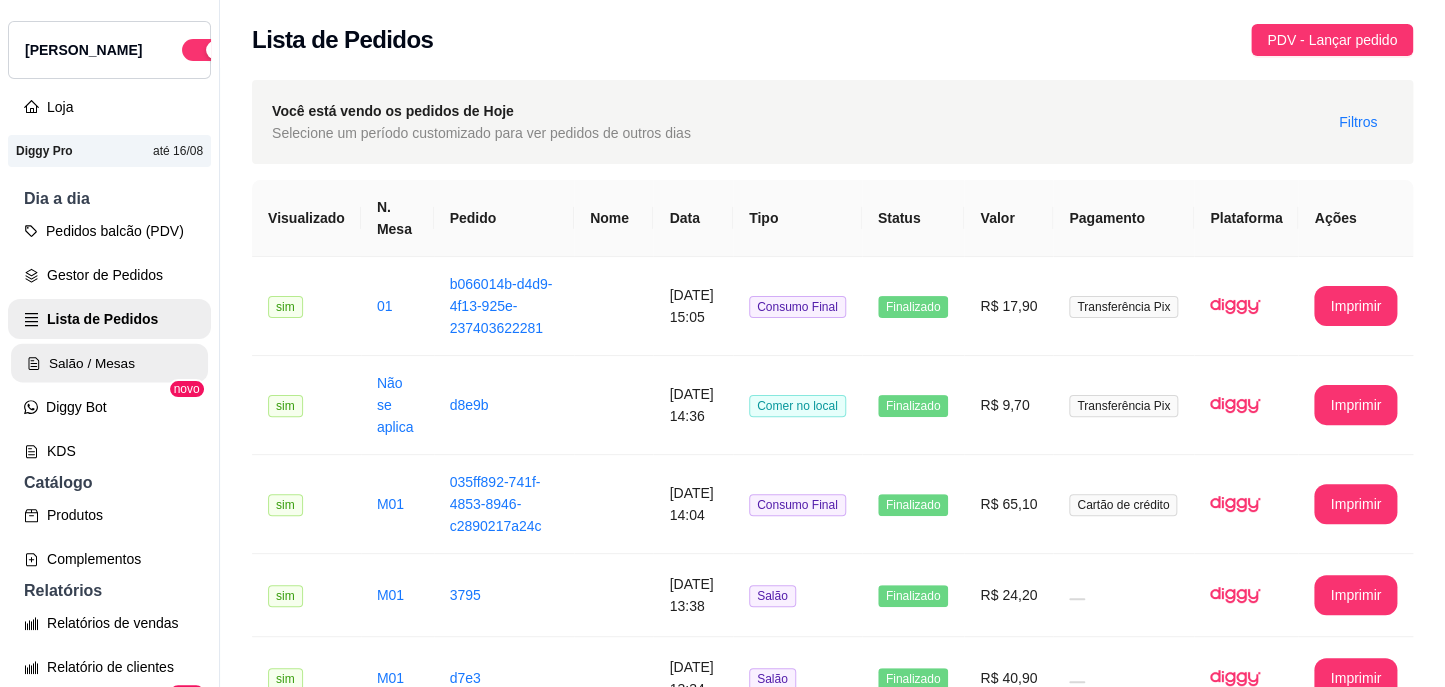 click on "Salão / Mesas" at bounding box center [109, 363] 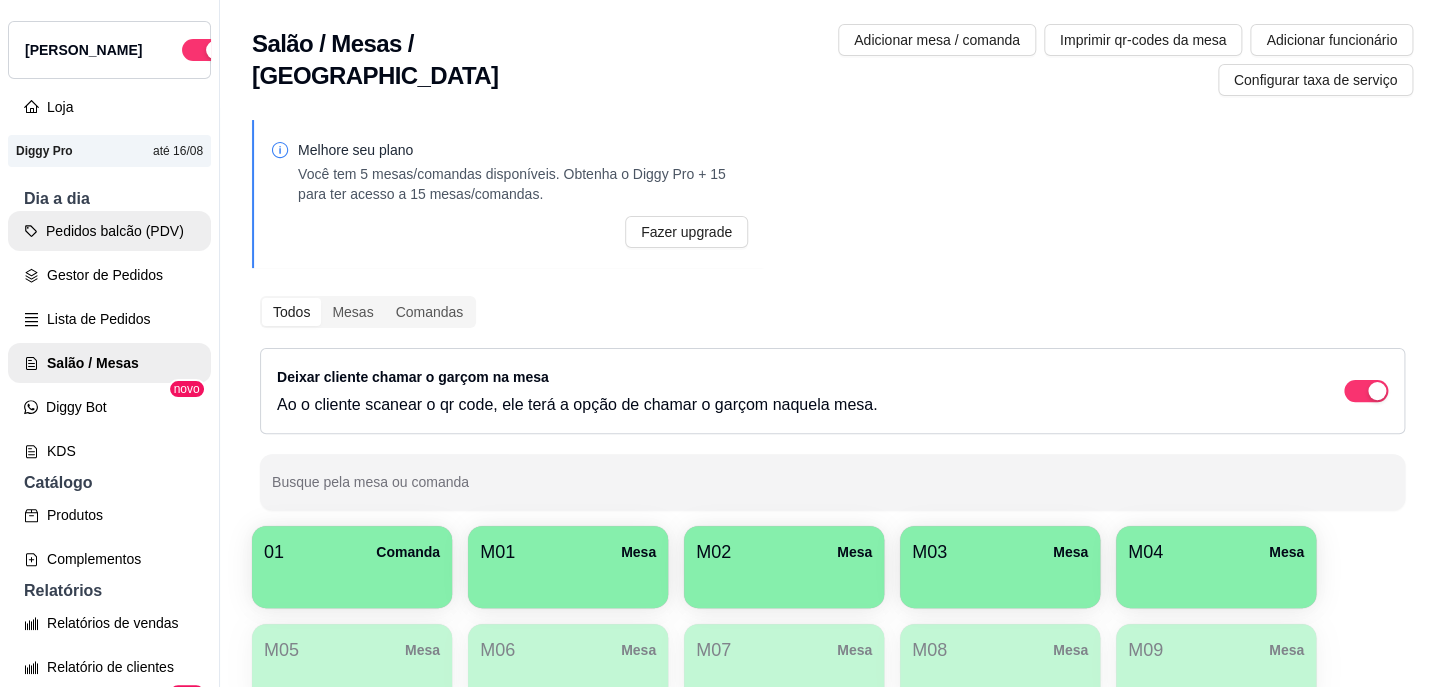 click on "Pedidos balcão (PDV)" at bounding box center [109, 231] 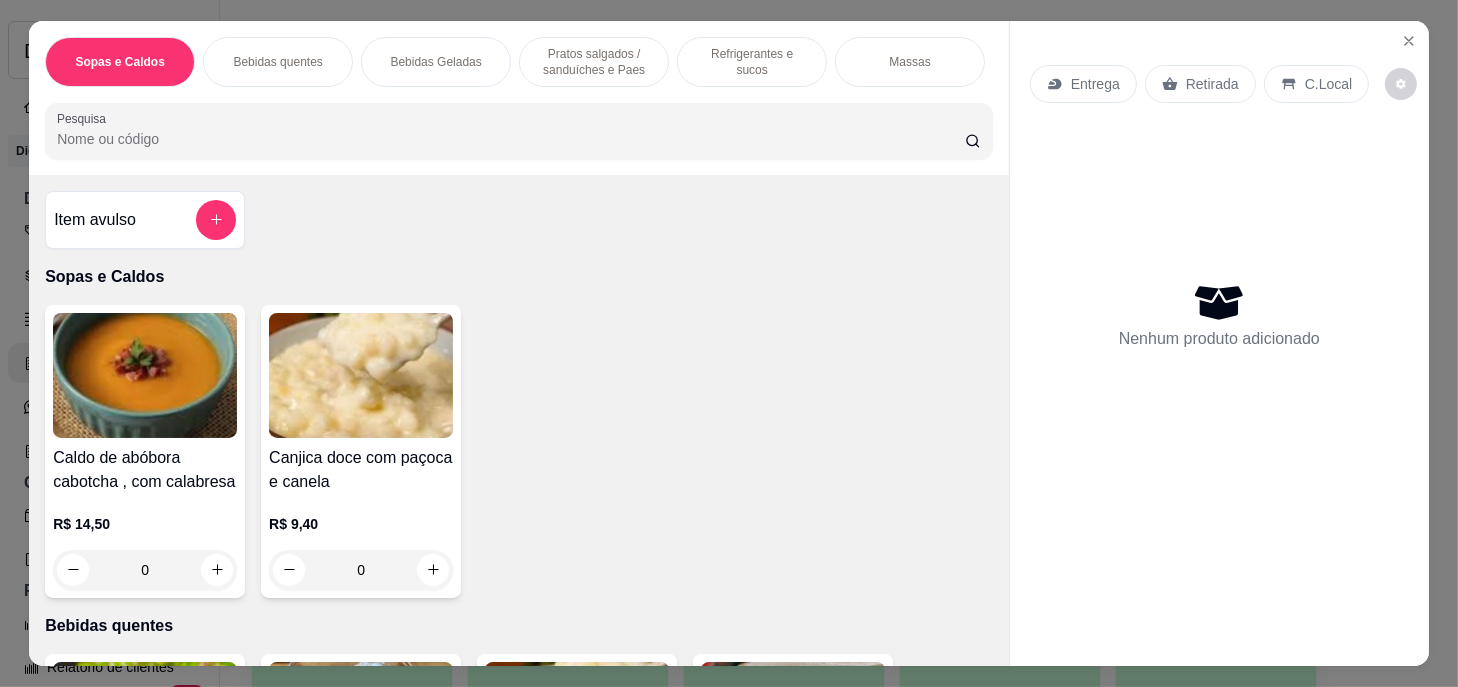 click on "Pesquisa" at bounding box center (511, 139) 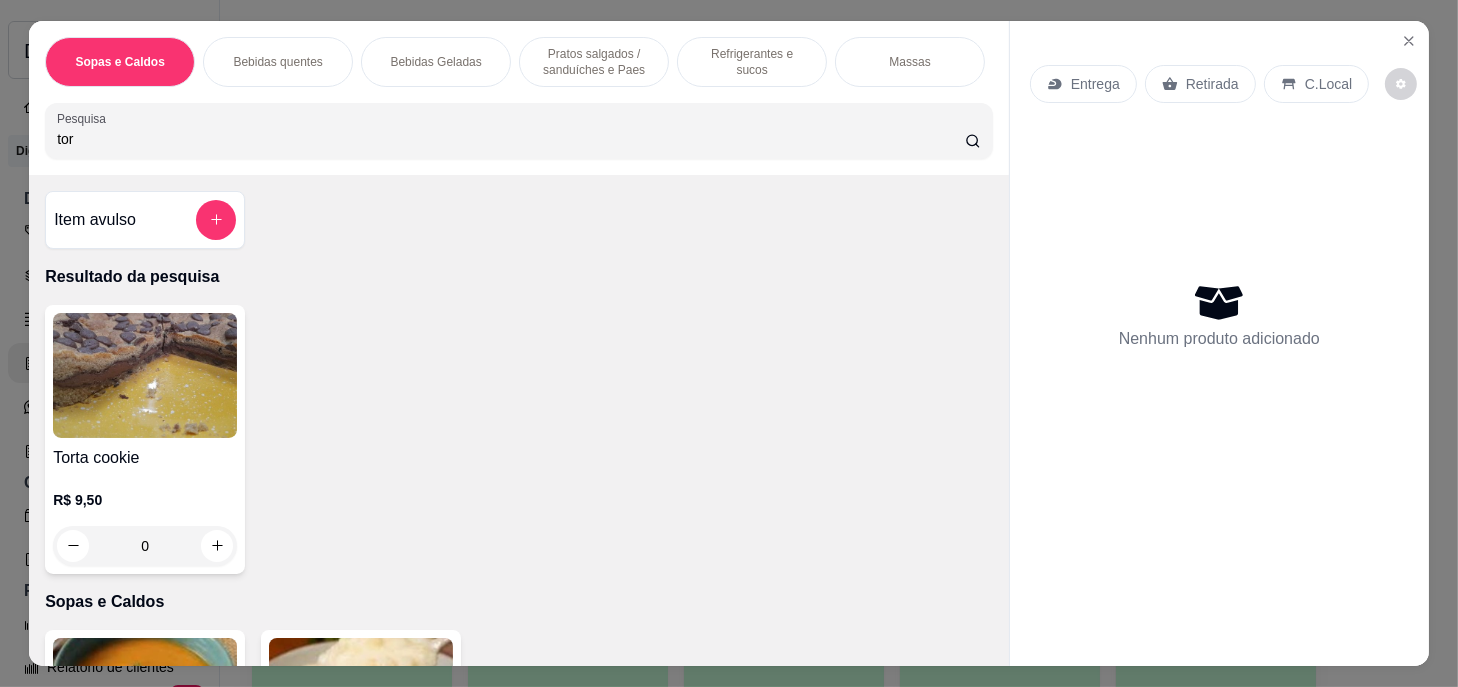 type on "tor" 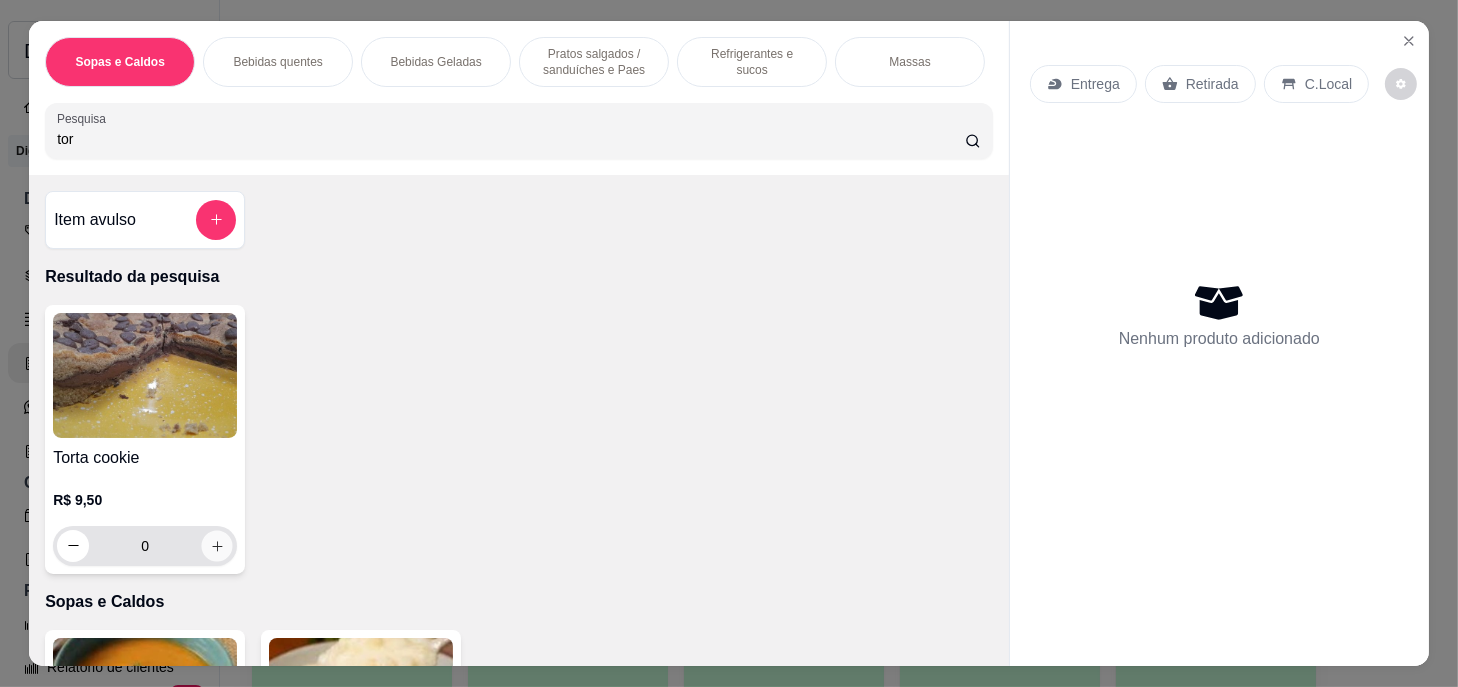 click at bounding box center [217, 545] 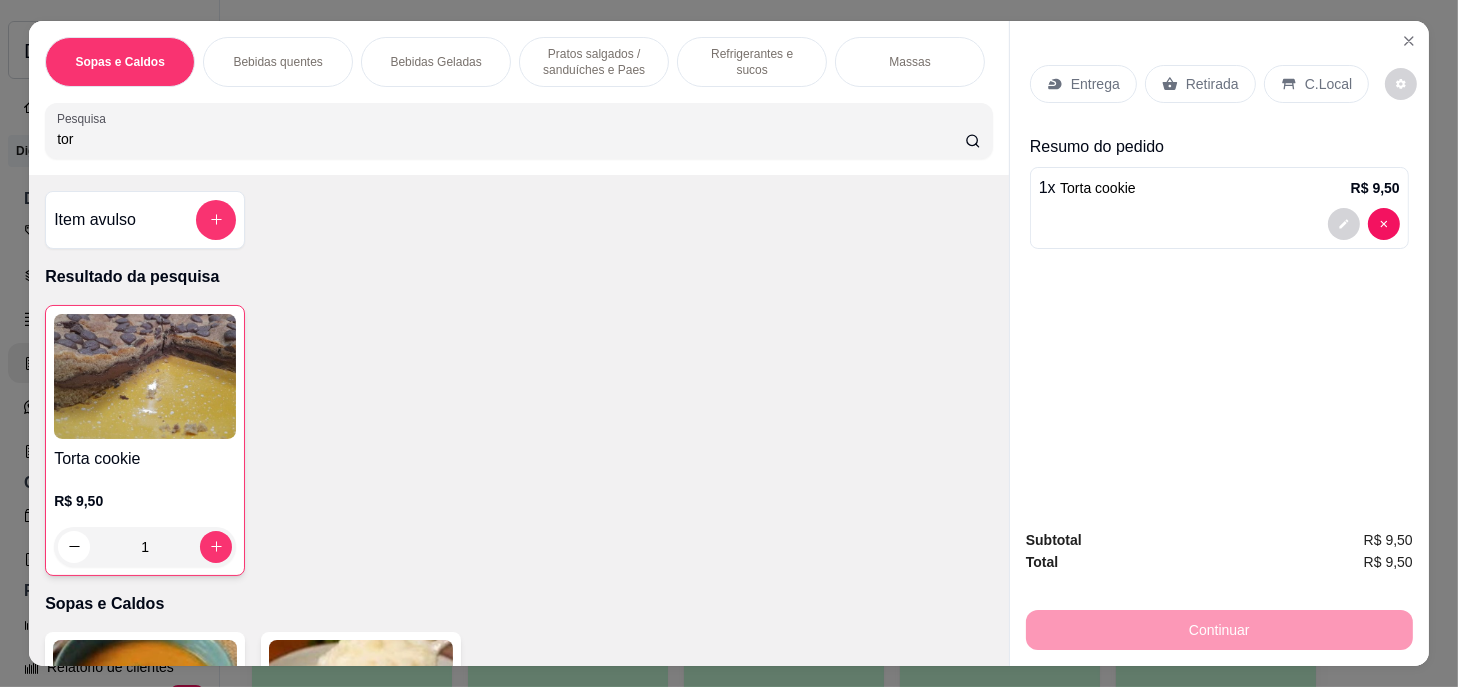 click on "Refrigerantes e sucos" at bounding box center (752, 62) 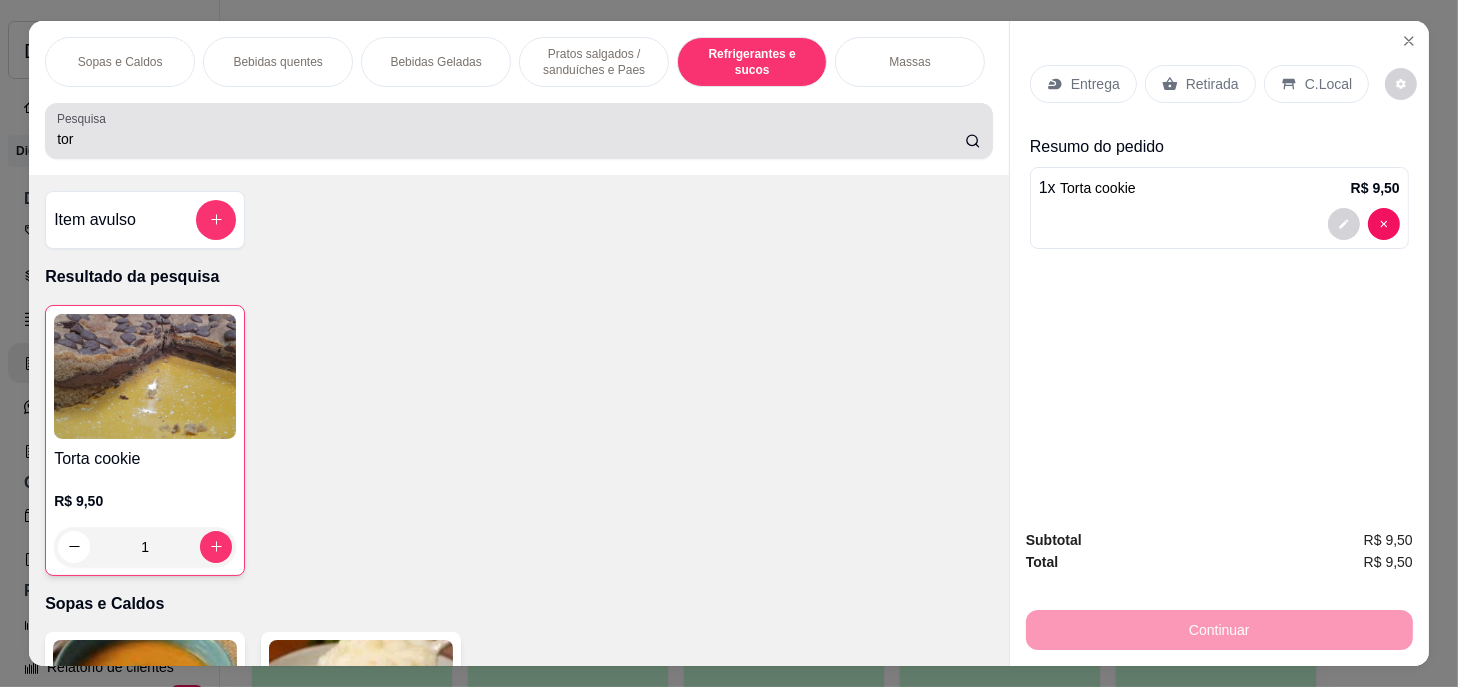 scroll, scrollTop: 9180, scrollLeft: 0, axis: vertical 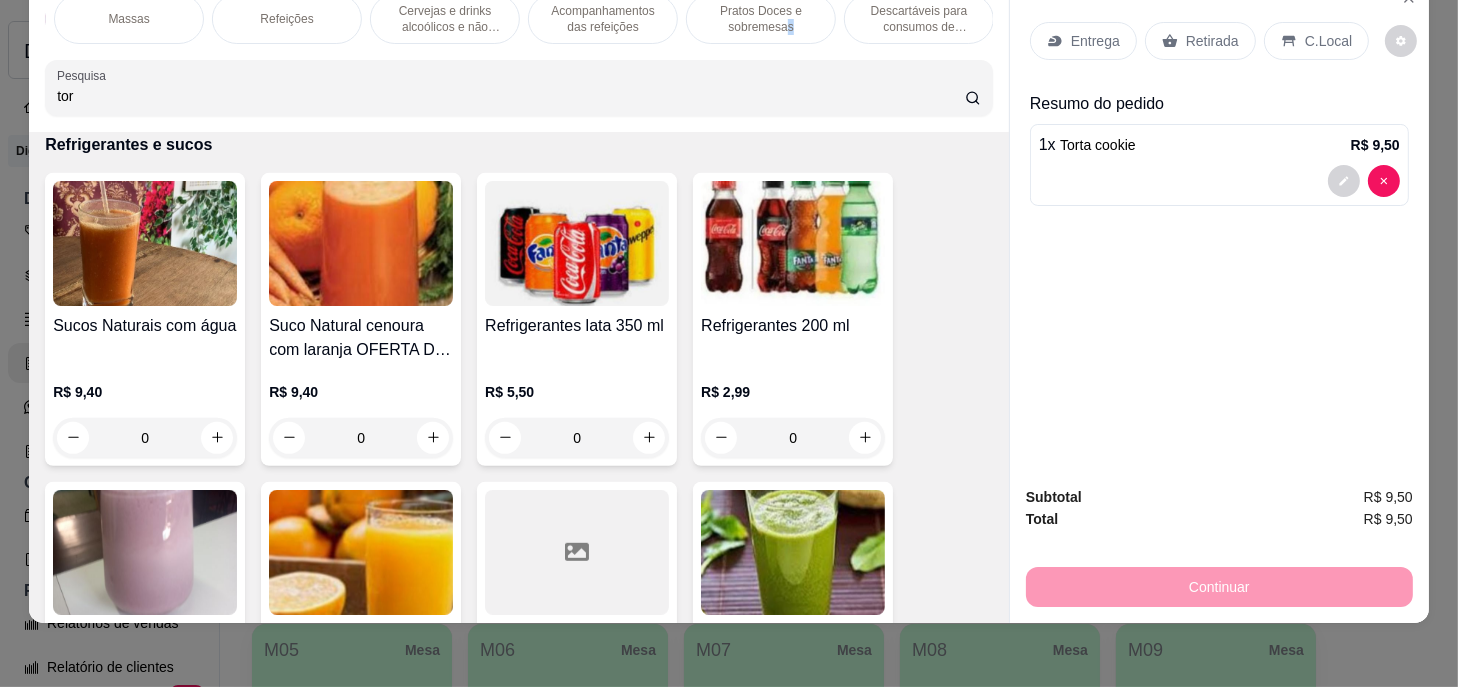click on "Pratos Doces e sobremesas" at bounding box center [761, 19] 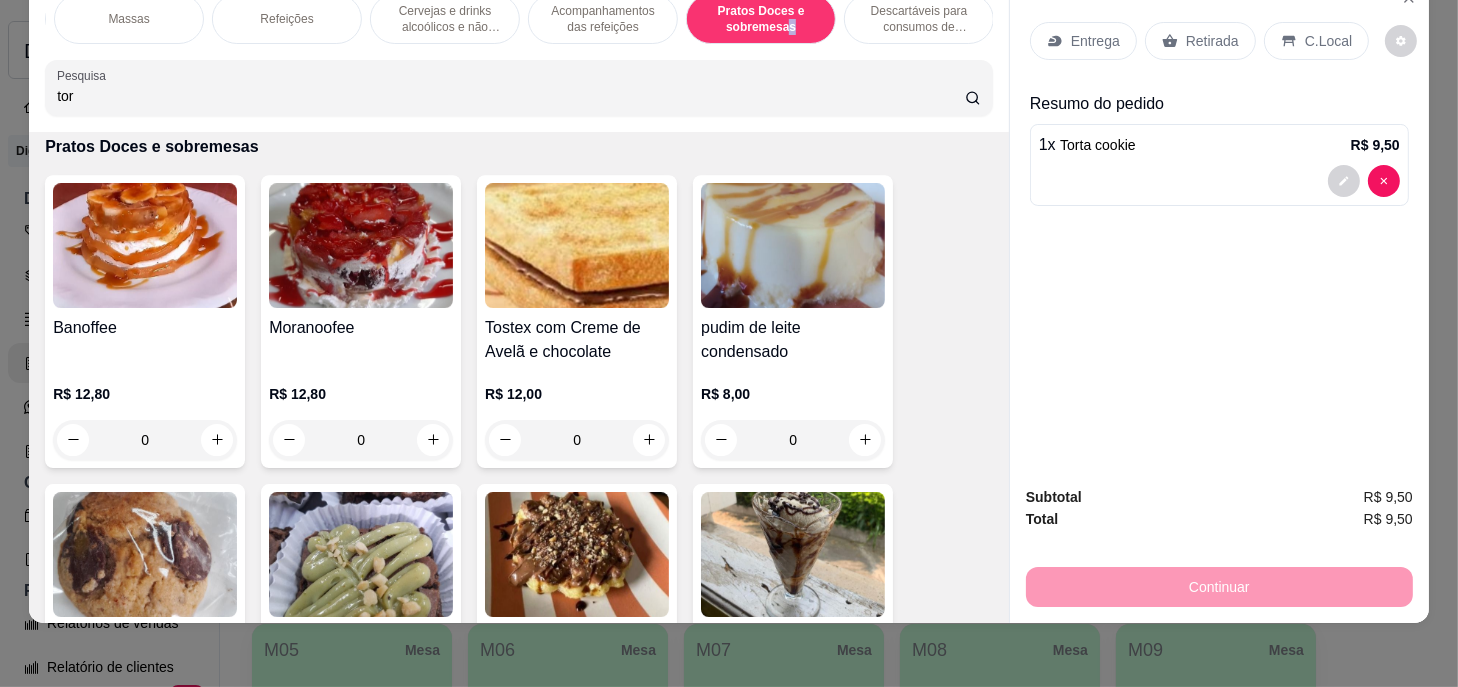 scroll, scrollTop: 15208, scrollLeft: 0, axis: vertical 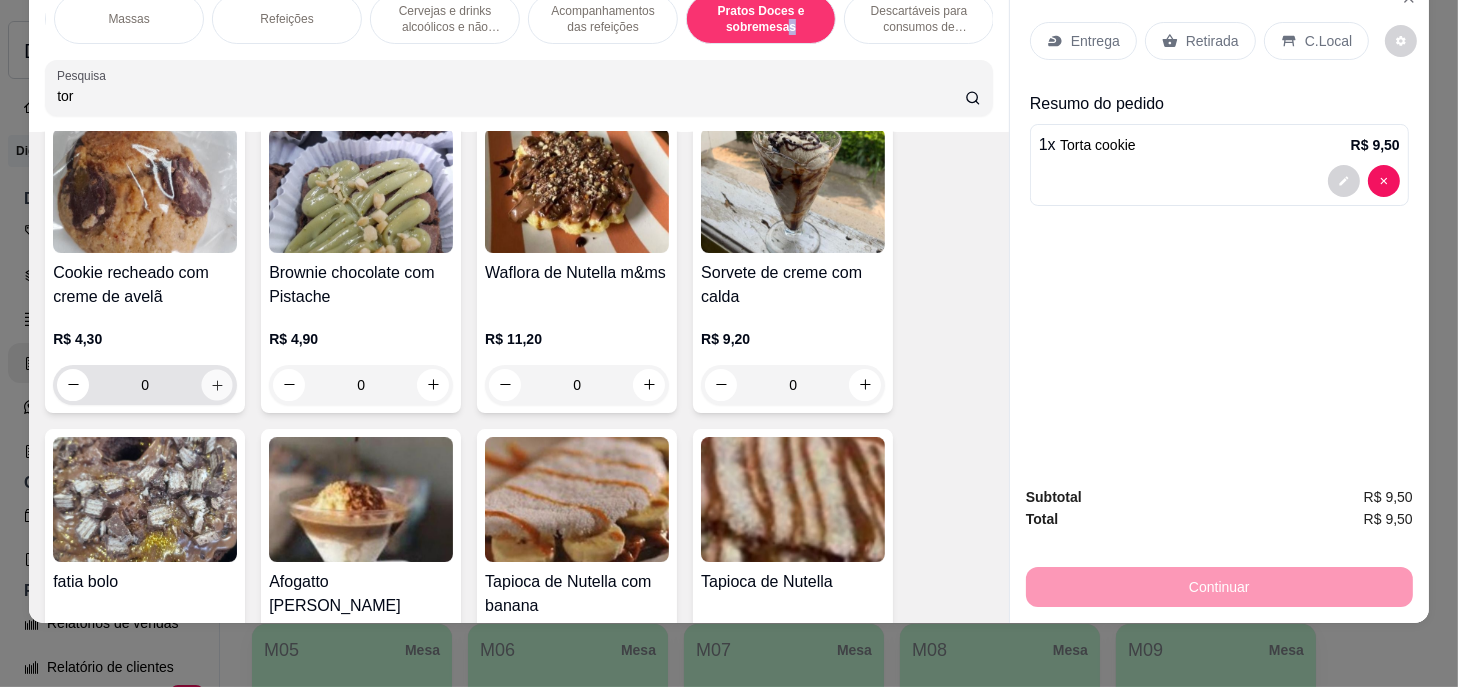 click at bounding box center [217, 384] 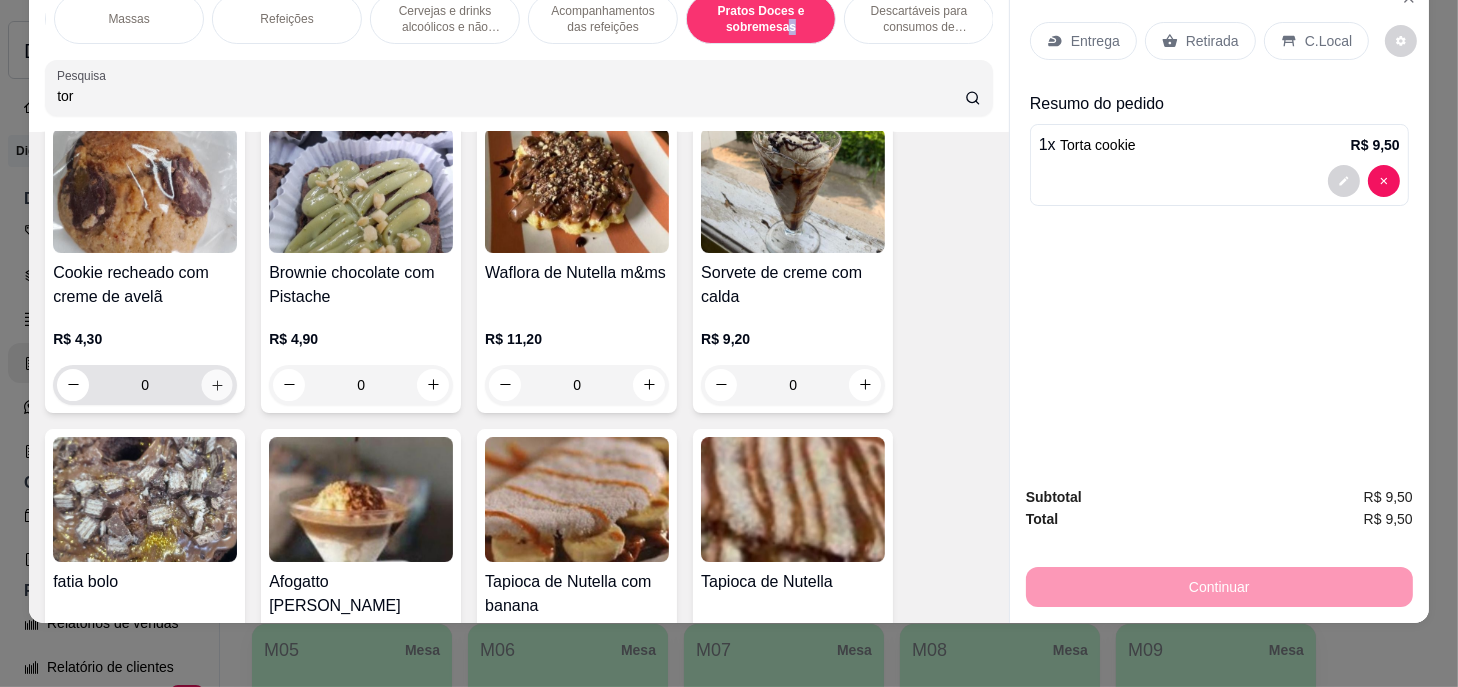 type on "1" 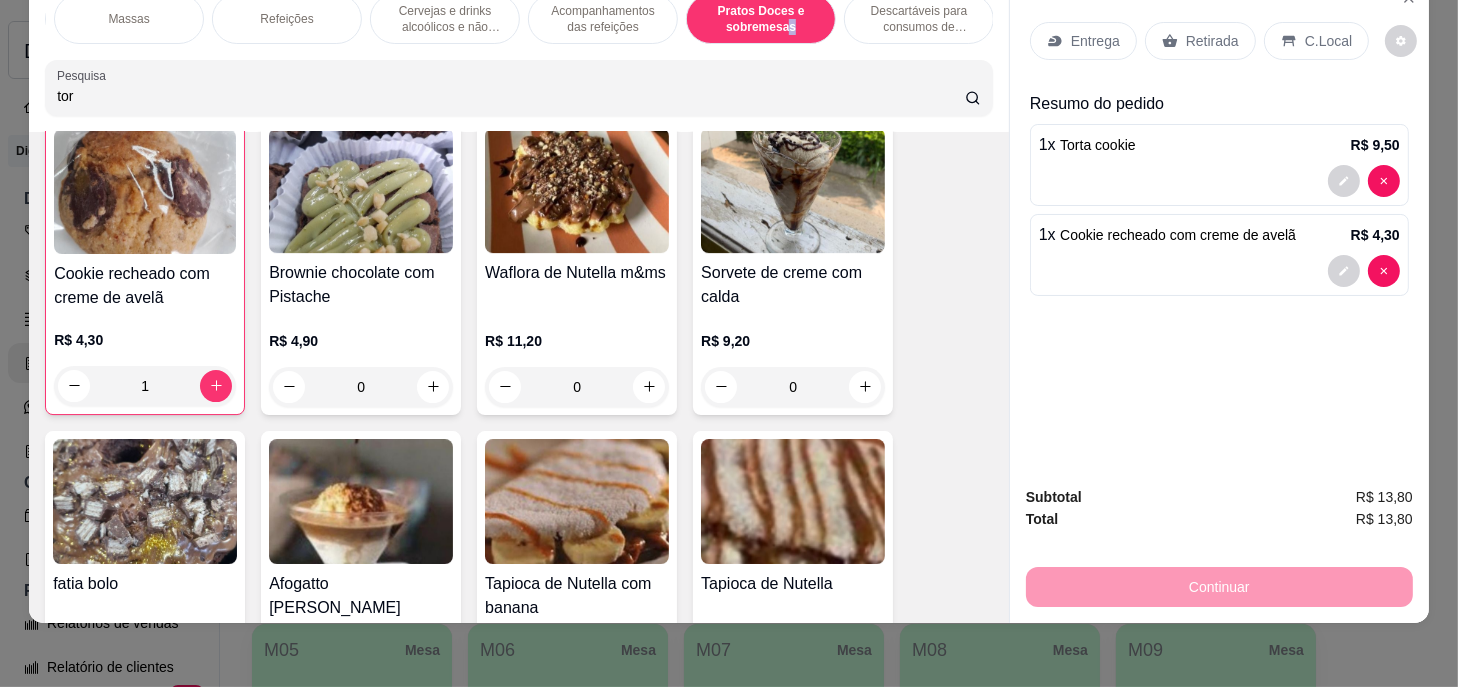 scroll, scrollTop: 15209, scrollLeft: 0, axis: vertical 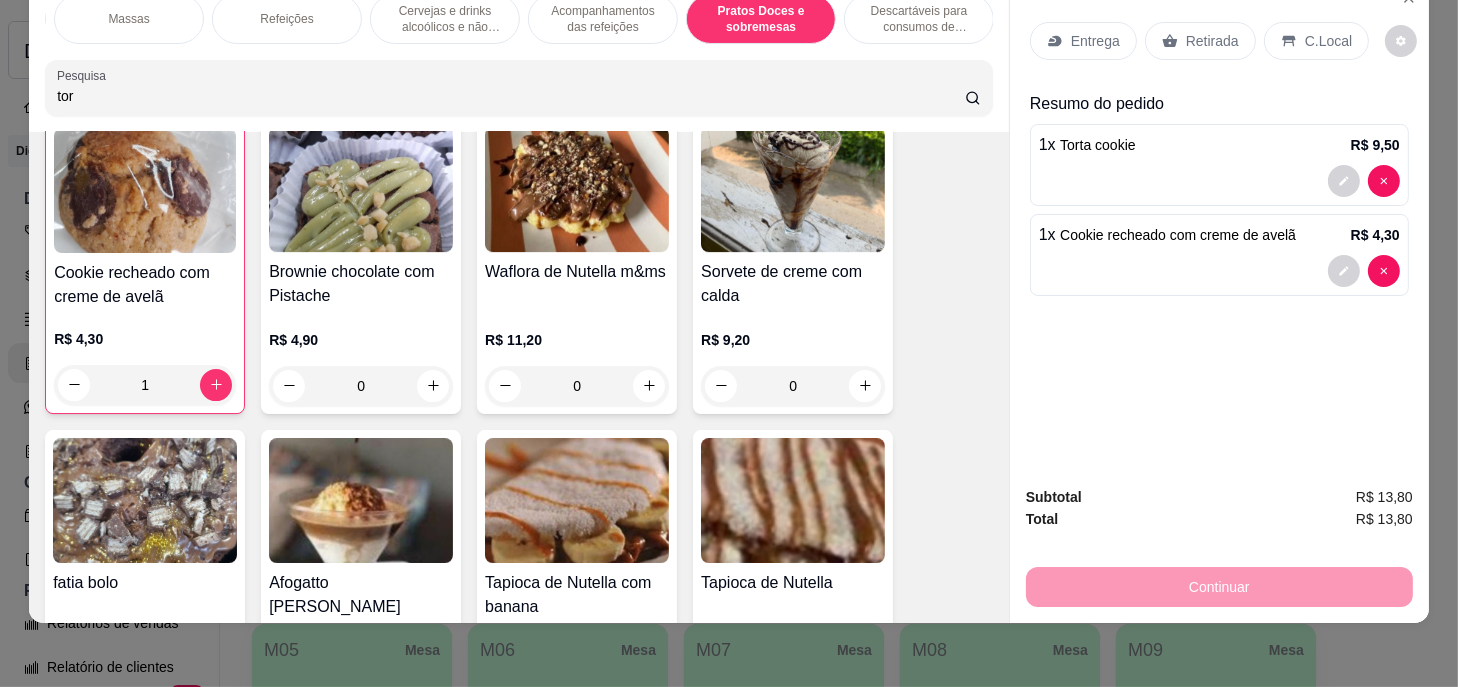 click on "C.Local" at bounding box center [1328, 41] 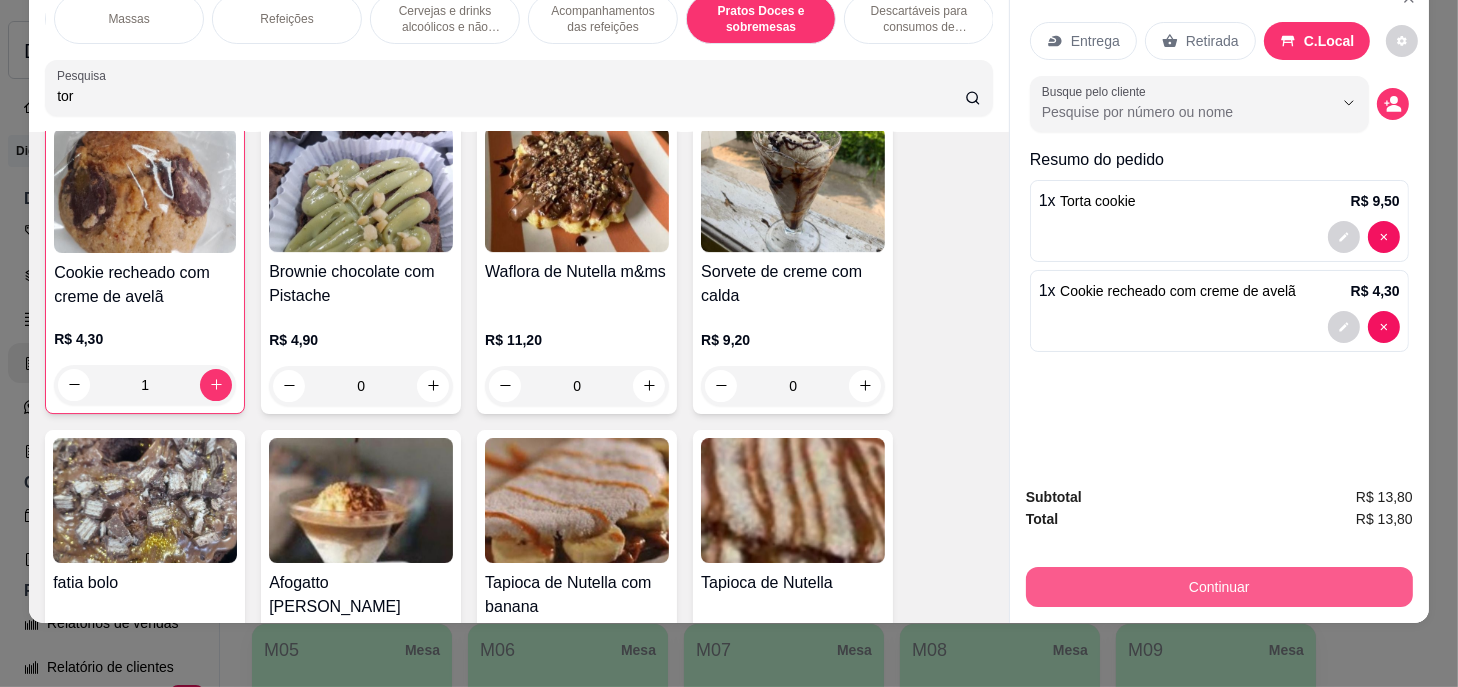 click on "Continuar" at bounding box center (1219, 587) 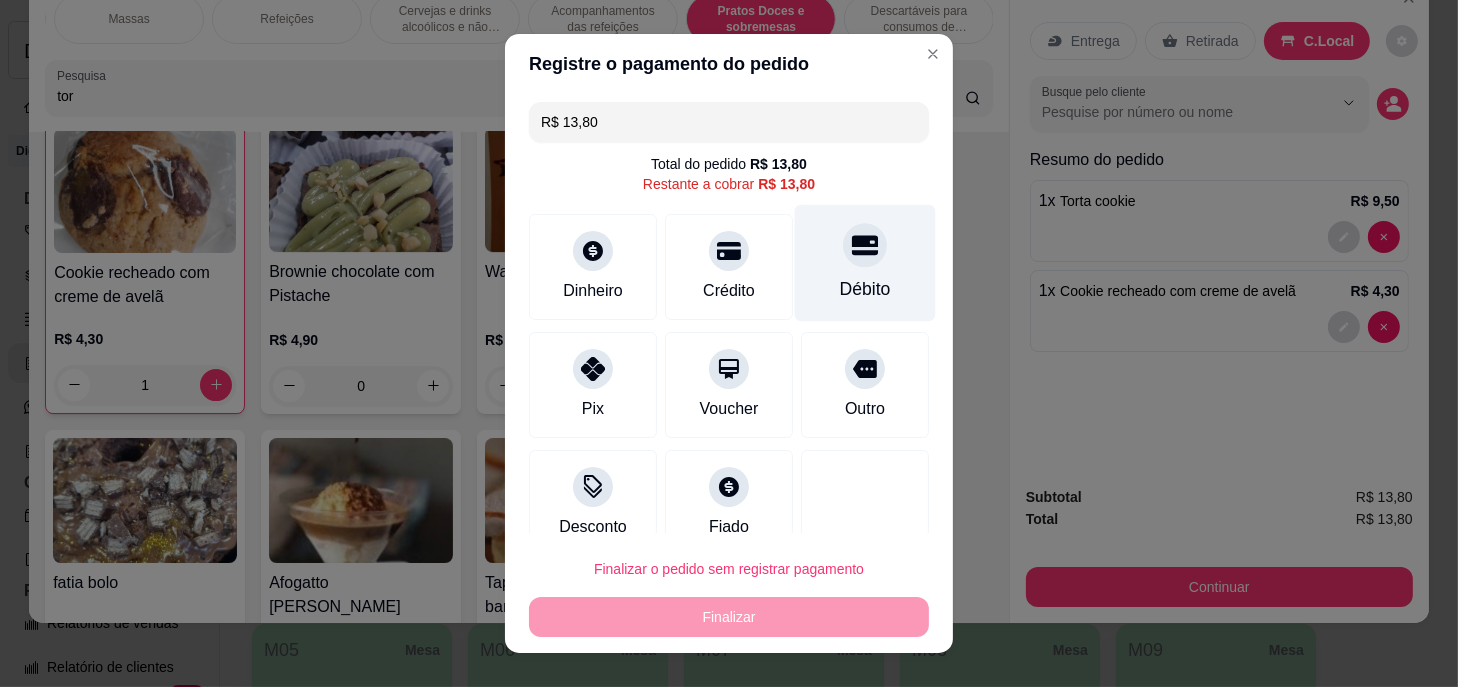 click on "Débito" at bounding box center [865, 263] 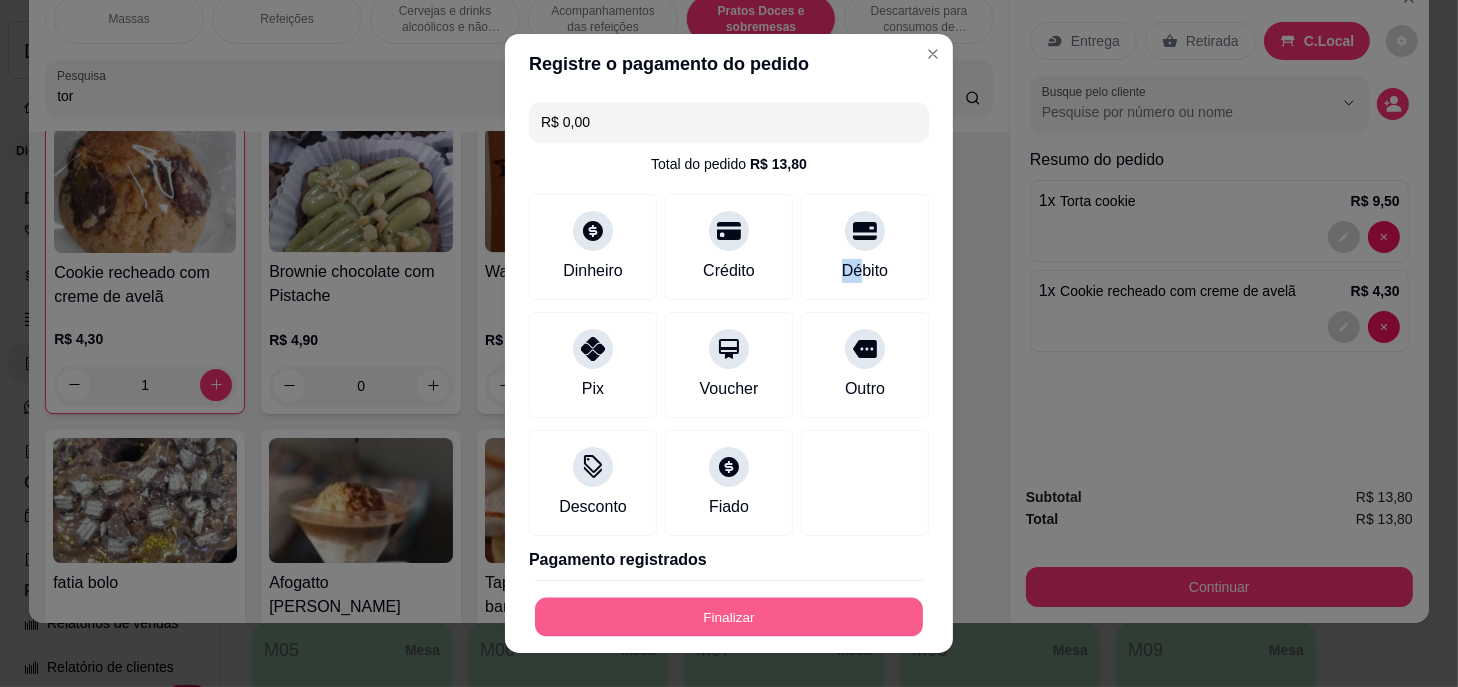 click on "Finalizar" at bounding box center (729, 616) 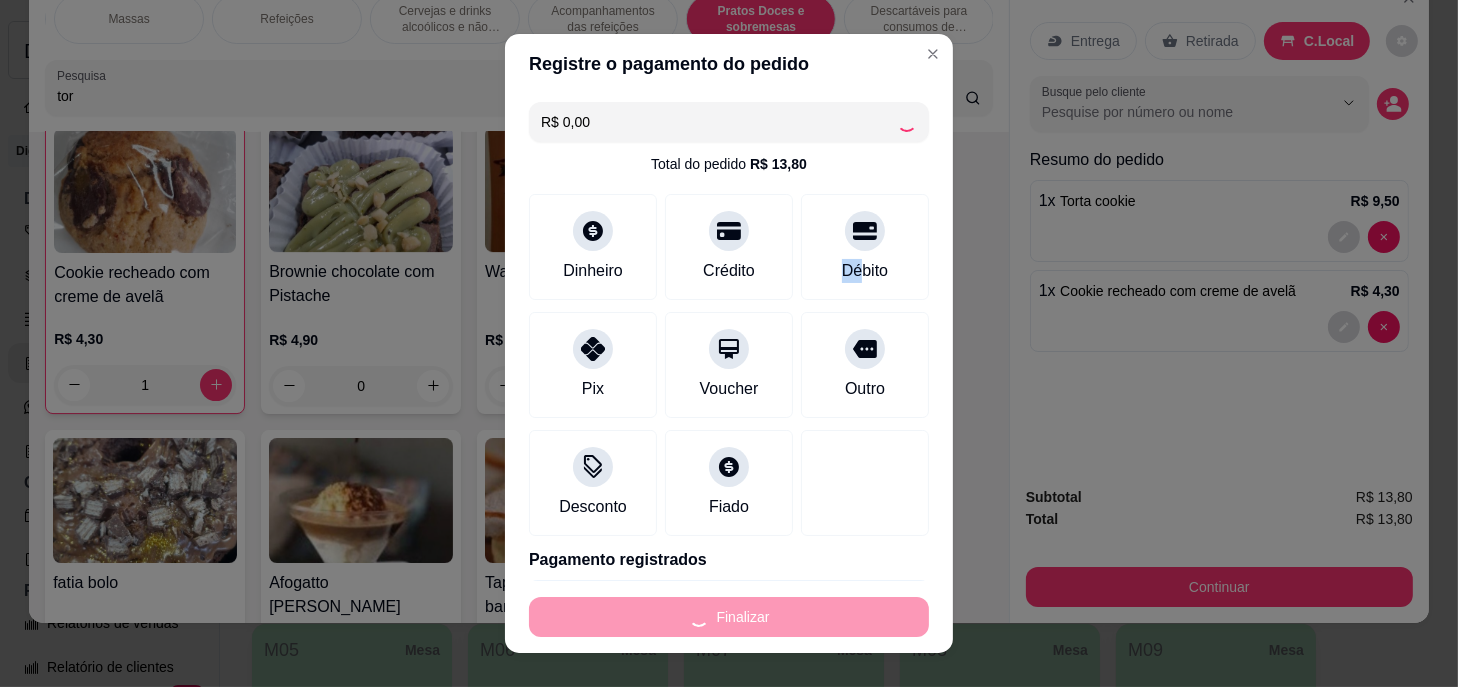 type on "0" 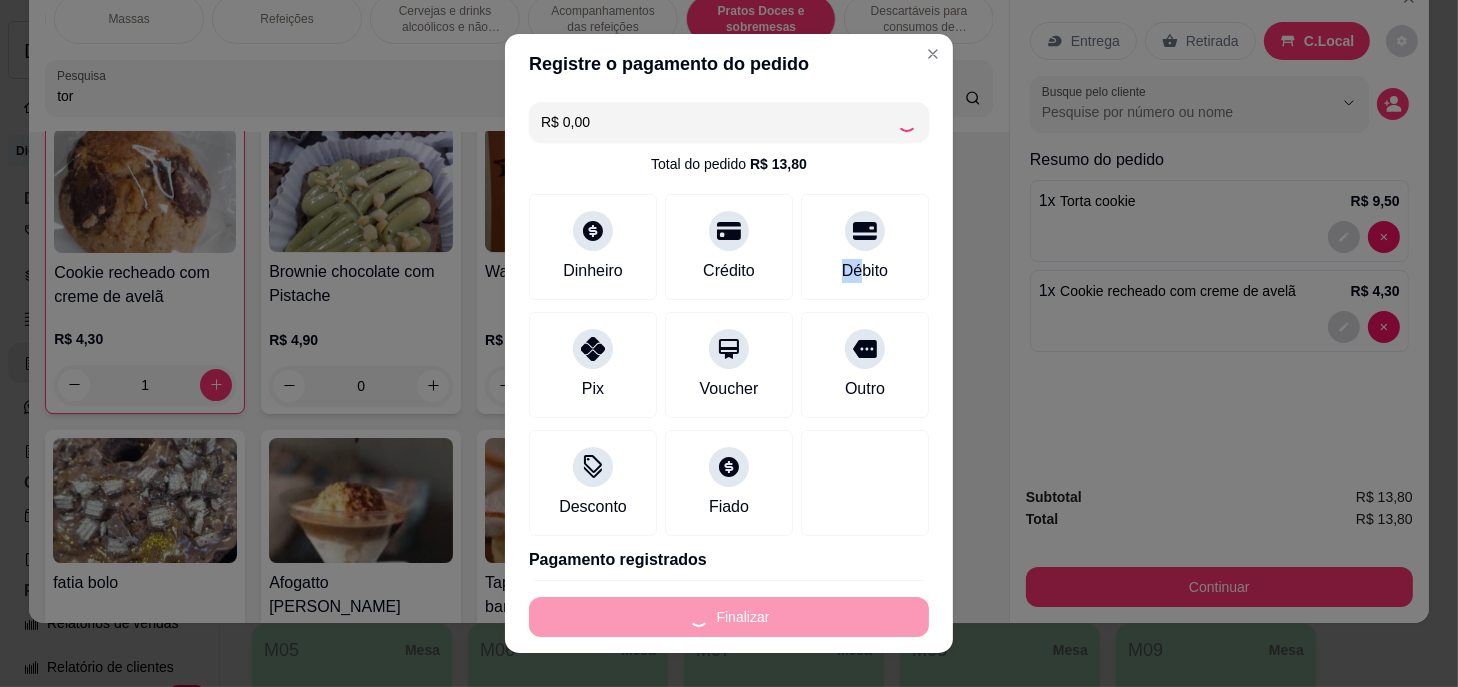 type on "0" 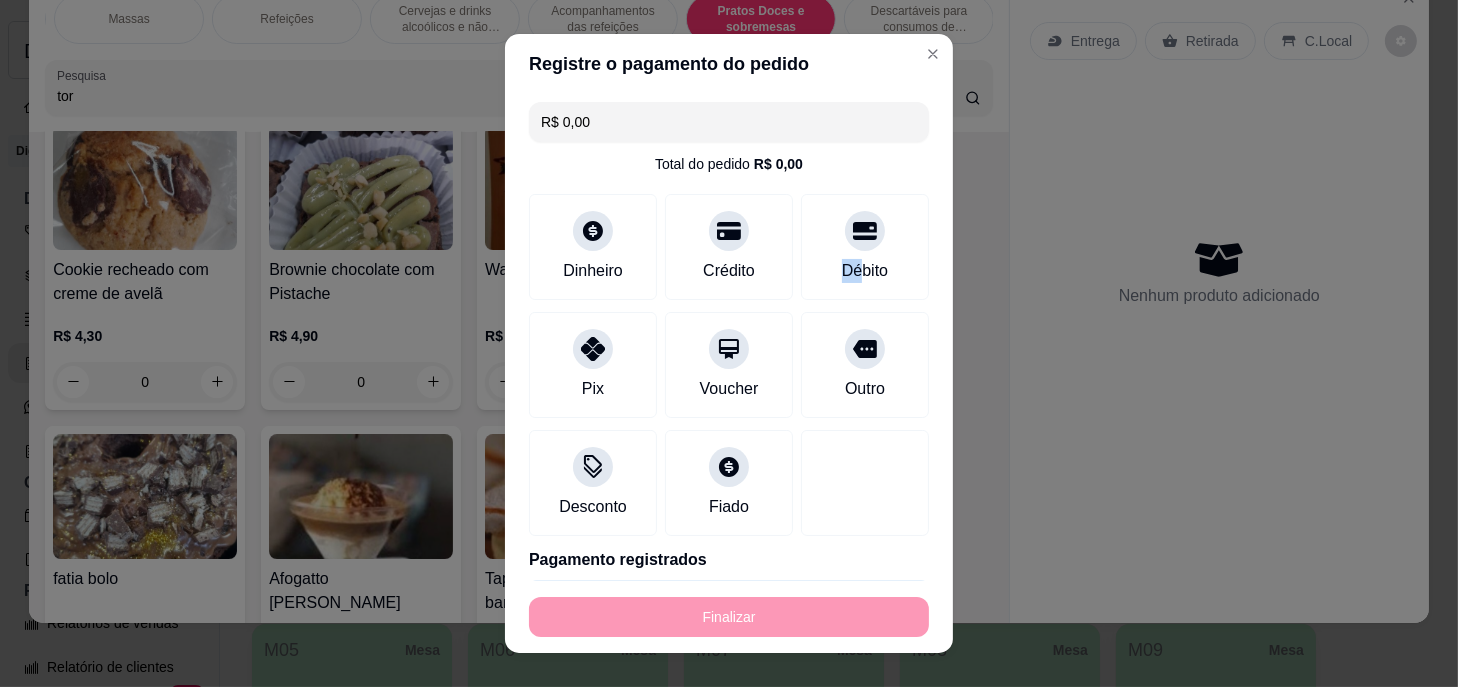 type on "-R$ 13,80" 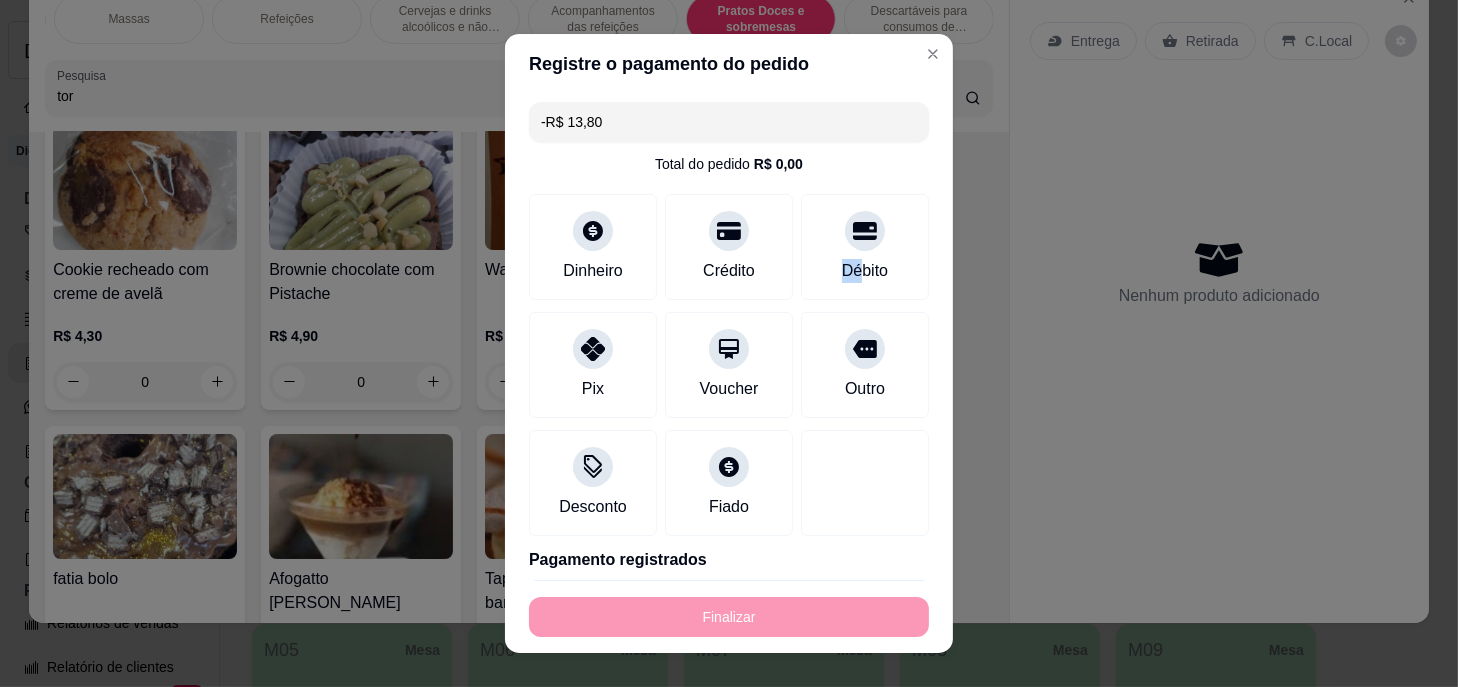 scroll, scrollTop: 15206, scrollLeft: 0, axis: vertical 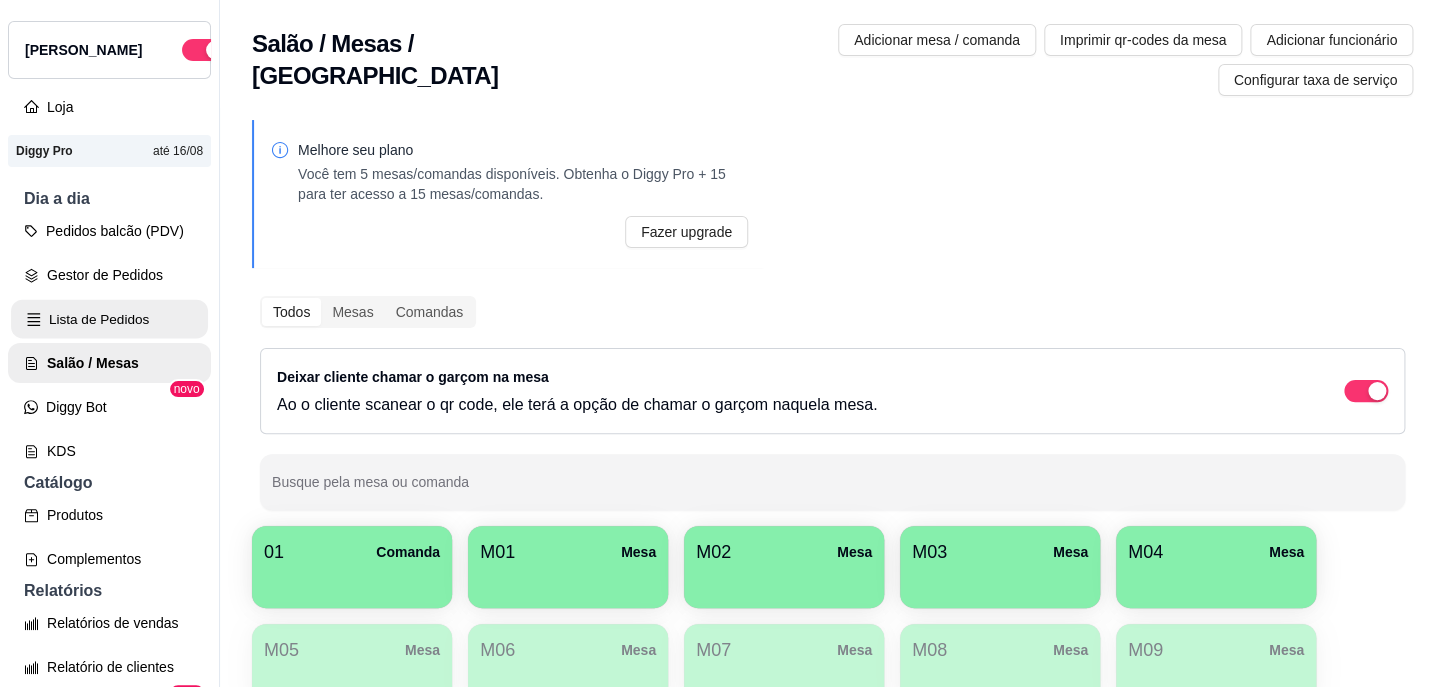 click on "Lista de Pedidos" at bounding box center (109, 319) 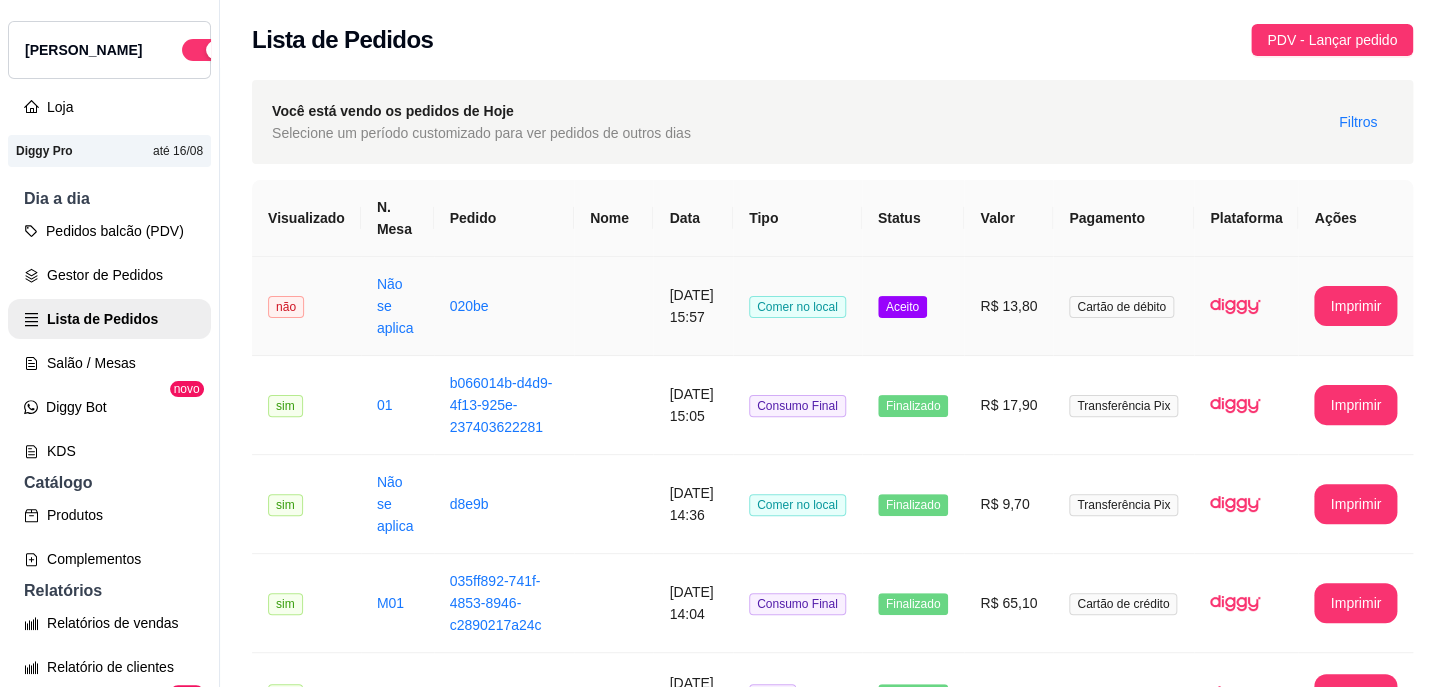 click on "Comer no local" at bounding box center (797, 306) 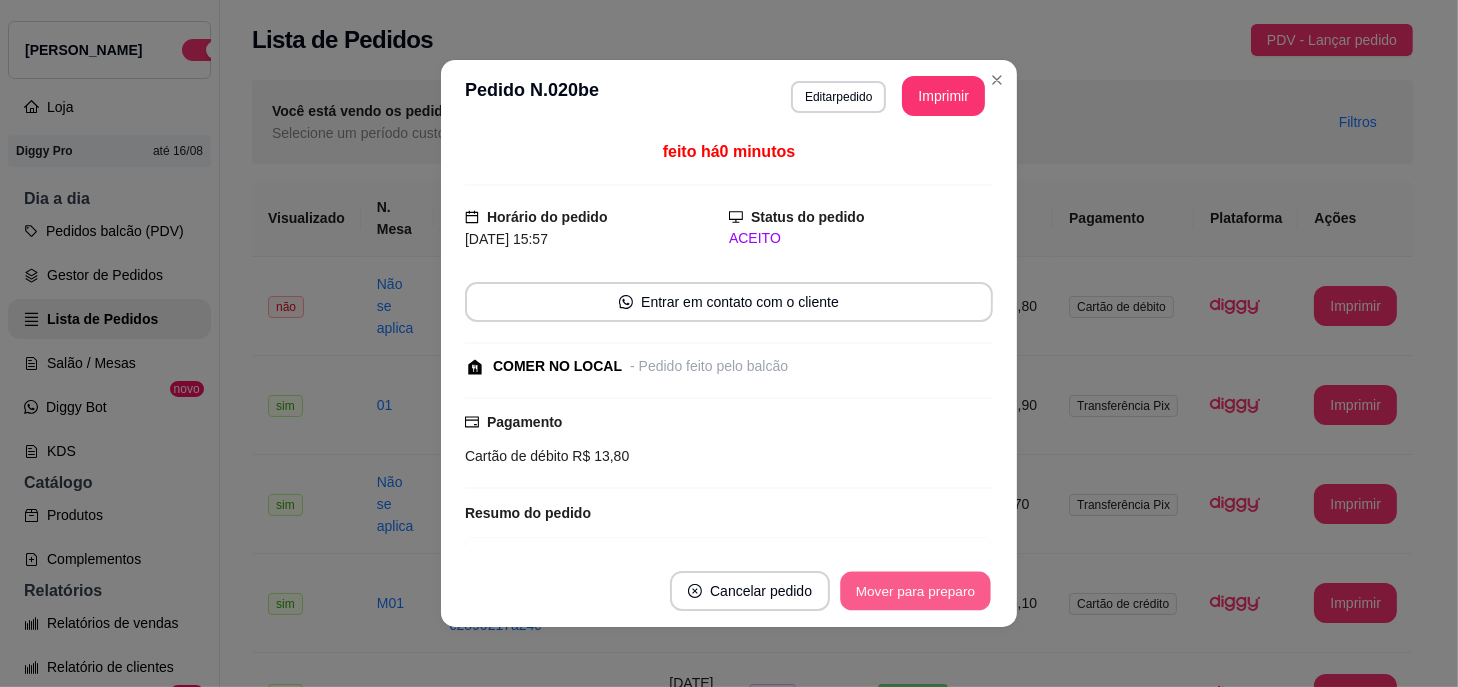 click on "Mover para preparo" at bounding box center (915, 591) 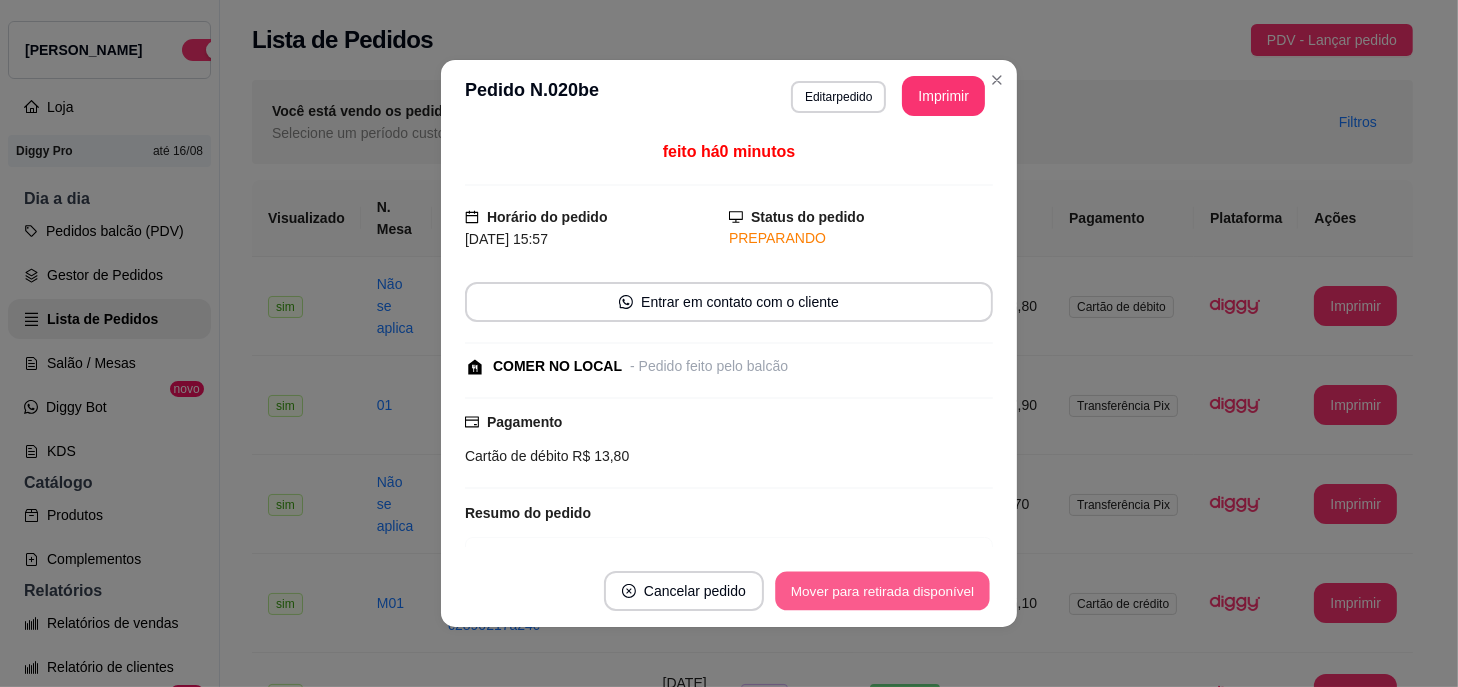 click on "Mover para retirada disponível" at bounding box center [882, 591] 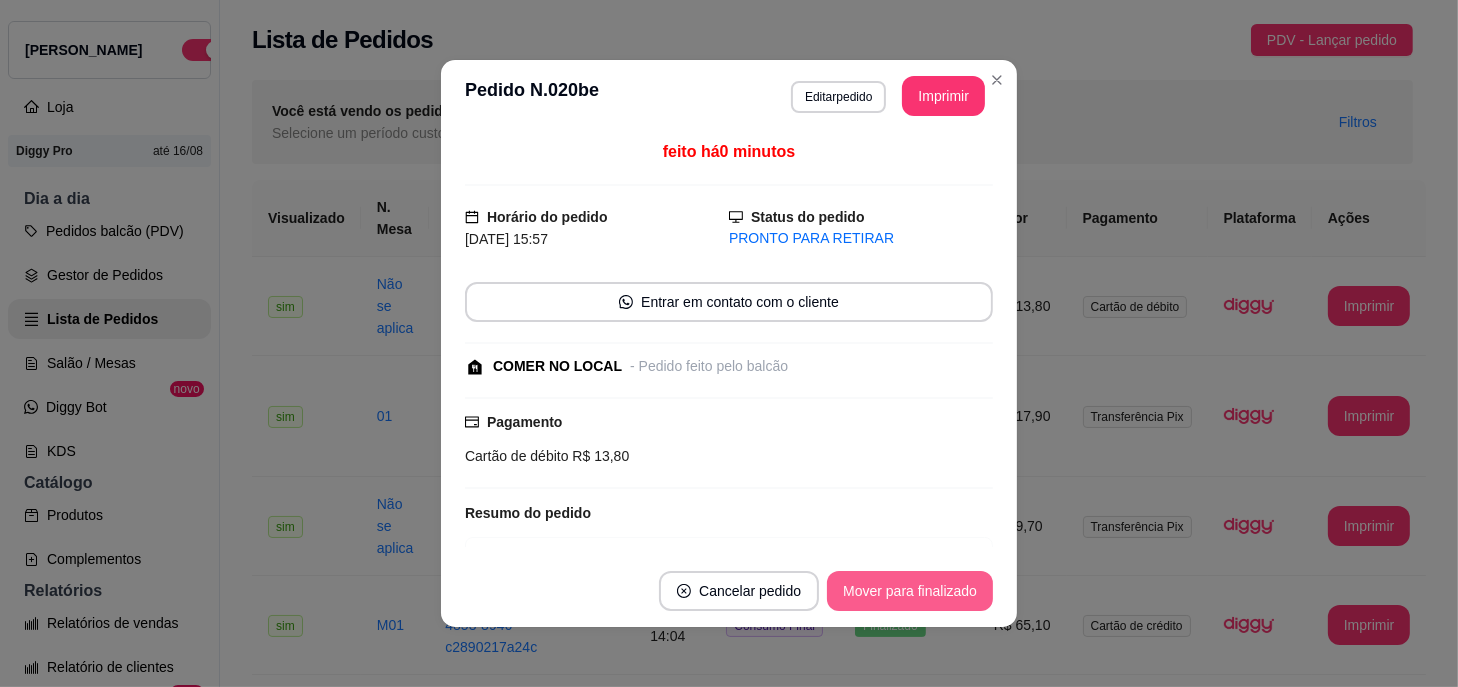click on "Mover para finalizado" at bounding box center (910, 591) 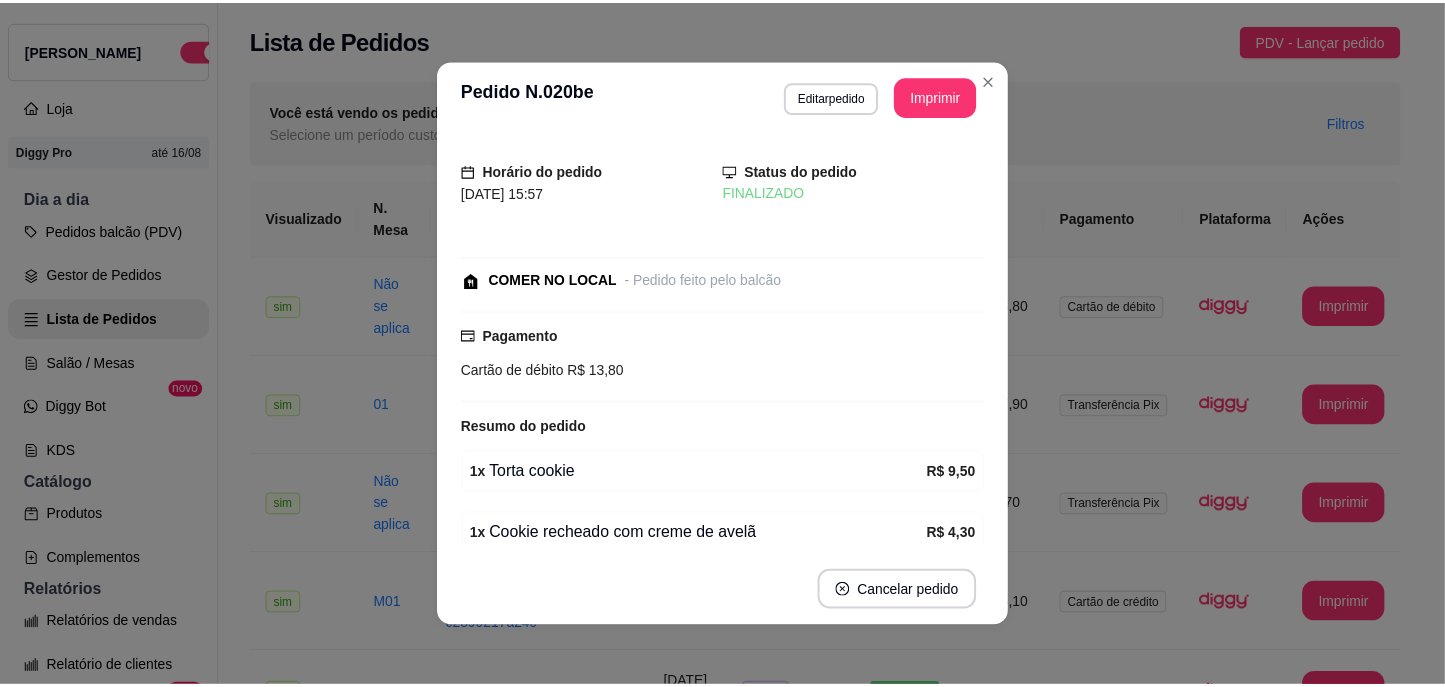 scroll, scrollTop: 3, scrollLeft: 0, axis: vertical 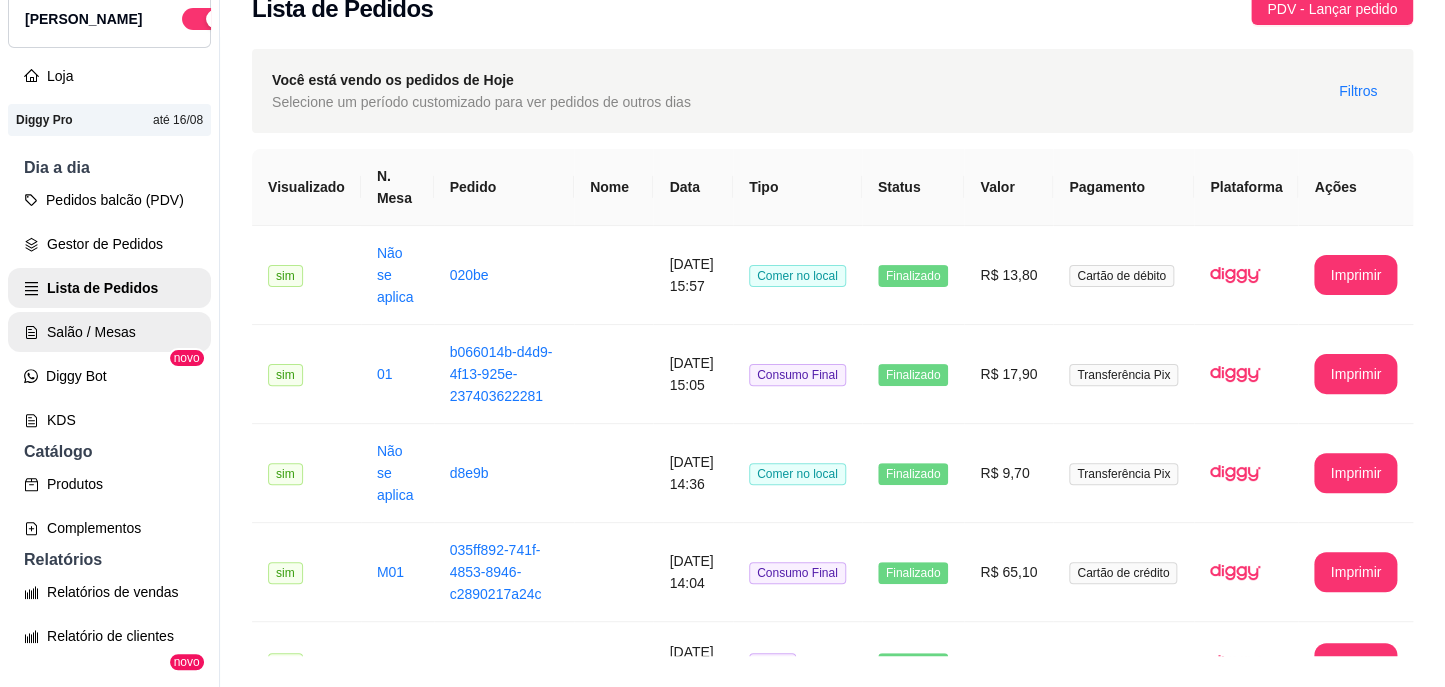 click on "Salão / Mesas" at bounding box center [109, 332] 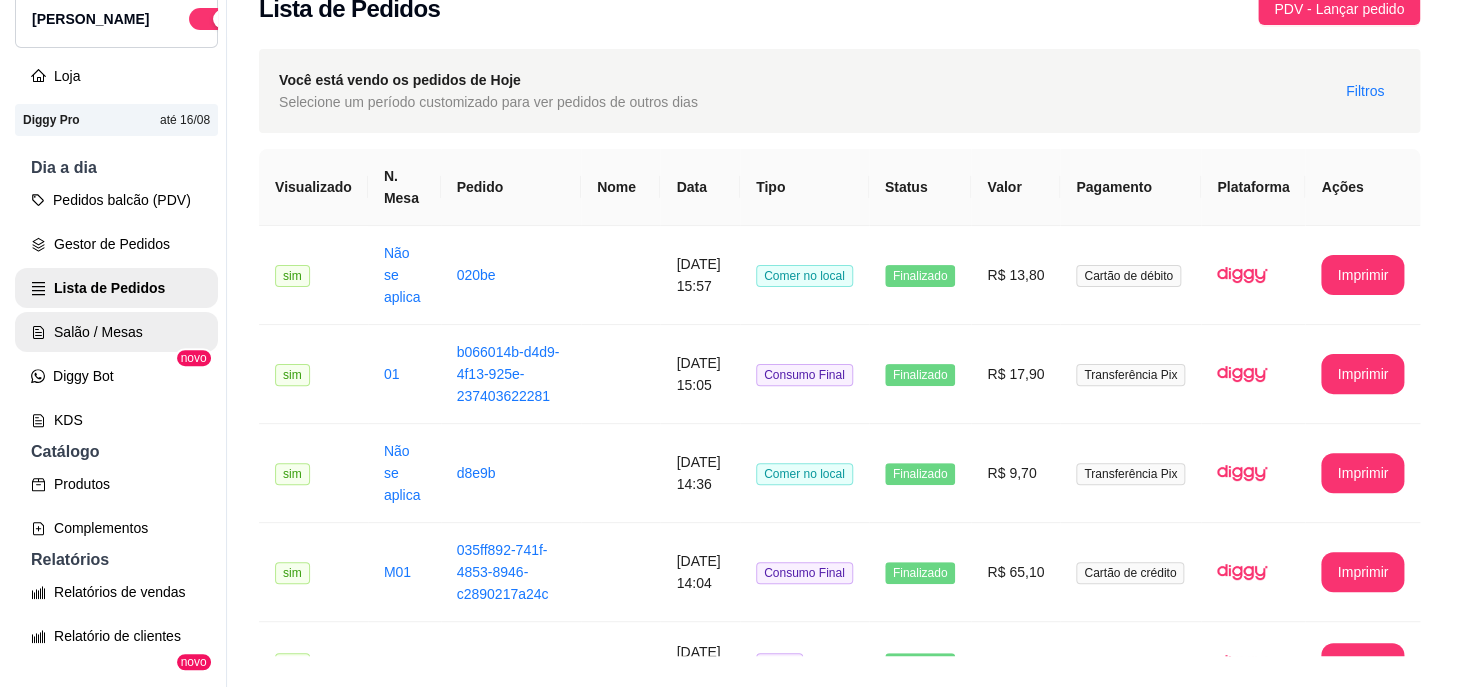 scroll, scrollTop: 0, scrollLeft: 0, axis: both 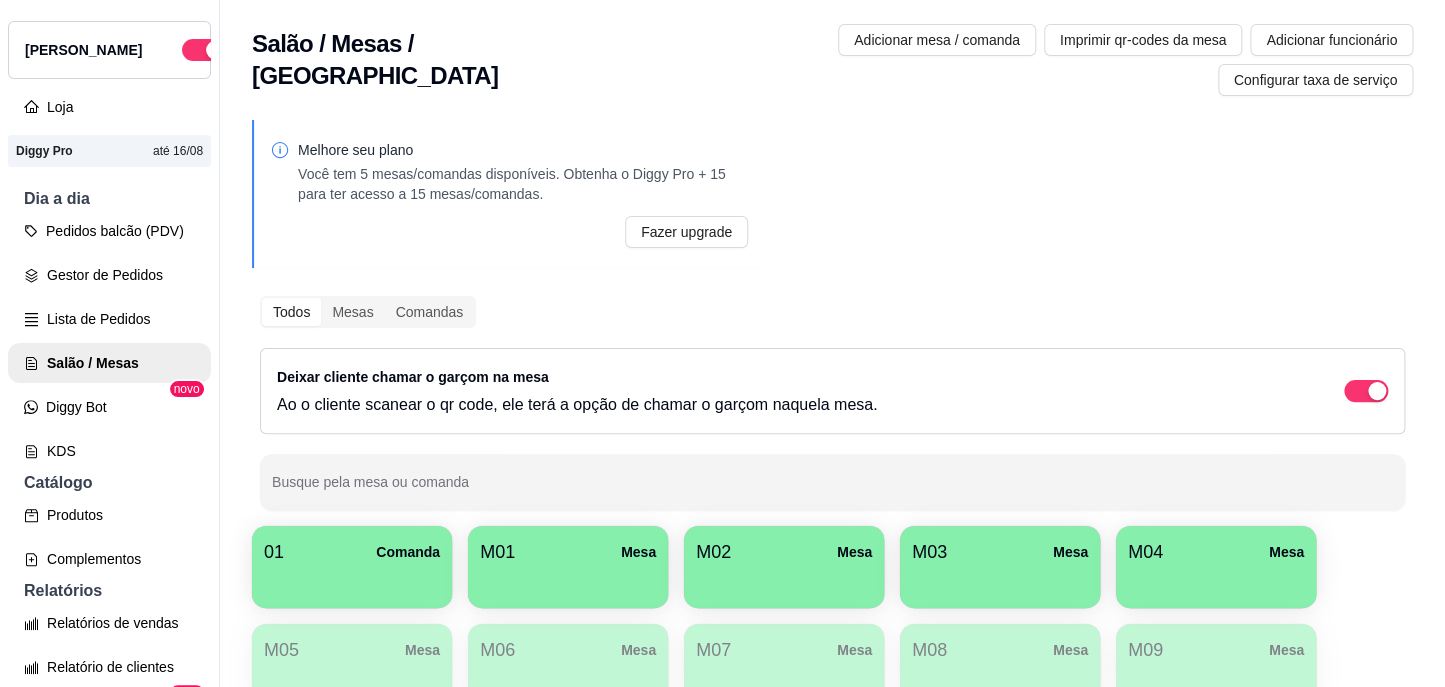 click on "M01 Mesa" at bounding box center [568, 552] 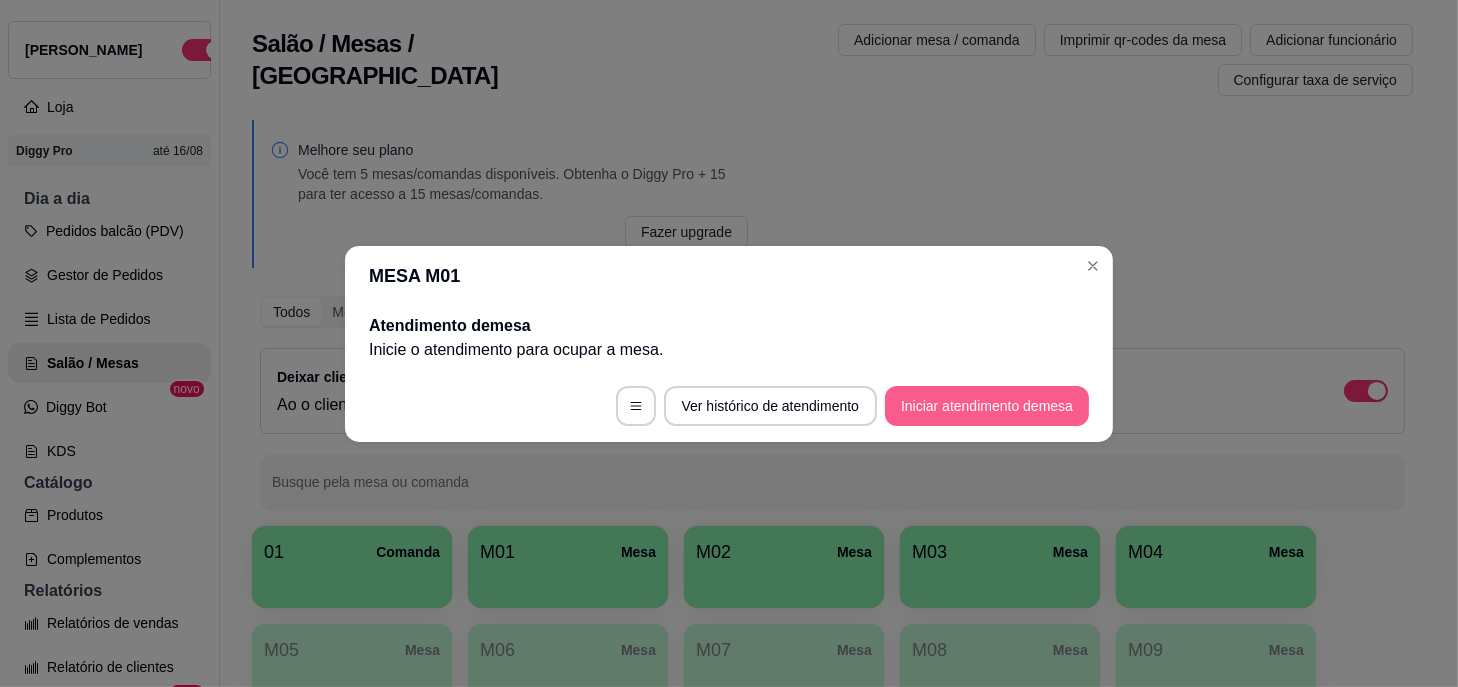 click on "Iniciar atendimento de  mesa" at bounding box center [987, 406] 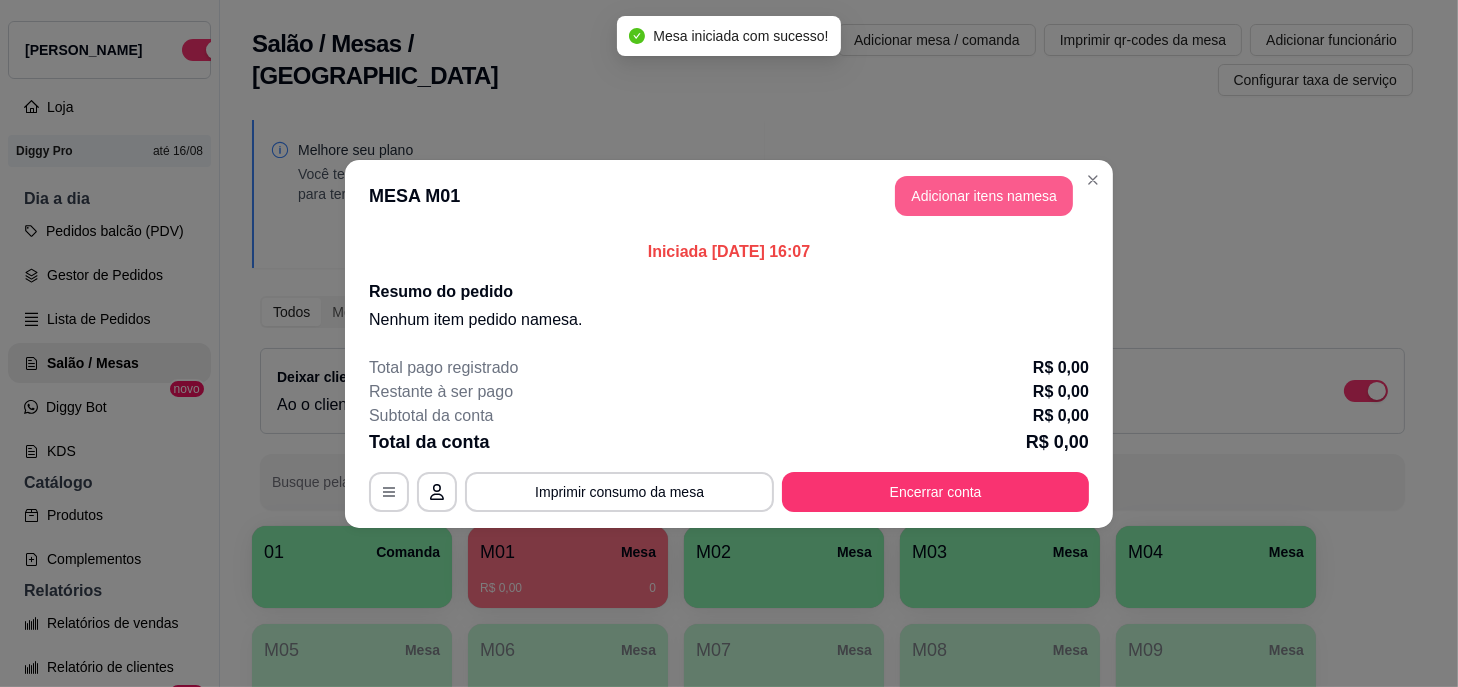 click on "Adicionar itens na  mesa" at bounding box center [984, 196] 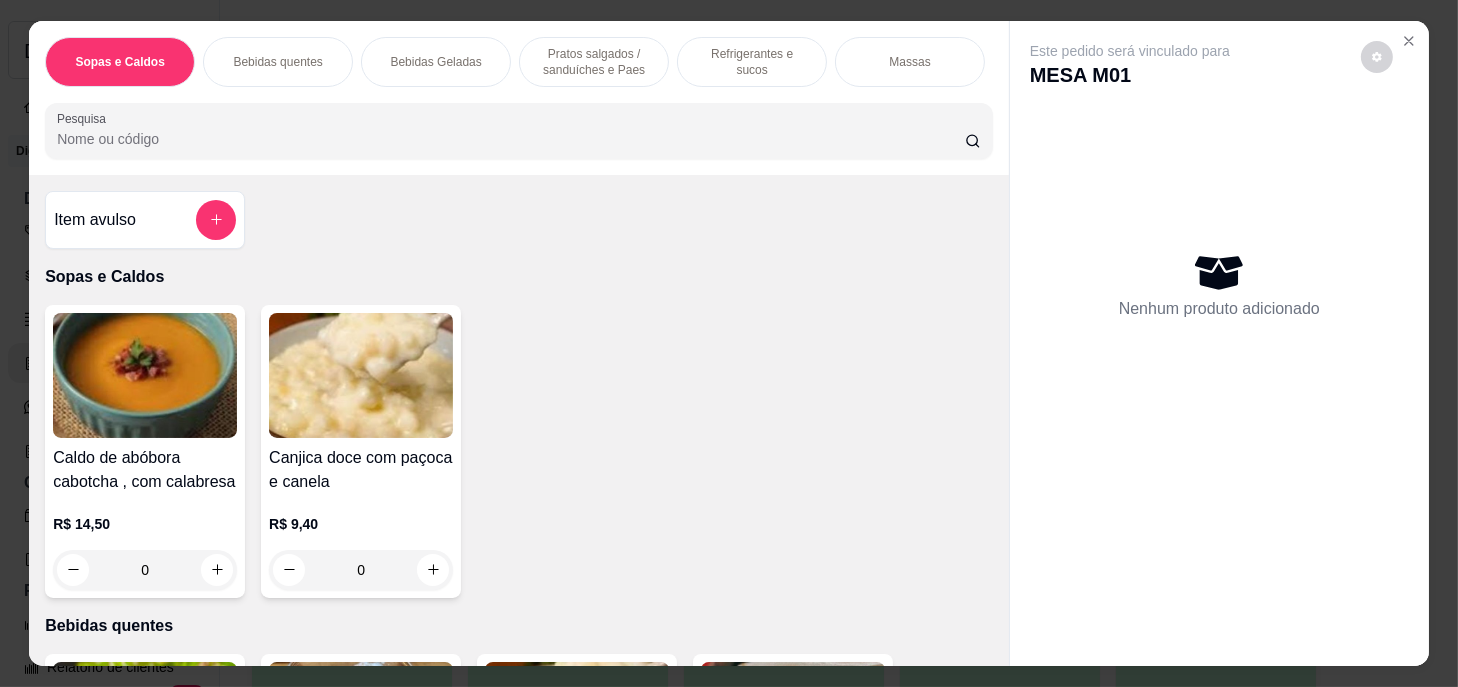 click on "Pratos salgados / sanduíches e Paes" at bounding box center [594, 62] 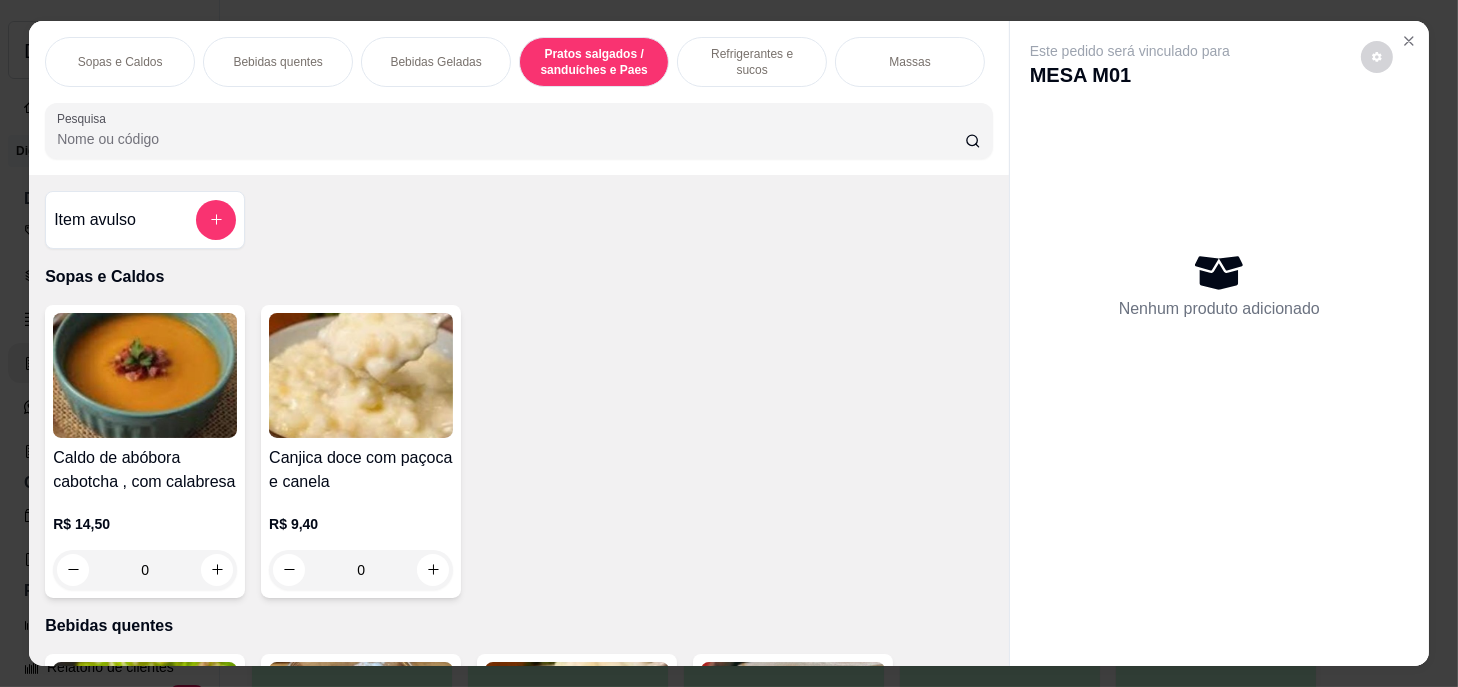 scroll, scrollTop: 5722, scrollLeft: 0, axis: vertical 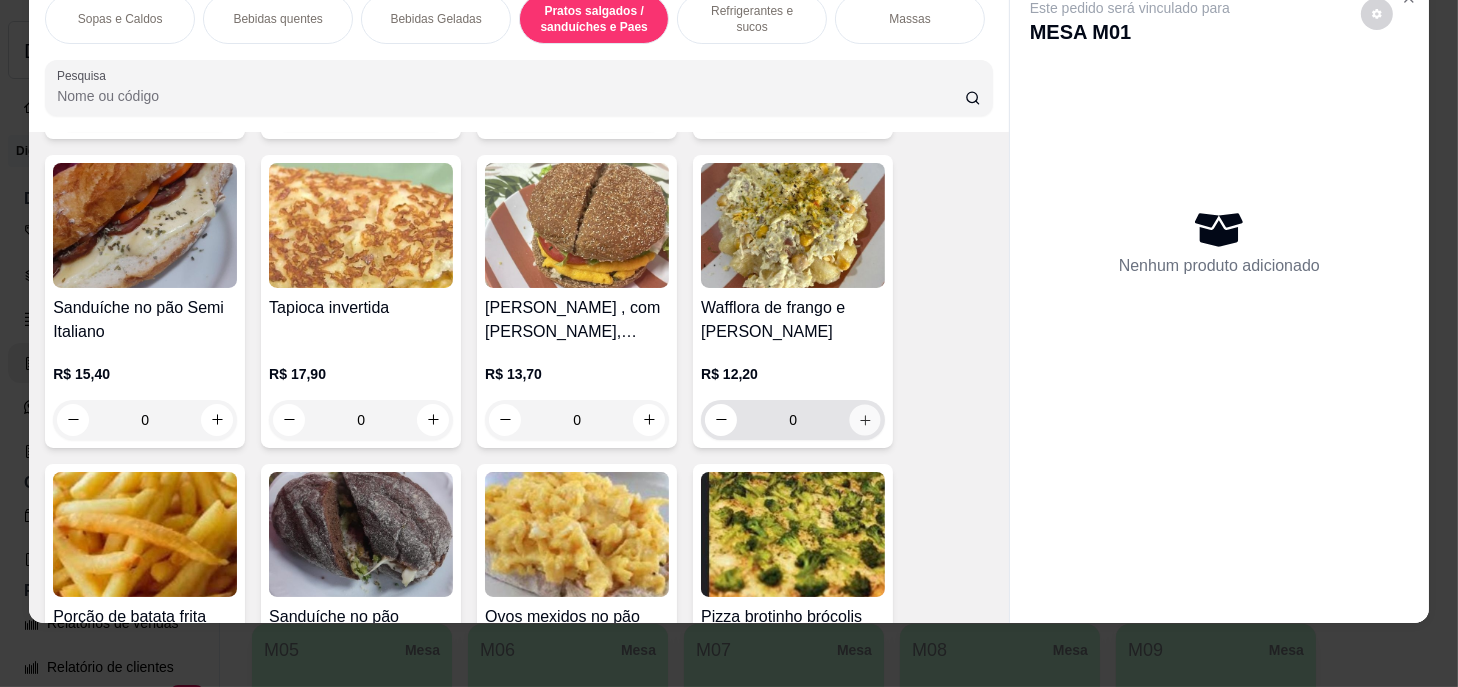 click 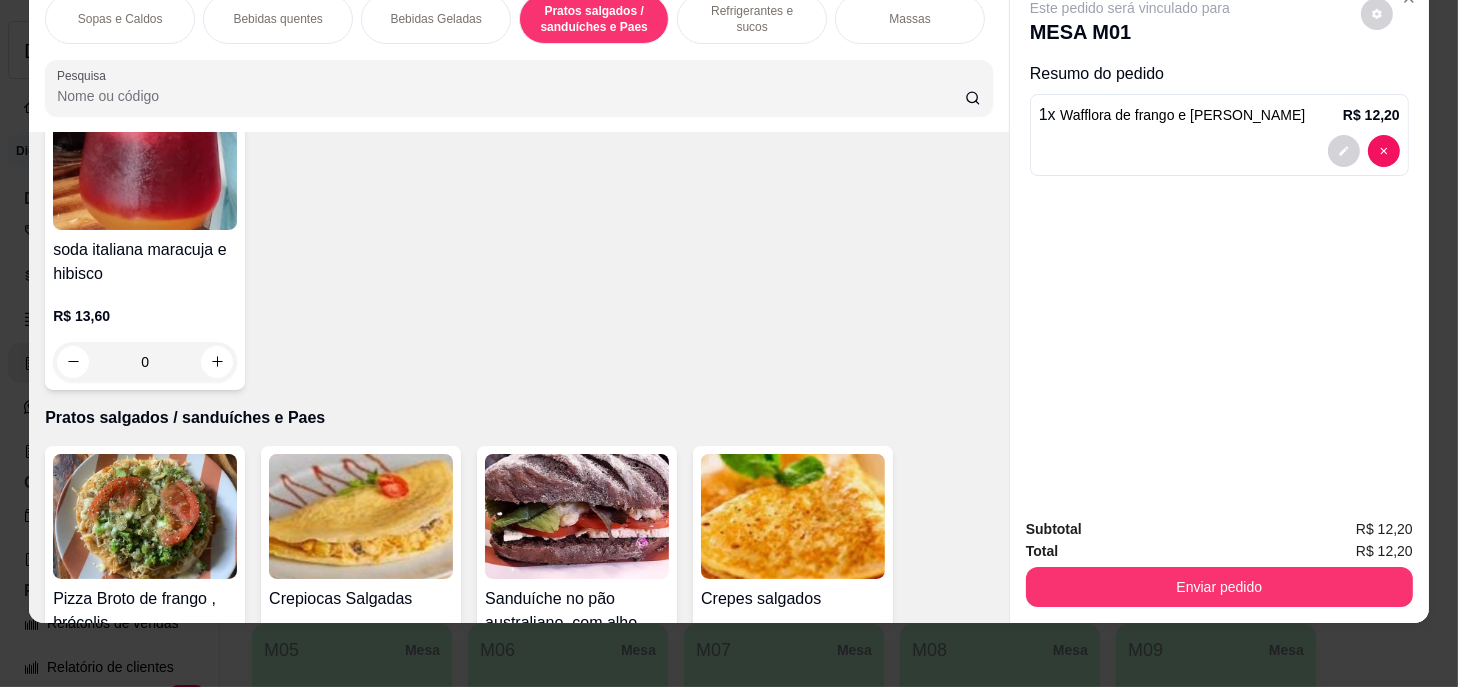 scroll, scrollTop: 5722, scrollLeft: 0, axis: vertical 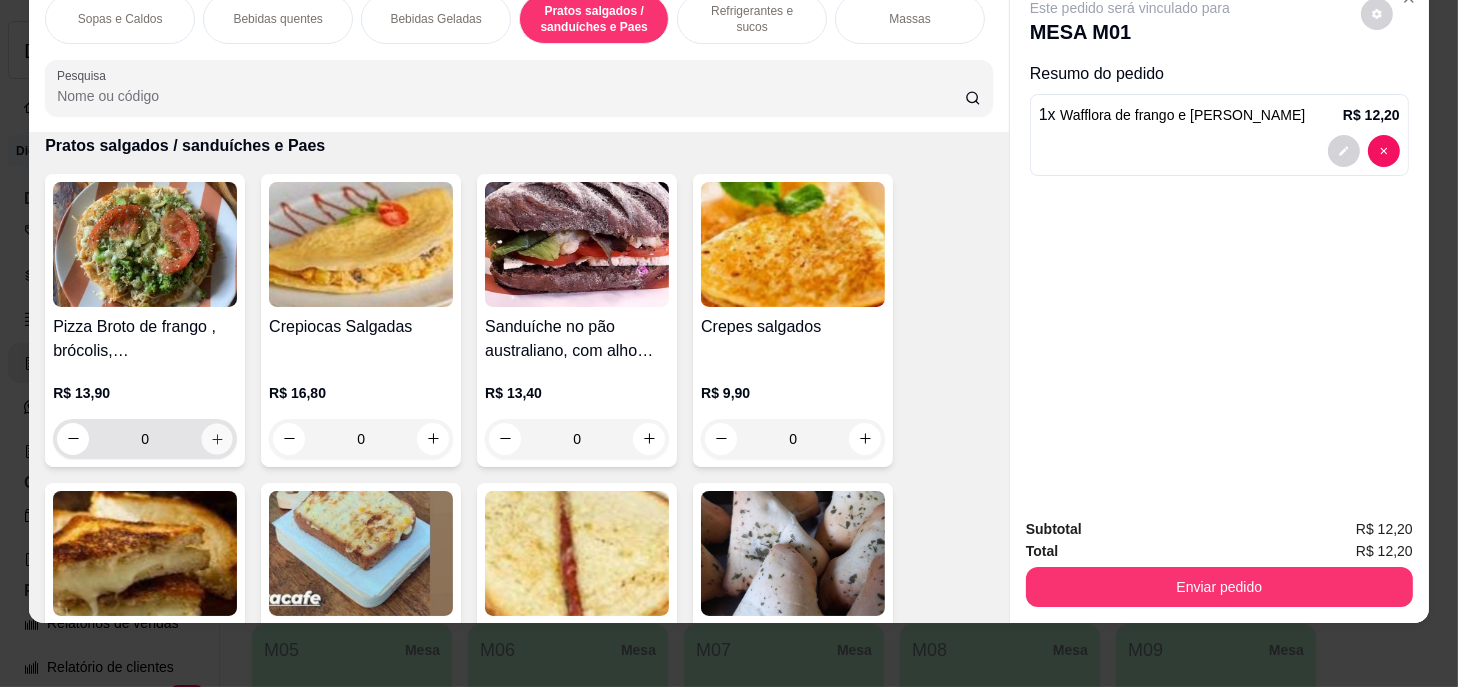 click 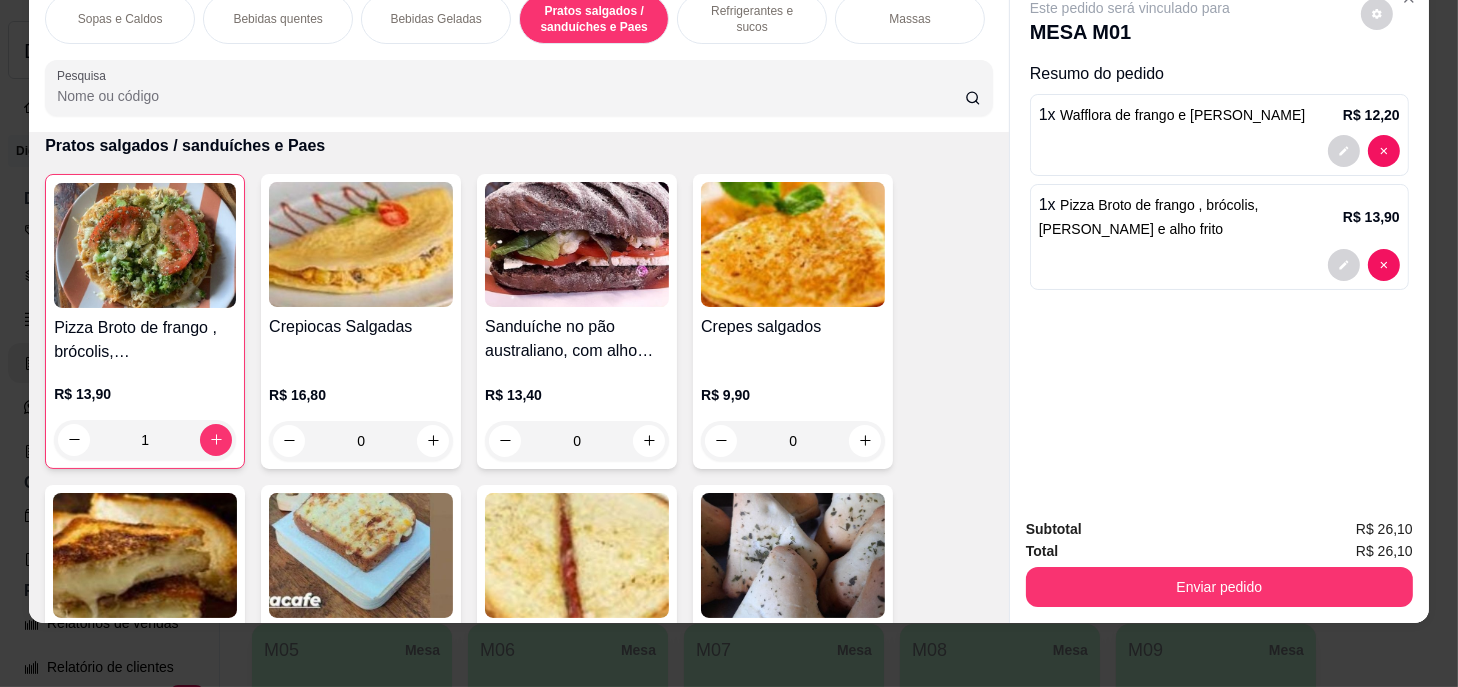 click on "Bebidas quentes" at bounding box center [277, 19] 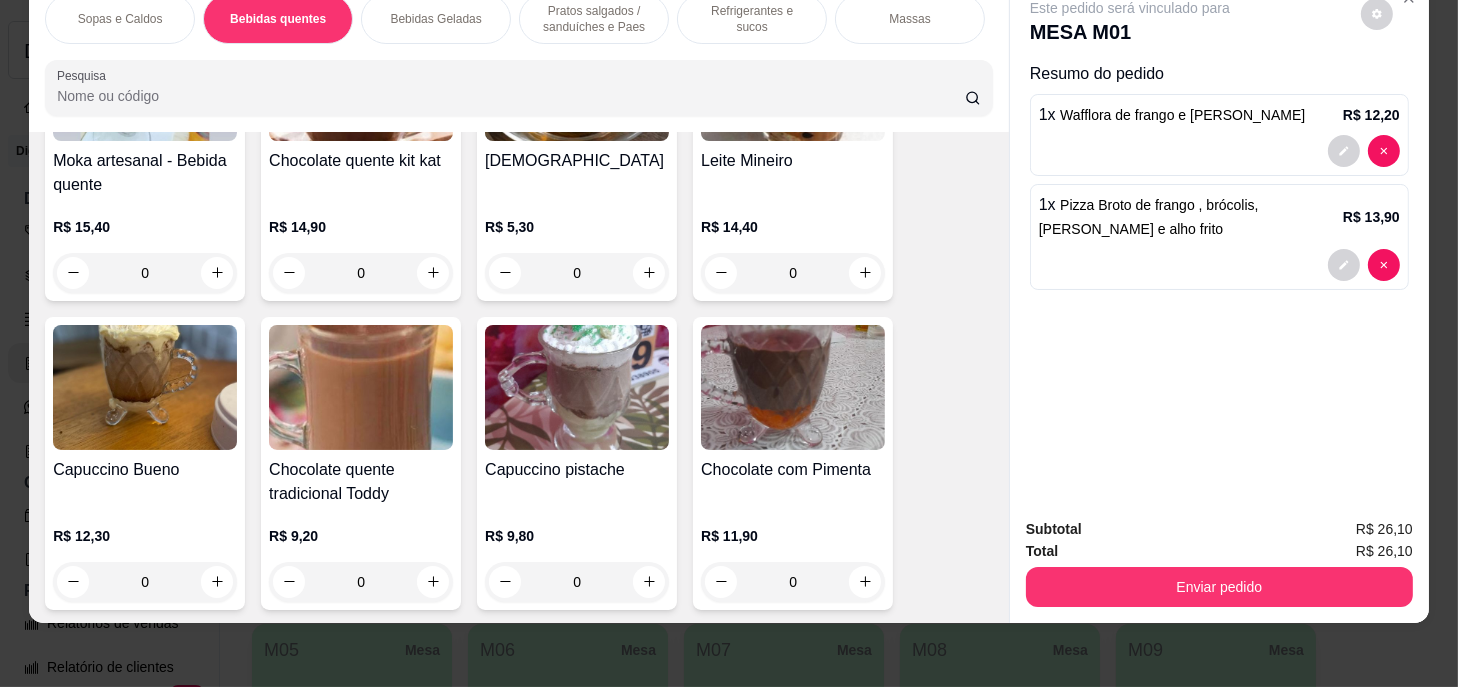 scroll, scrollTop: 1620, scrollLeft: 0, axis: vertical 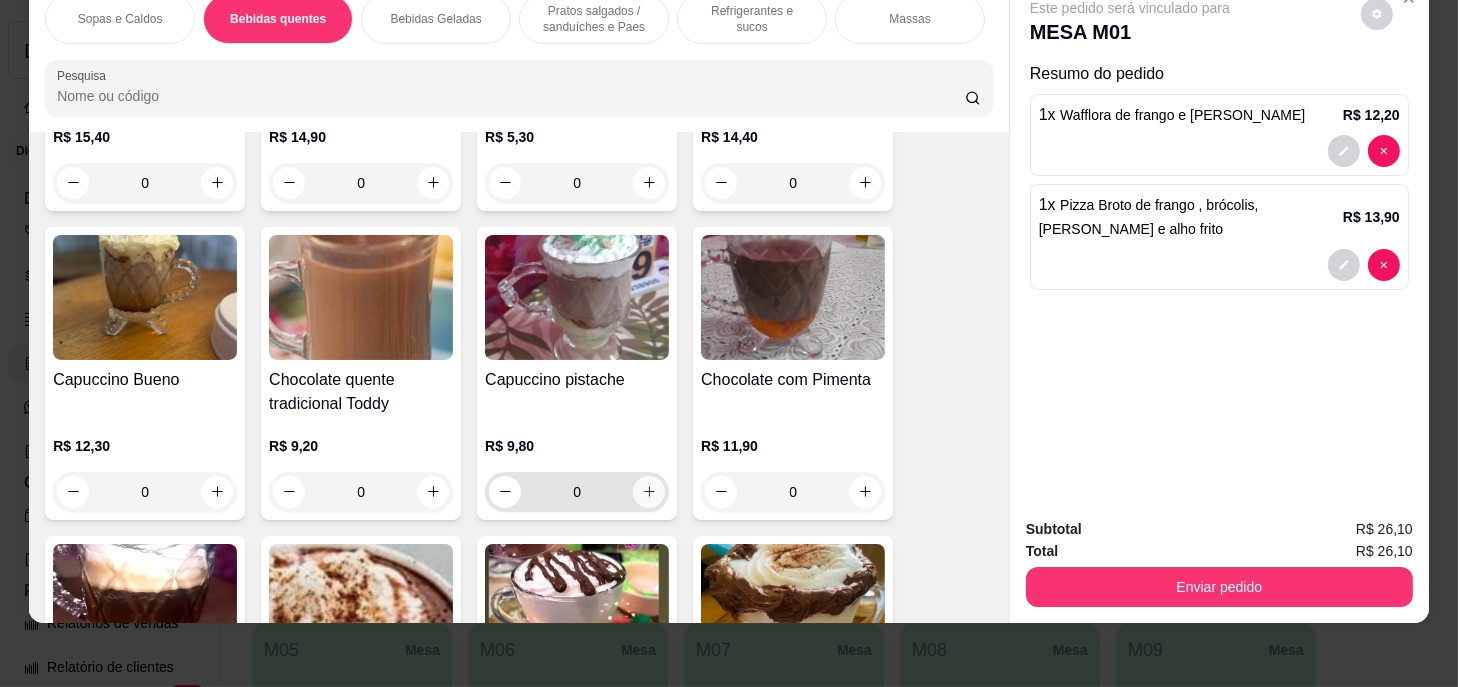 click at bounding box center [649, 492] 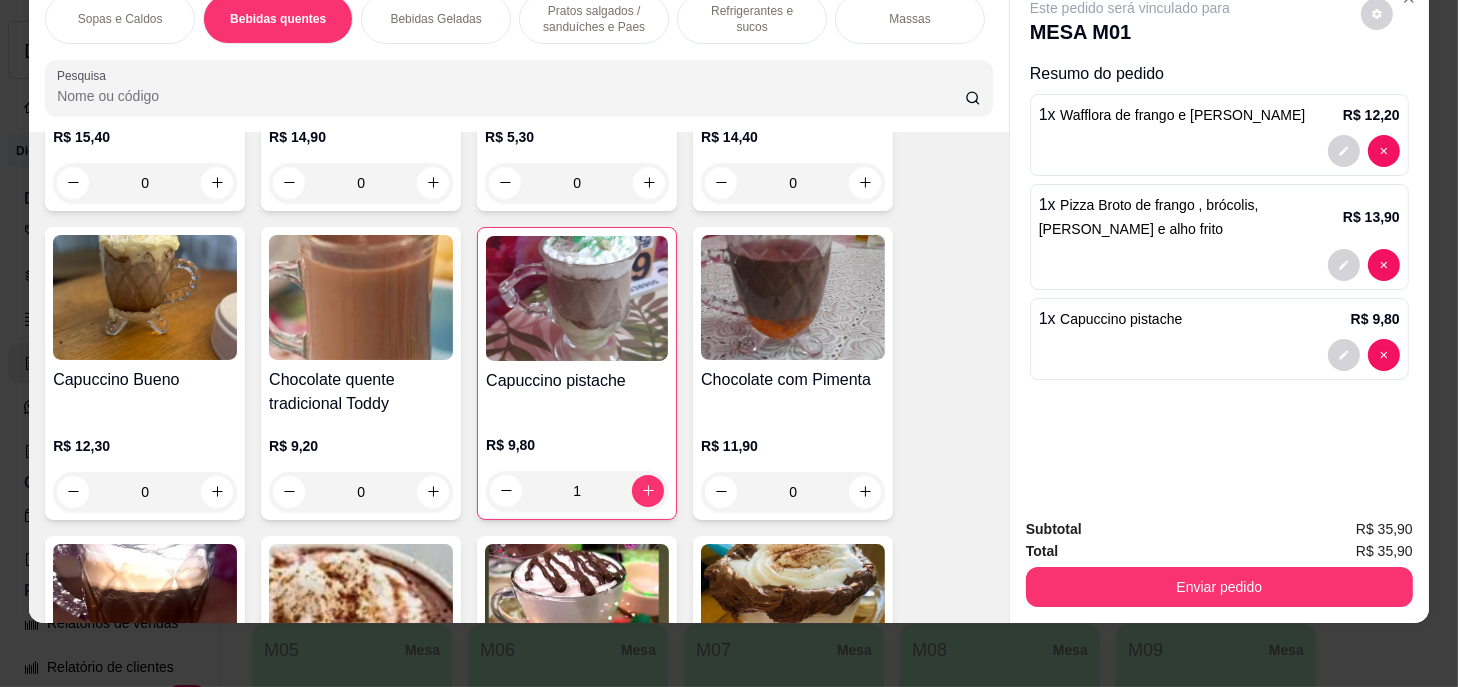 scroll, scrollTop: 1984, scrollLeft: 0, axis: vertical 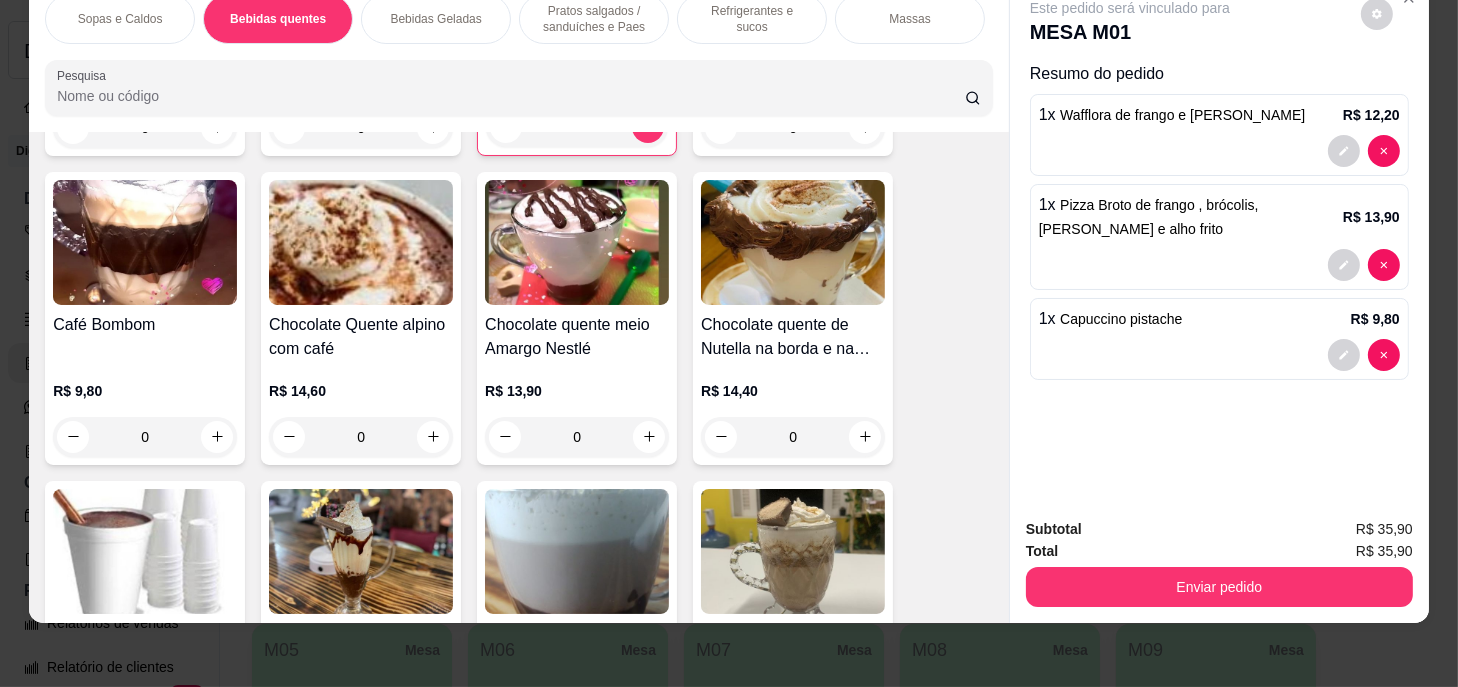 click on "0" at bounding box center [361, 437] 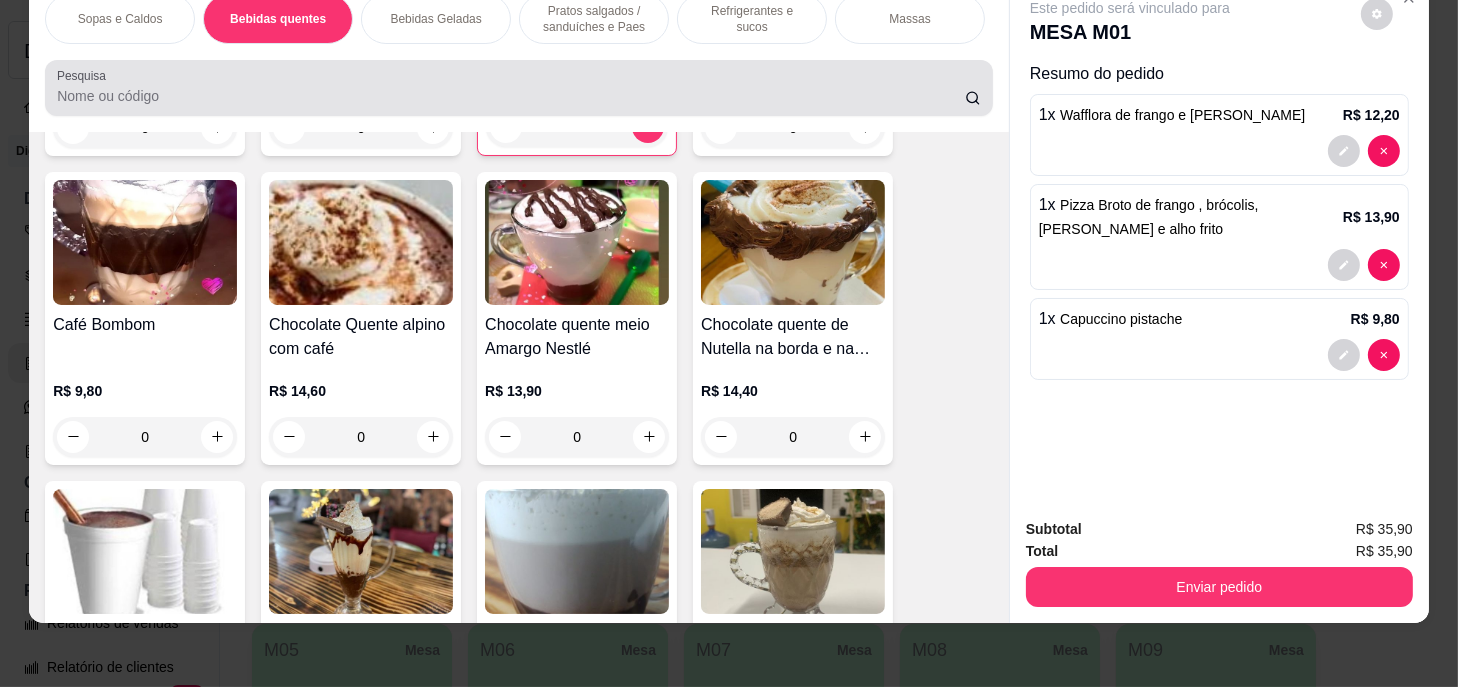 click at bounding box center [519, 88] 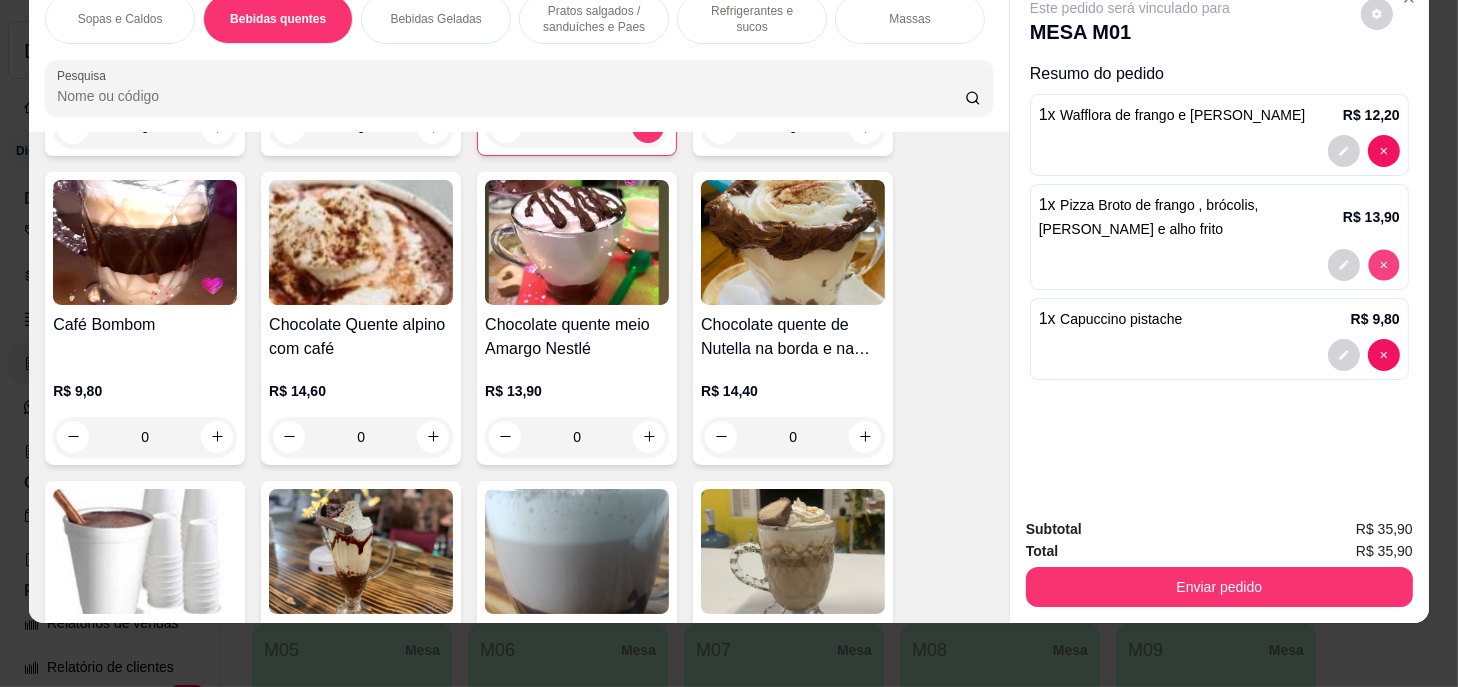 type on "0" 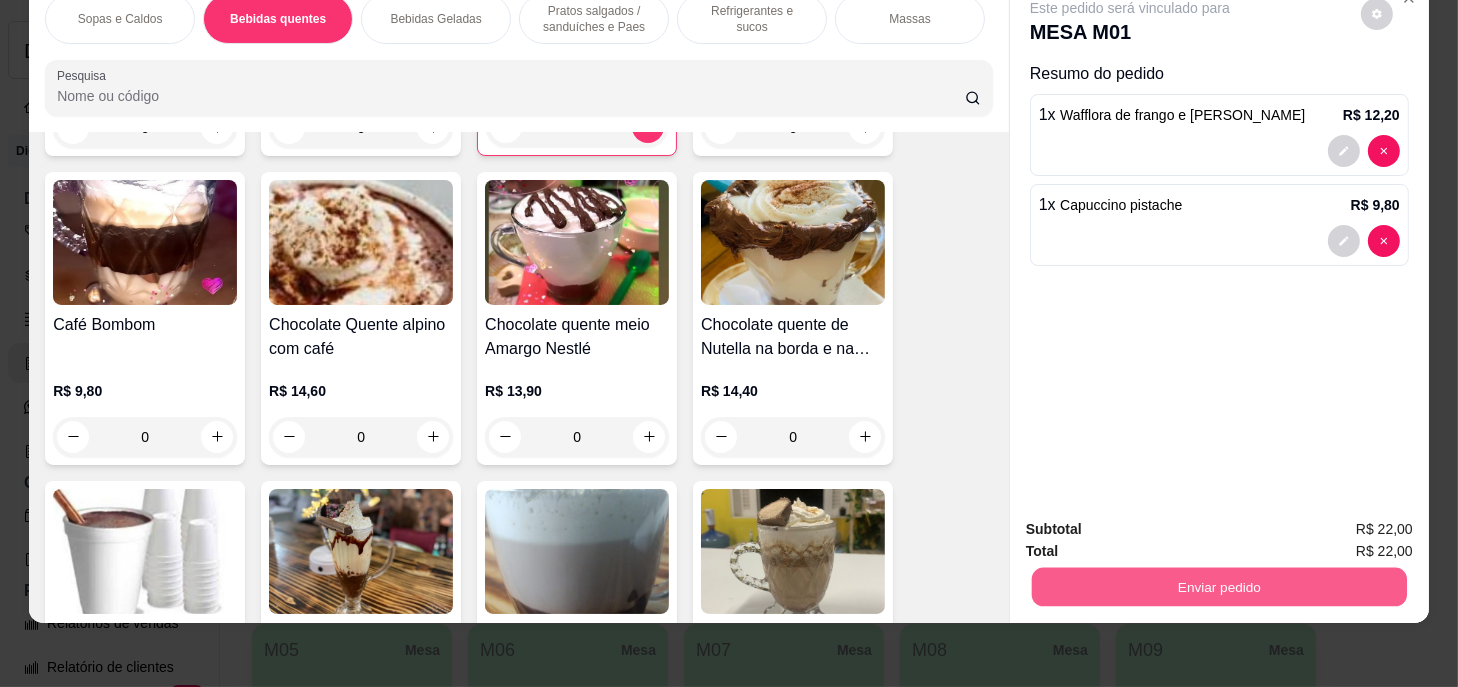 click on "Enviar pedido" at bounding box center (1219, 587) 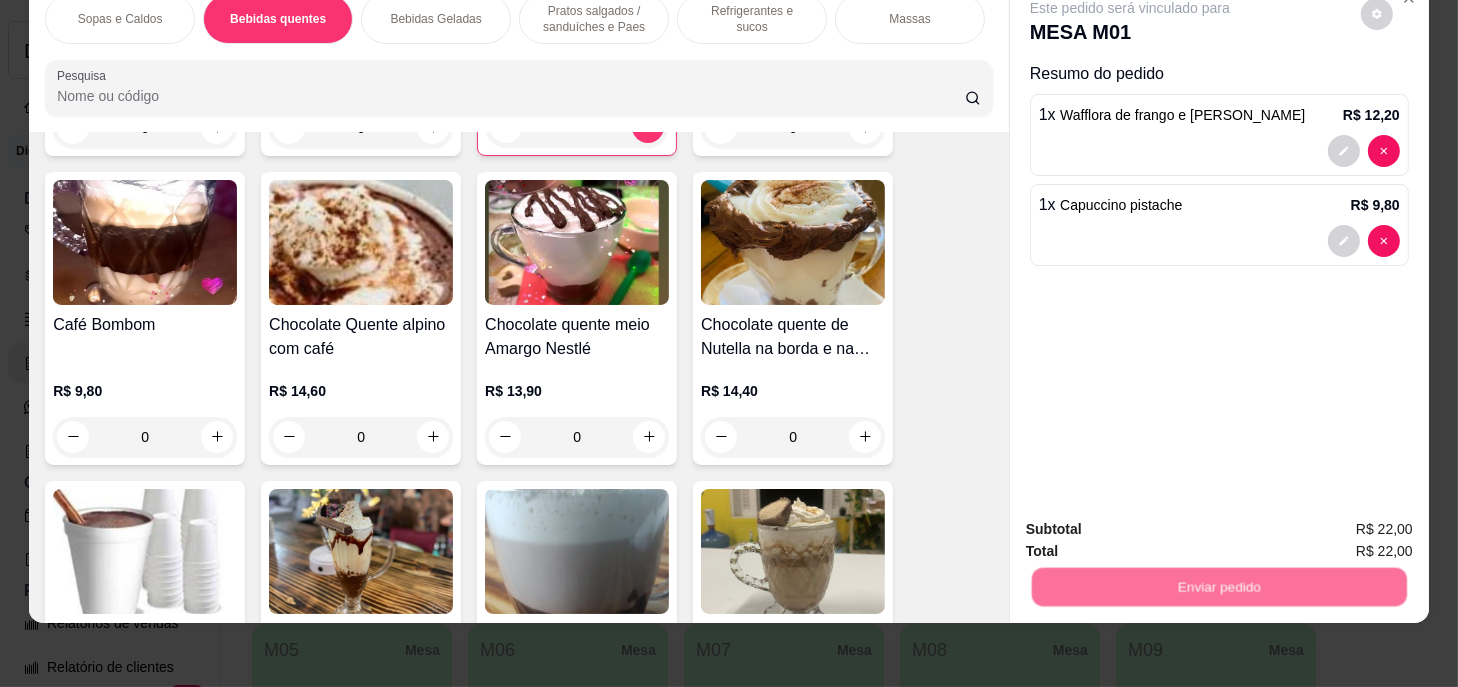 click on "Sim, quero registrar" at bounding box center [1344, 524] 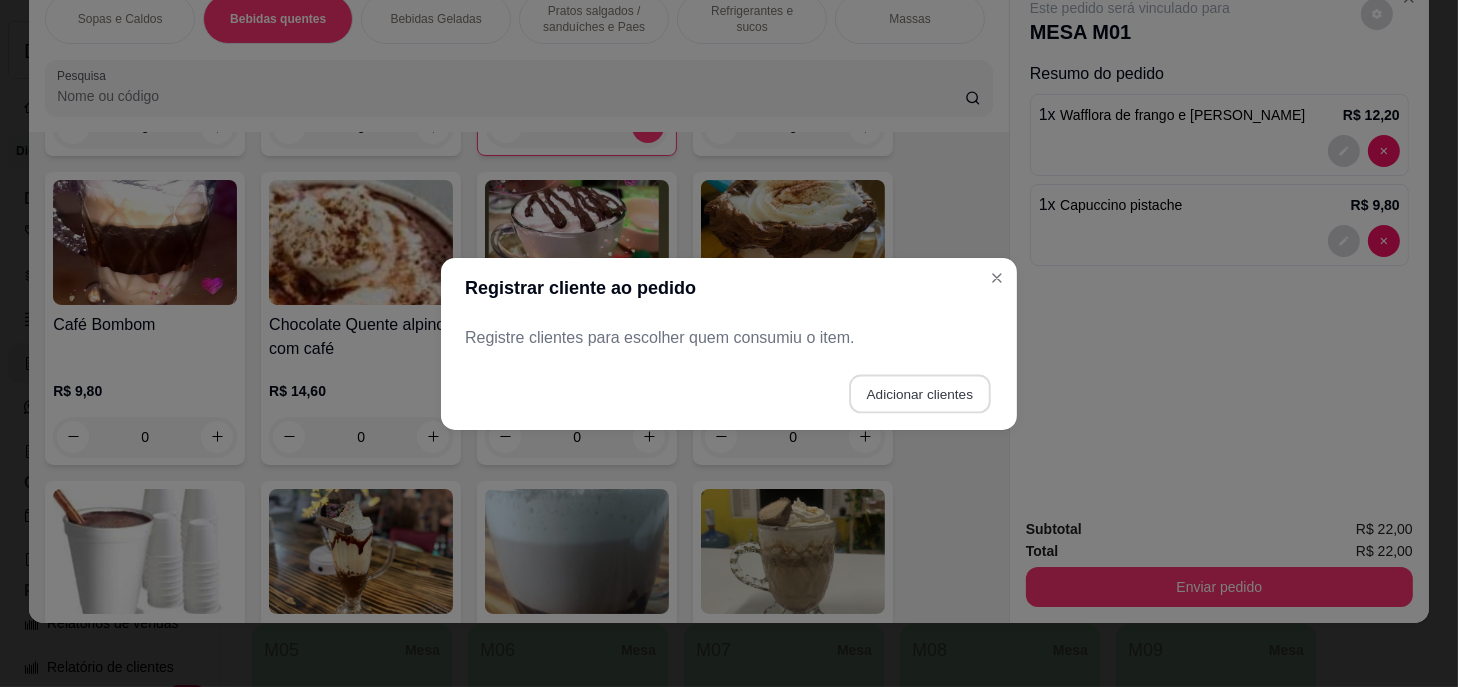 click on "Adicionar clientes" at bounding box center (919, 393) 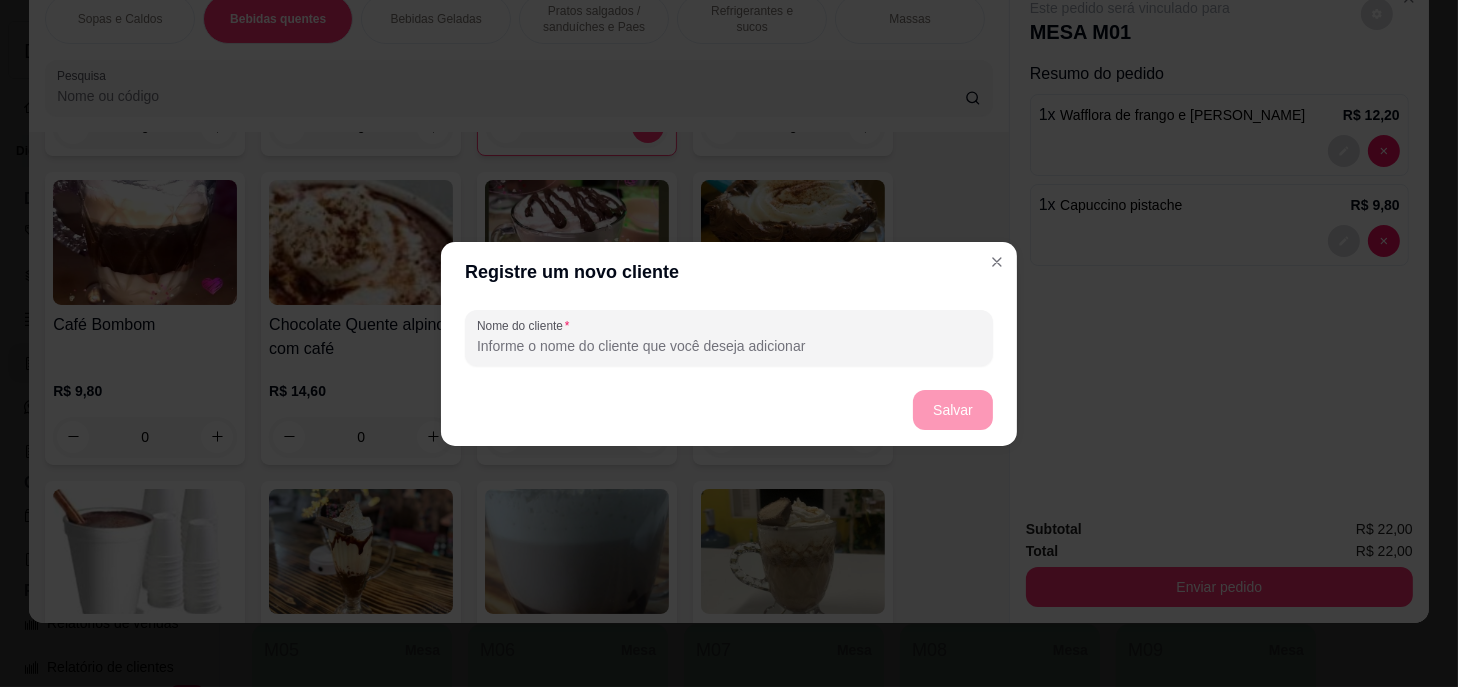 click on "Nome do cliente" at bounding box center [729, 346] 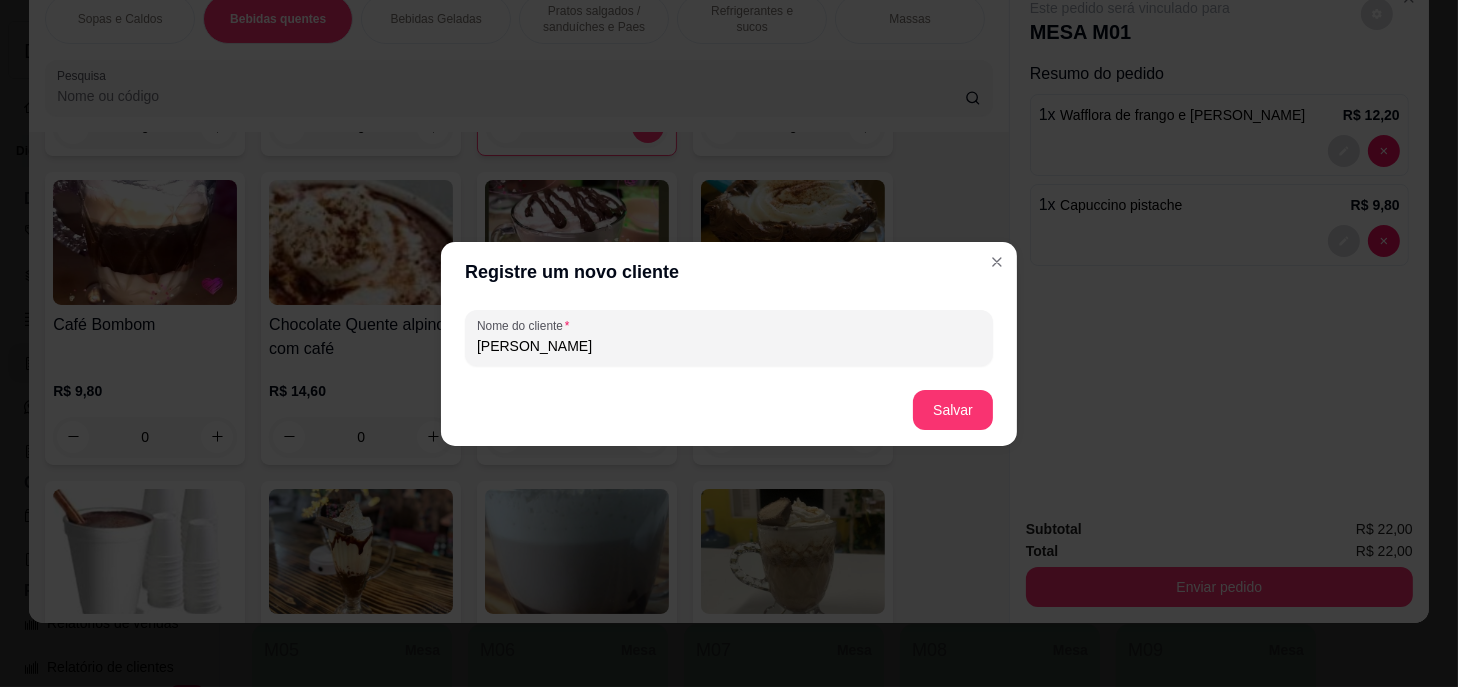 type on "[PERSON_NAME]" 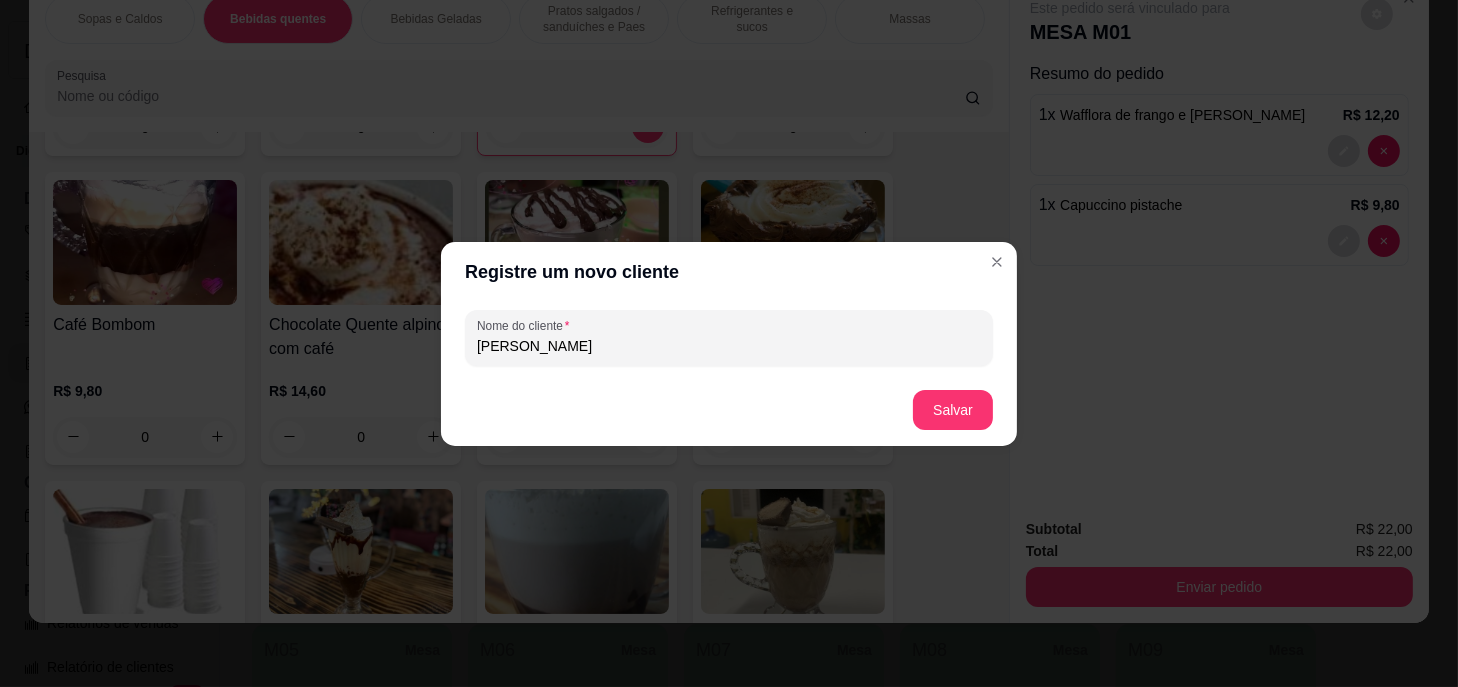 click on "Salvar" at bounding box center [953, 410] 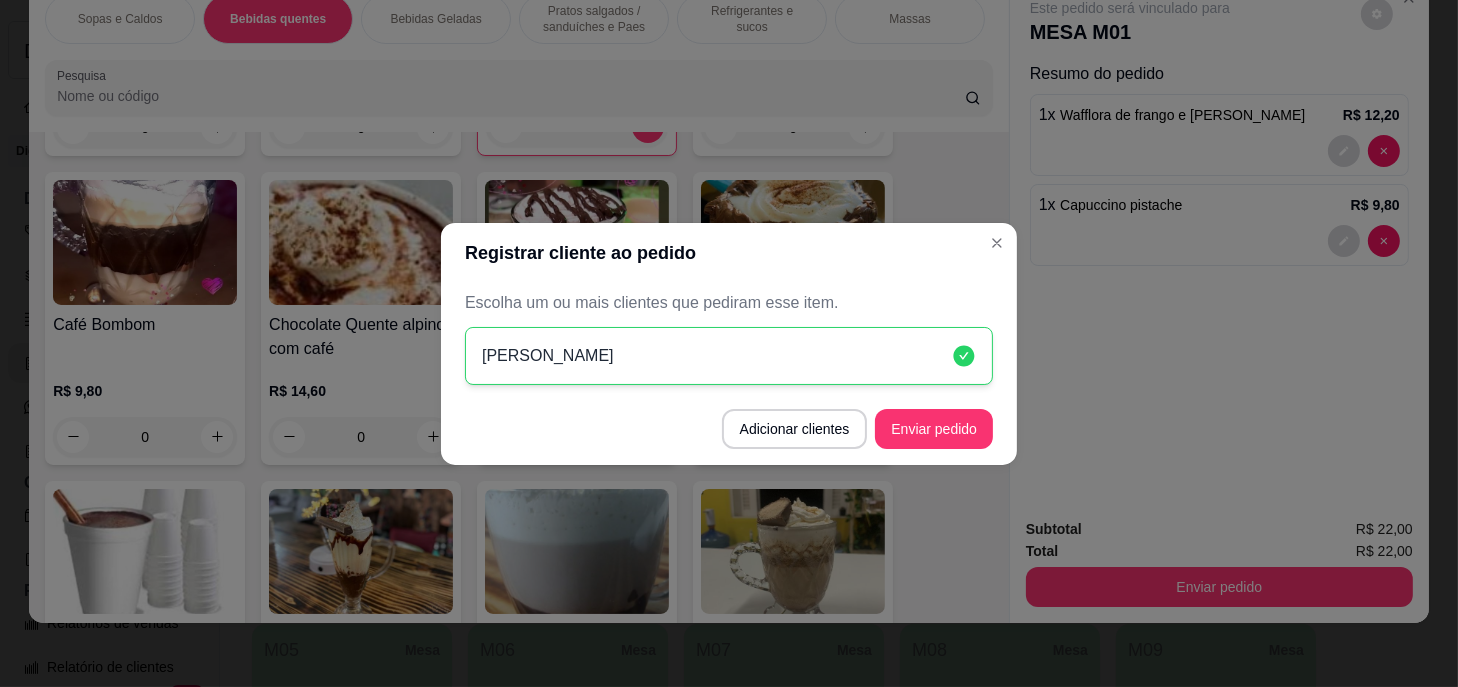 click on "Enviar pedido" at bounding box center (934, 429) 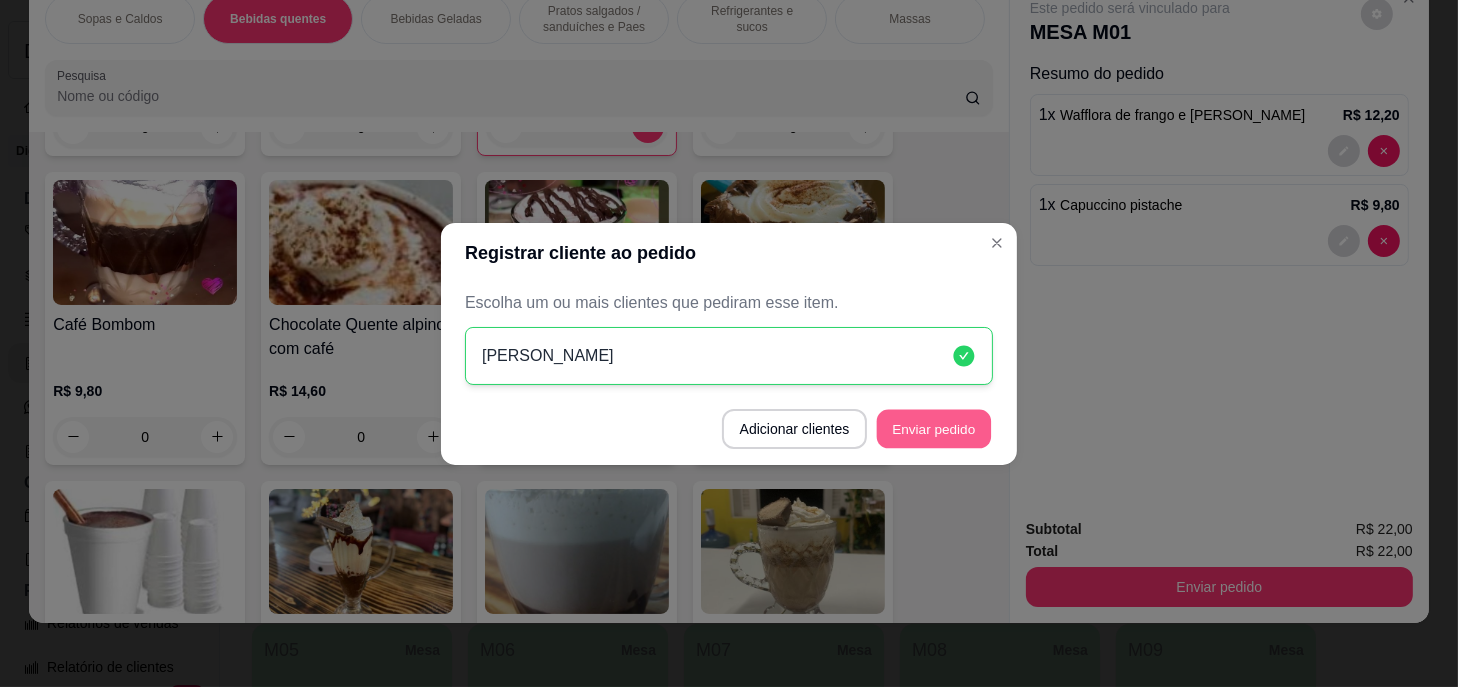 click on "Enviar pedido" at bounding box center (934, 428) 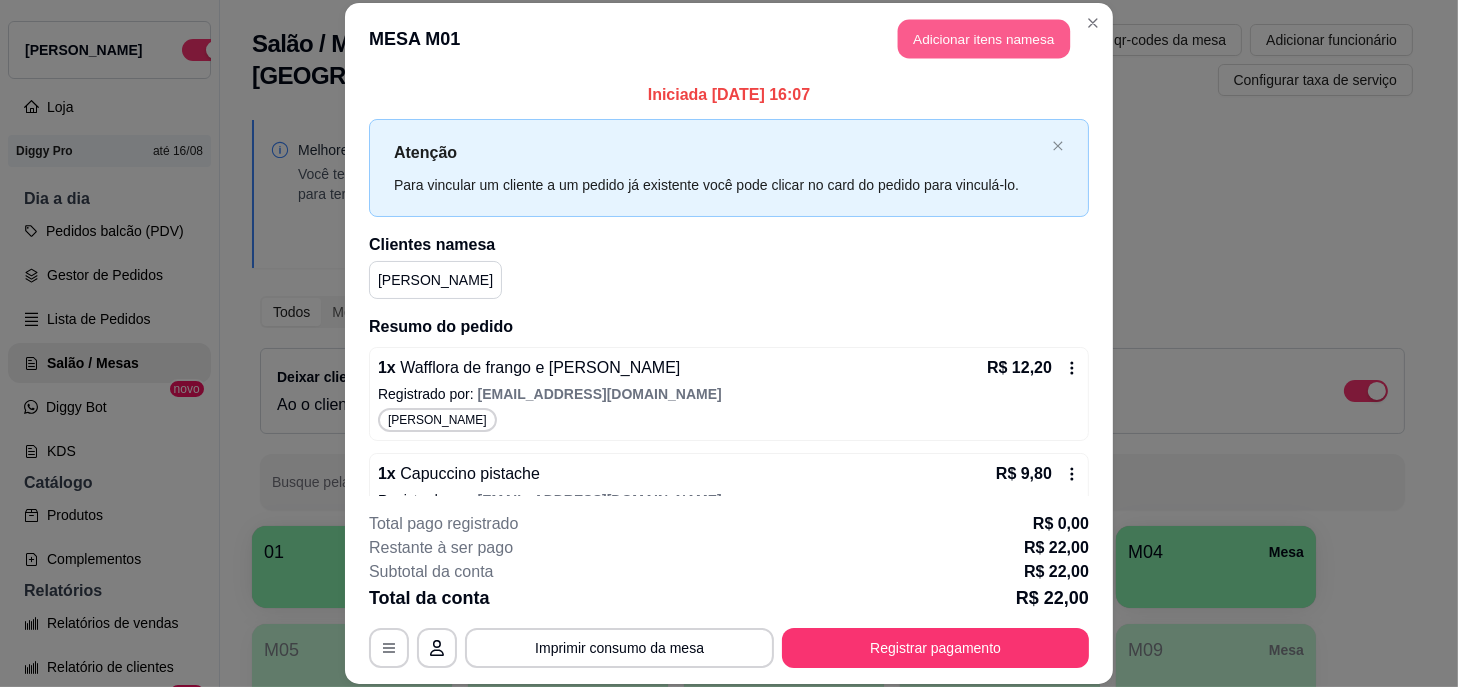 click on "Adicionar itens na  mesa" at bounding box center (984, 39) 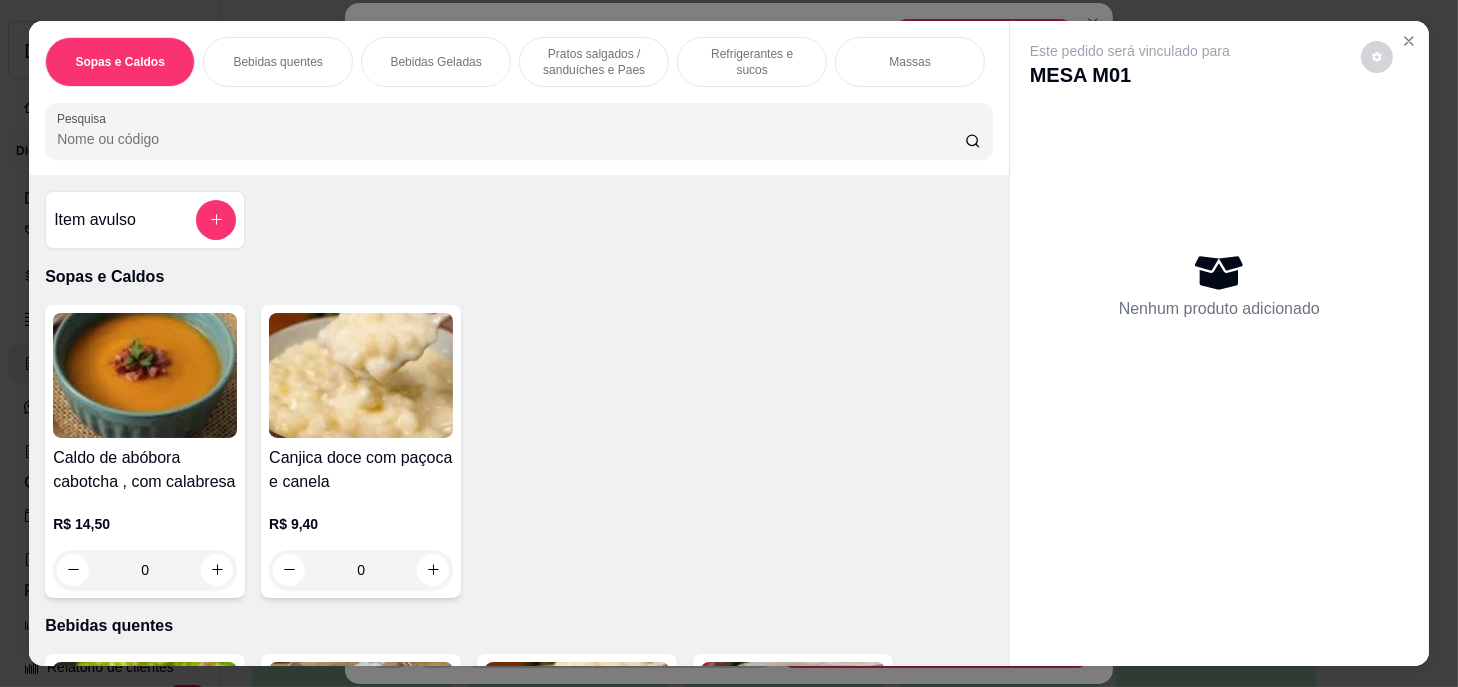 click on "Pratos salgados / sanduíches e Paes" at bounding box center [594, 62] 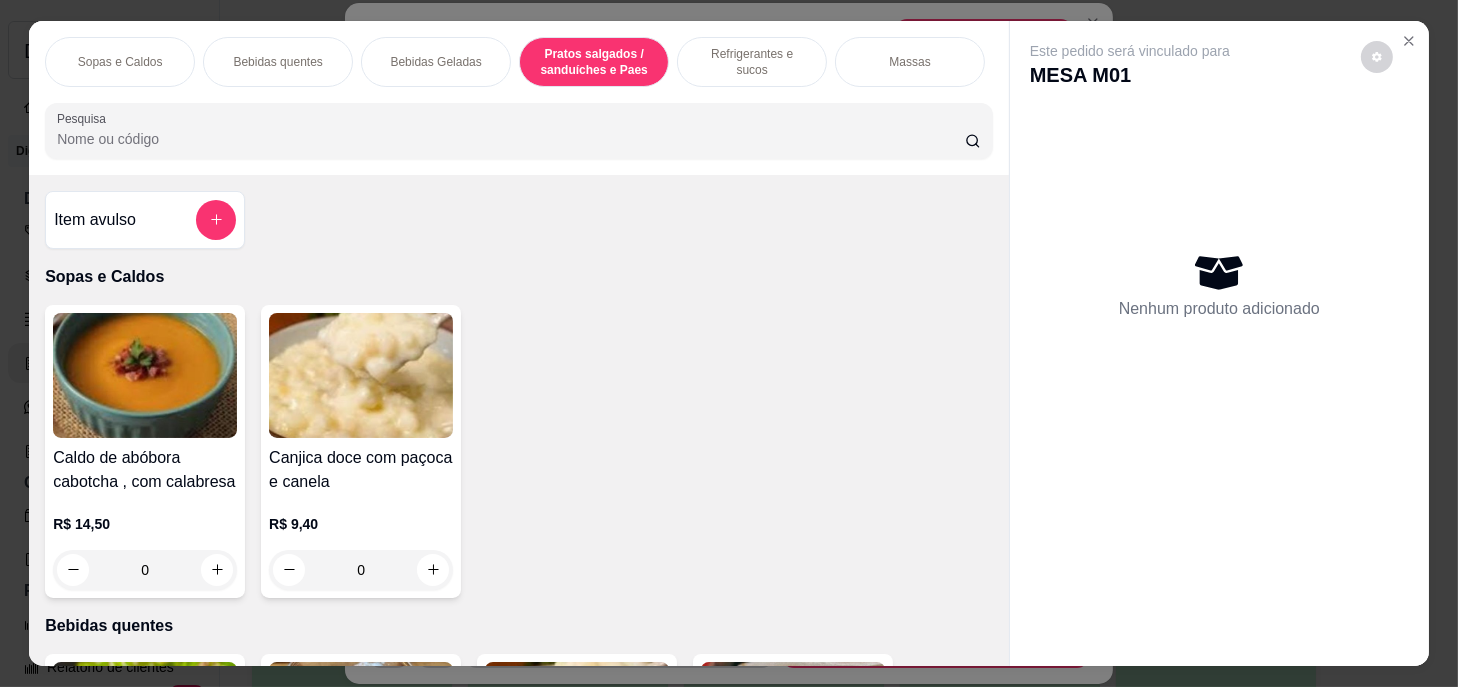 scroll, scrollTop: 5722, scrollLeft: 0, axis: vertical 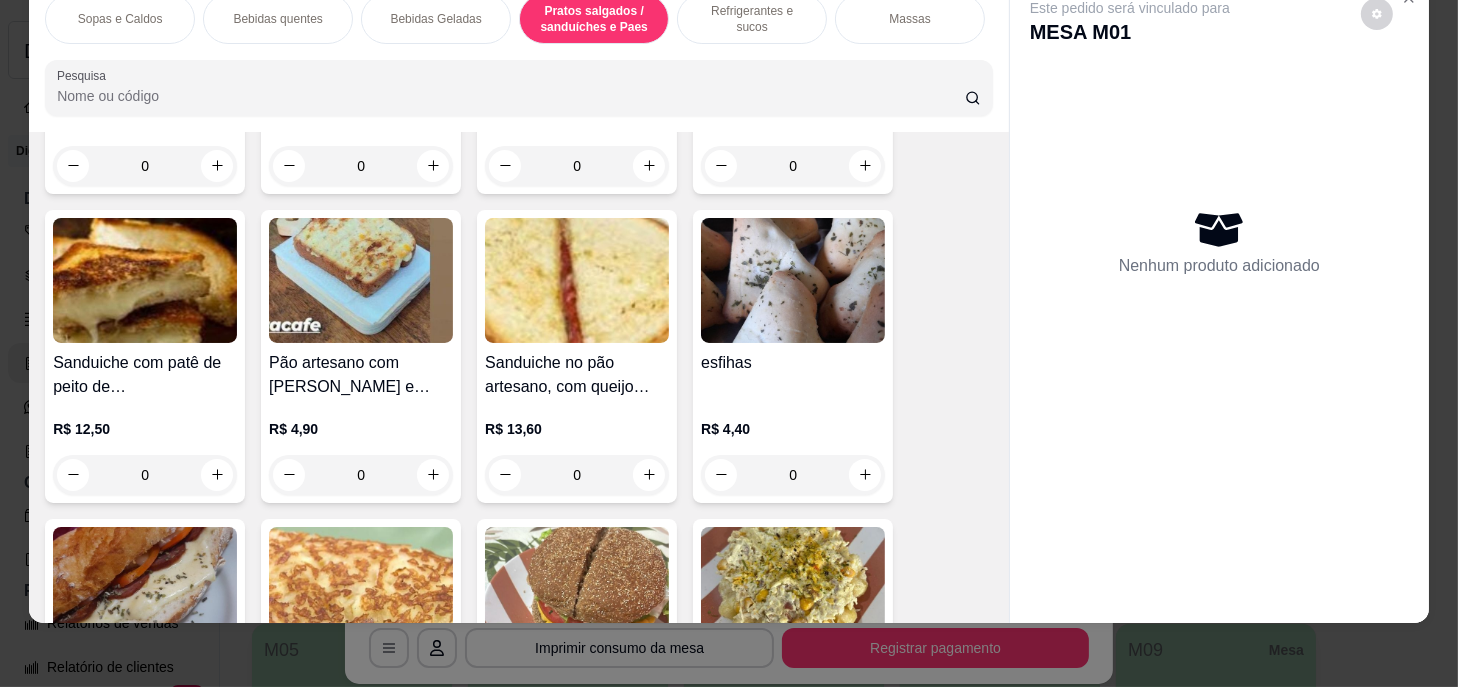 click on "Bebidas quentes" at bounding box center (277, 19) 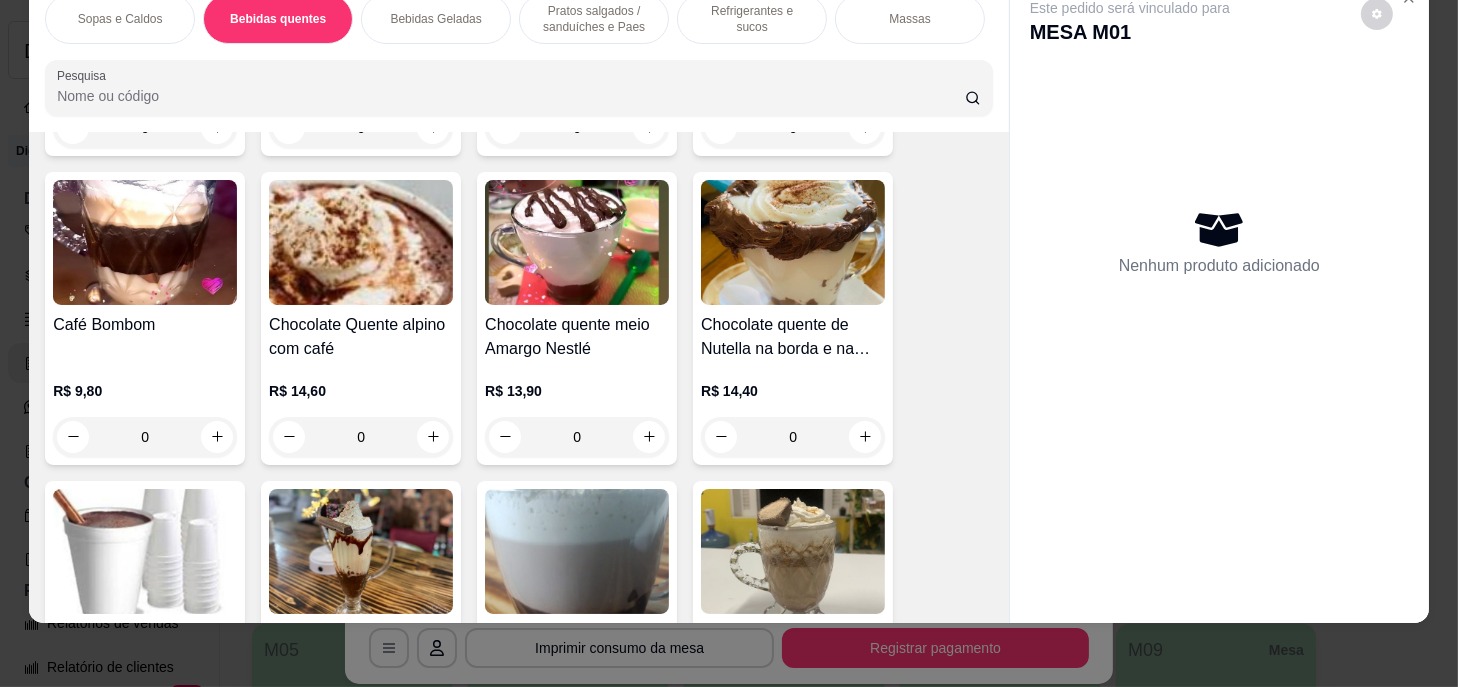 scroll, scrollTop: 2075, scrollLeft: 0, axis: vertical 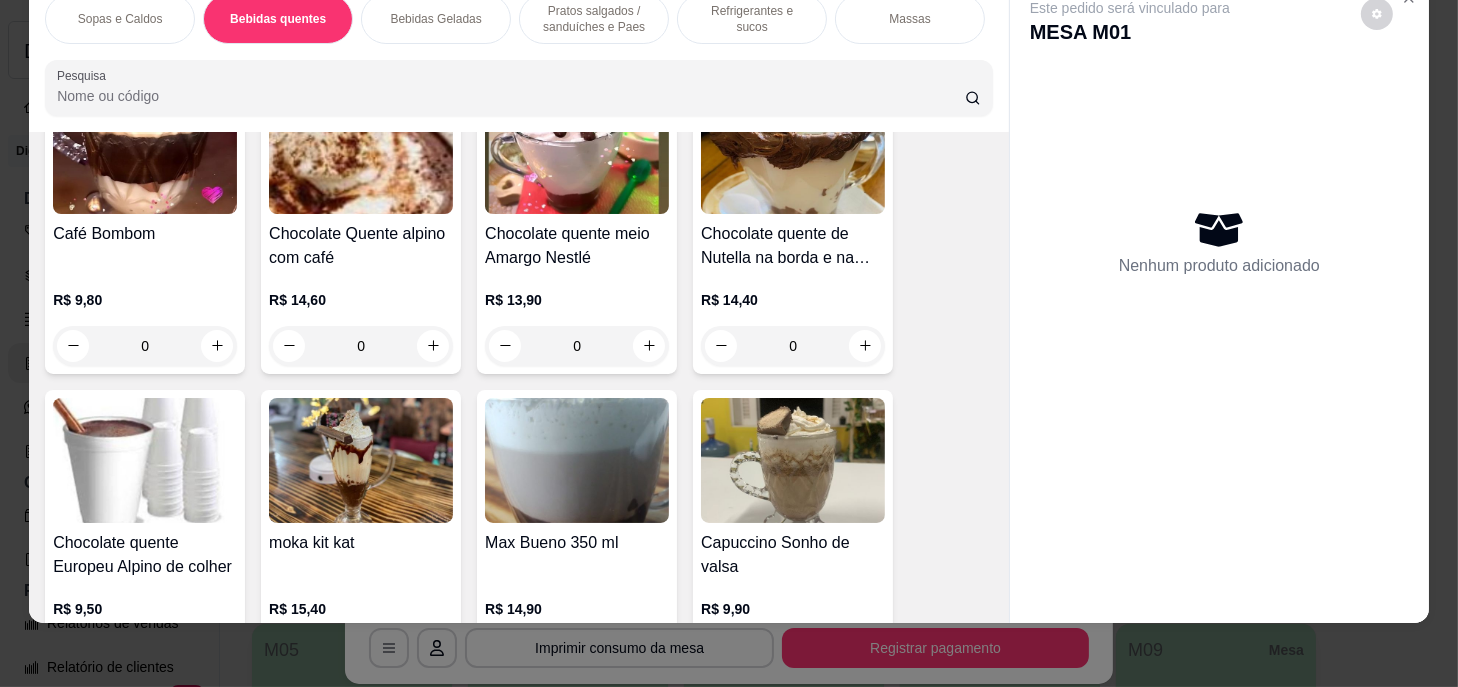 click on "0" at bounding box center [361, 346] 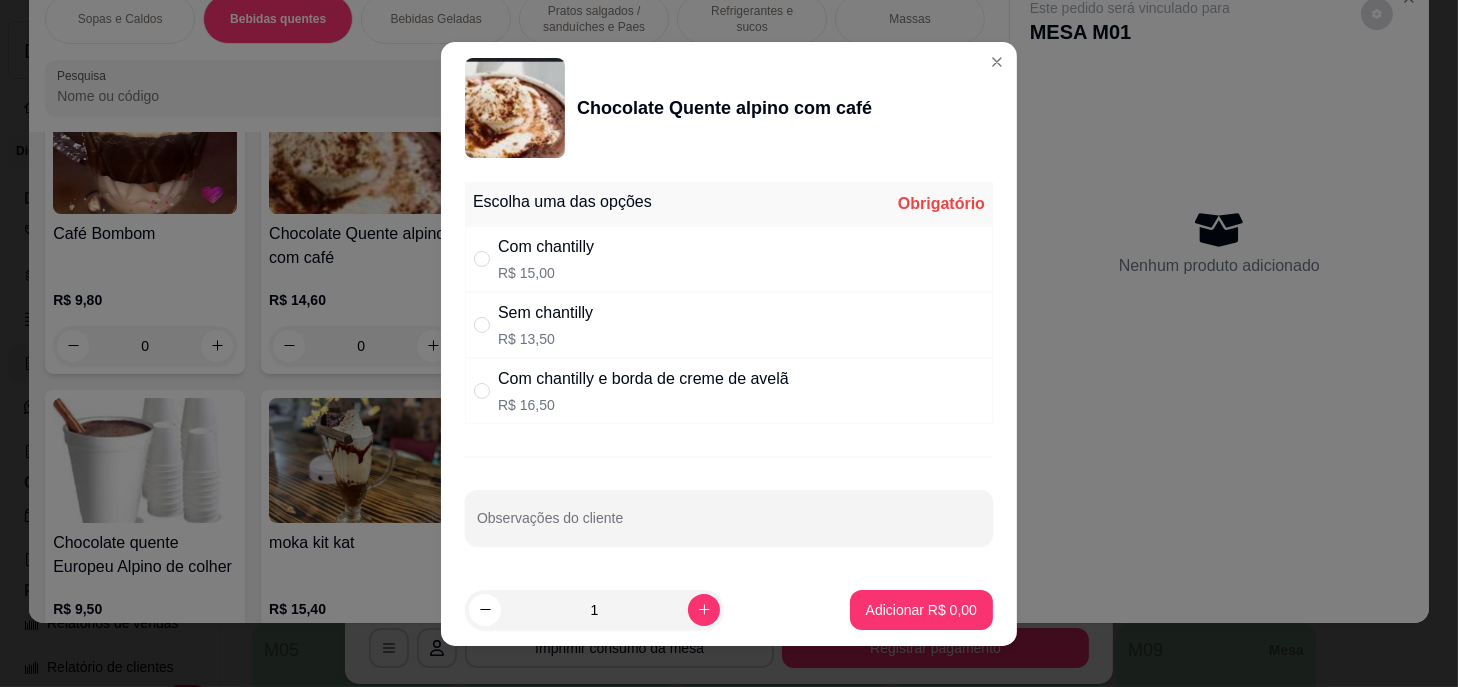 click on "Com chantilly e borda de creme de avelã" at bounding box center [643, 379] 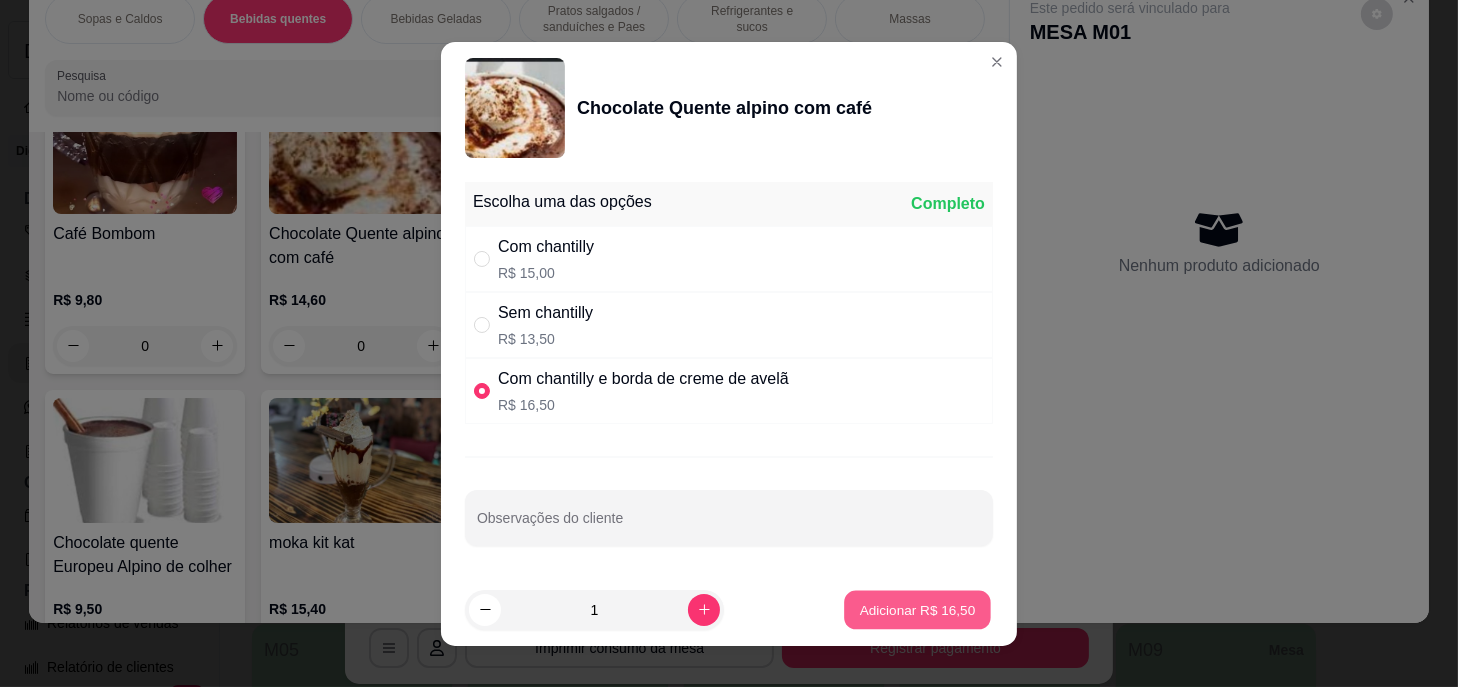 click on "Adicionar   R$ 16,50" at bounding box center (918, 609) 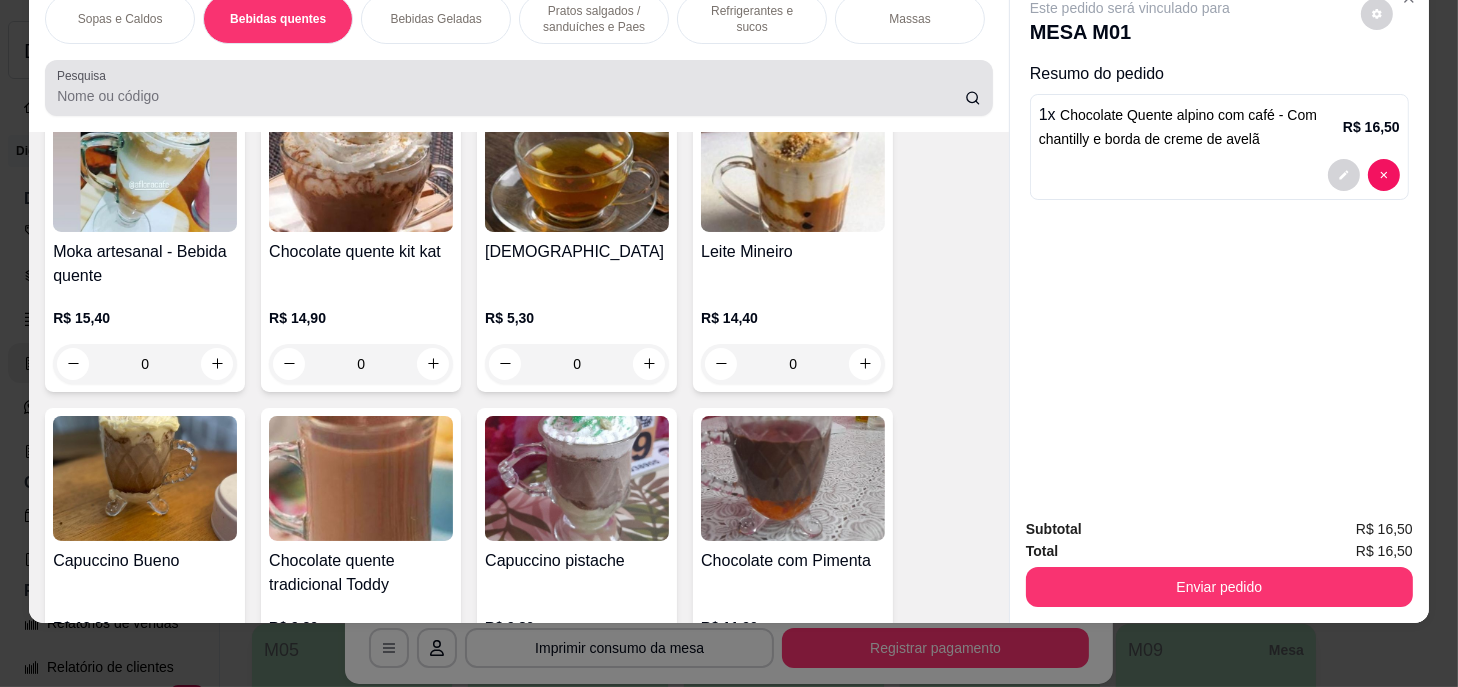 scroll, scrollTop: 1348, scrollLeft: 0, axis: vertical 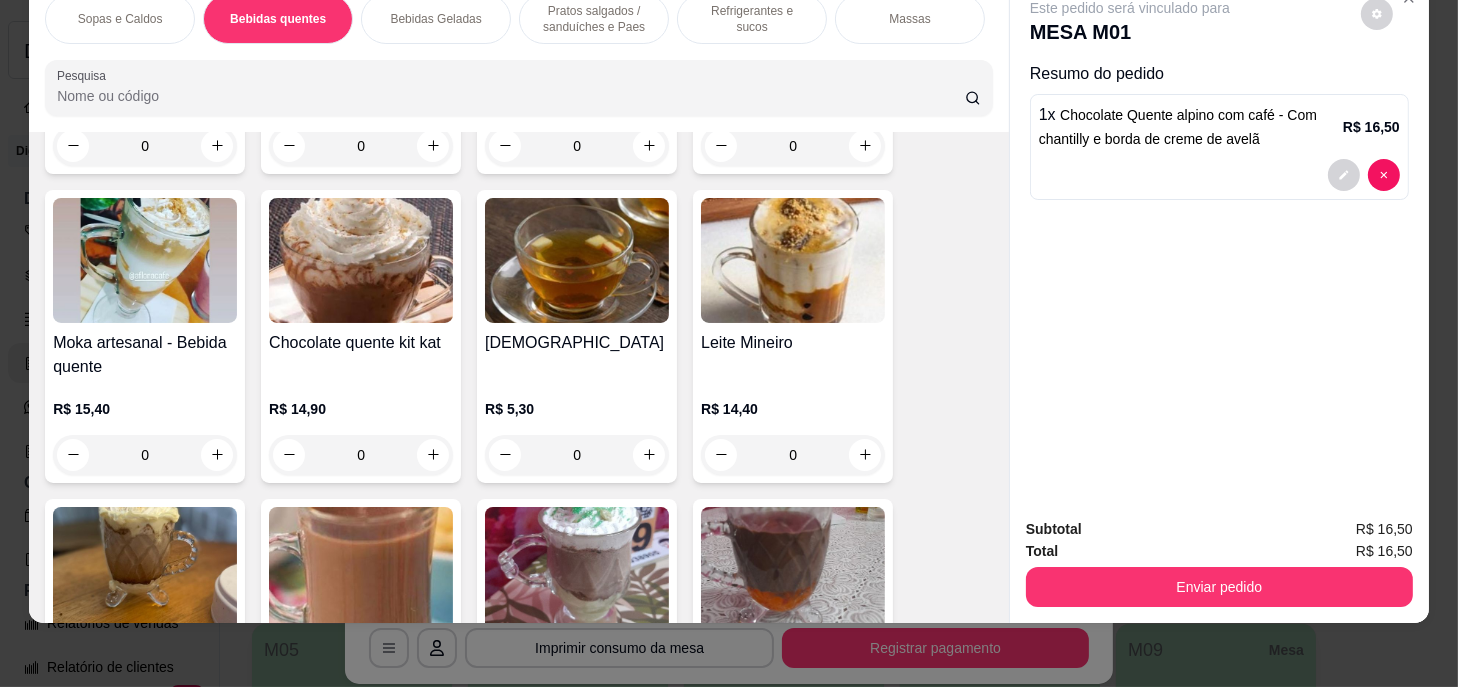 click on "Pratos salgados / sanduíches e Paes" at bounding box center [594, 19] 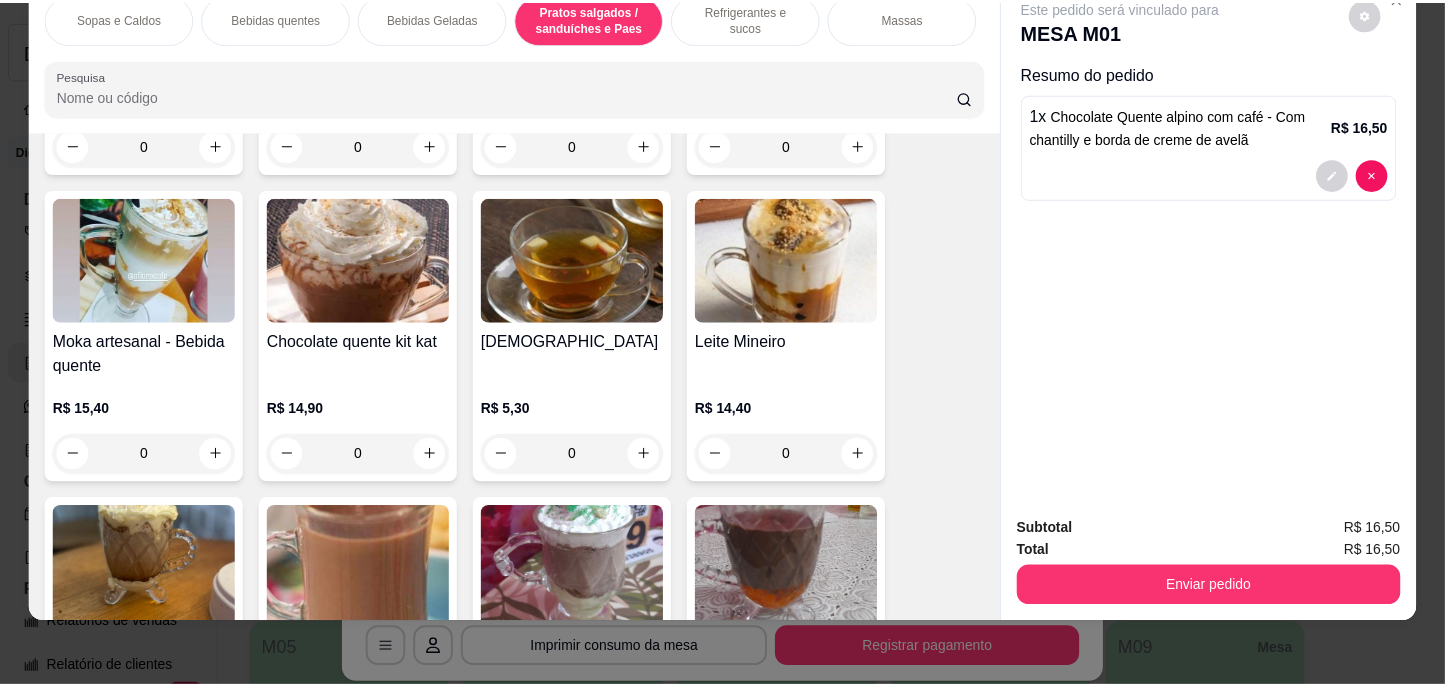 scroll, scrollTop: 5724, scrollLeft: 0, axis: vertical 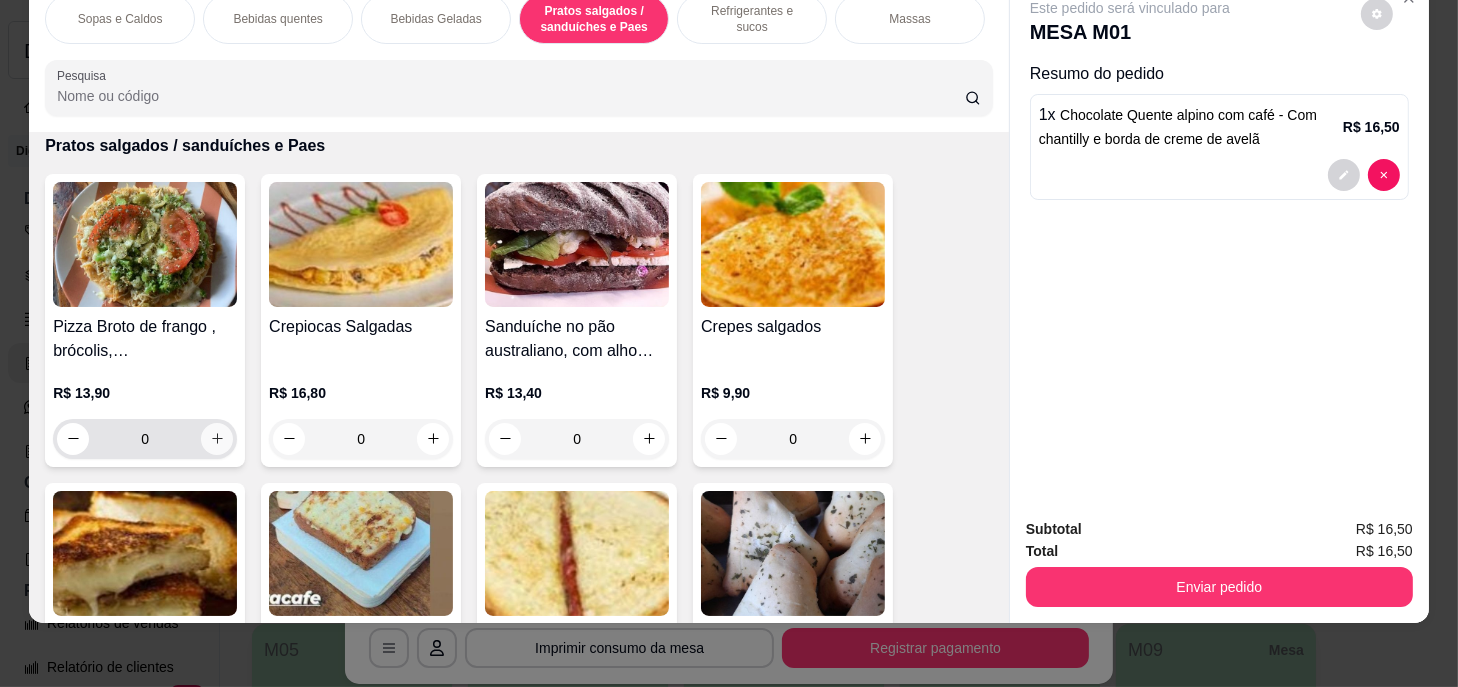click 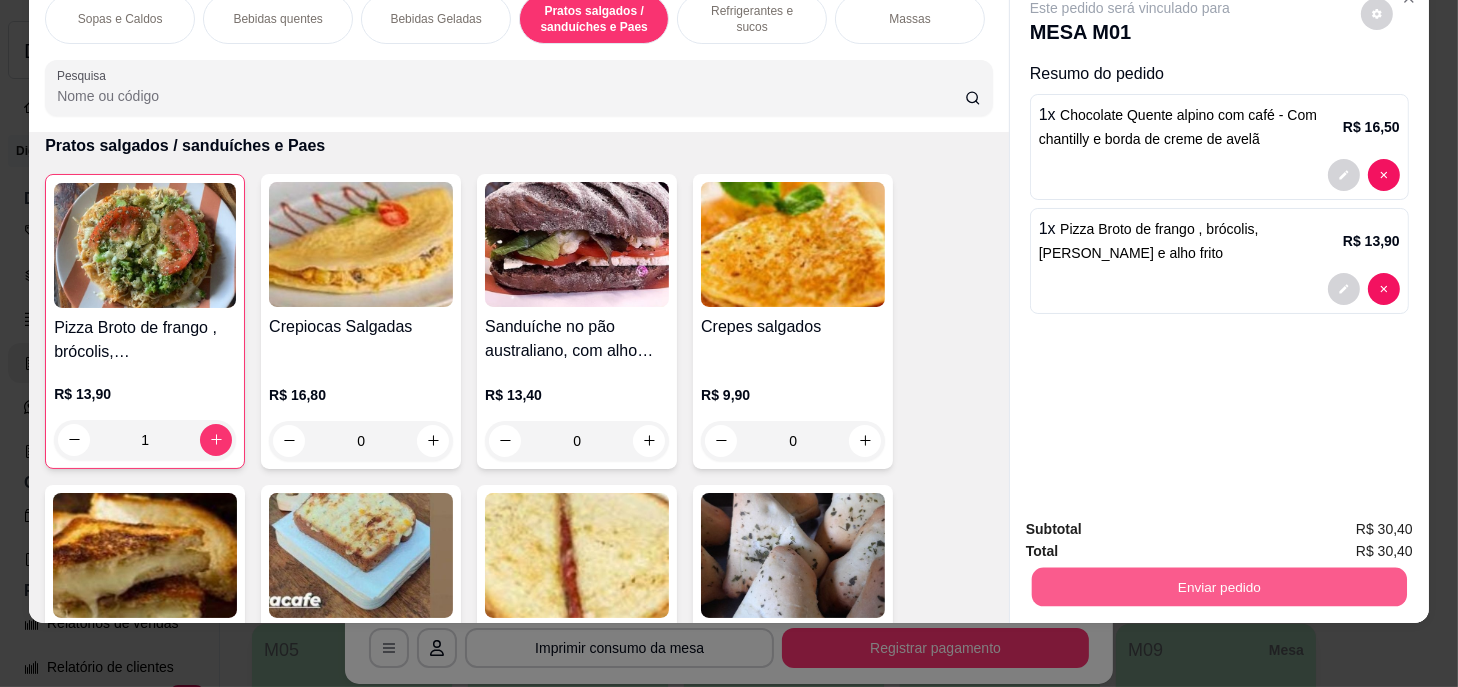 click on "Enviar pedido" at bounding box center (1219, 587) 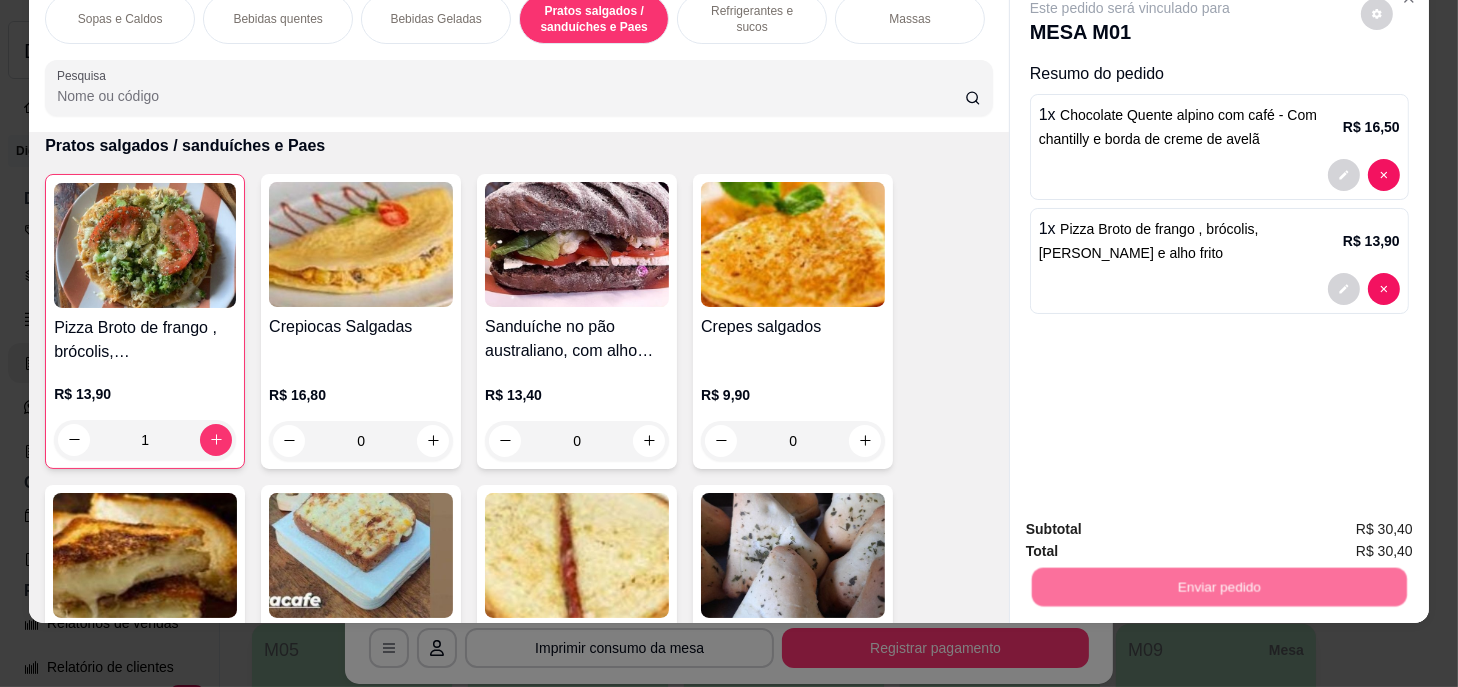drag, startPoint x: 1328, startPoint y: 500, endPoint x: 1328, endPoint y: 512, distance: 12 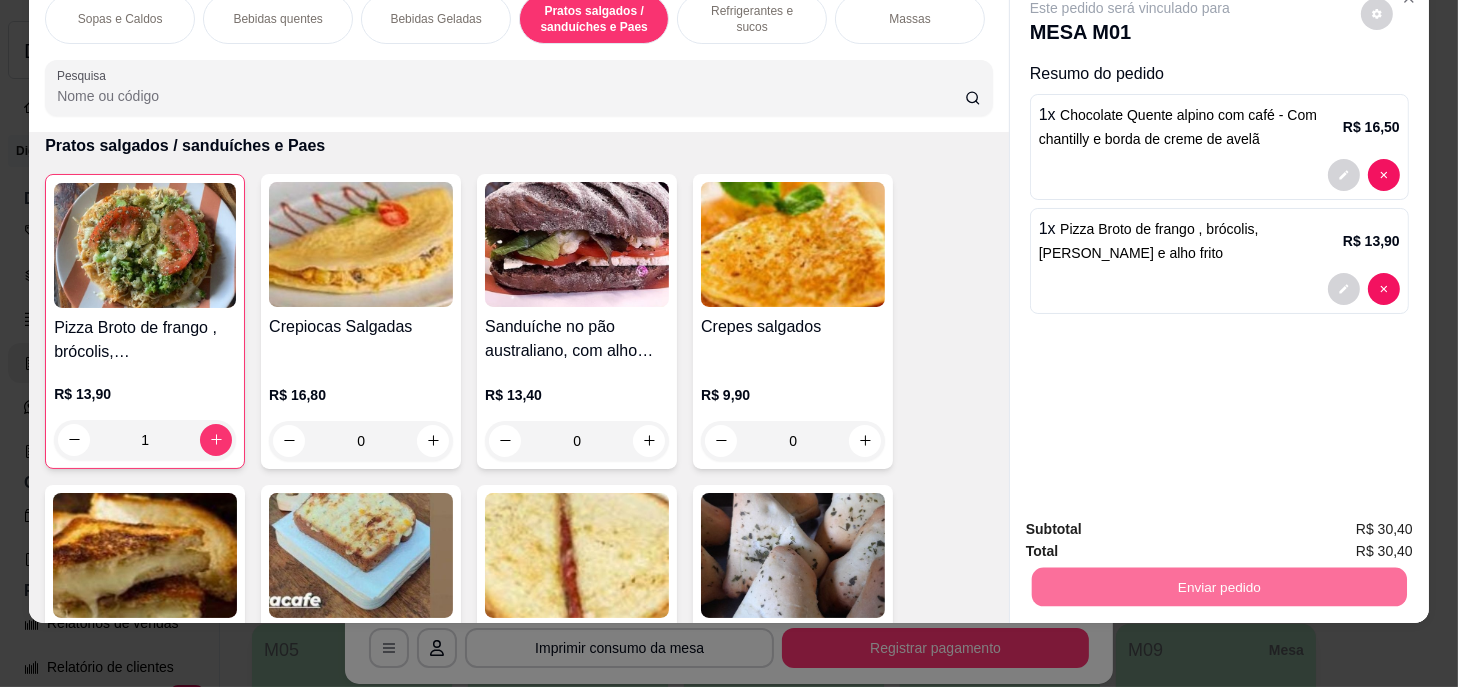 click on "Sim, quero registrar" at bounding box center [1343, 525] 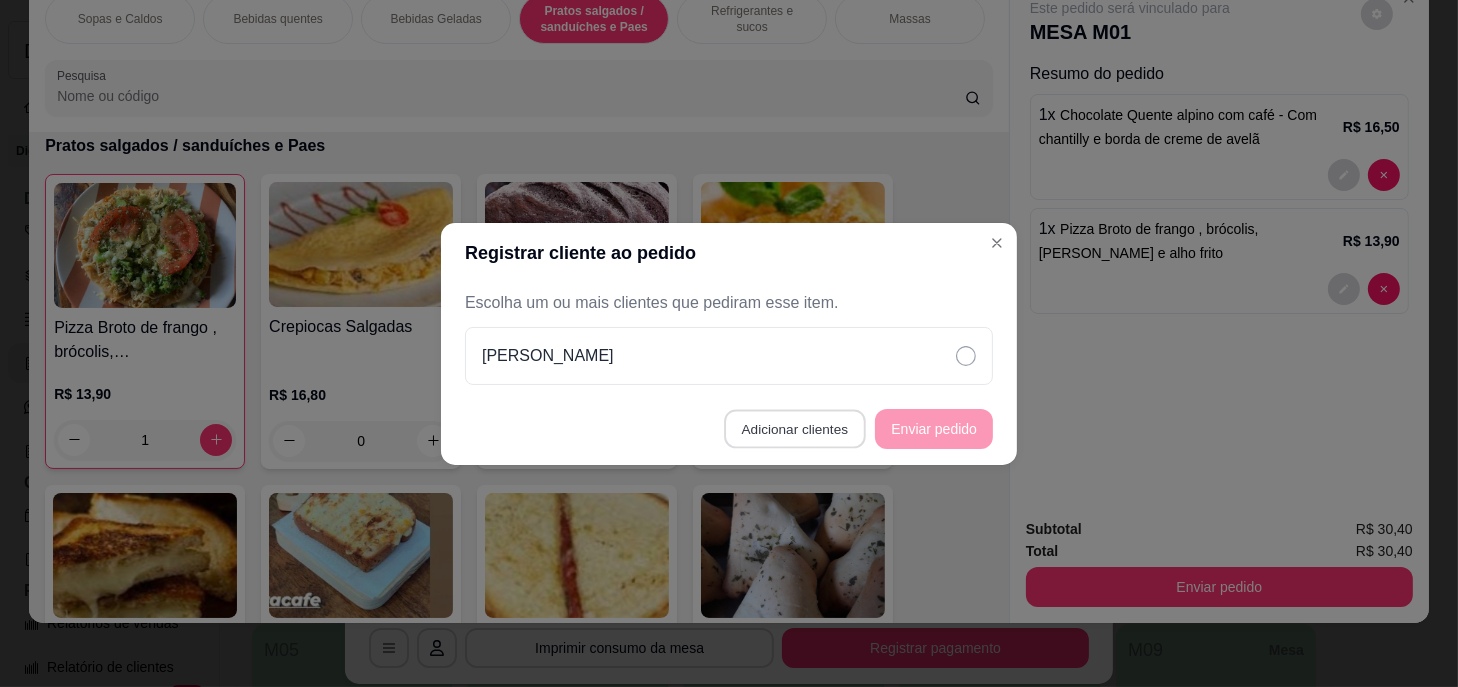 click on "Adicionar clientes" at bounding box center (794, 428) 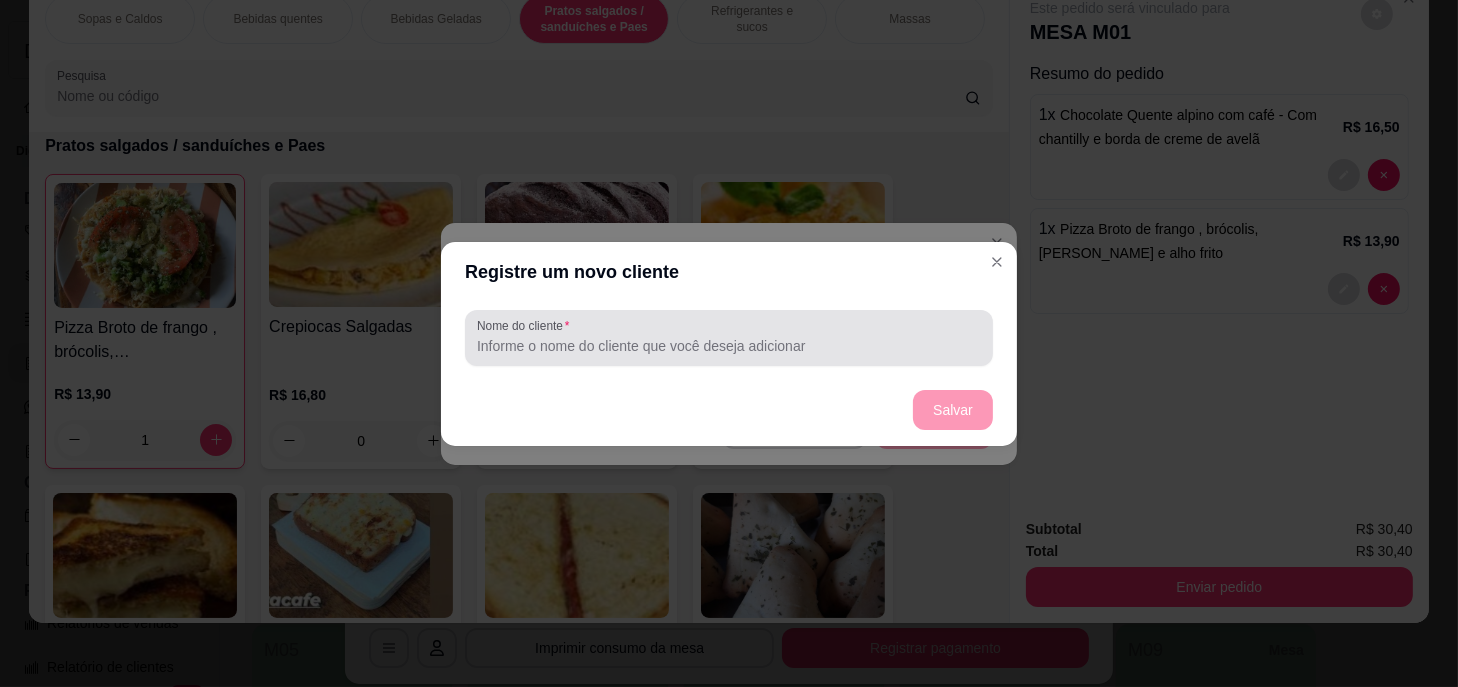 click on "Nome do cliente" at bounding box center [729, 346] 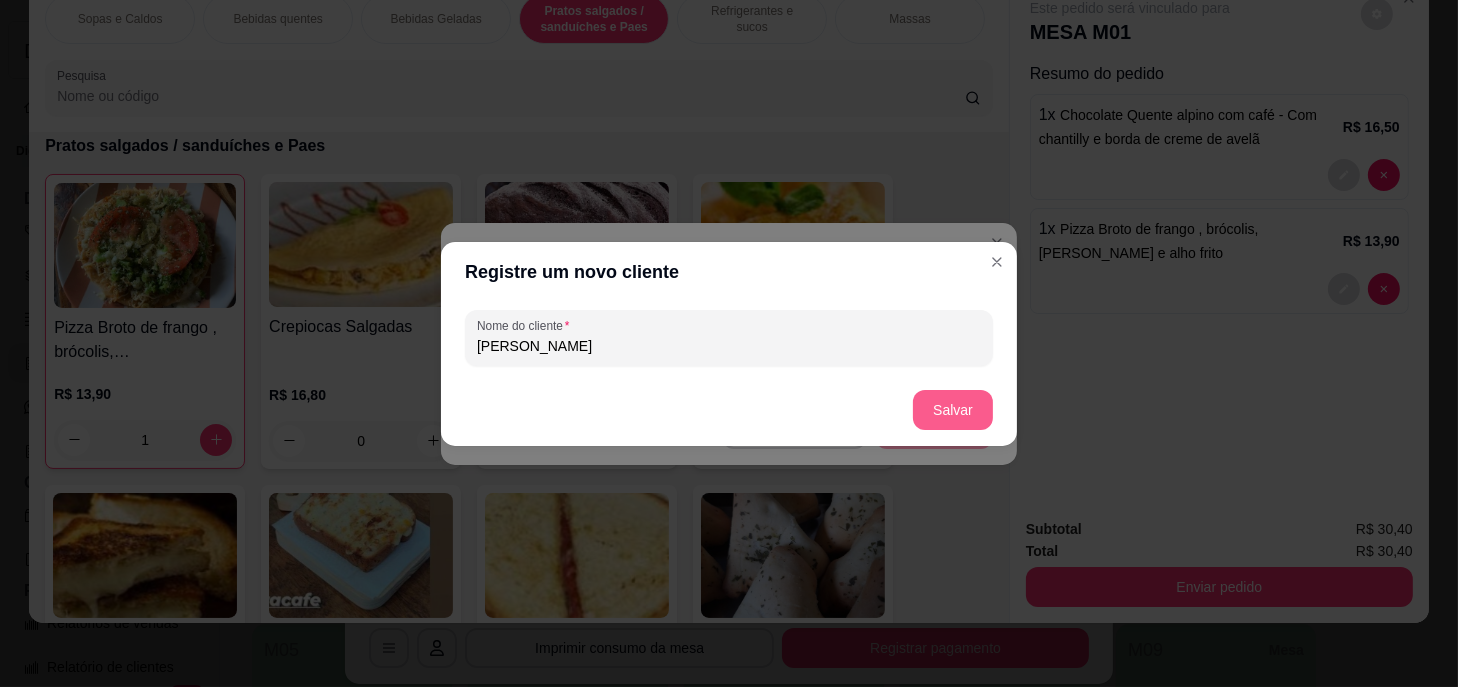 type on "[PERSON_NAME]" 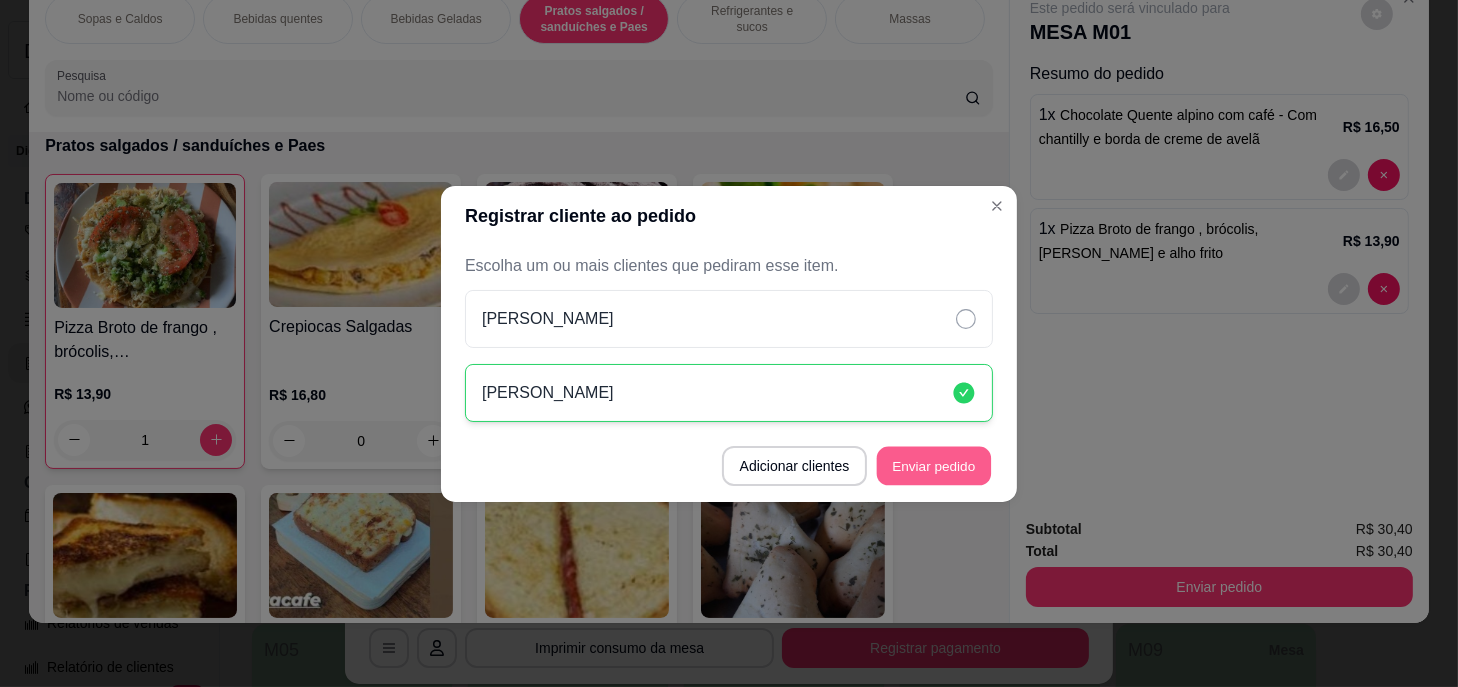 click on "Enviar pedido" at bounding box center [934, 465] 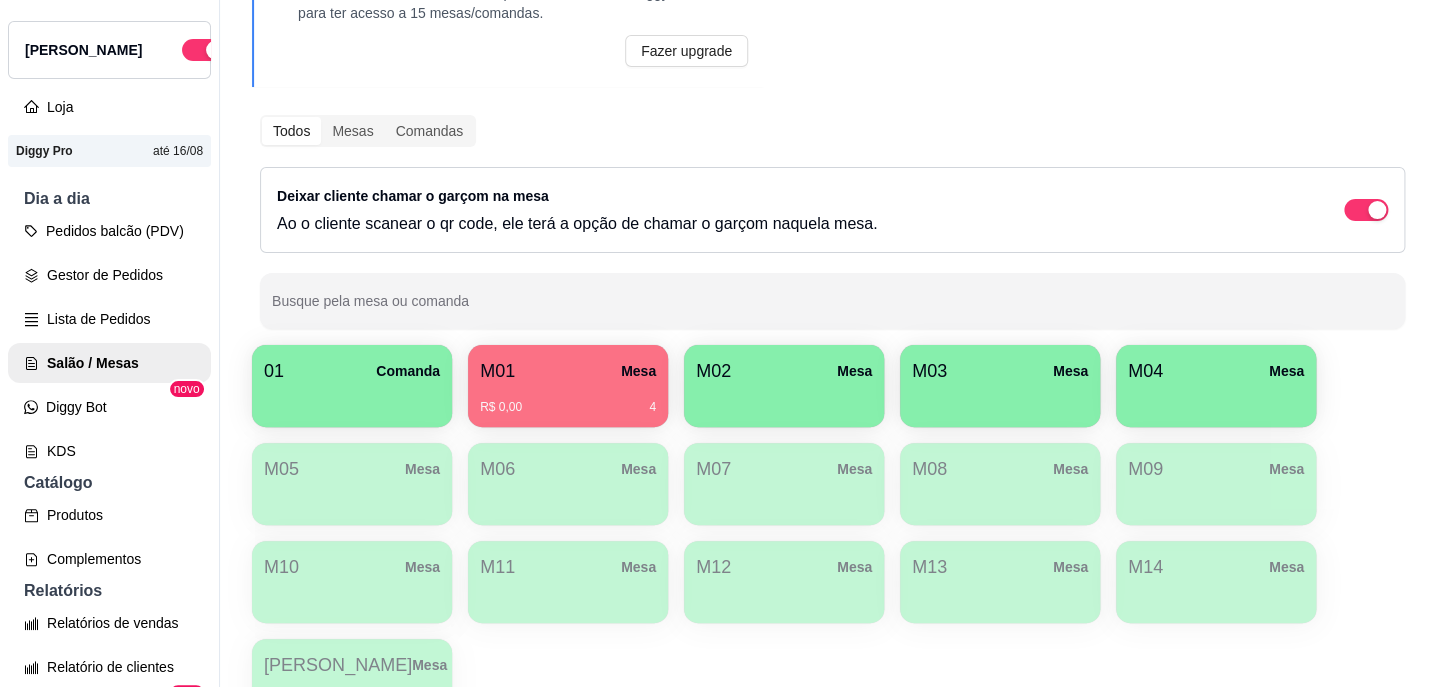 scroll, scrollTop: 268, scrollLeft: 0, axis: vertical 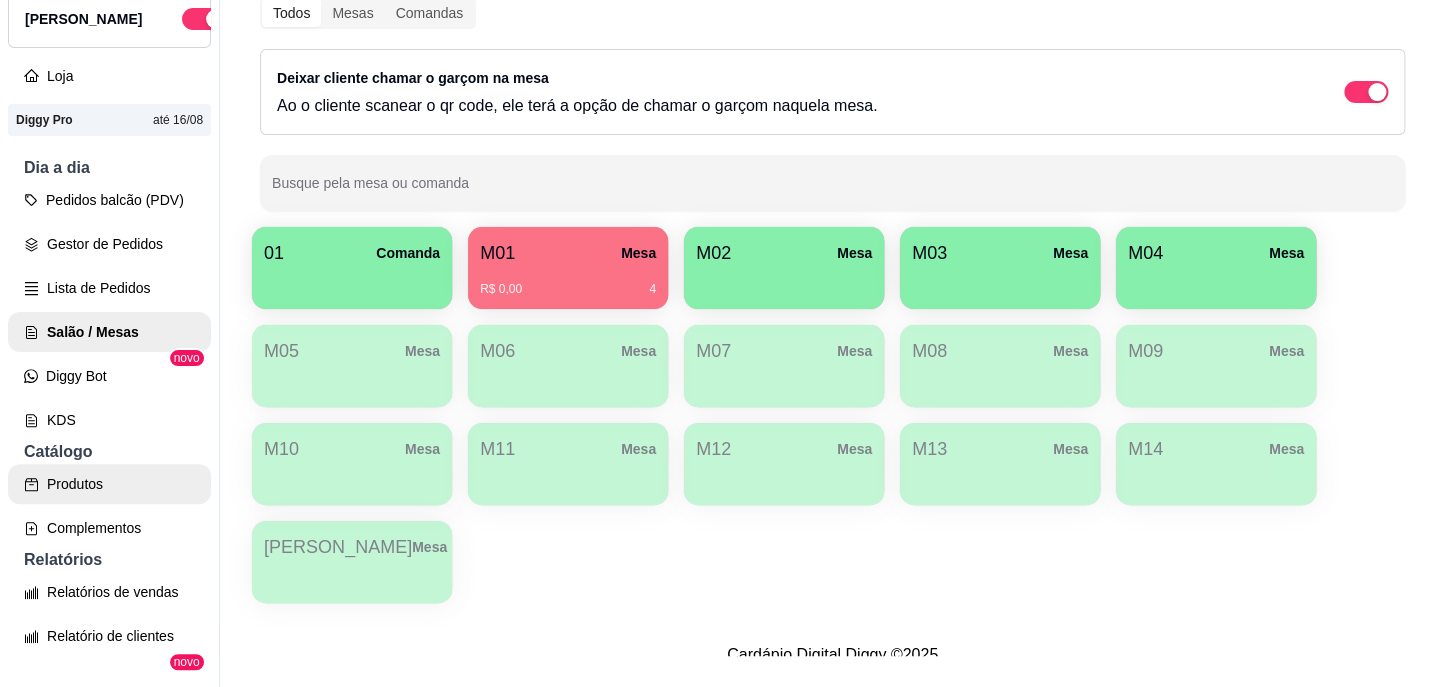 click on "Produtos" at bounding box center [109, 484] 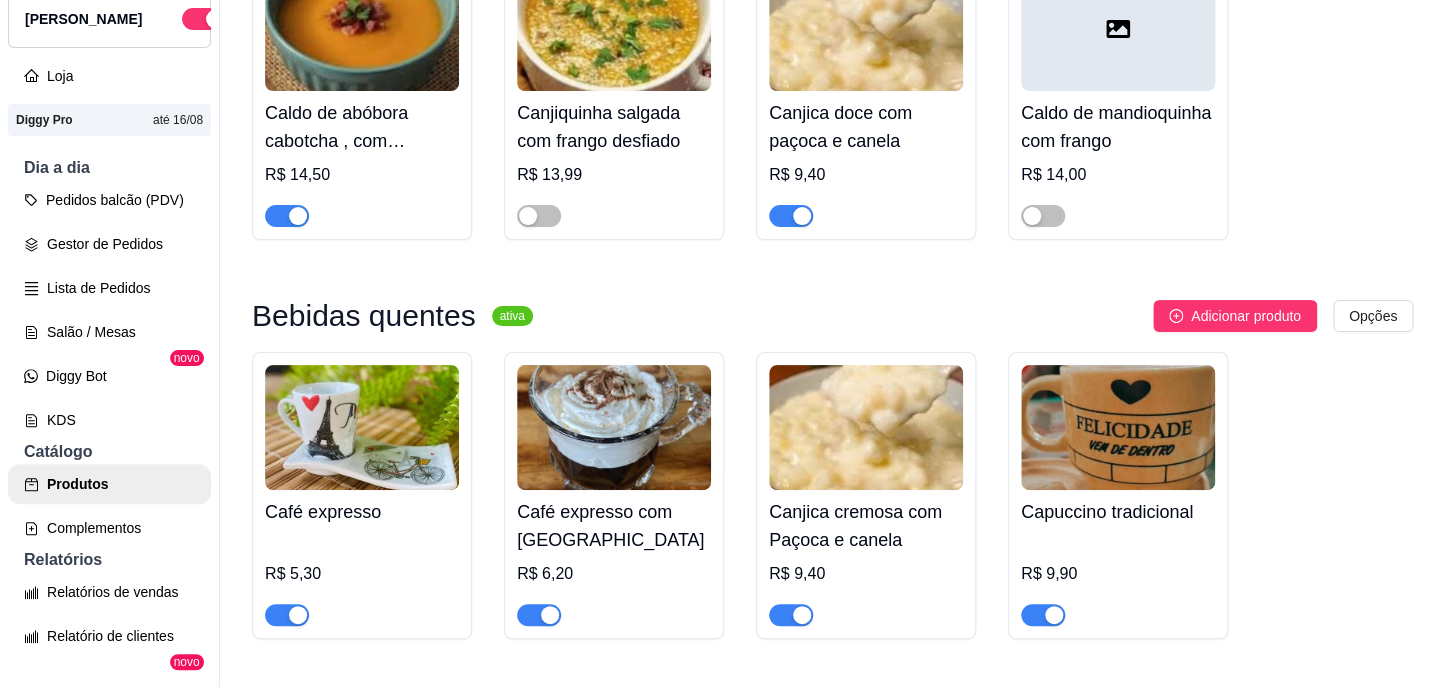 scroll, scrollTop: 0, scrollLeft: 0, axis: both 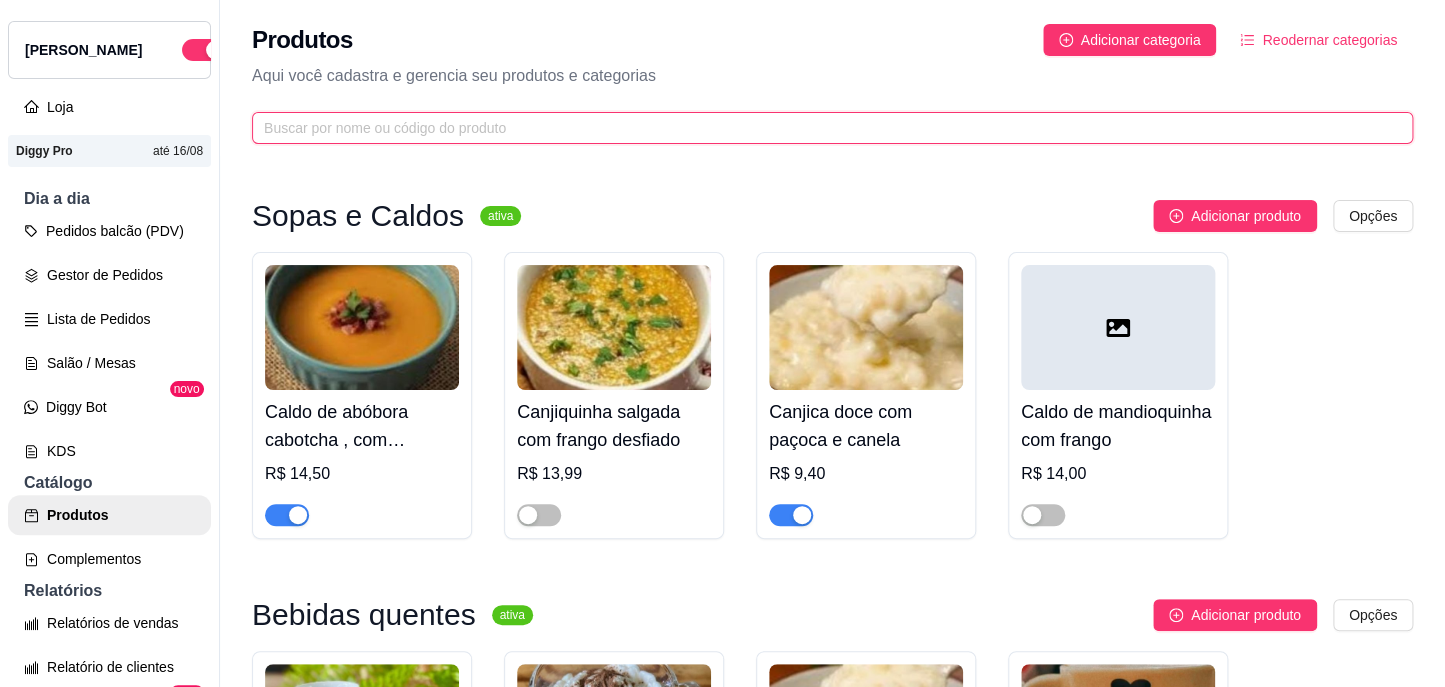click at bounding box center (824, 128) 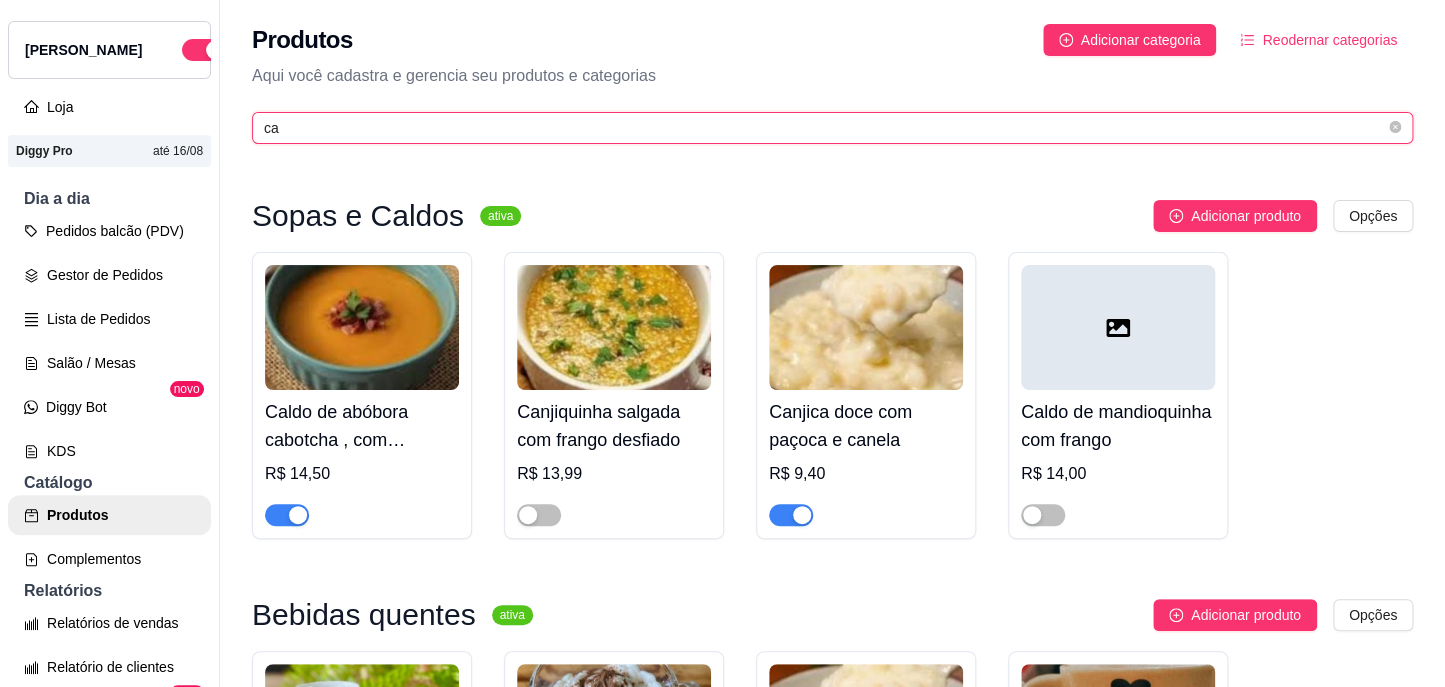 type on "c" 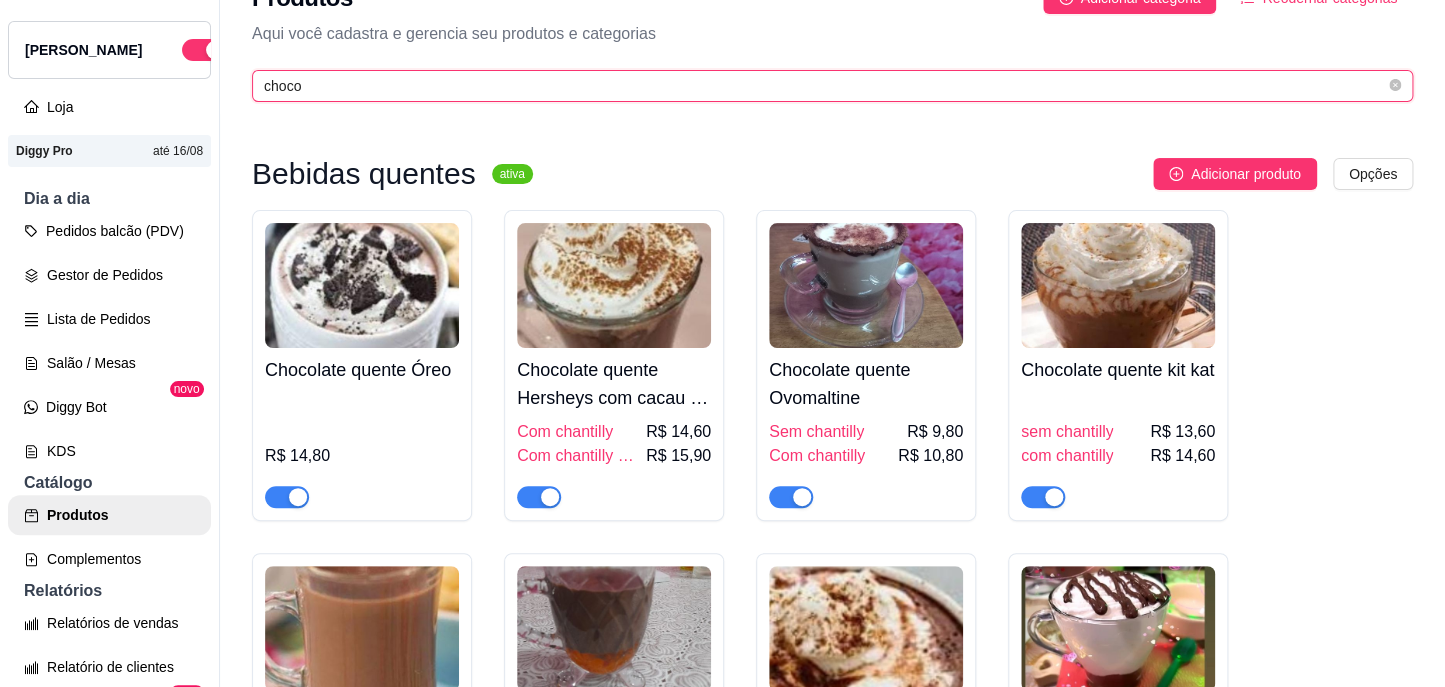 scroll, scrollTop: 0, scrollLeft: 0, axis: both 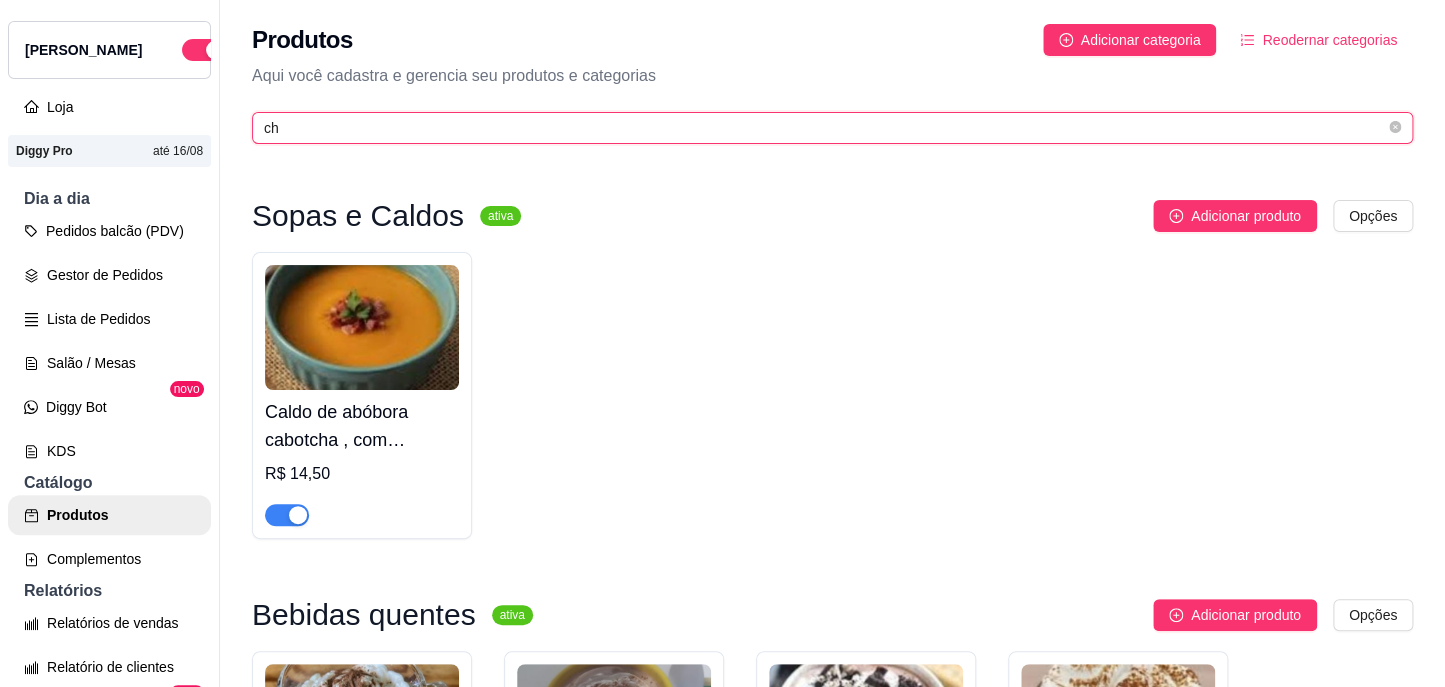 type on "c" 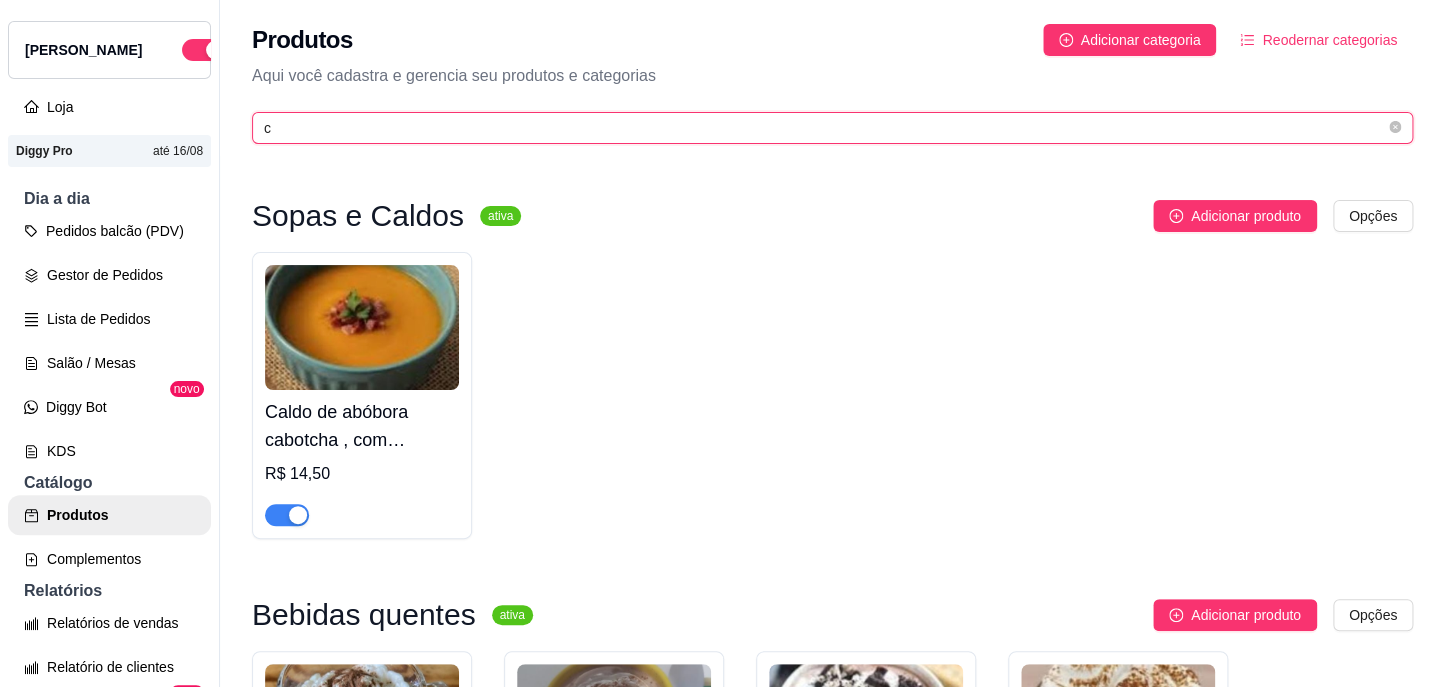 type 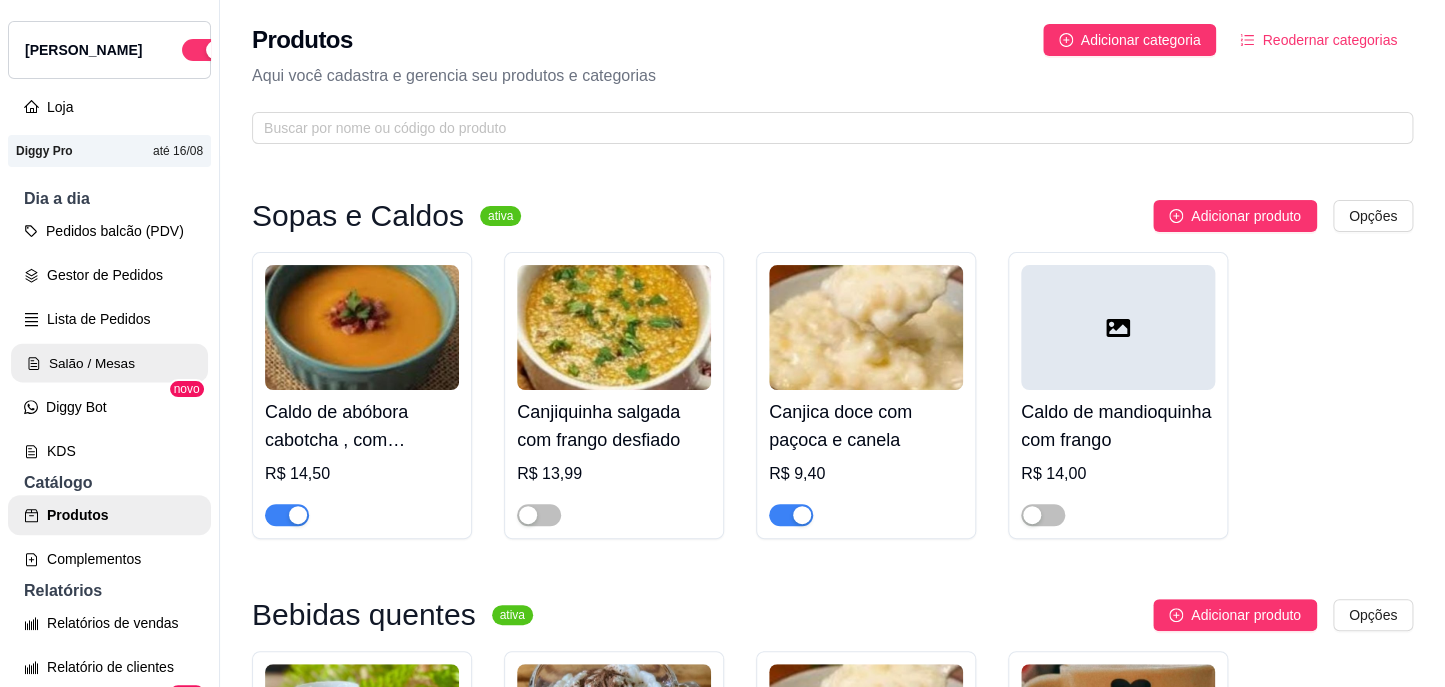 click on "Salão / Mesas" at bounding box center [109, 363] 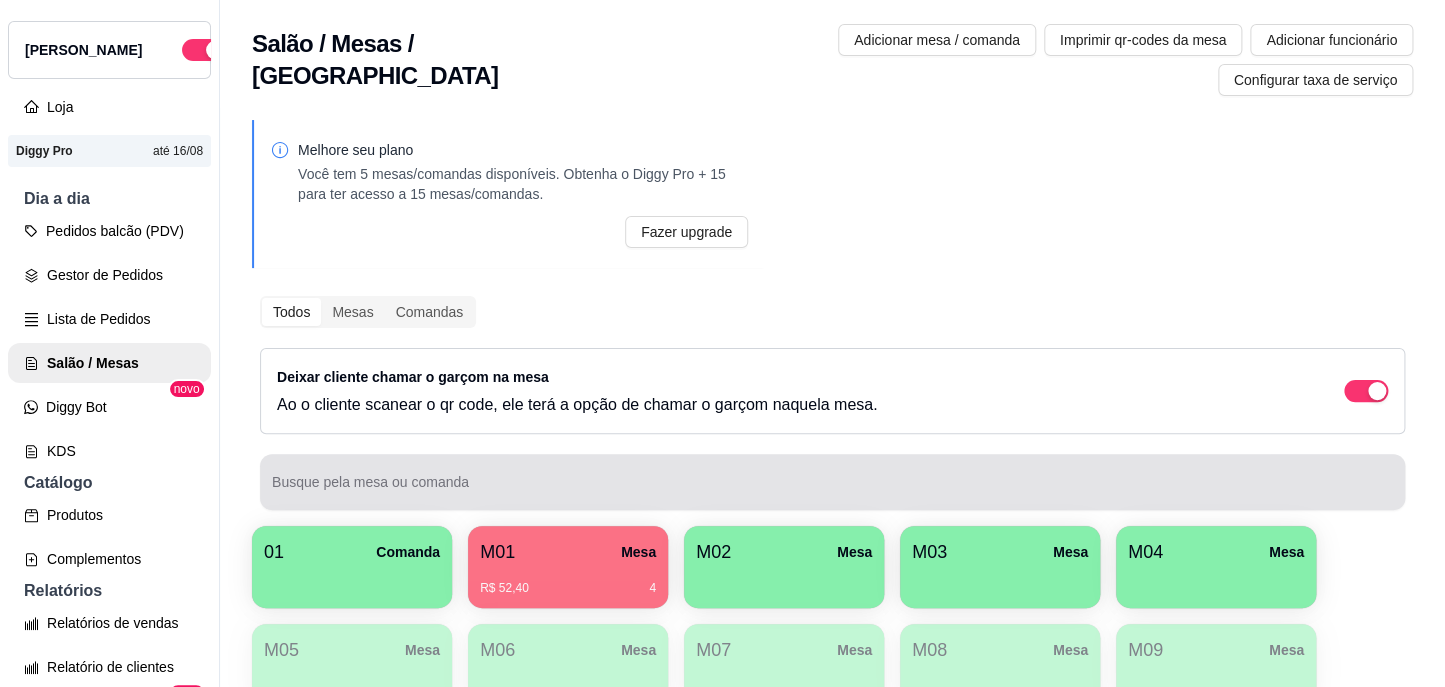 scroll, scrollTop: 268, scrollLeft: 0, axis: vertical 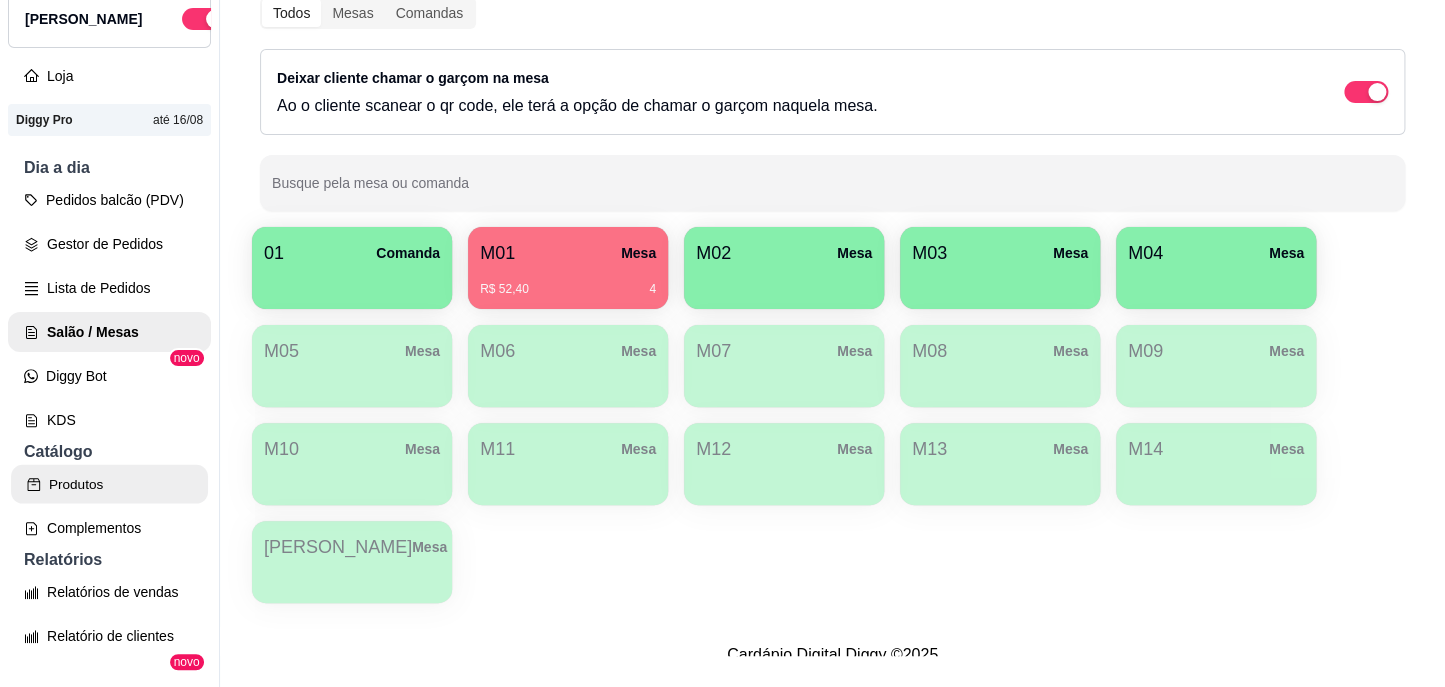 click on "Produtos" at bounding box center (109, 484) 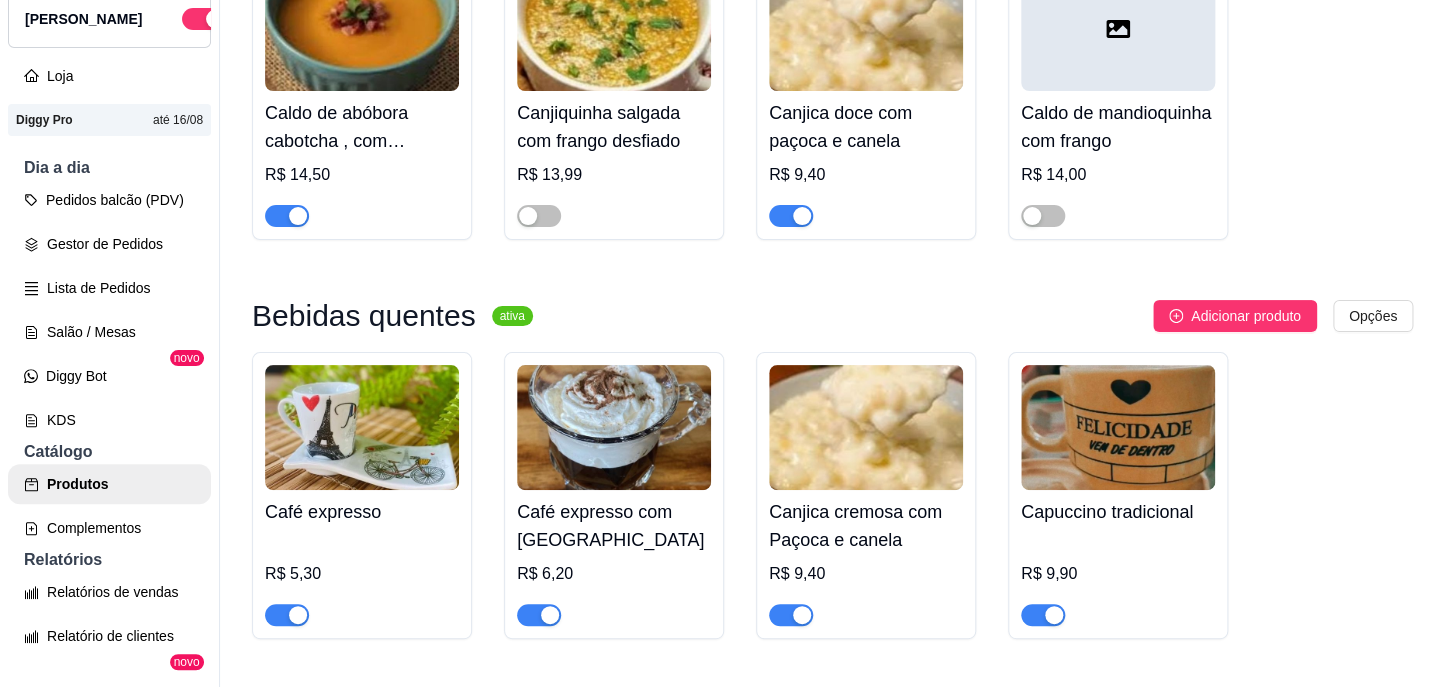 scroll, scrollTop: 0, scrollLeft: 0, axis: both 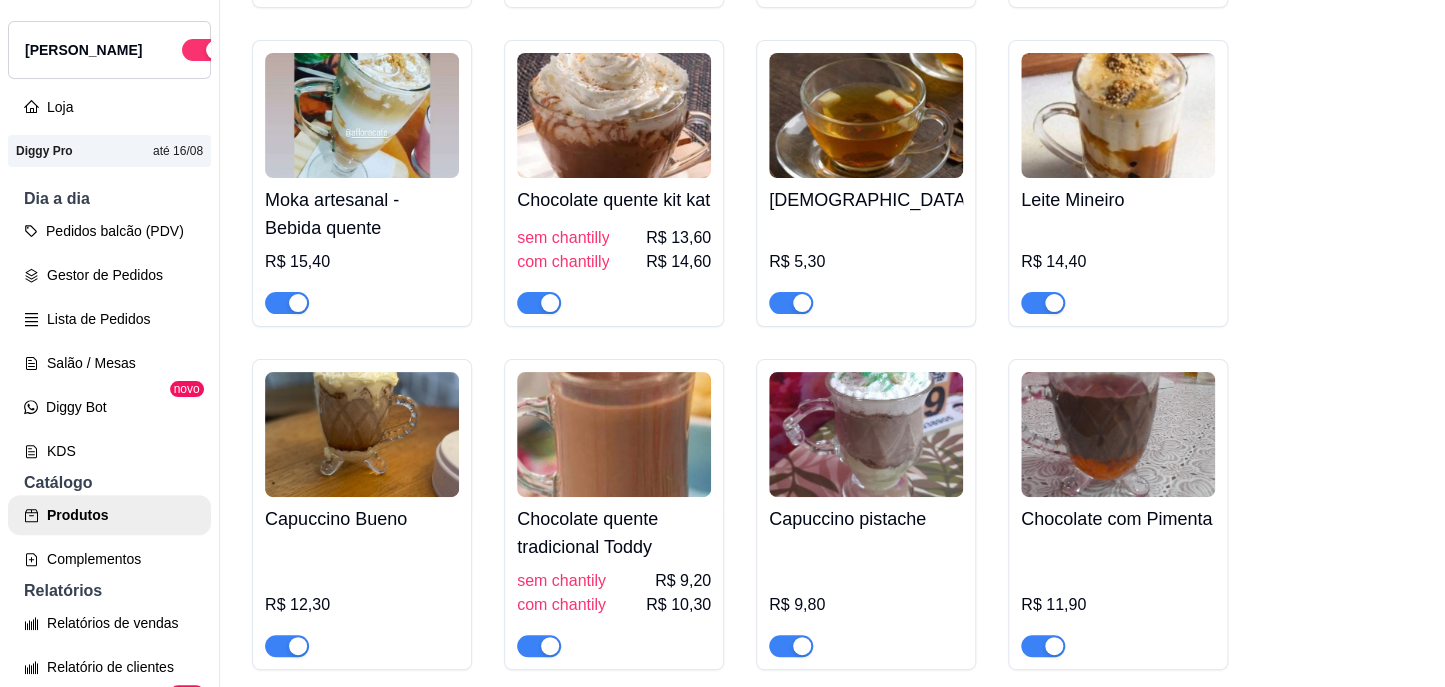 click at bounding box center (866, 115) 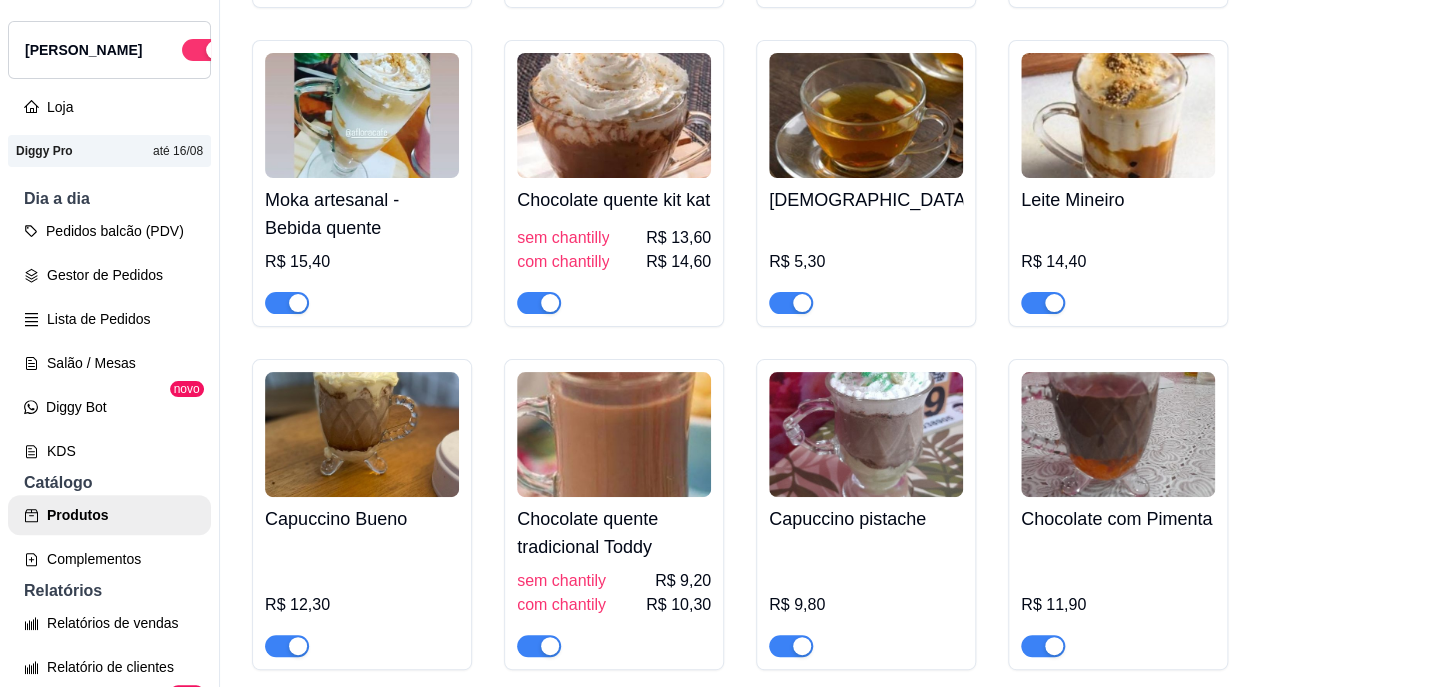 type 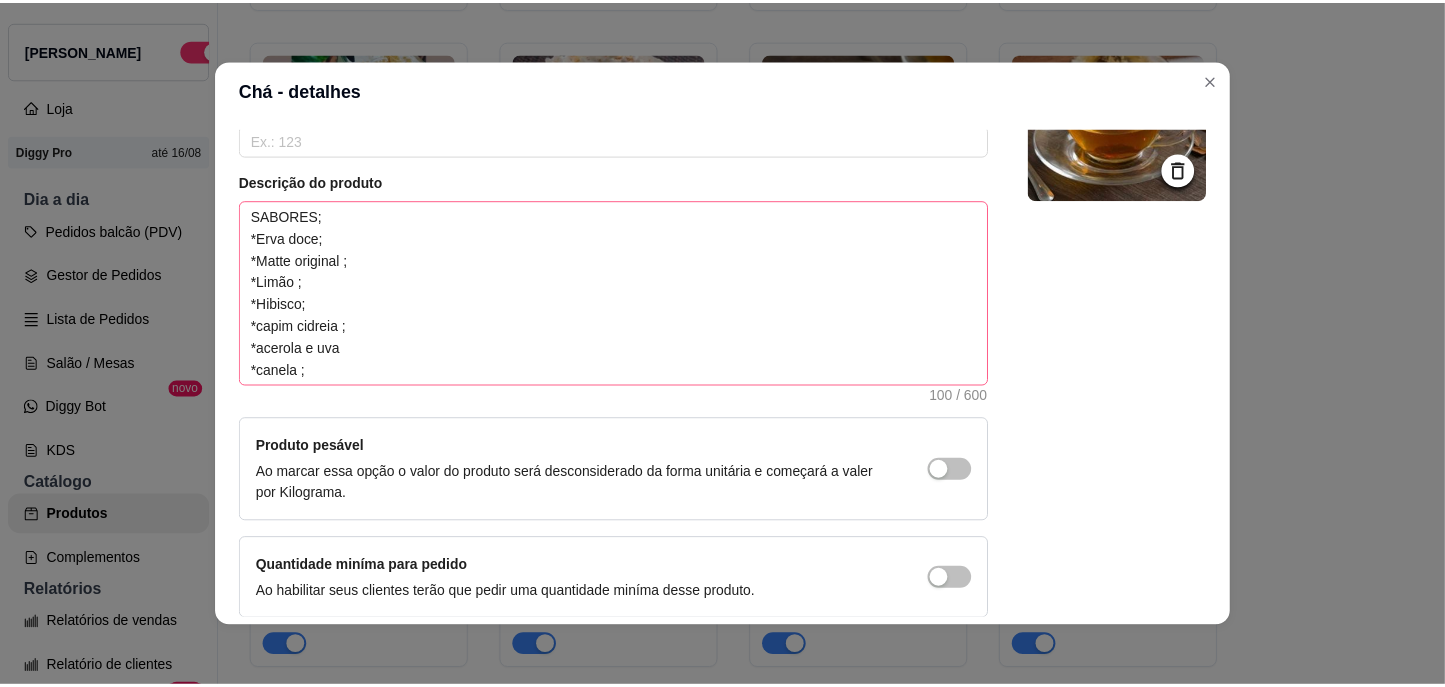 scroll, scrollTop: 90, scrollLeft: 0, axis: vertical 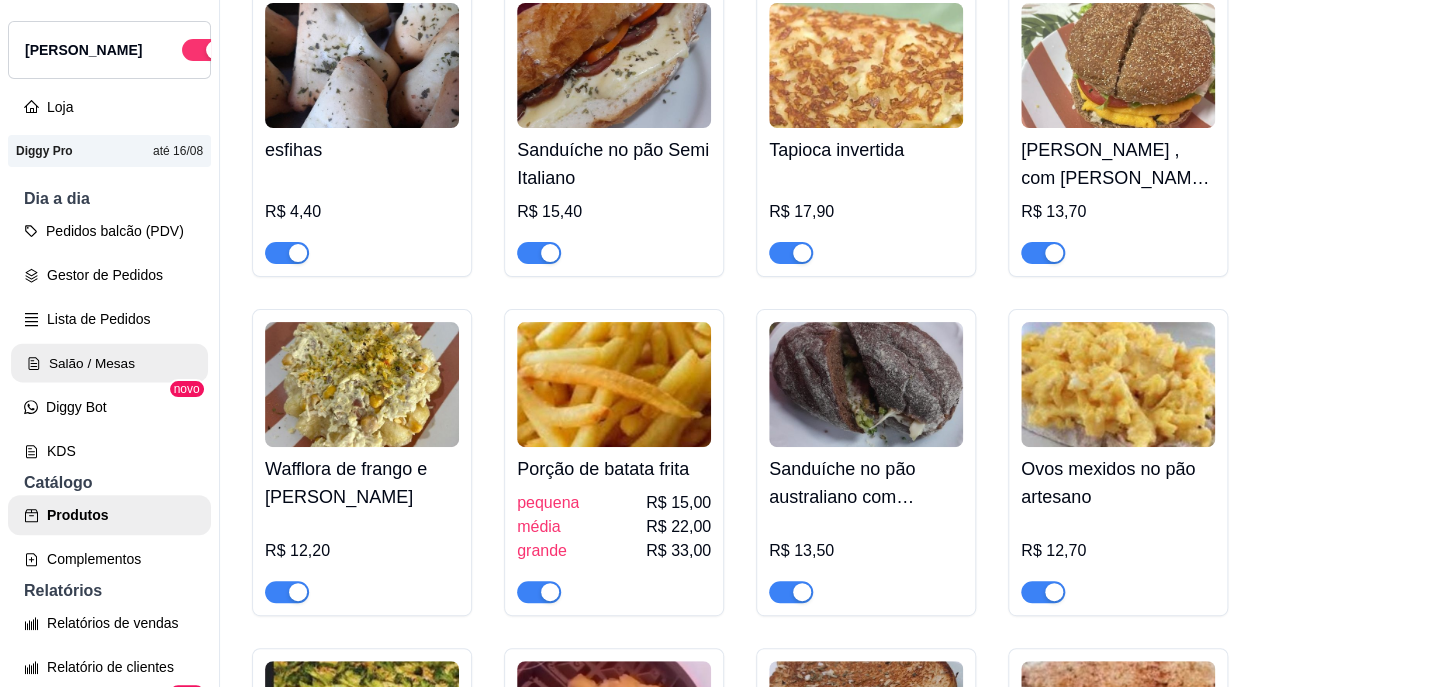 click on "Salão / Mesas" at bounding box center [109, 363] 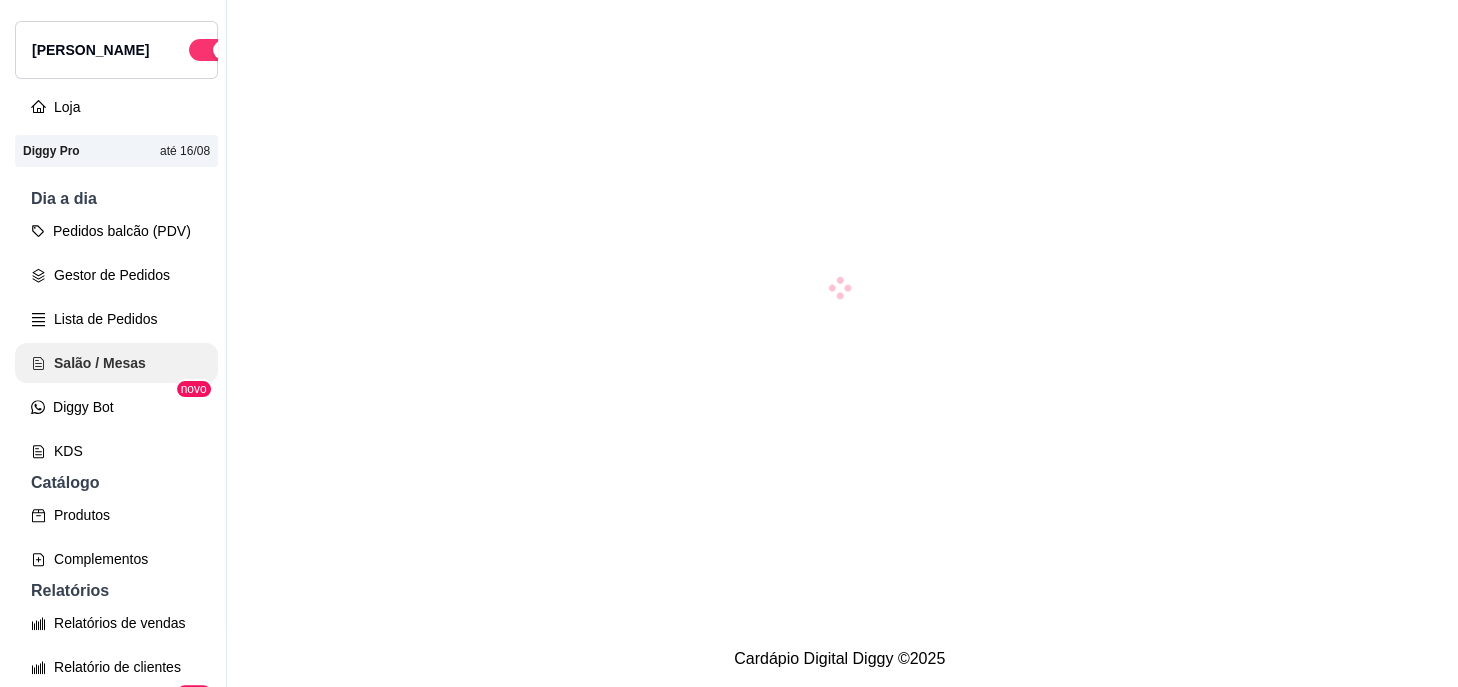 scroll, scrollTop: 0, scrollLeft: 0, axis: both 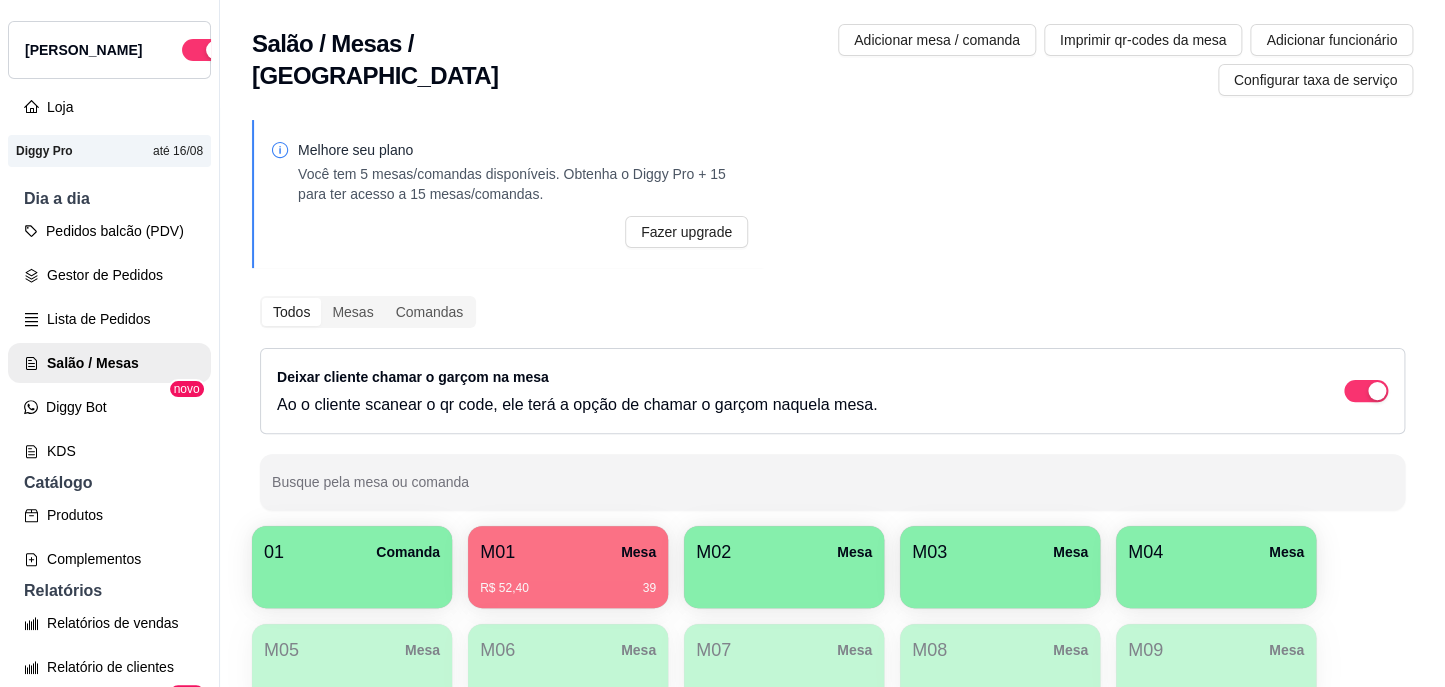 click at bounding box center [784, 581] 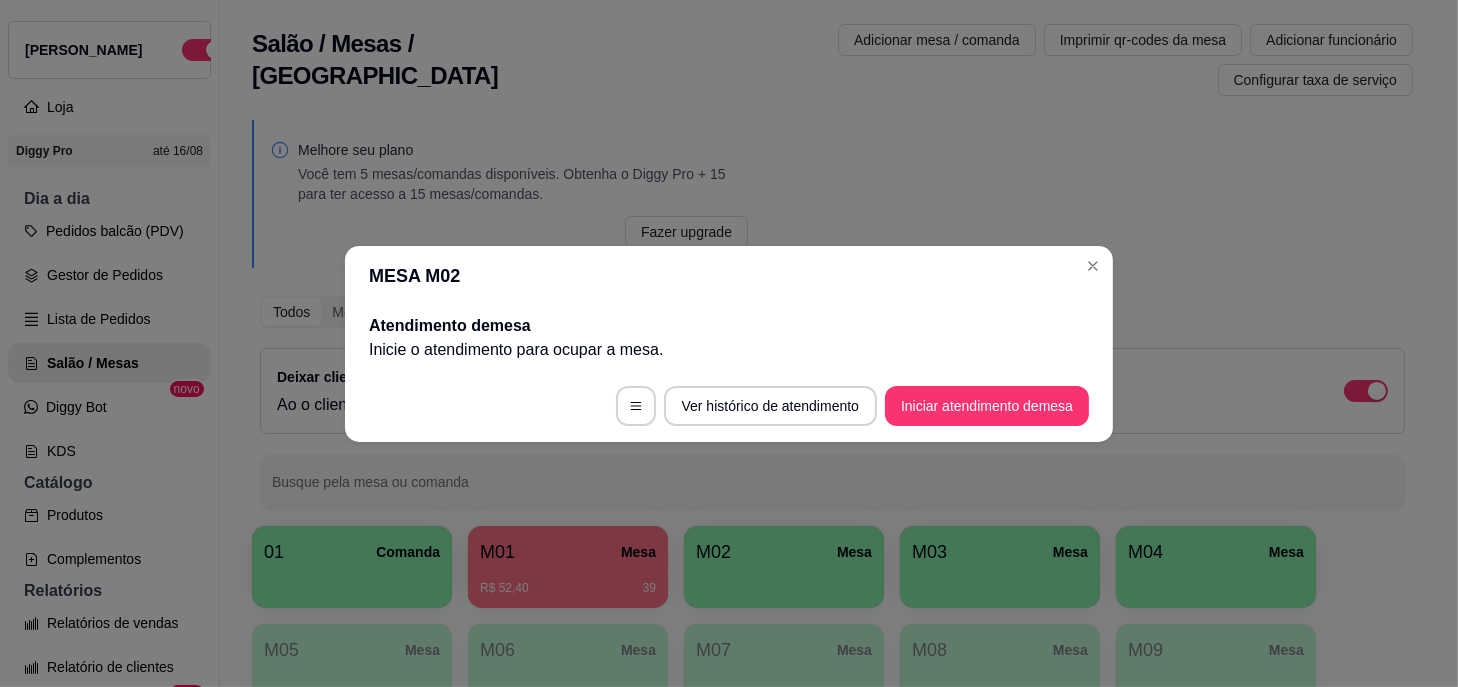 drag, startPoint x: 1031, startPoint y: 377, endPoint x: 1021, endPoint y: 408, distance: 32.572994 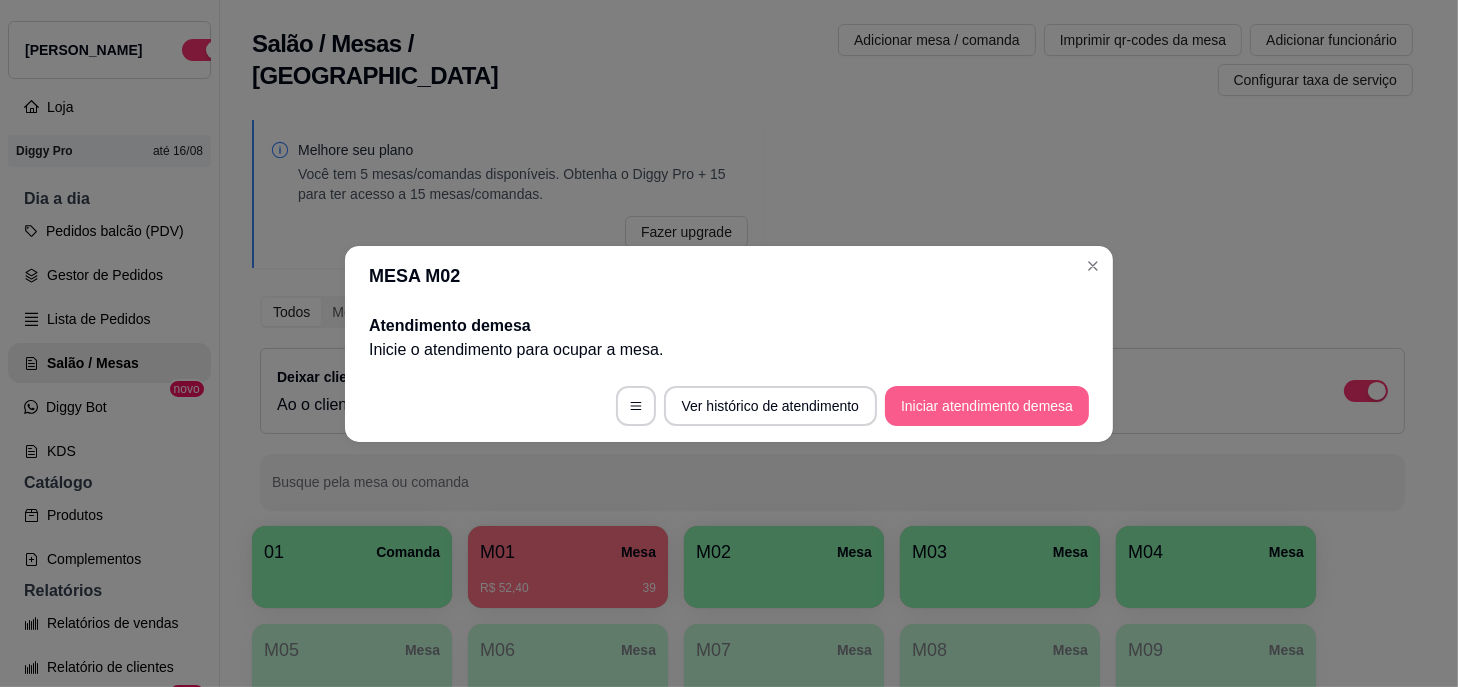 click on "Iniciar atendimento de  mesa" at bounding box center (987, 406) 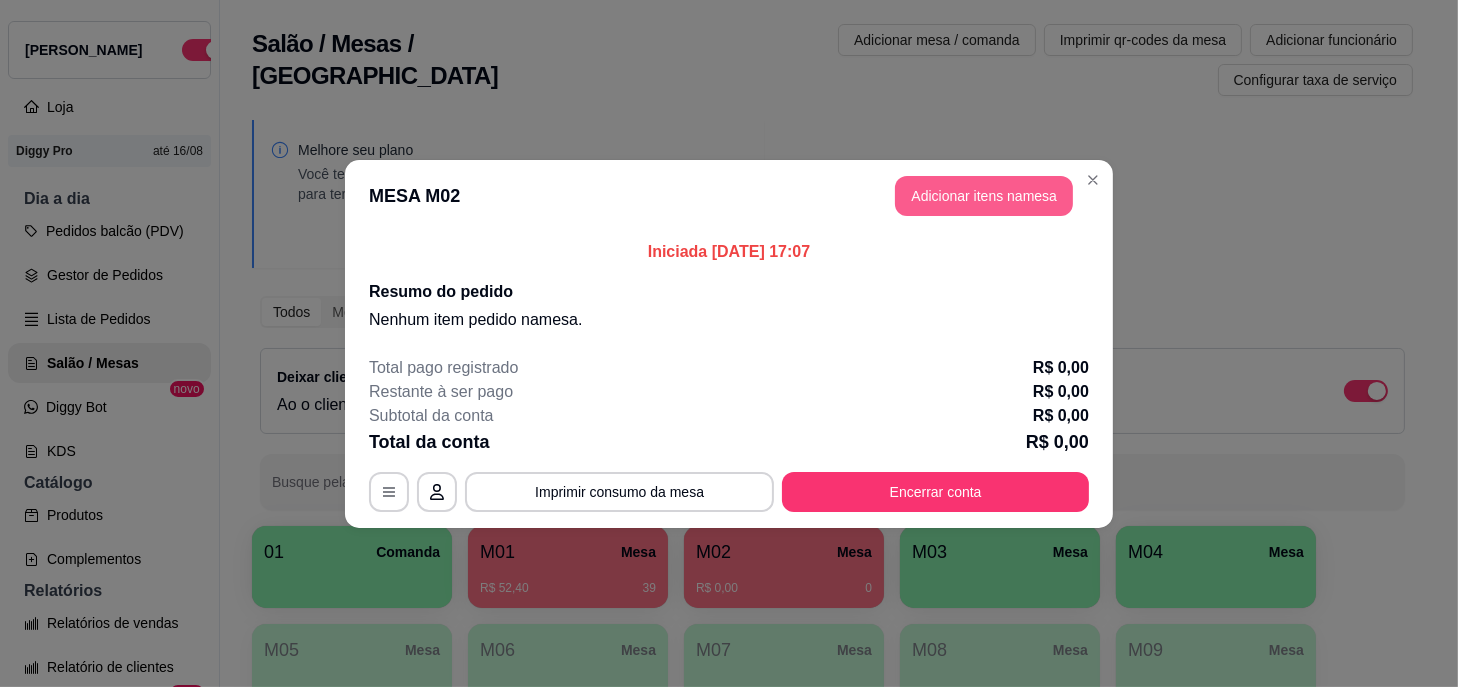 click on "Adicionar itens na  mesa" at bounding box center [984, 196] 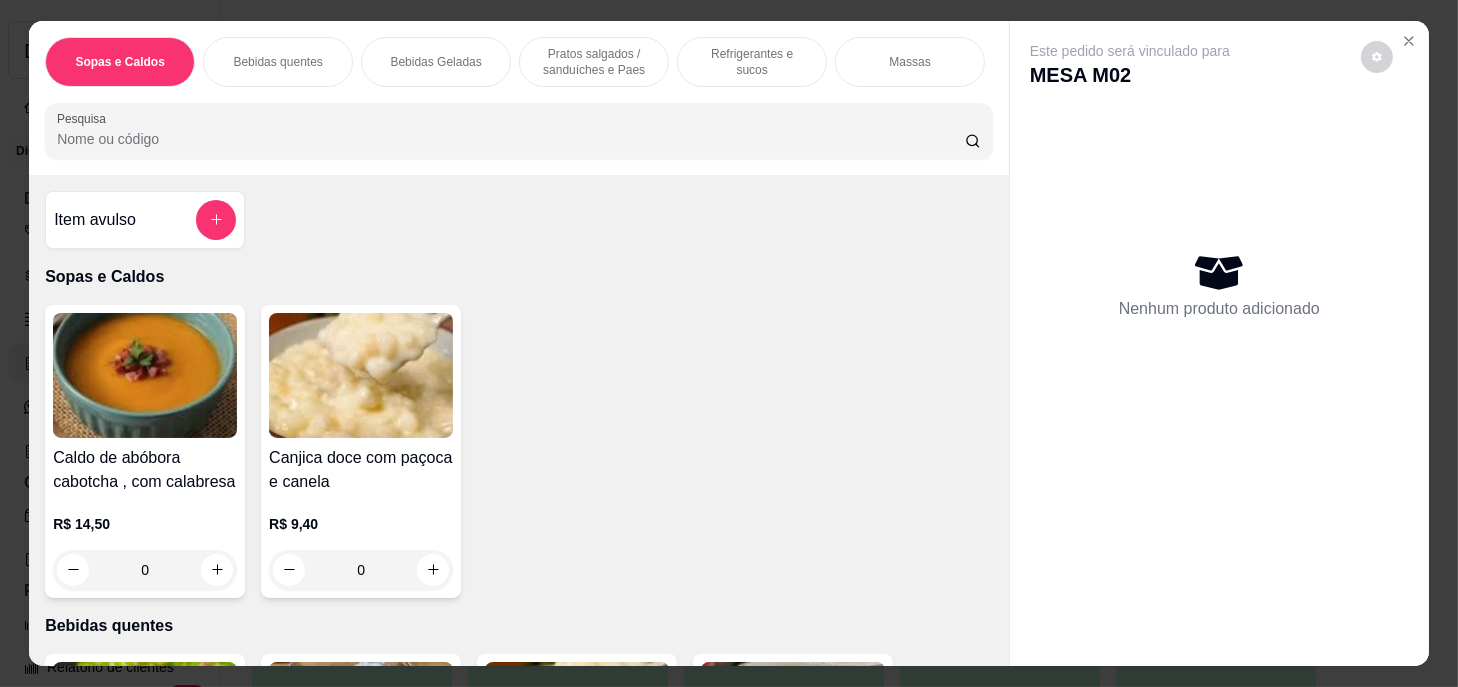 click on "Bebidas quentes" at bounding box center (277, 62) 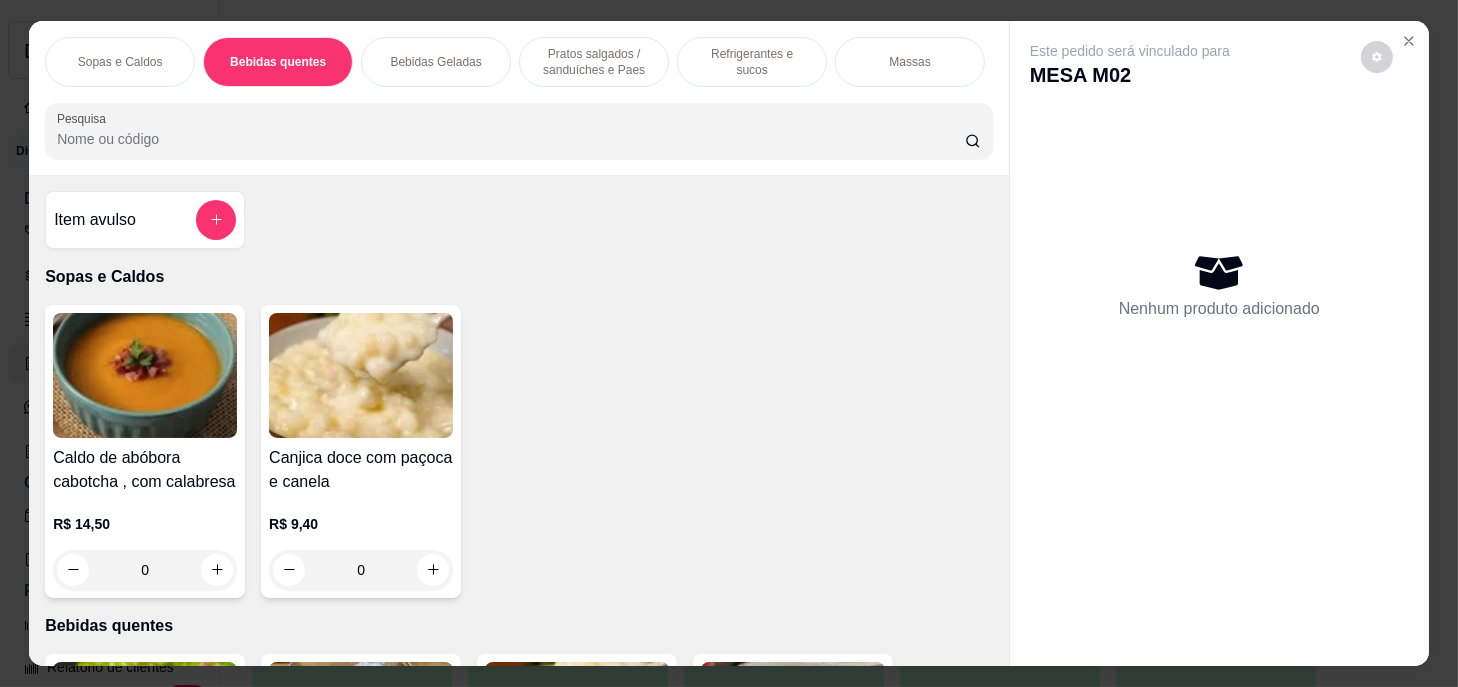 scroll, scrollTop: 439, scrollLeft: 0, axis: vertical 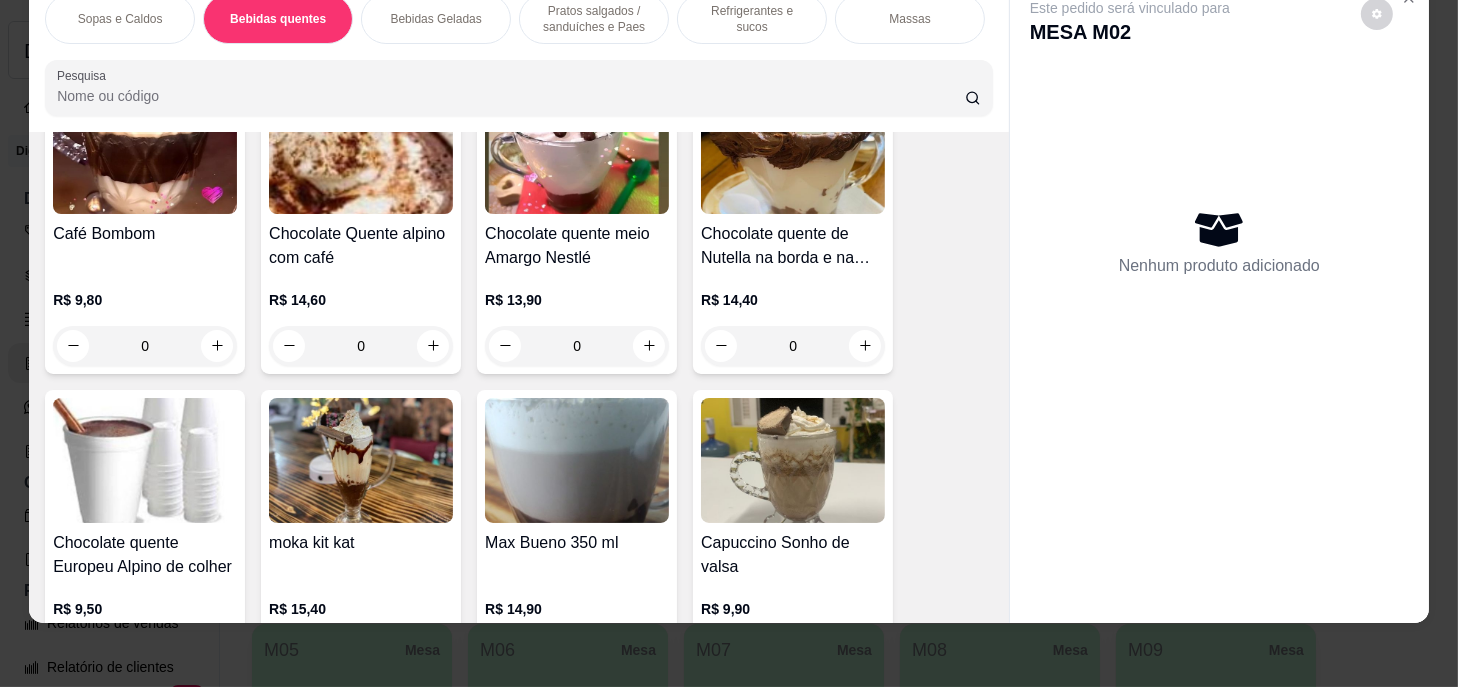 click on "0" at bounding box center [793, 346] 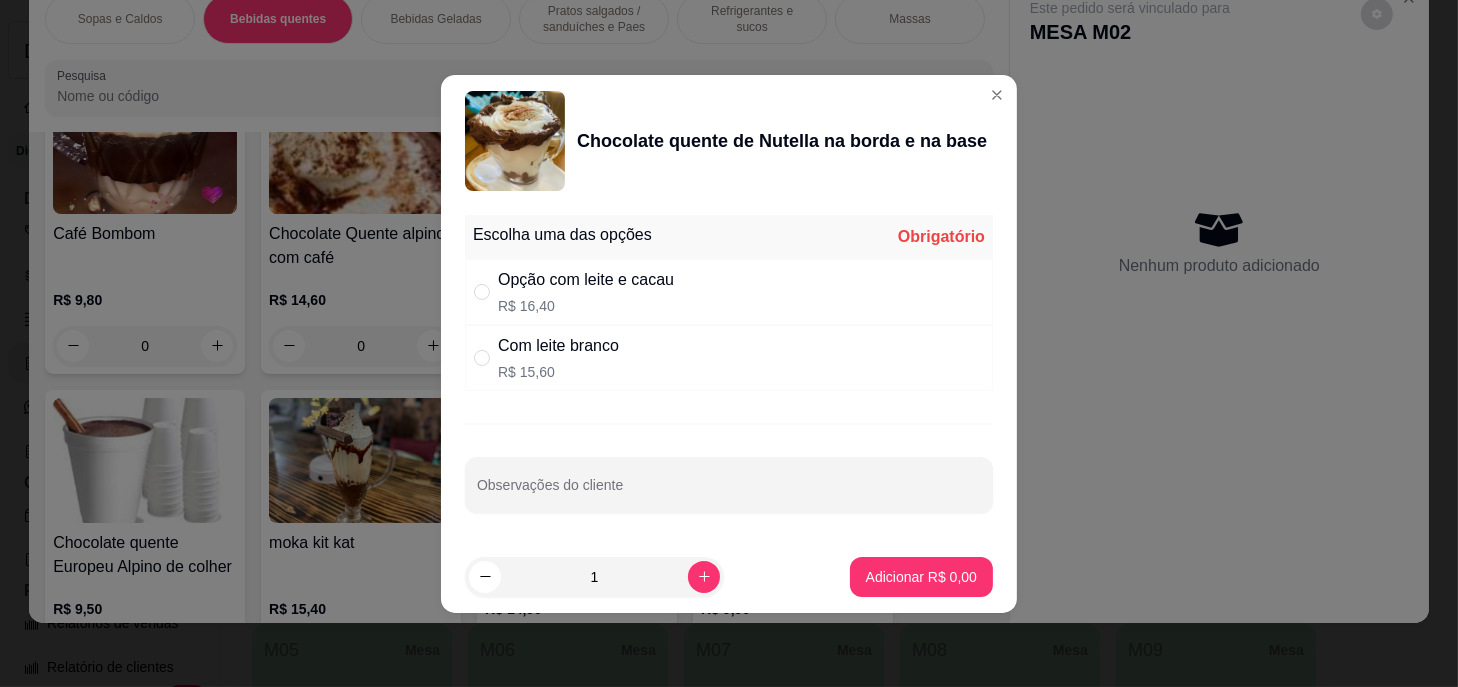 click on "Com leite branco  R$ 15,60" at bounding box center (729, 358) 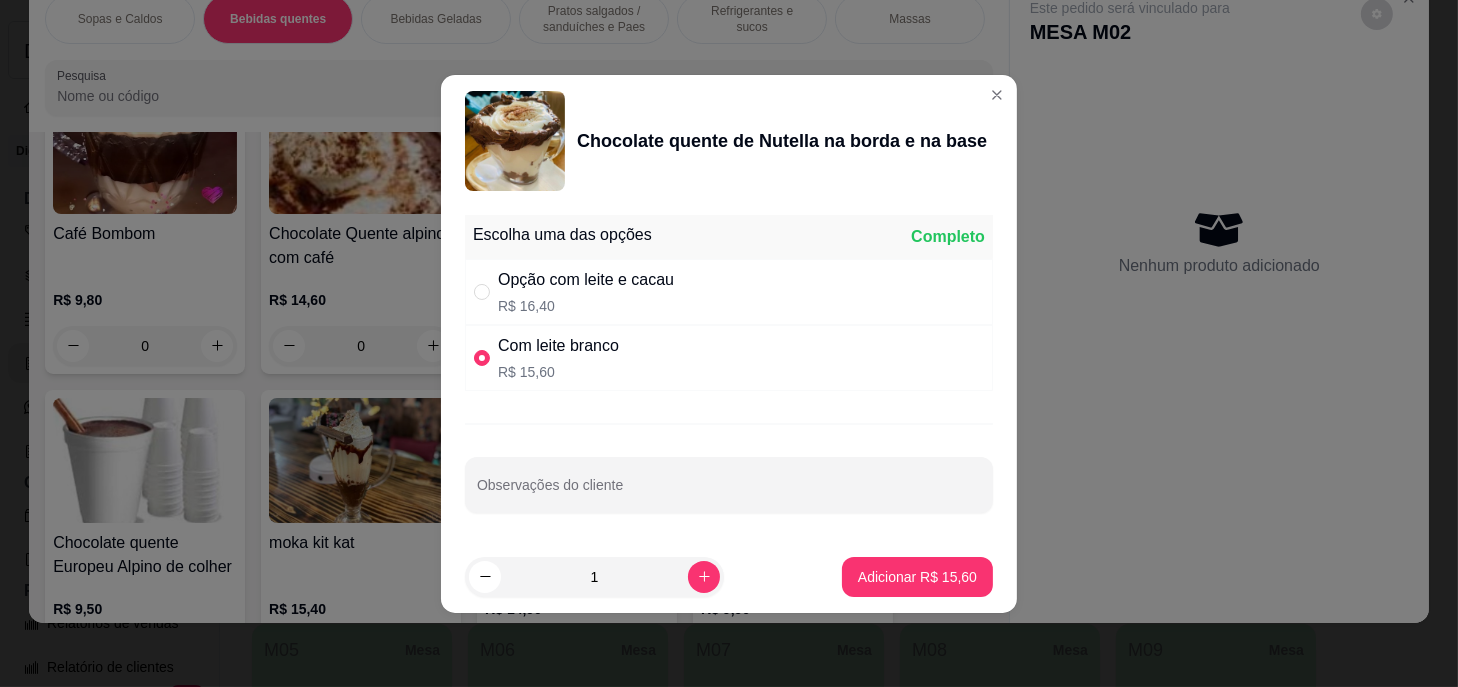 click on "Opção com leite e cacau  R$ 16,40" at bounding box center [729, 292] 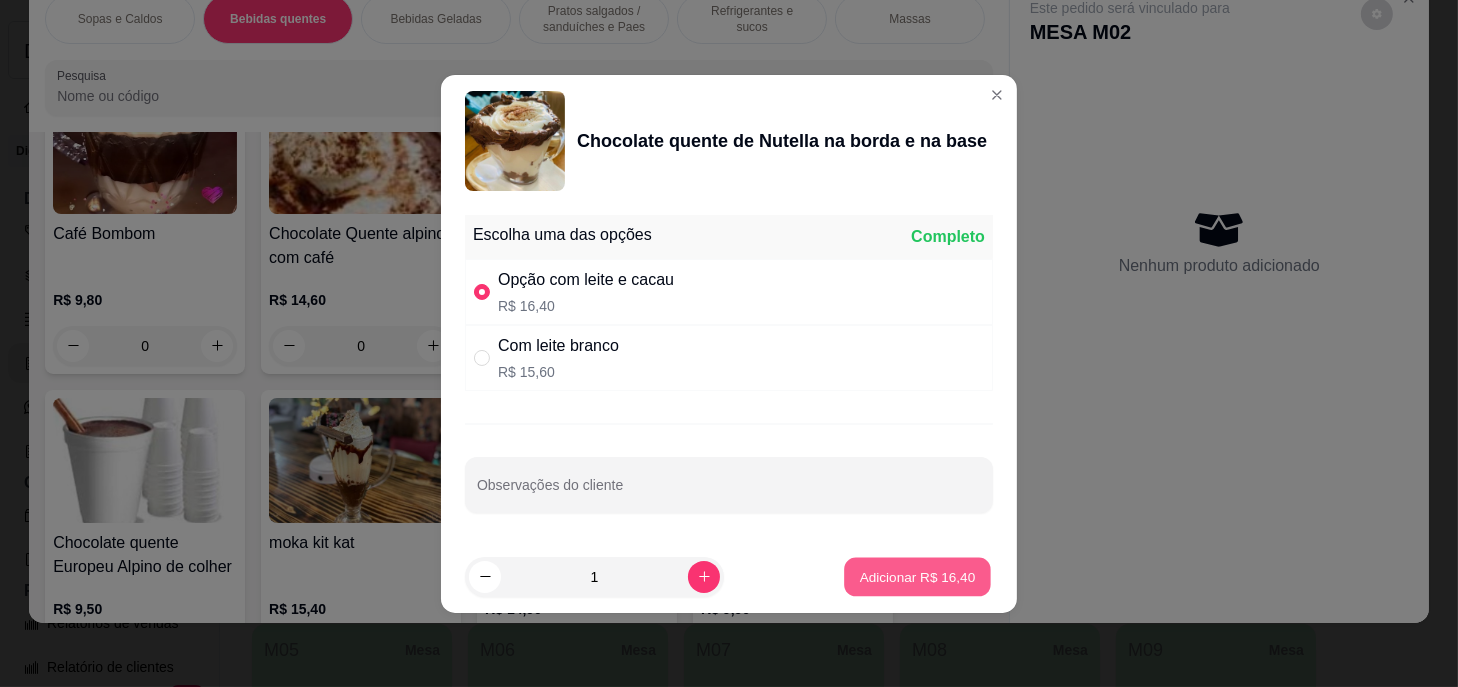 click on "Adicionar   R$ 16,40" at bounding box center [918, 576] 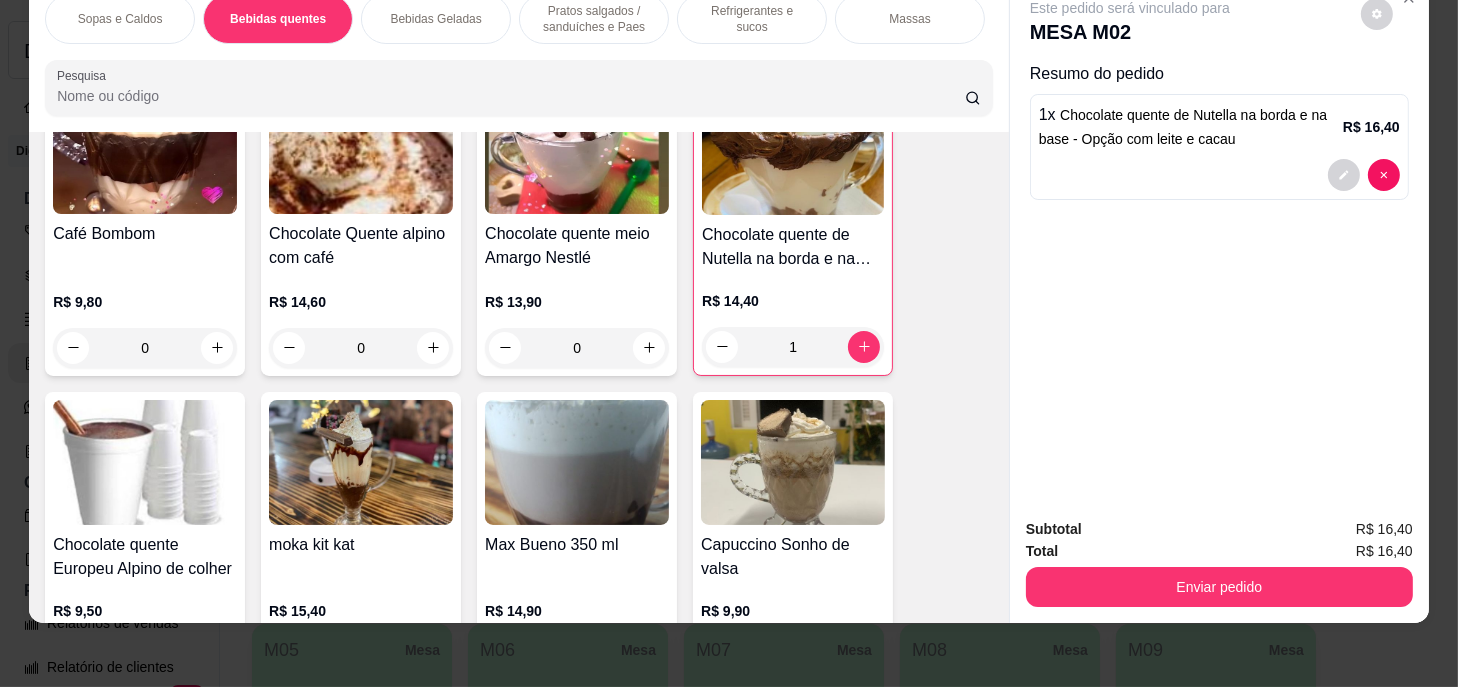 click on "Pratos salgados / sanduíches e Paes" at bounding box center [594, 19] 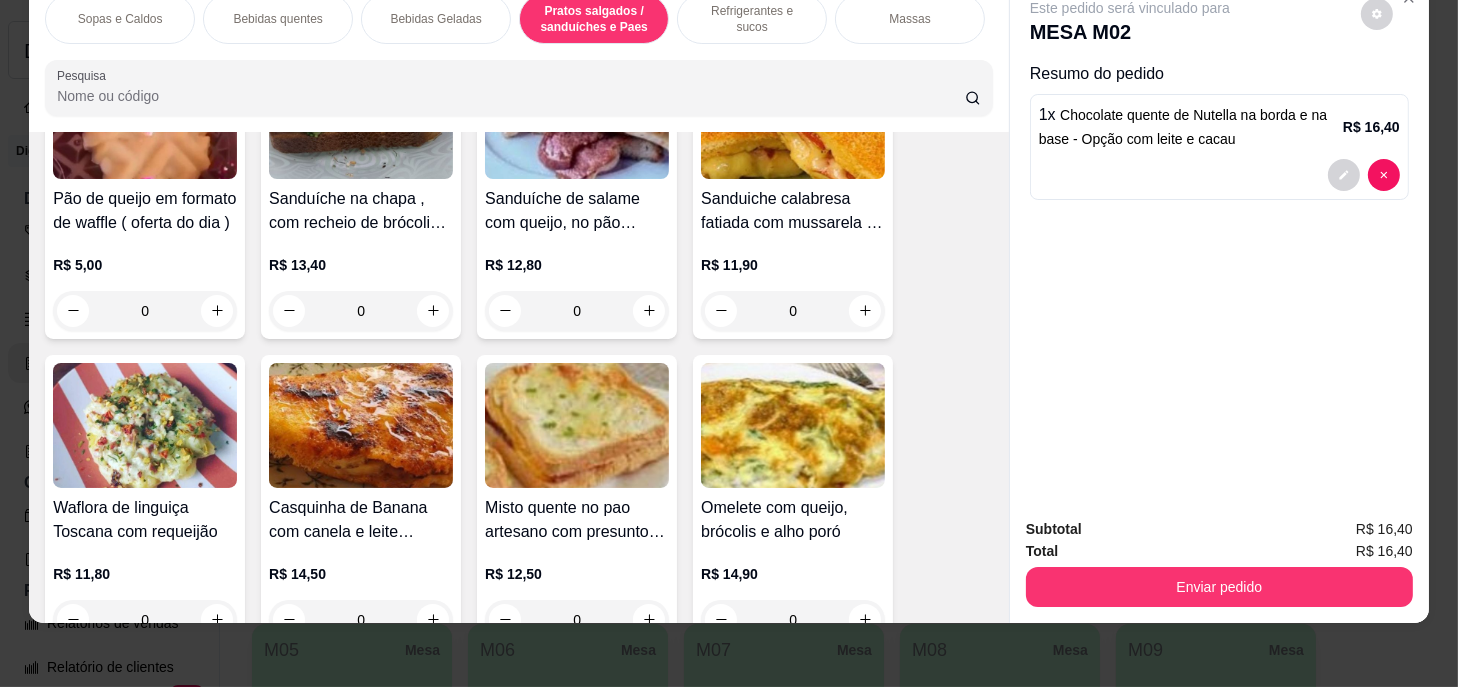 scroll, scrollTop: 7360, scrollLeft: 0, axis: vertical 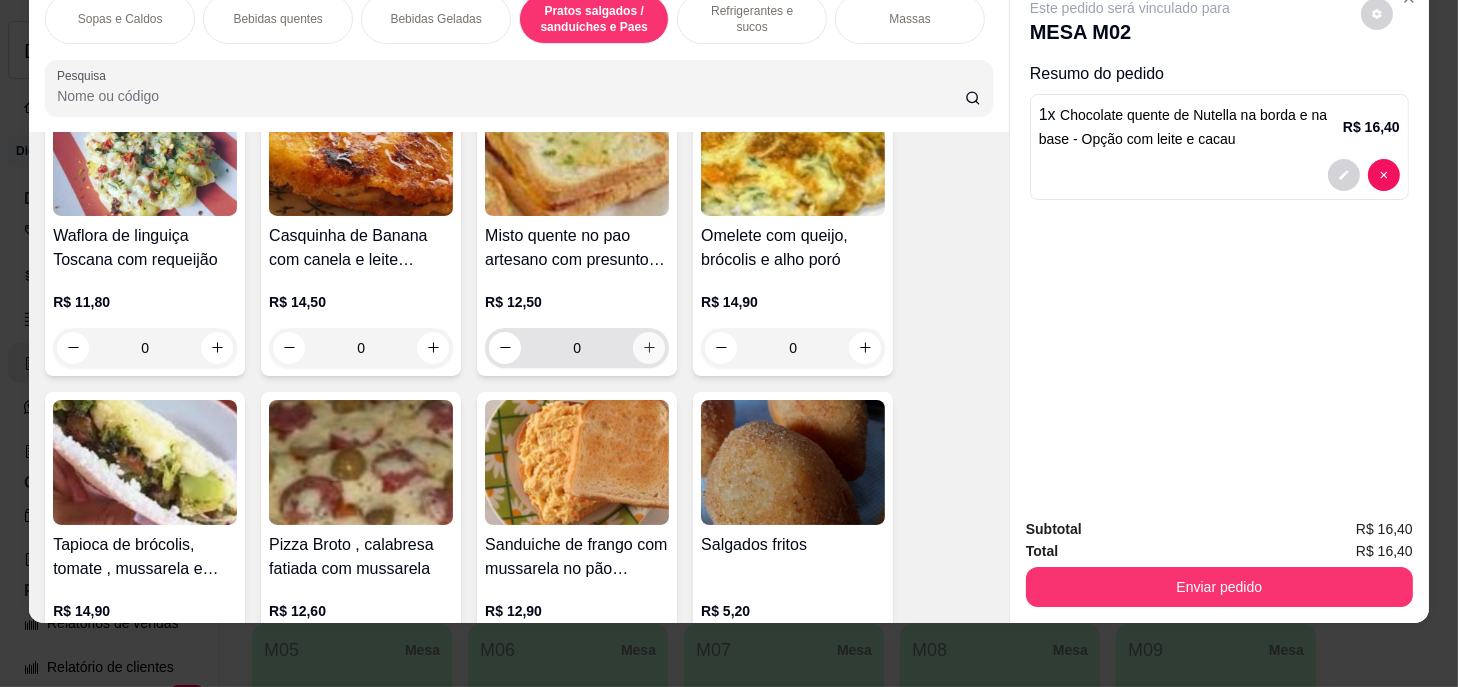 click at bounding box center (649, 348) 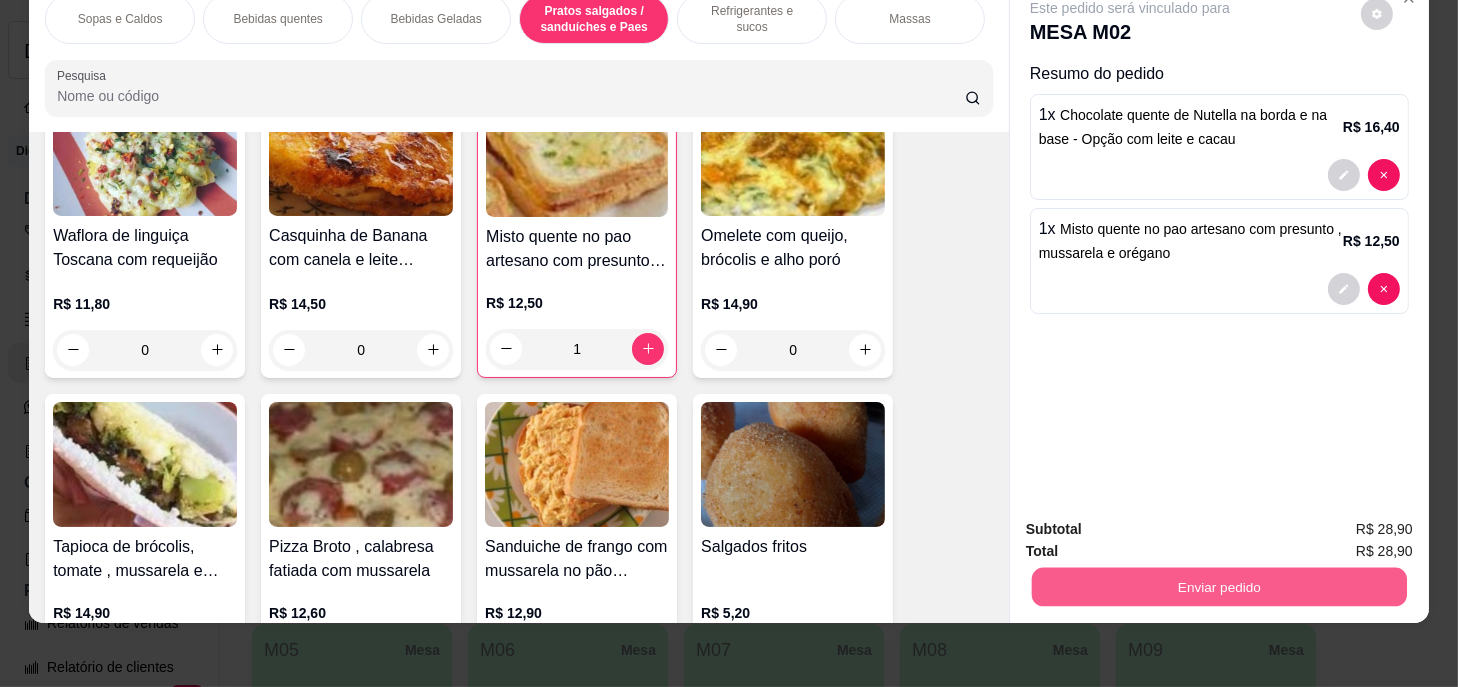 click on "Enviar pedido" at bounding box center (1219, 587) 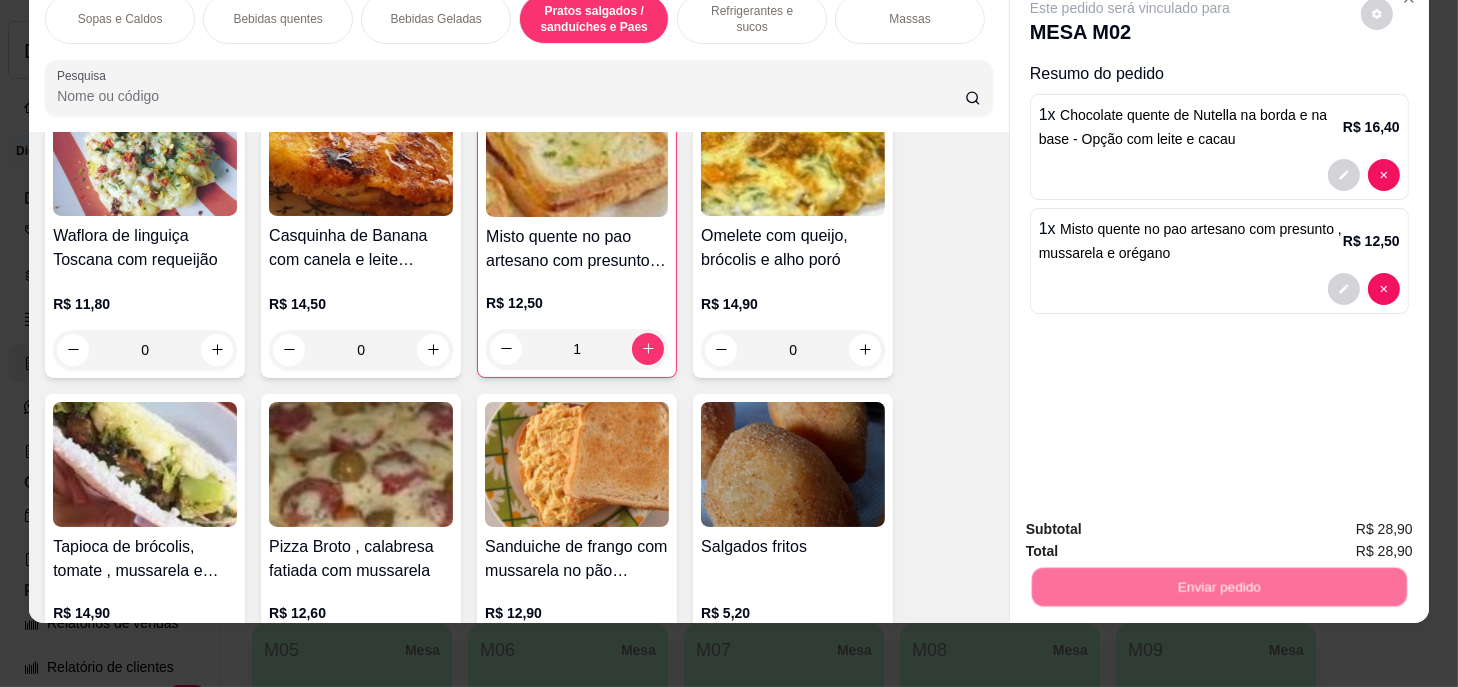 click on "Sim, quero registrar" at bounding box center (1344, 524) 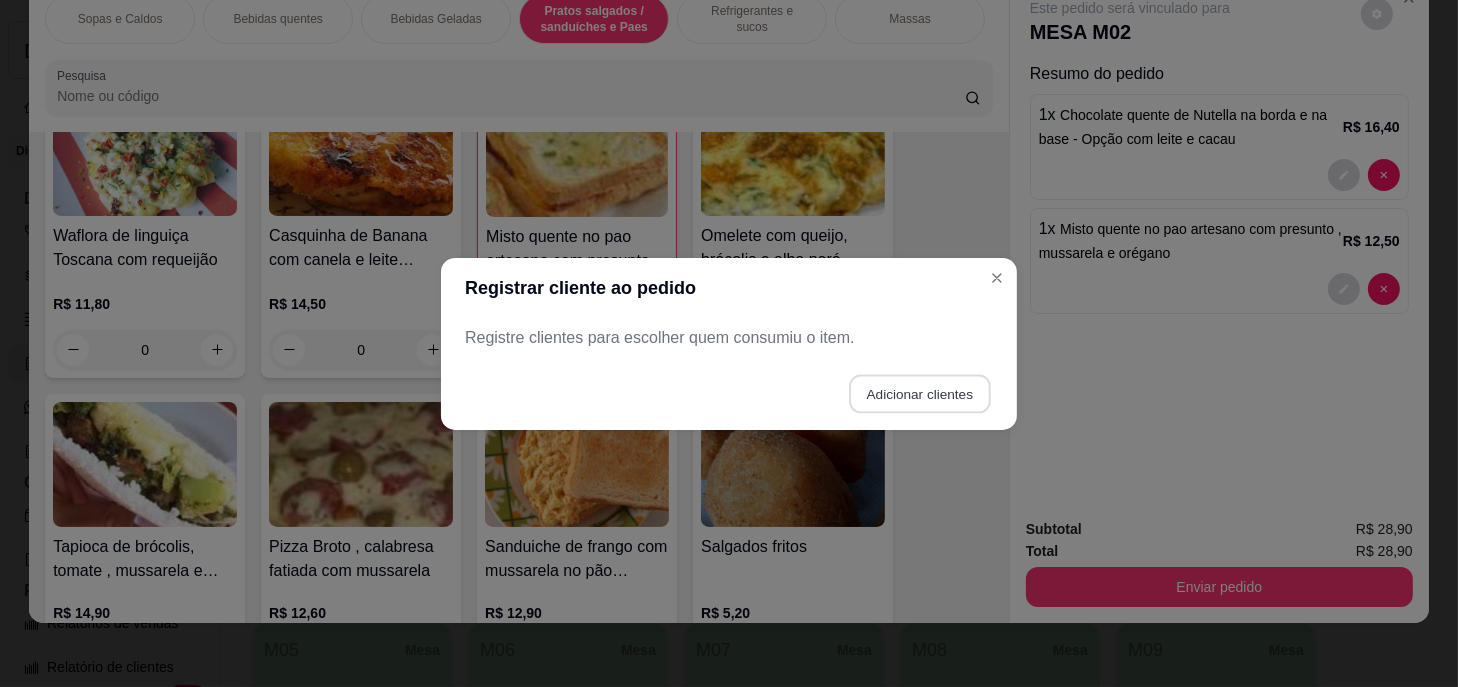 click on "Adicionar clientes" at bounding box center (919, 393) 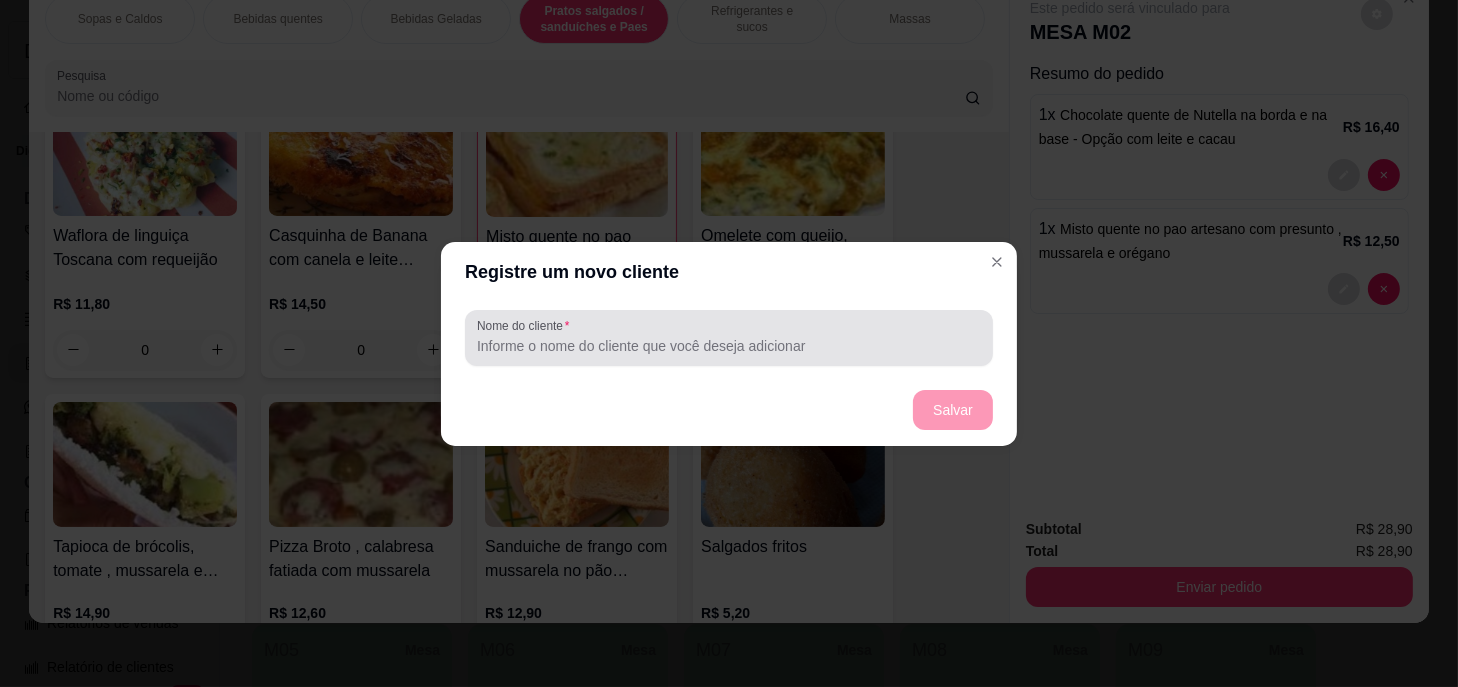 click at bounding box center [729, 338] 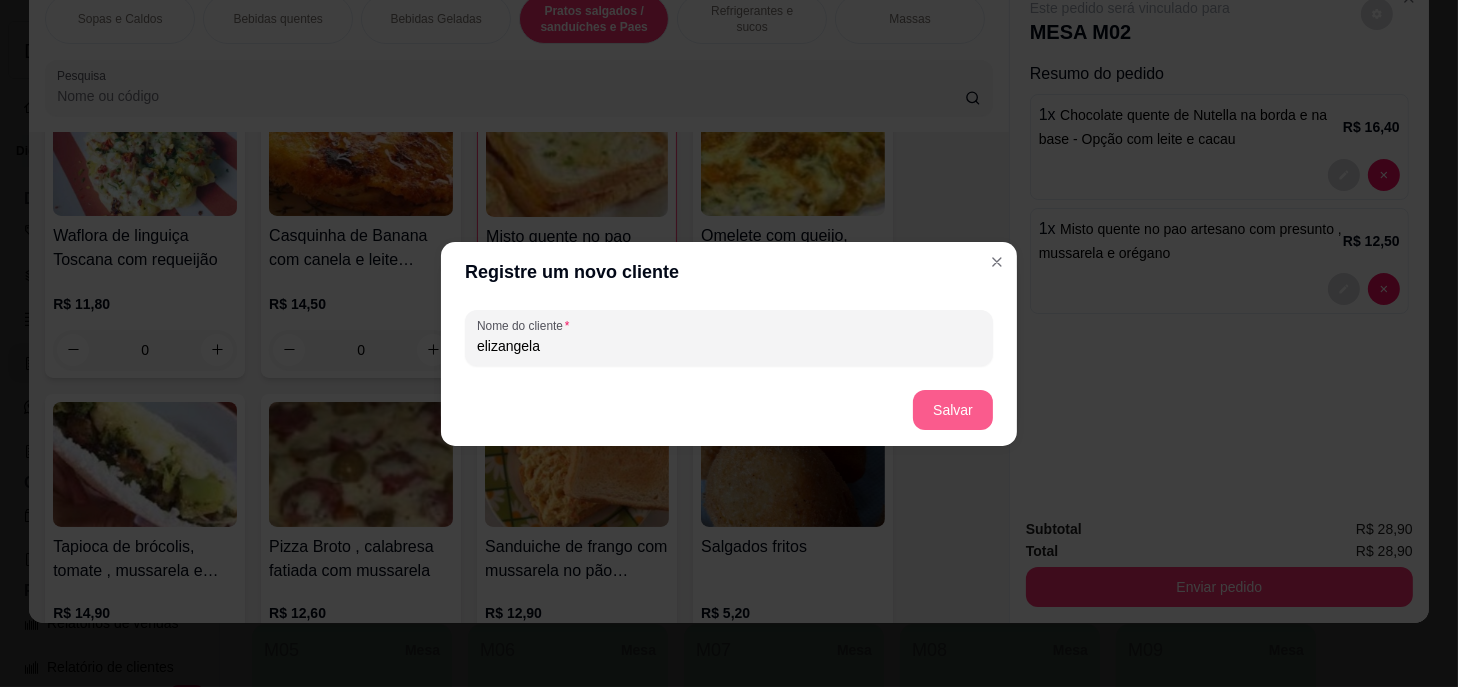 type on "elizangela" 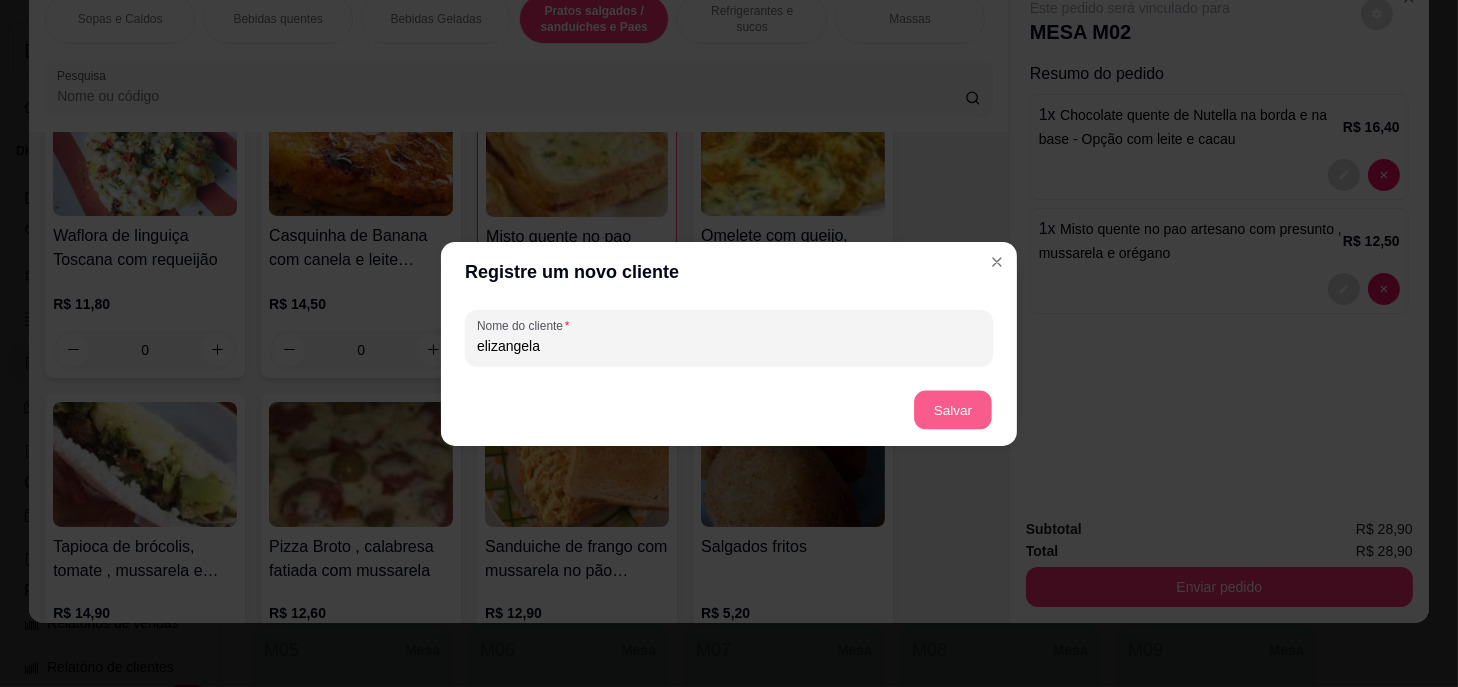 click on "Salvar" at bounding box center (953, 409) 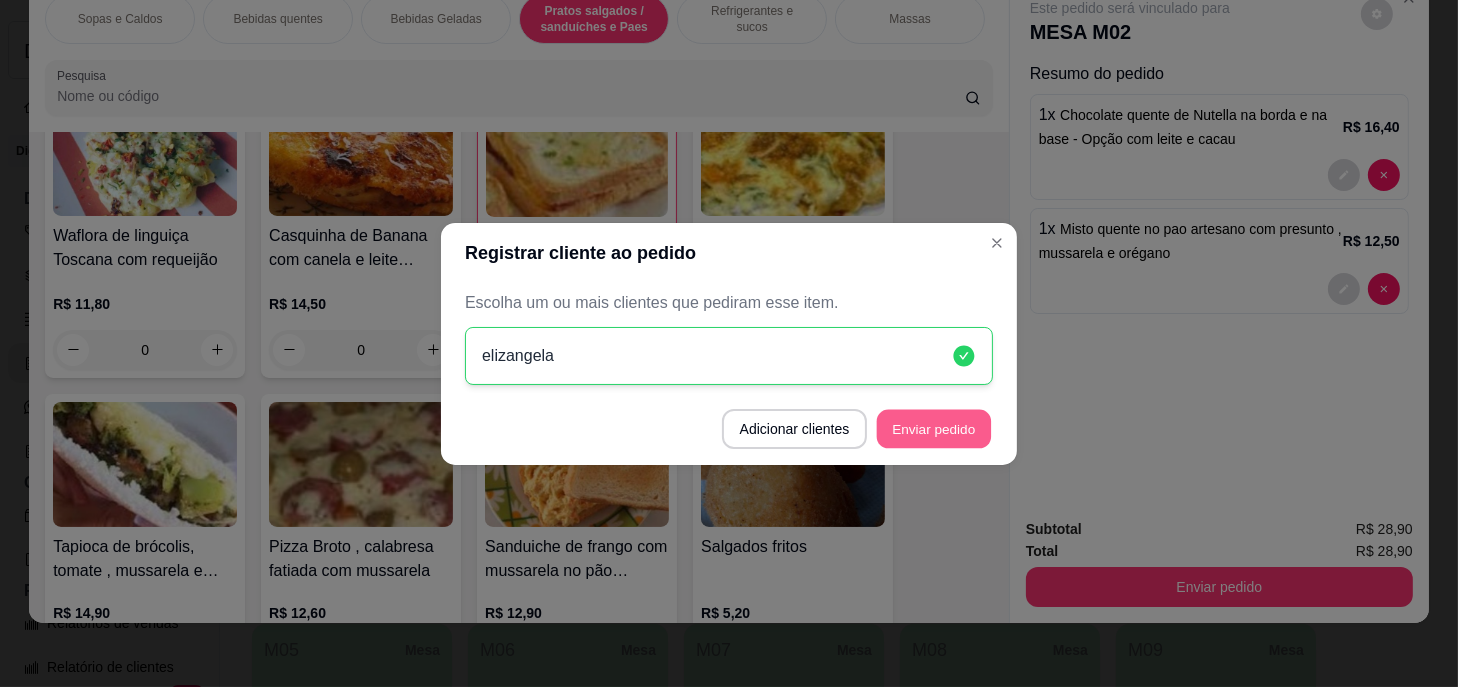click on "Enviar pedido" at bounding box center (934, 428) 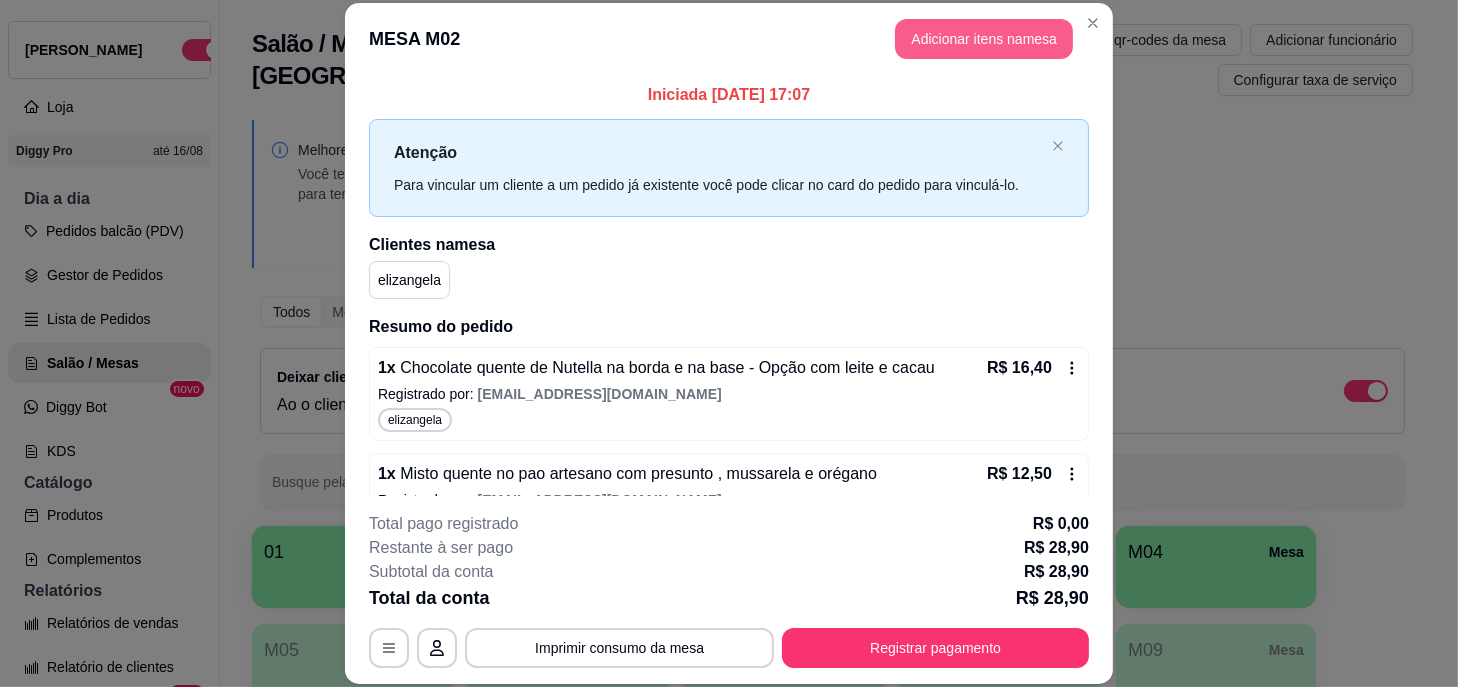 click on "Adicionar itens na  mesa" at bounding box center (984, 39) 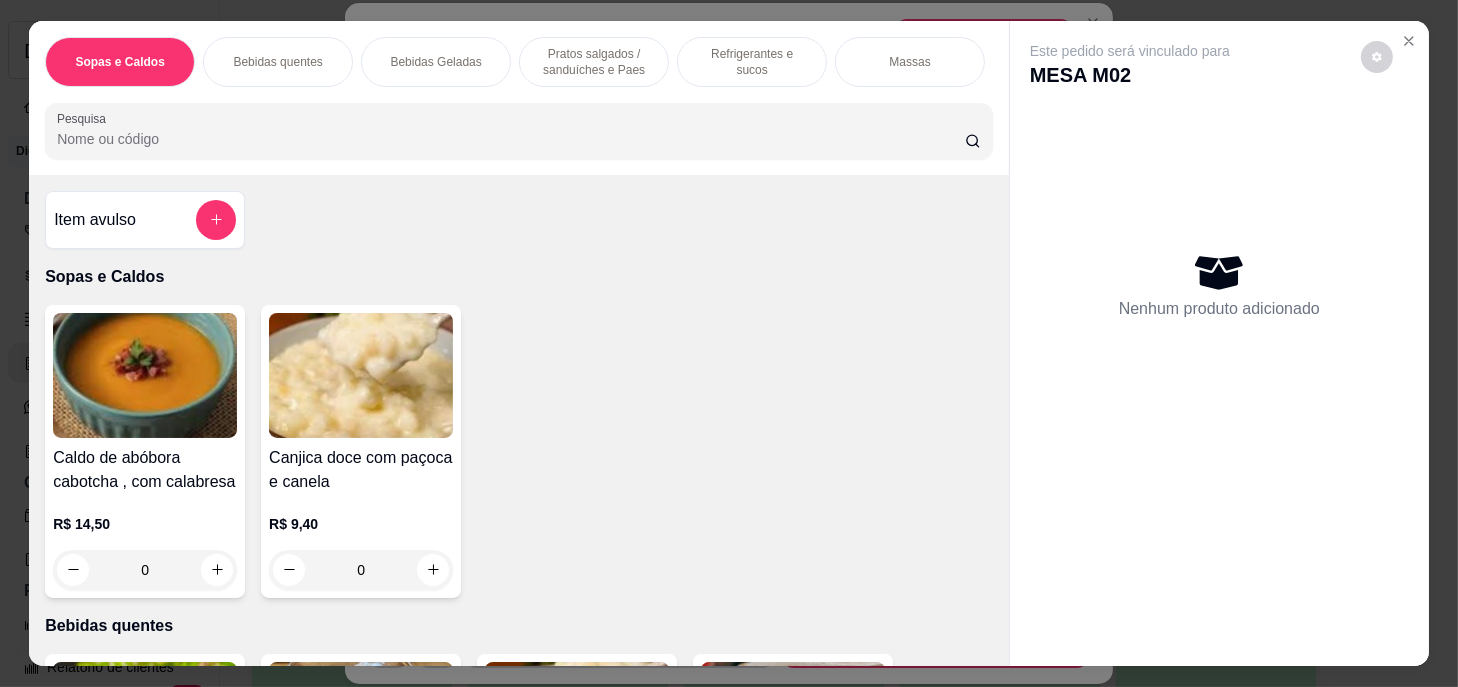 click on "Bebidas quentes" at bounding box center [278, 62] 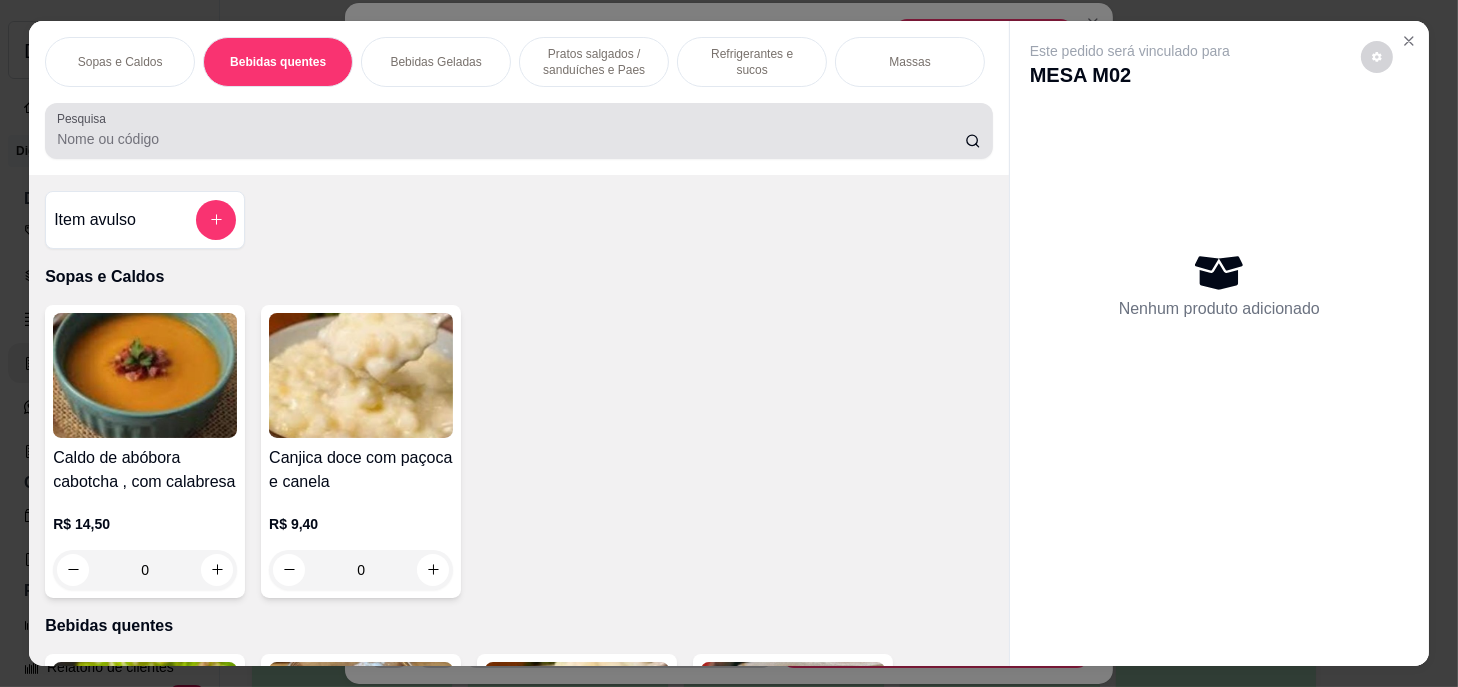 scroll, scrollTop: 439, scrollLeft: 0, axis: vertical 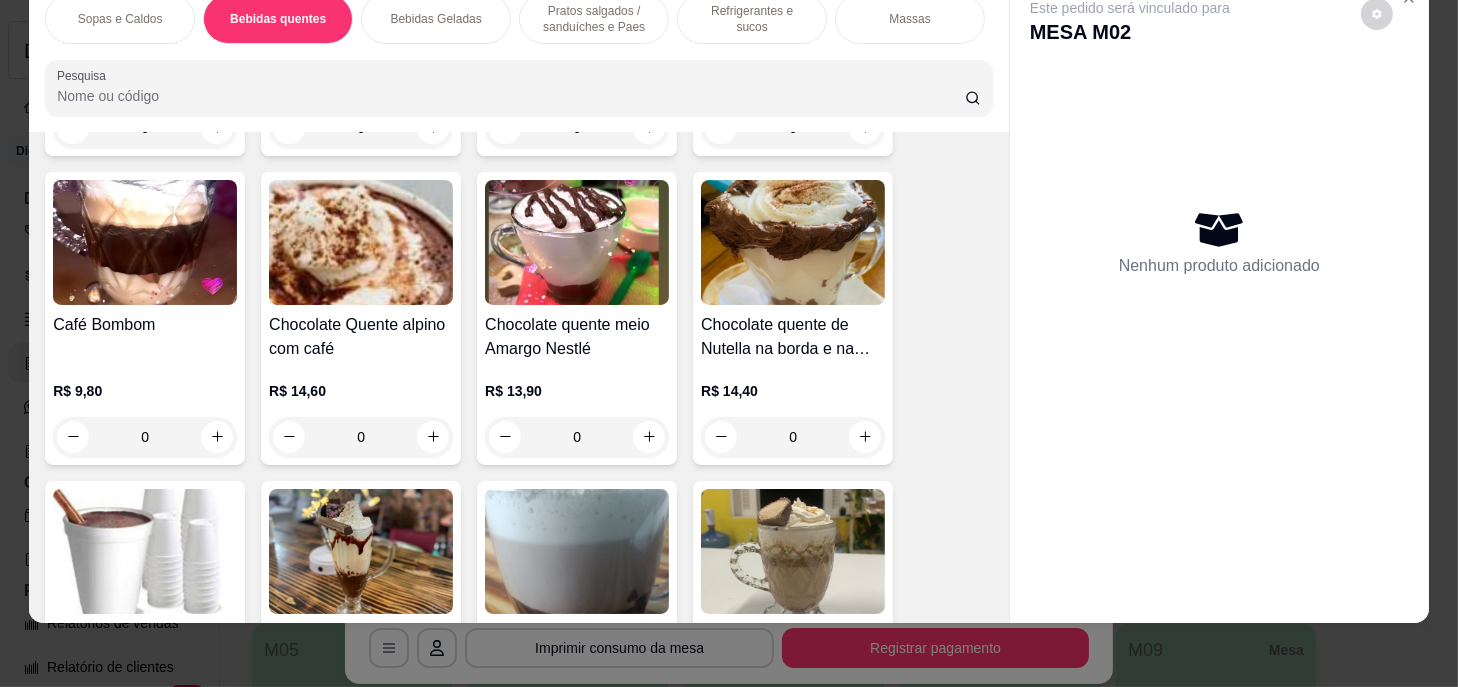 click on "0" at bounding box center [361, 437] 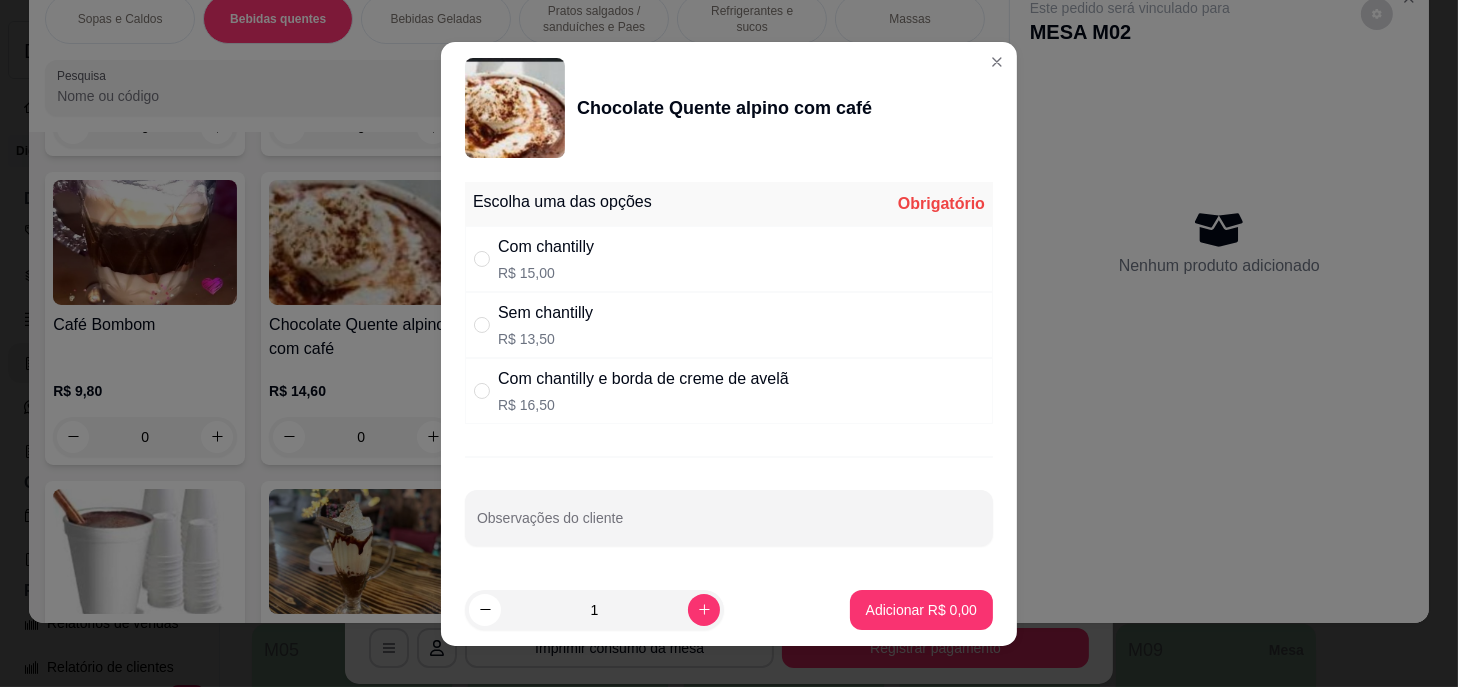 drag, startPoint x: 742, startPoint y: 365, endPoint x: 789, endPoint y: 395, distance: 55.758408 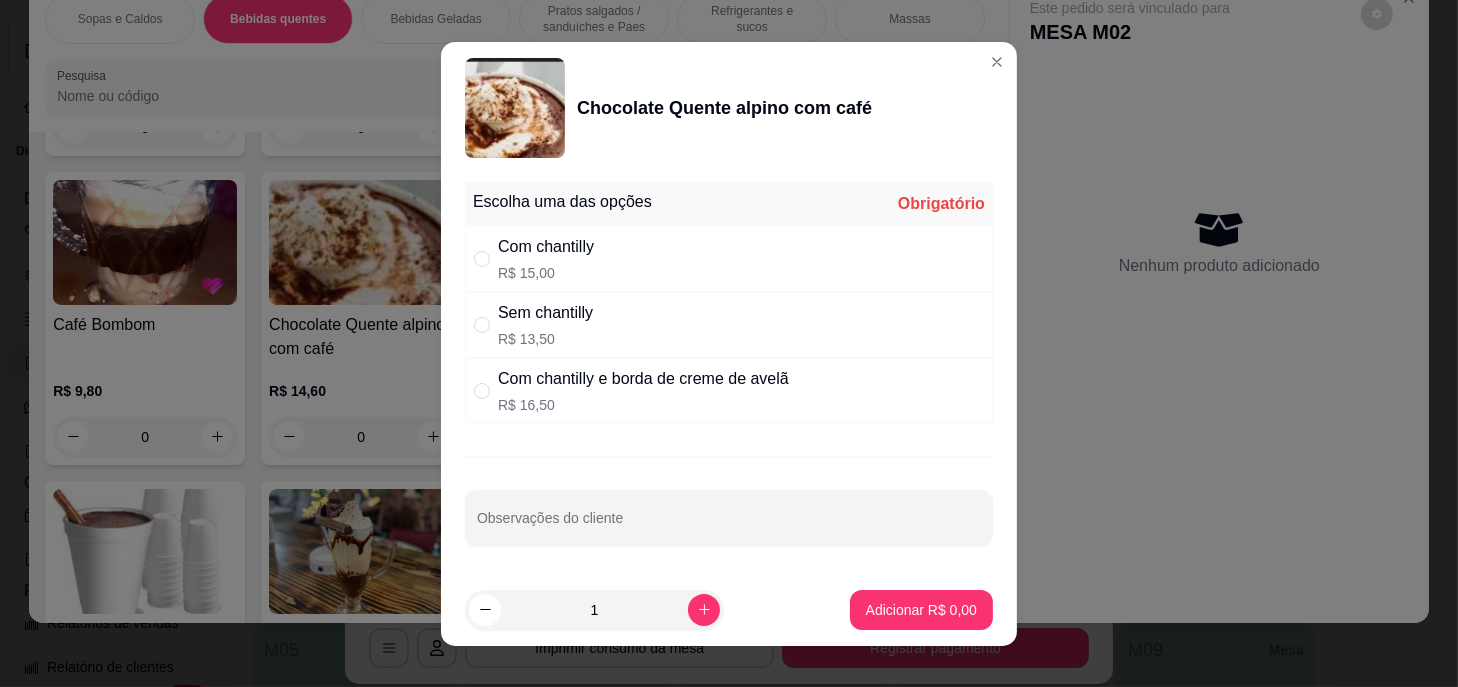 radio on "true" 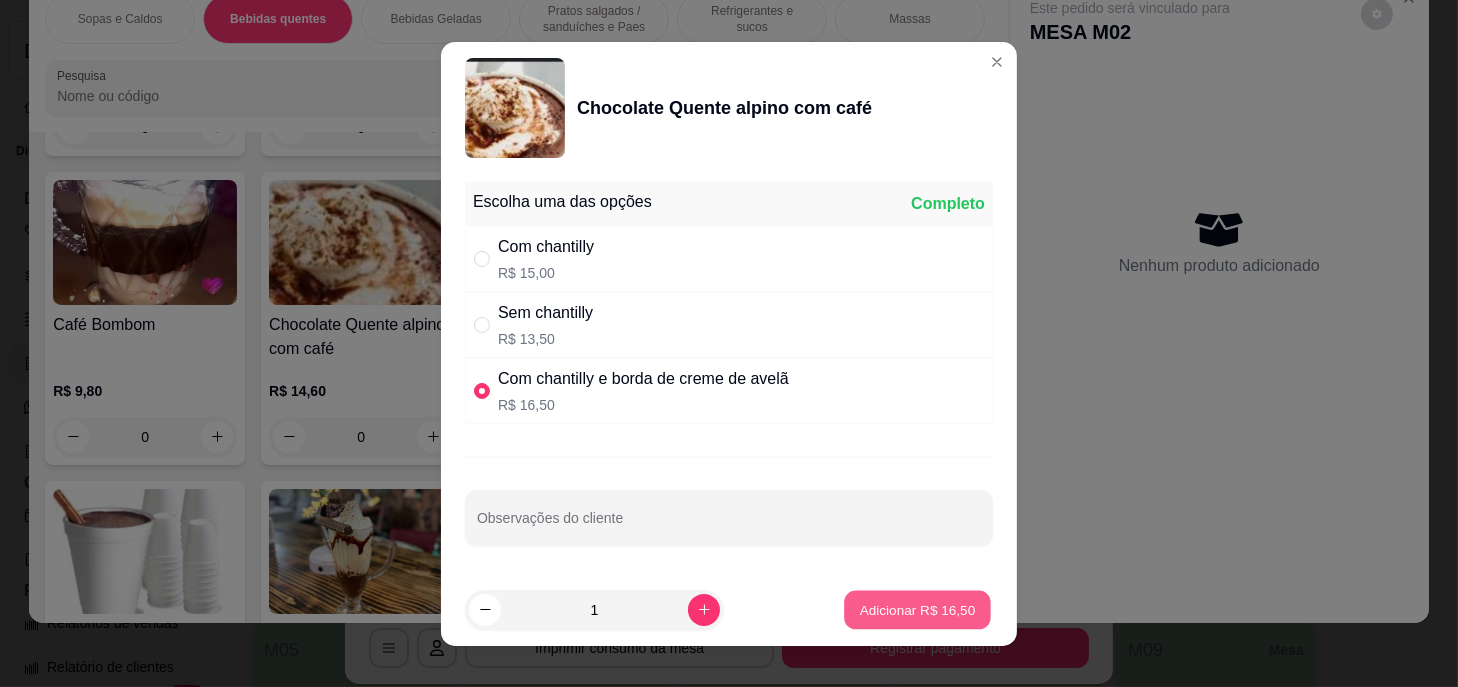 click on "Adicionar   R$ 16,50" at bounding box center [917, 609] 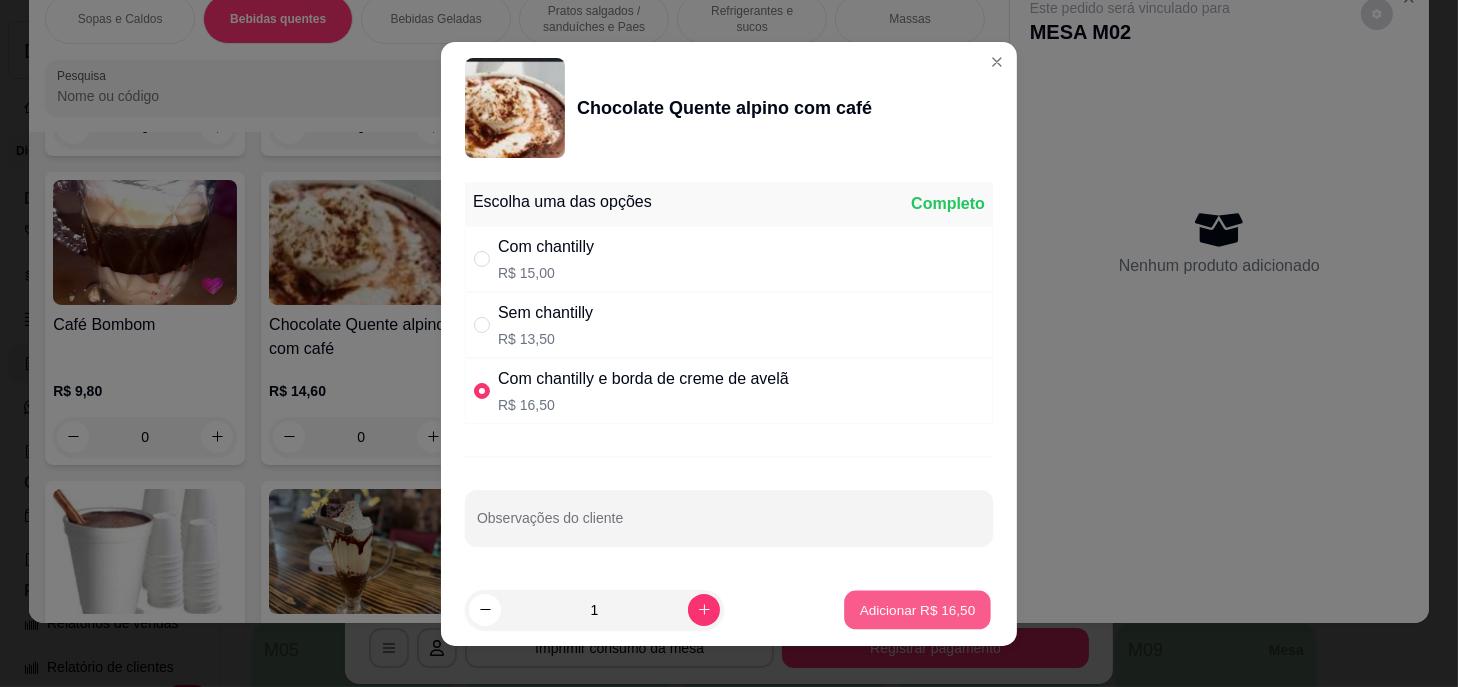 type on "1" 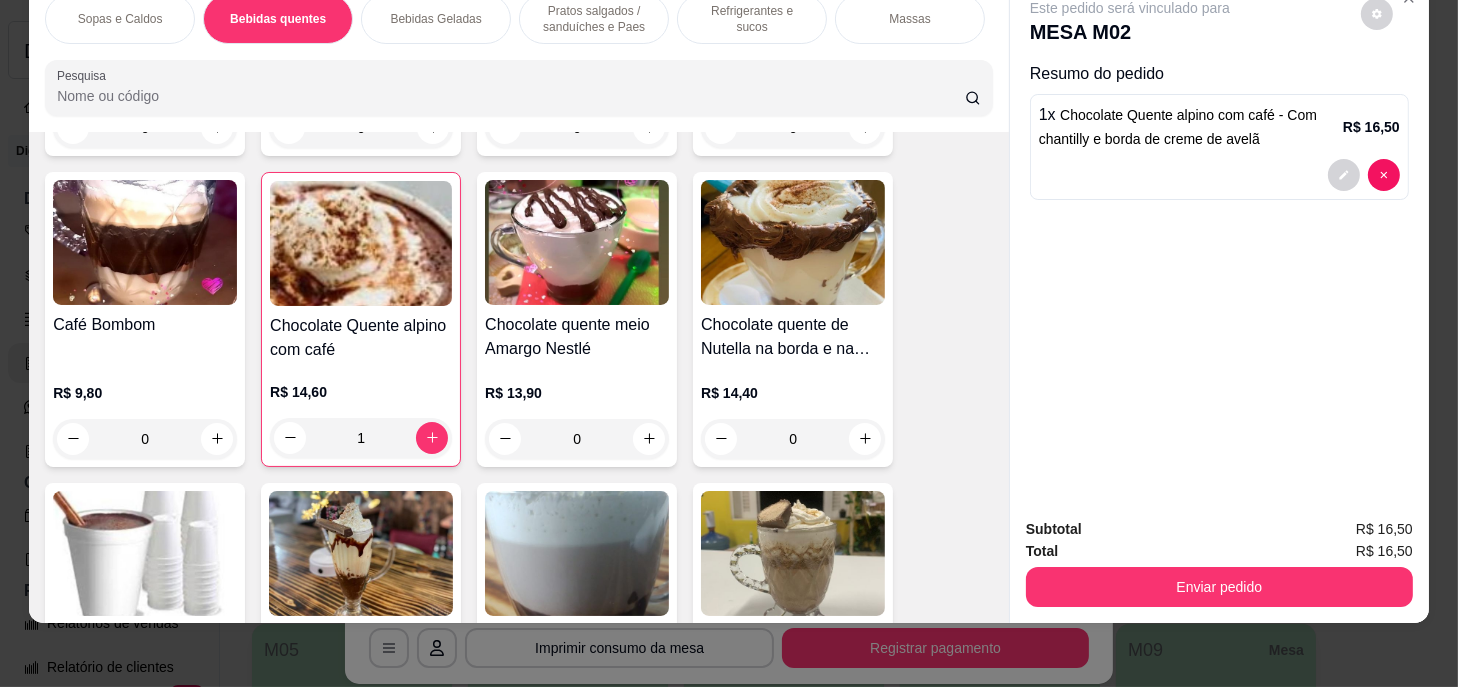 click on "Pratos salgados / sanduíches e Paes" at bounding box center (594, 19) 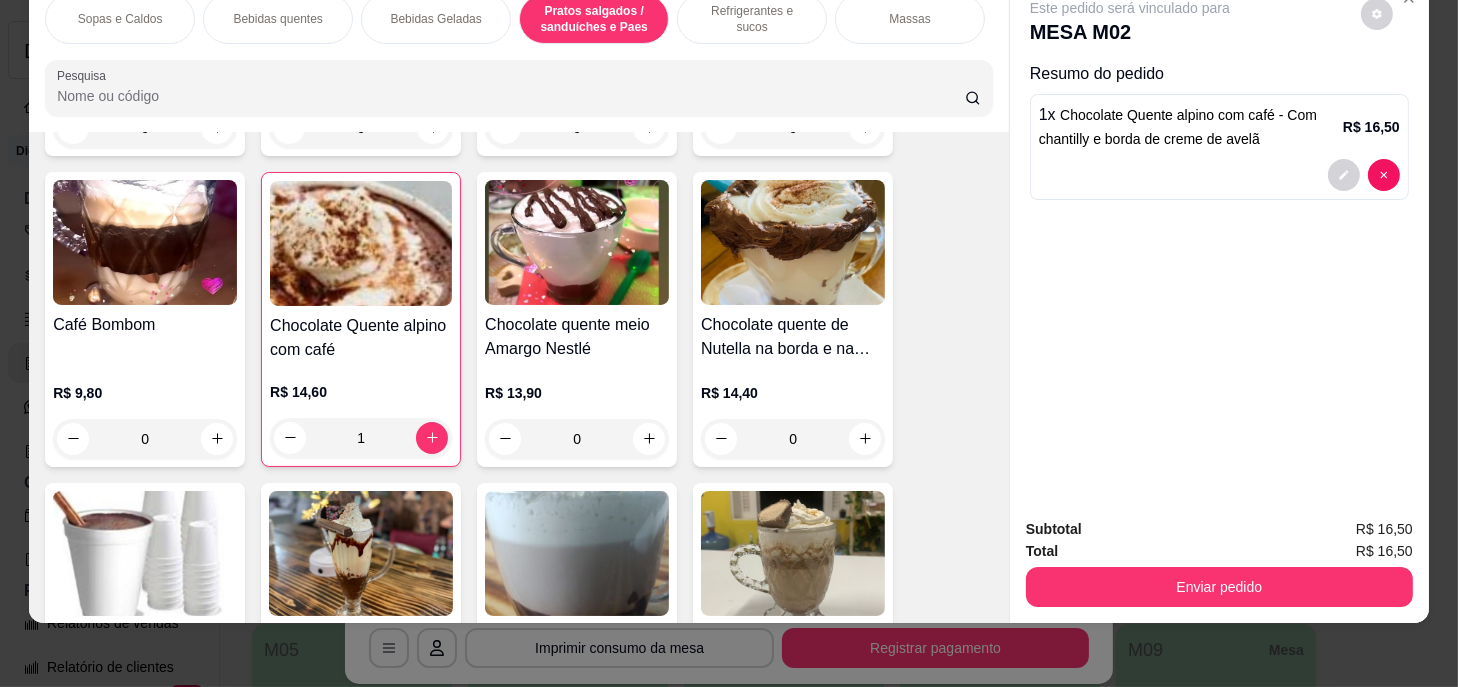 scroll, scrollTop: 5724, scrollLeft: 0, axis: vertical 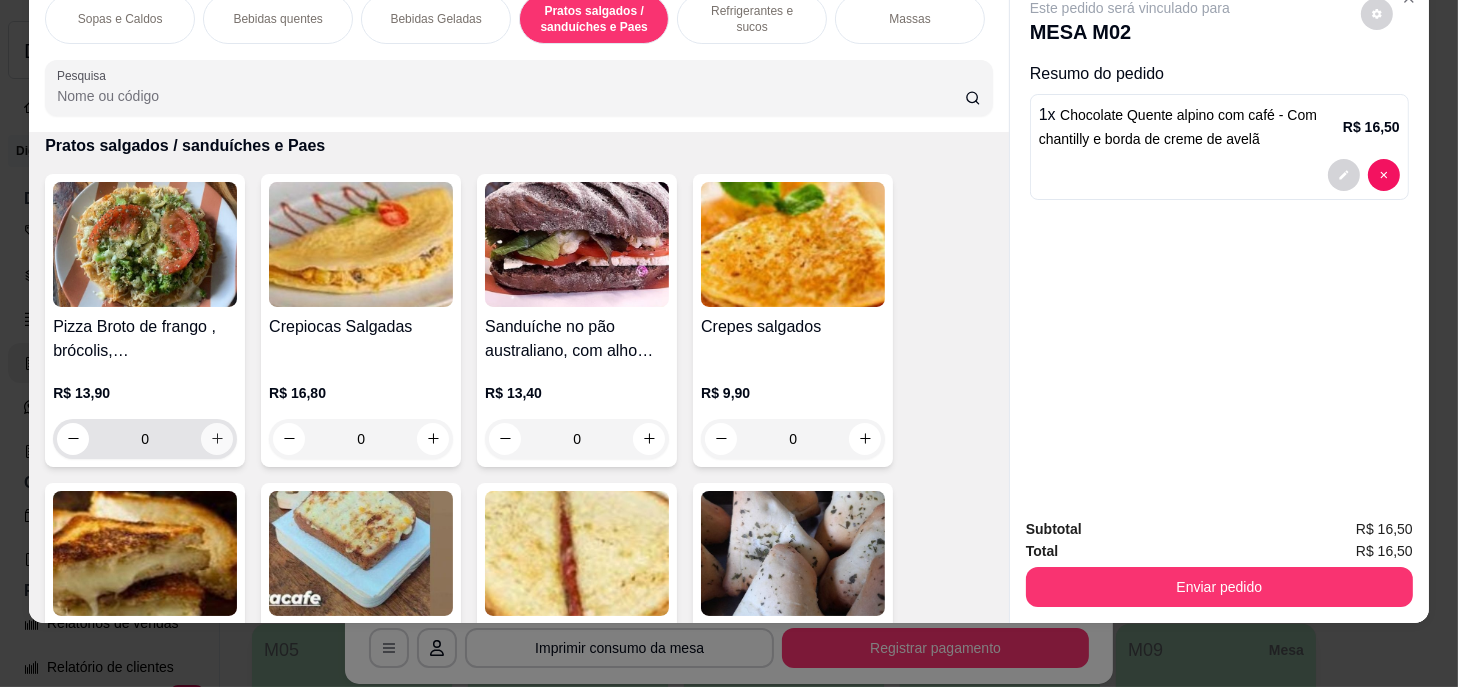 click at bounding box center [217, 439] 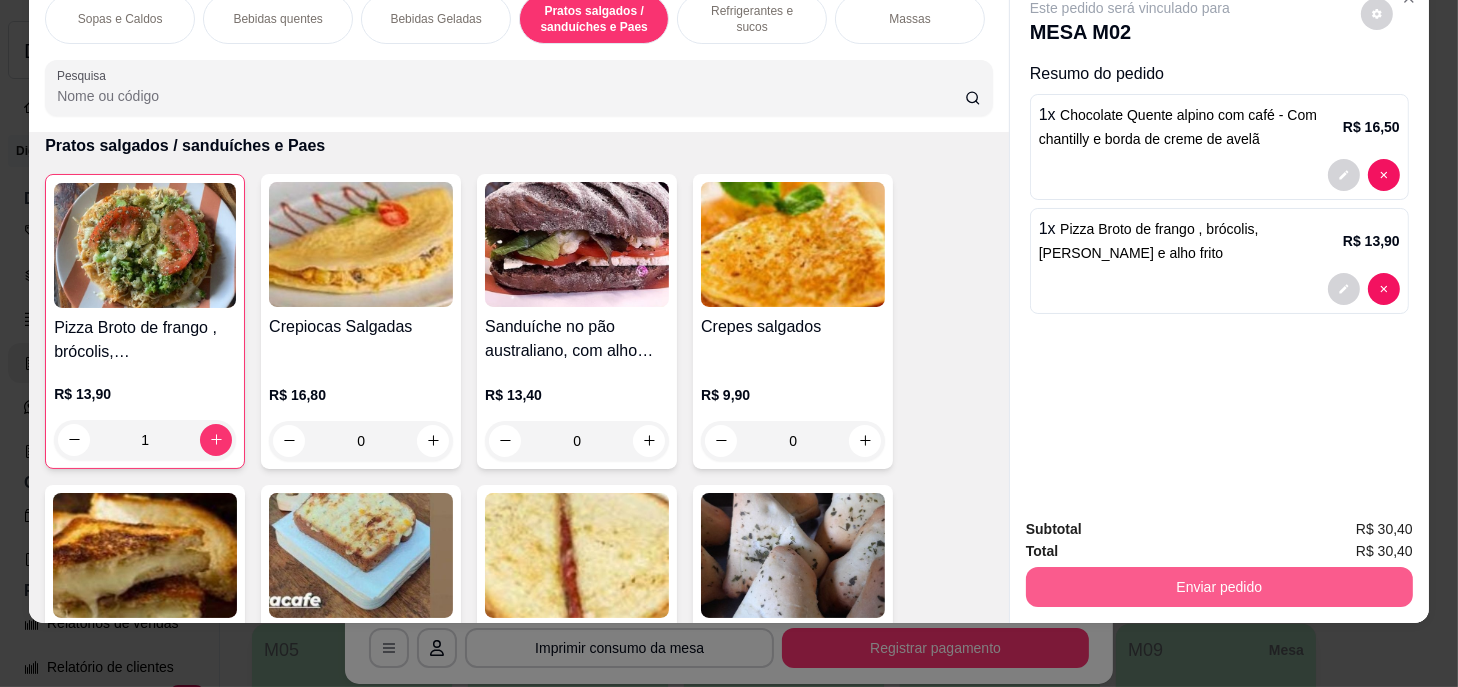 click on "Enviar pedido" at bounding box center (1219, 587) 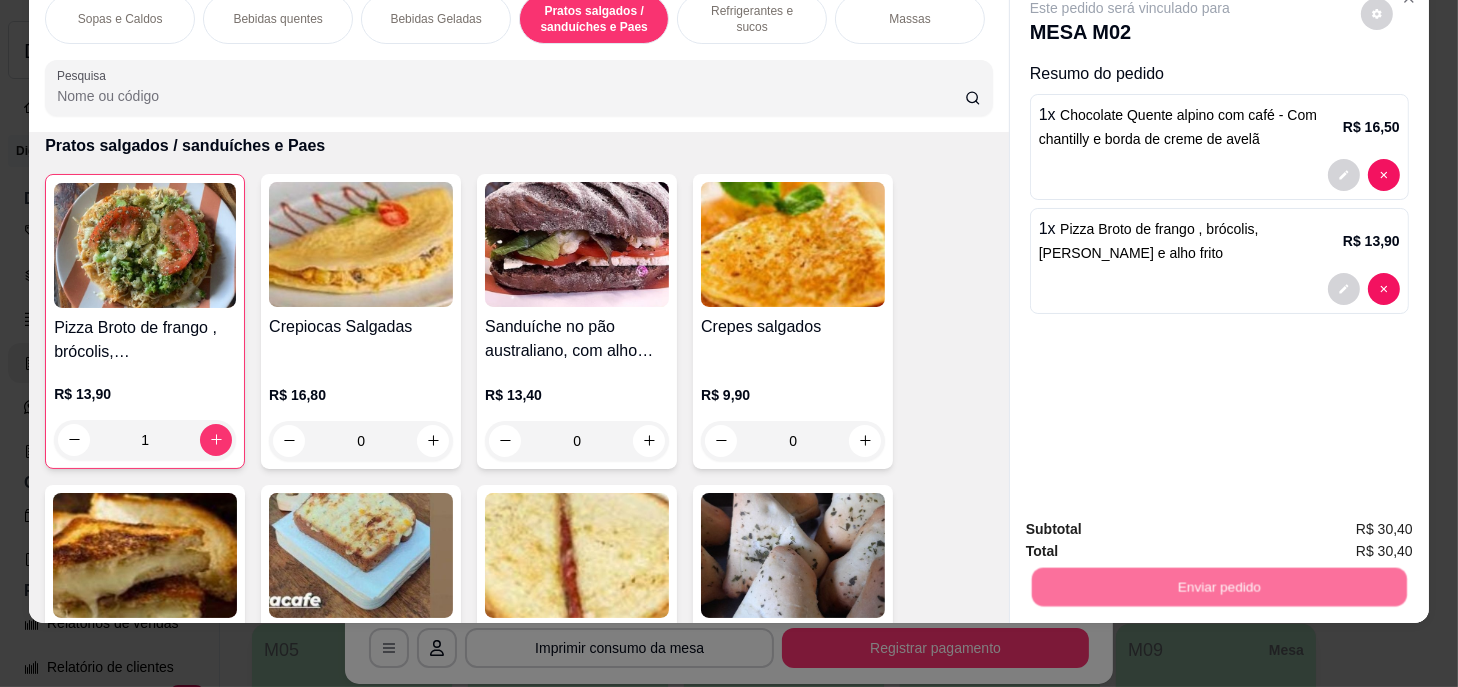 click on "Sim, quero registrar" at bounding box center (1344, 524) 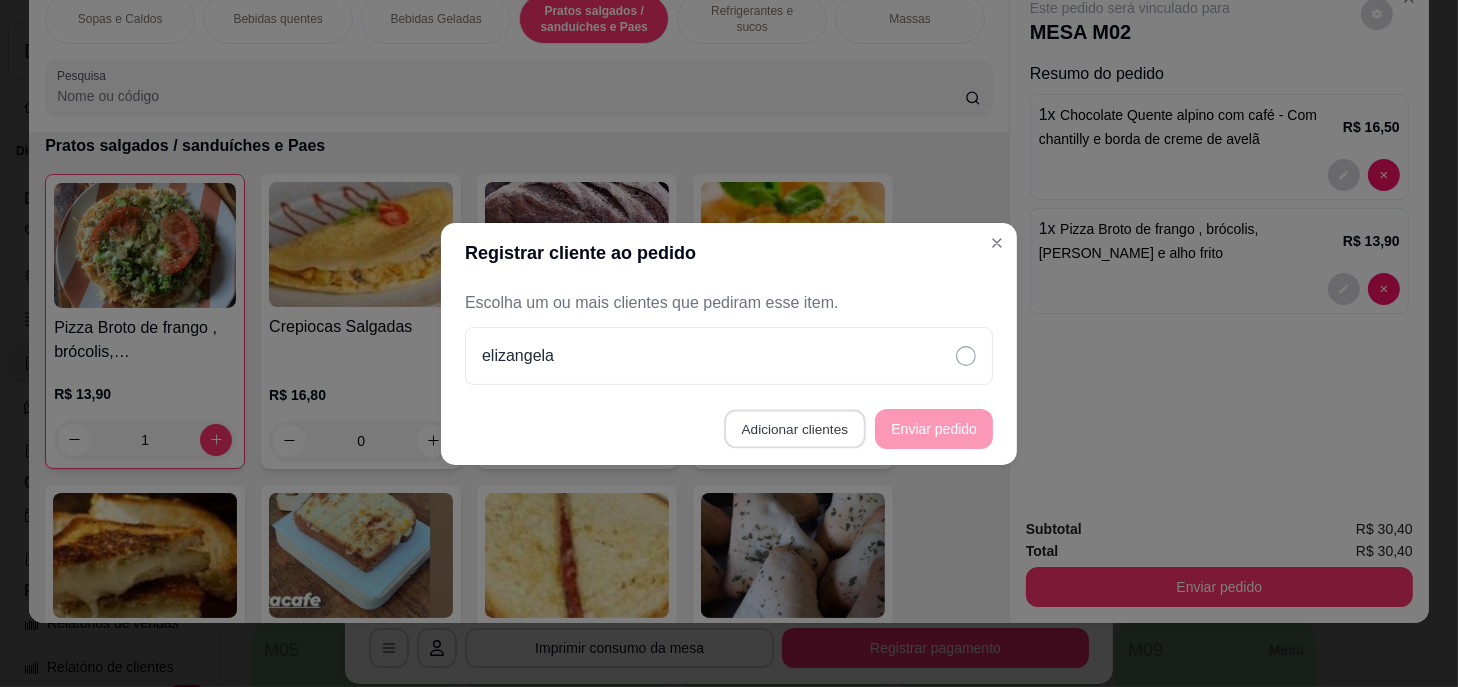 click on "Adicionar clientes" at bounding box center (794, 428) 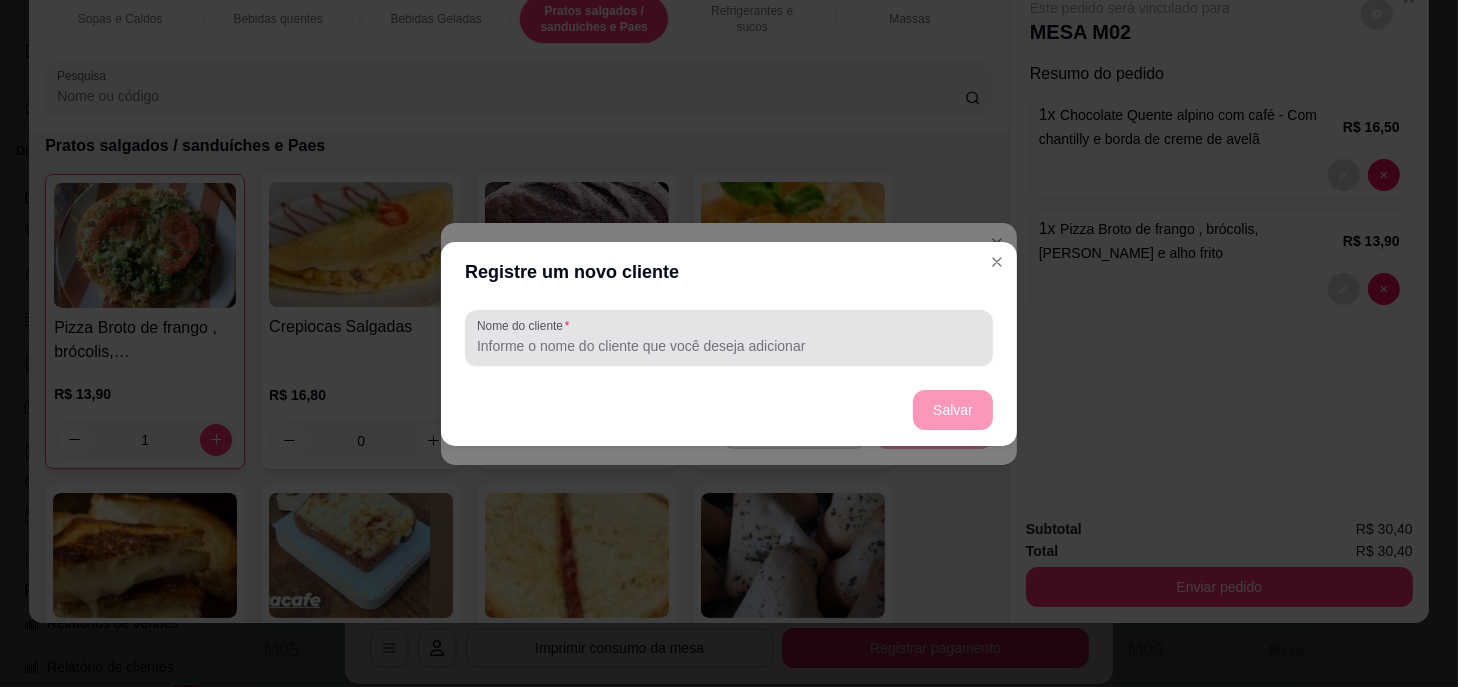 click at bounding box center (729, 338) 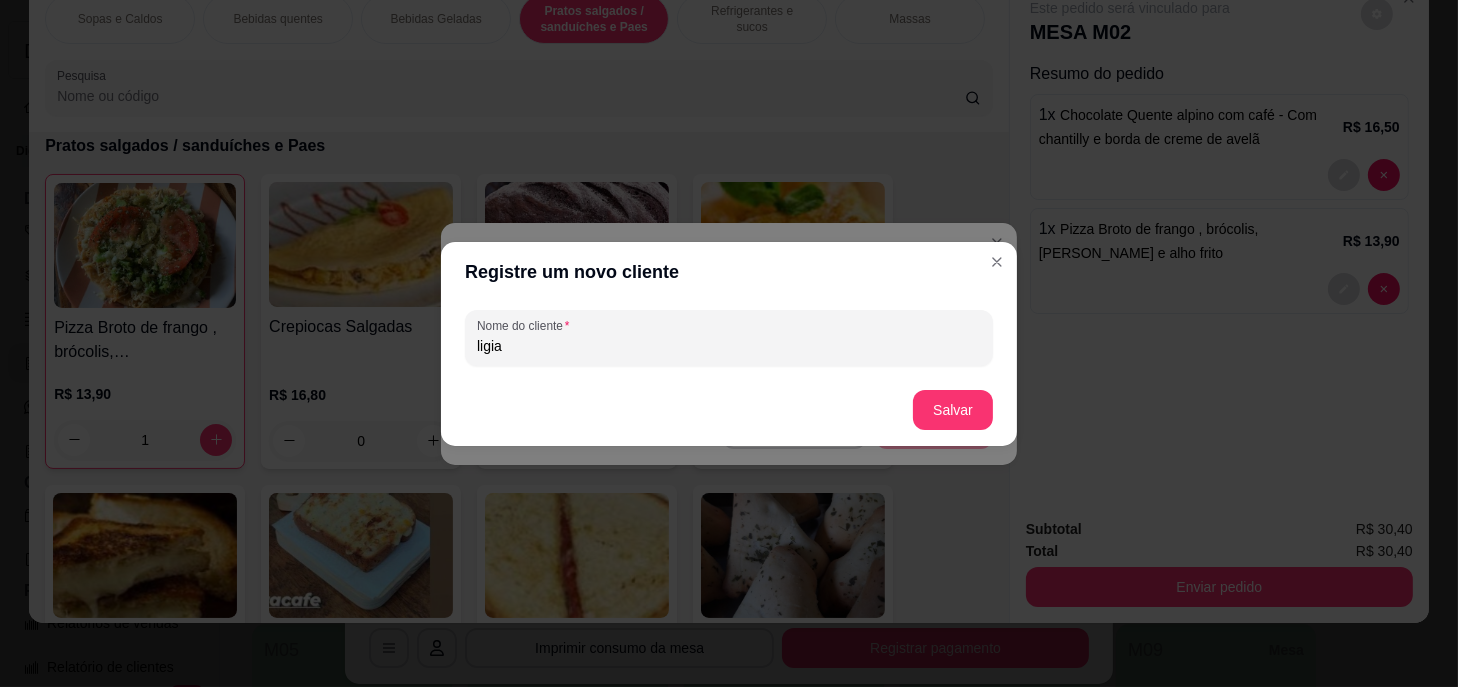 type on "ligia" 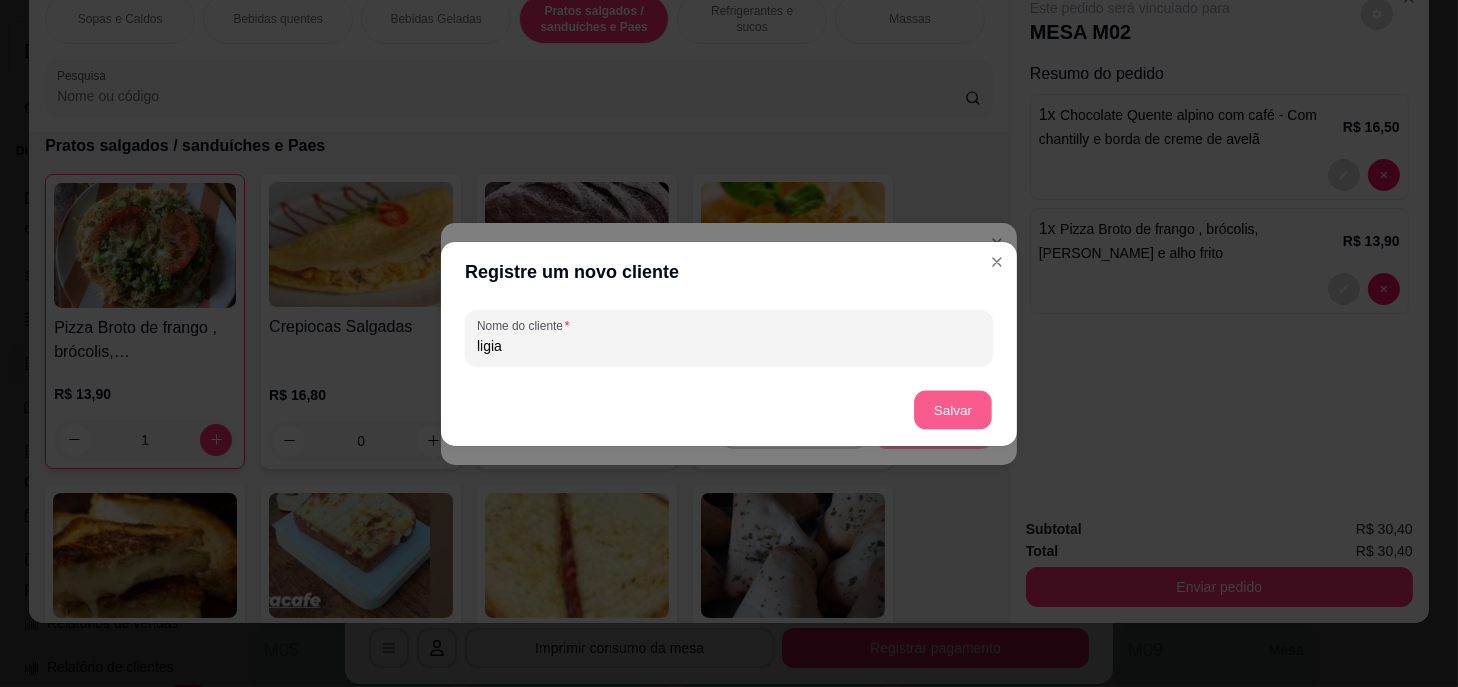 click on "Salvar" at bounding box center (953, 409) 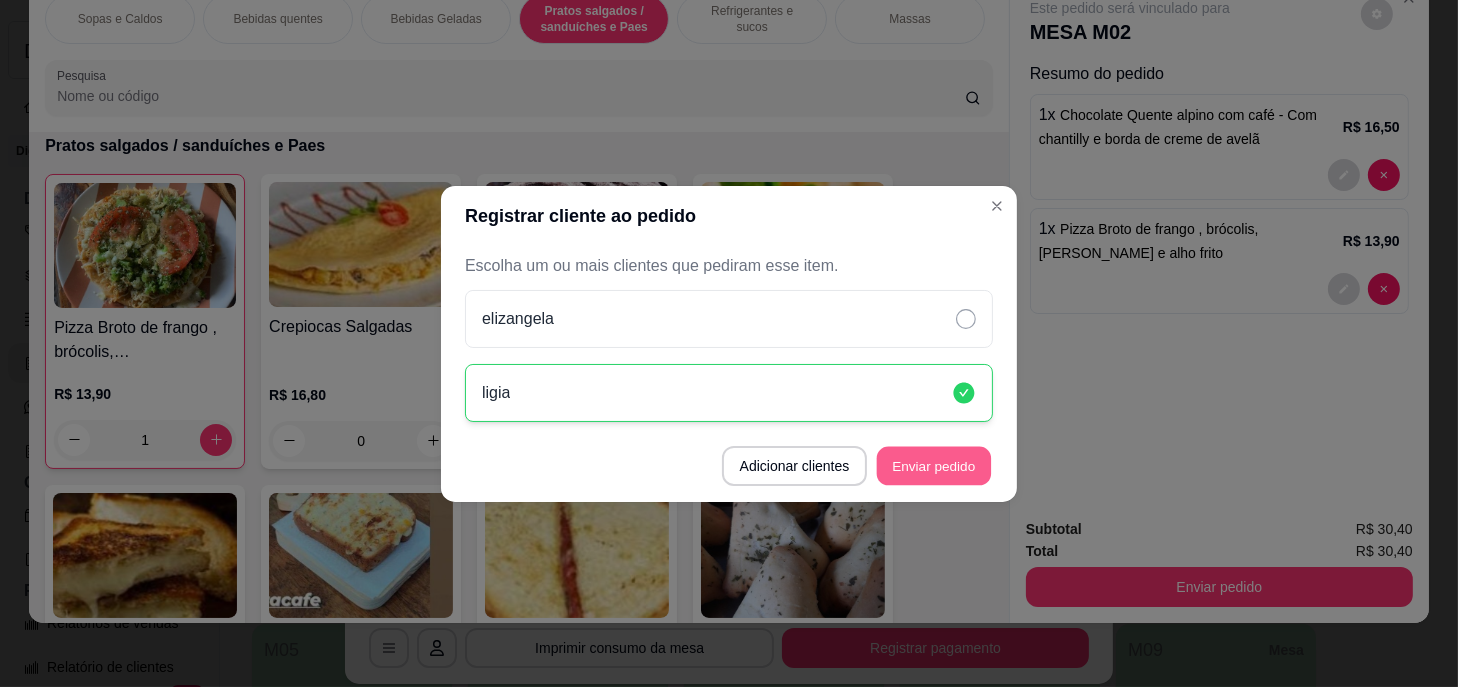 click on "Enviar pedido" at bounding box center [934, 465] 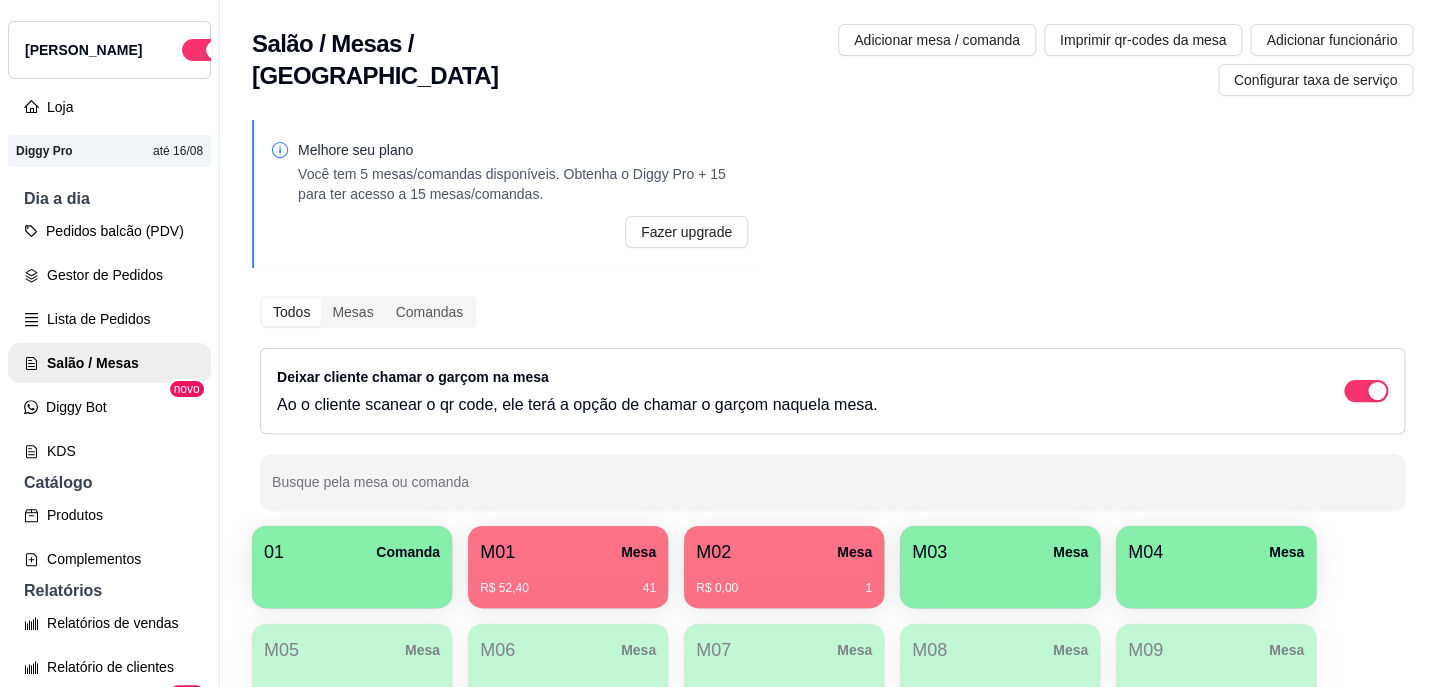 click on "Comanda" at bounding box center (408, 552) 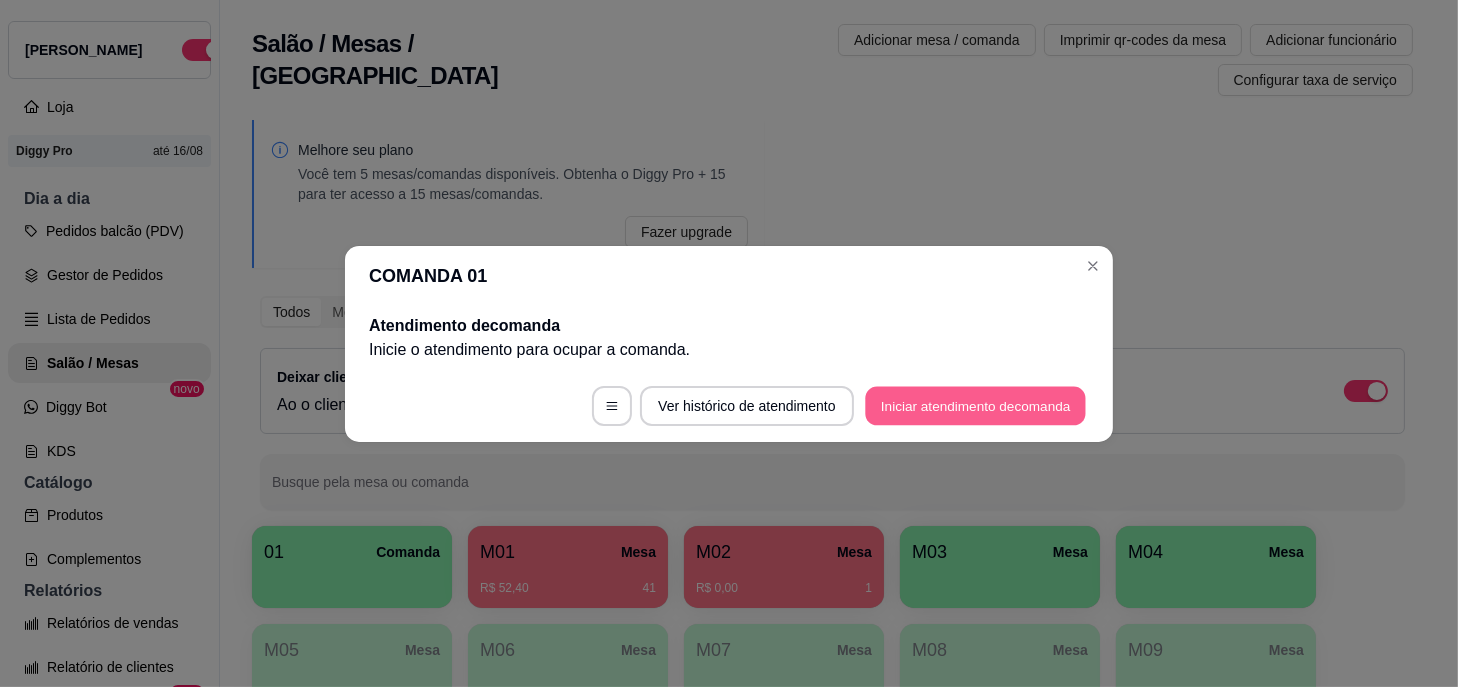 click on "Iniciar atendimento de  comanda" at bounding box center [975, 405] 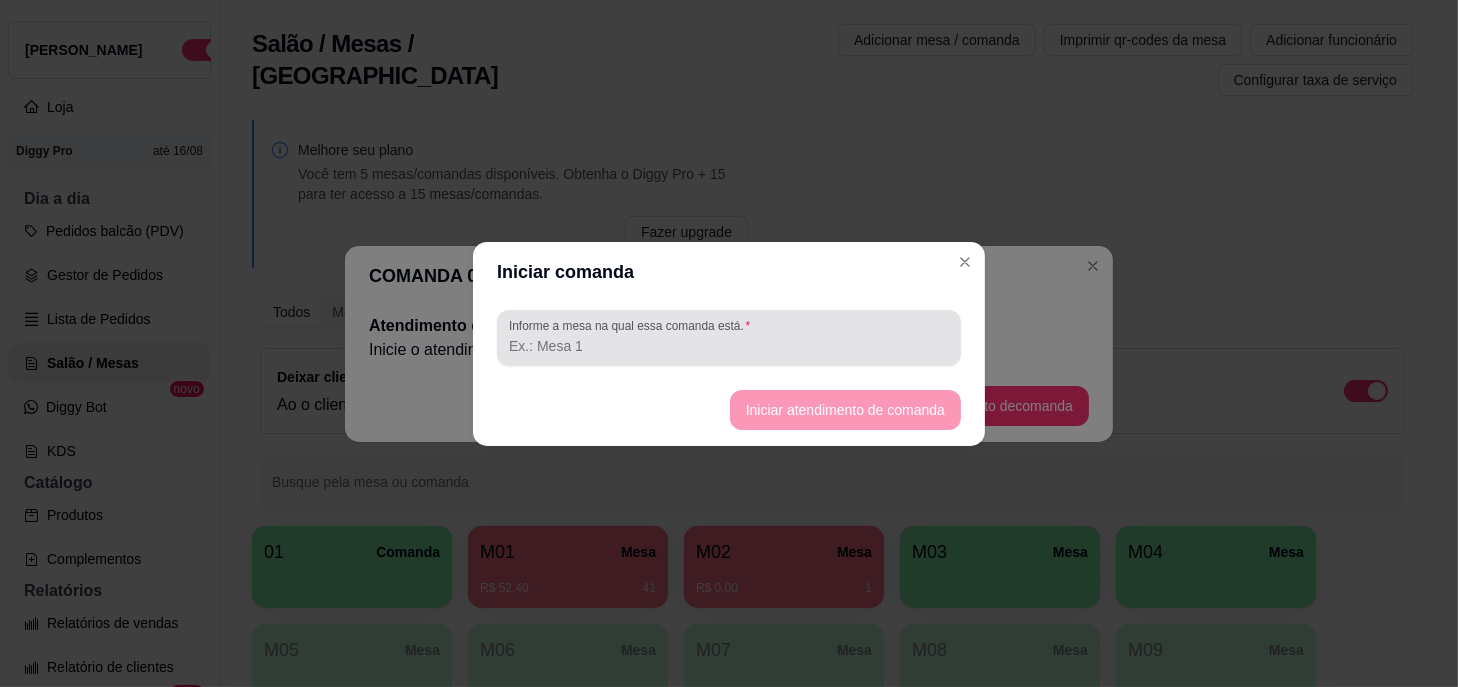 click at bounding box center (729, 338) 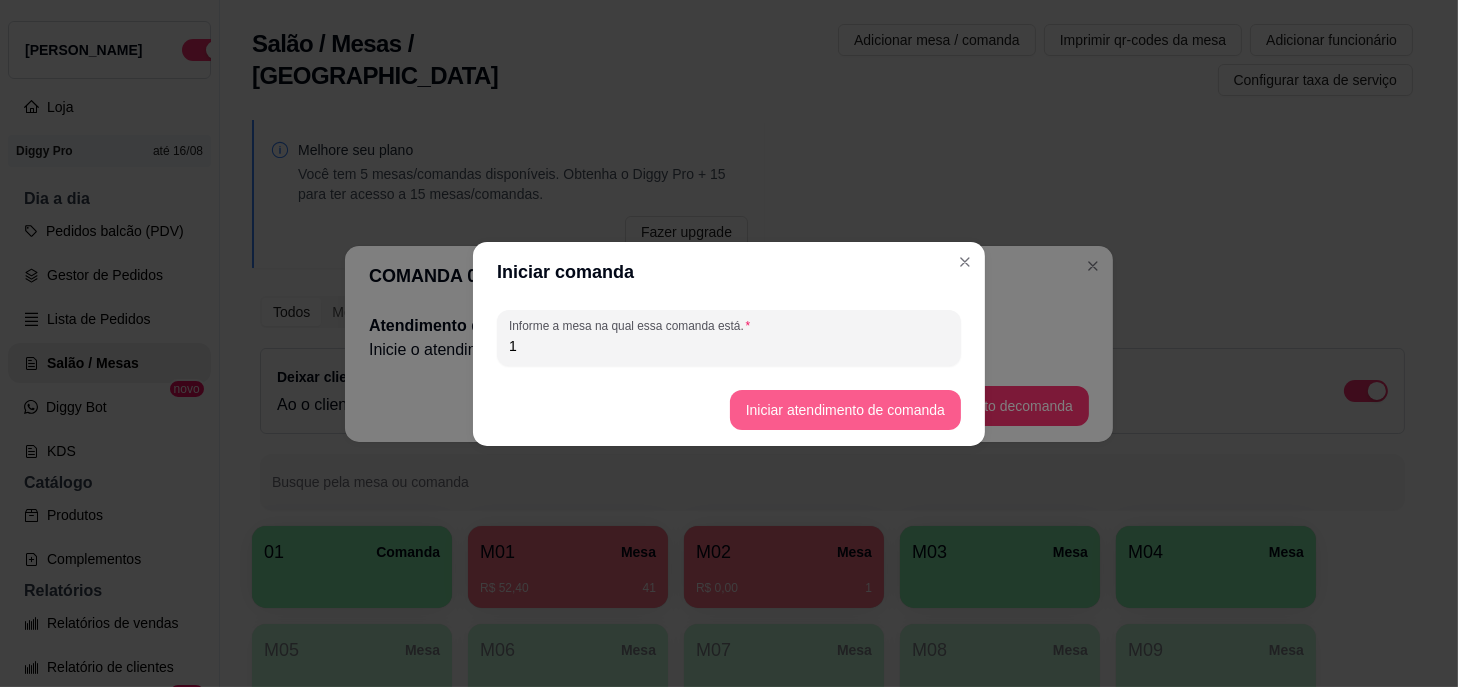 type on "1" 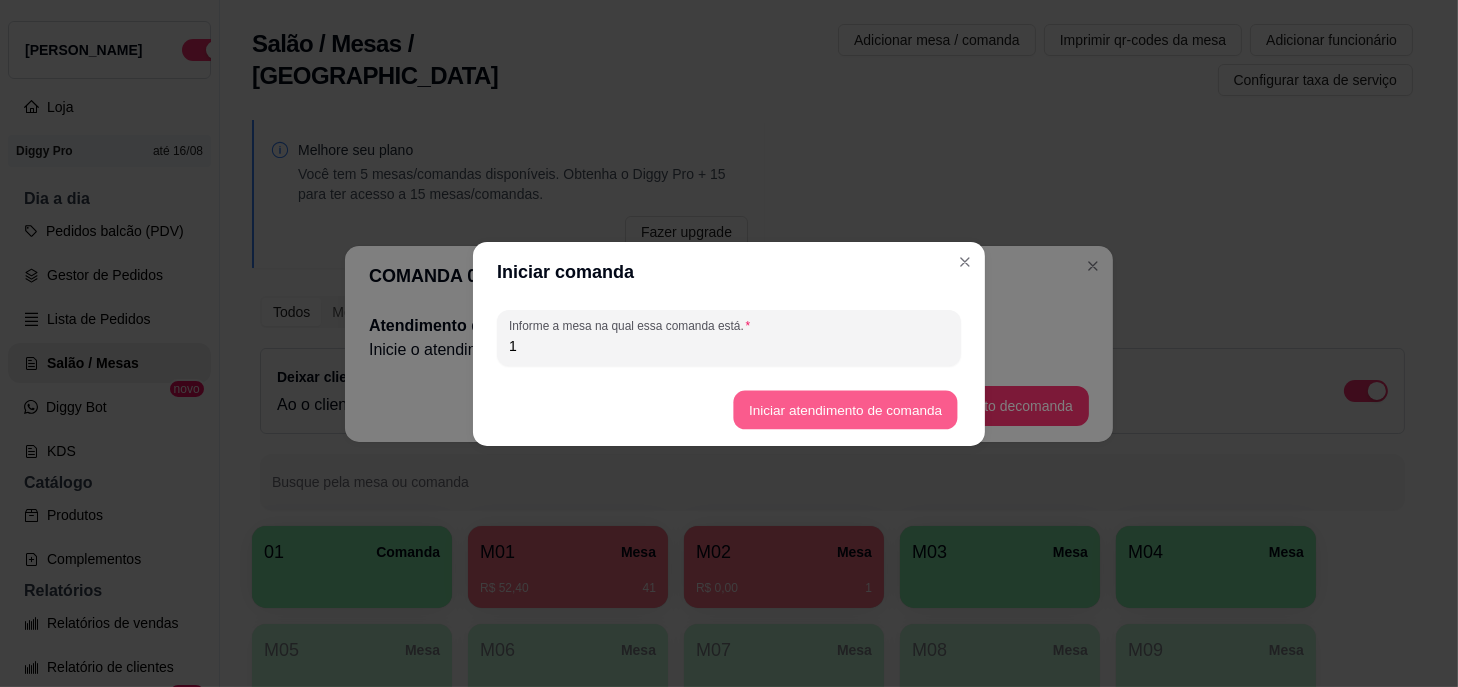 click on "Iniciar atendimento de comanda" at bounding box center (845, 409) 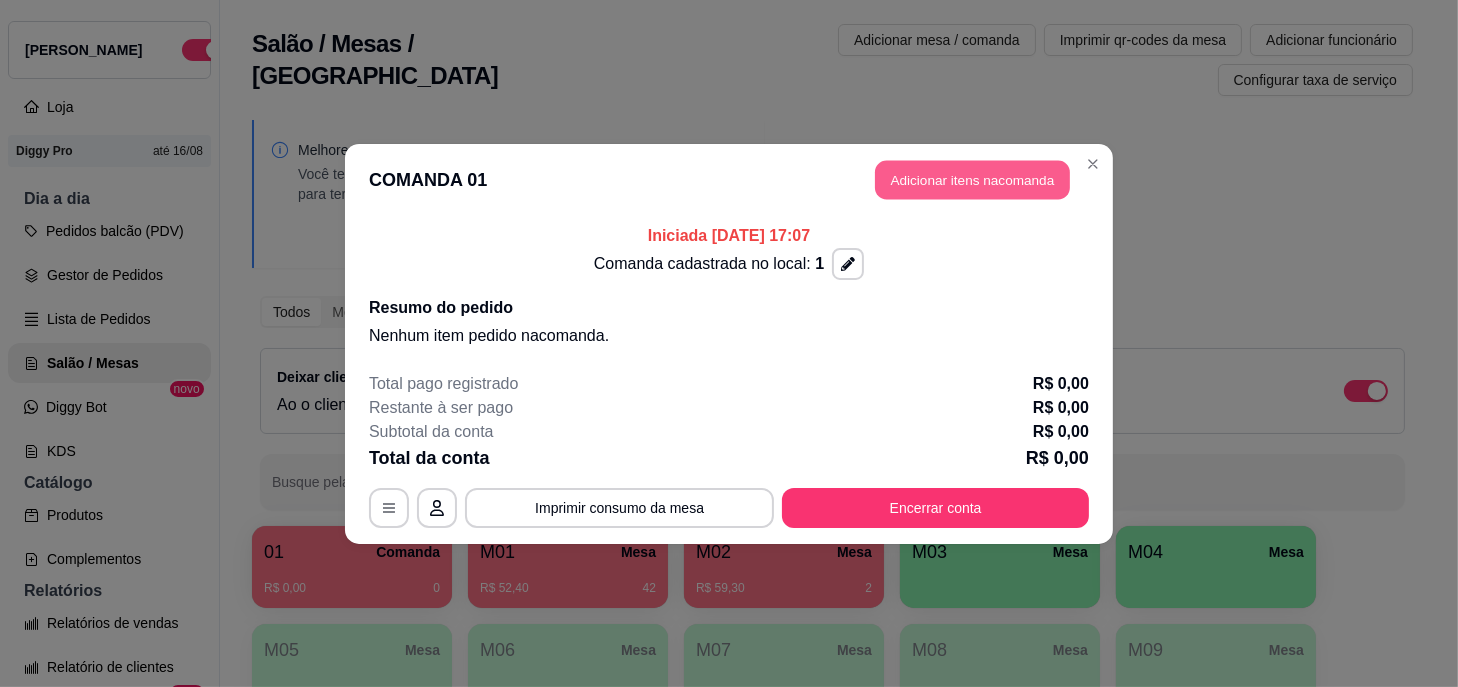 click on "Adicionar itens na  comanda" at bounding box center [972, 179] 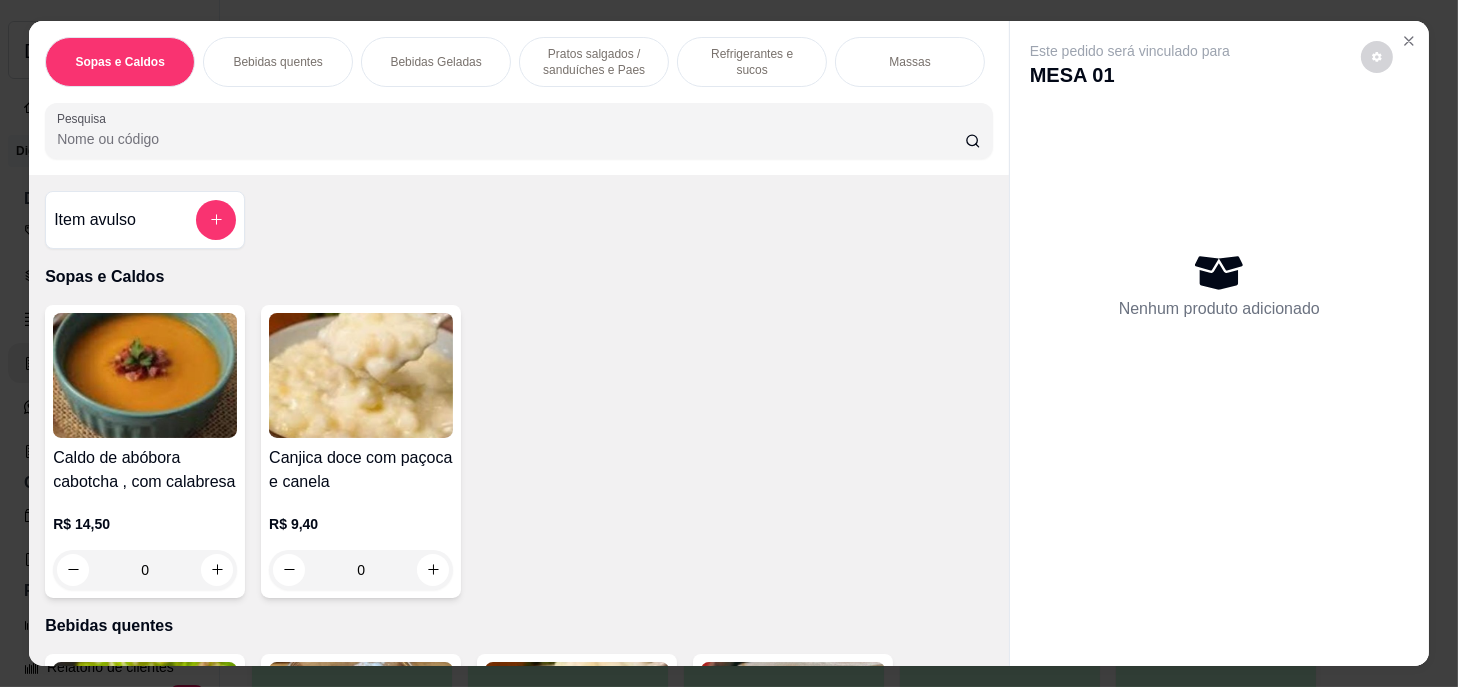 click on "Pratos salgados / sanduíches e Paes" at bounding box center [594, 62] 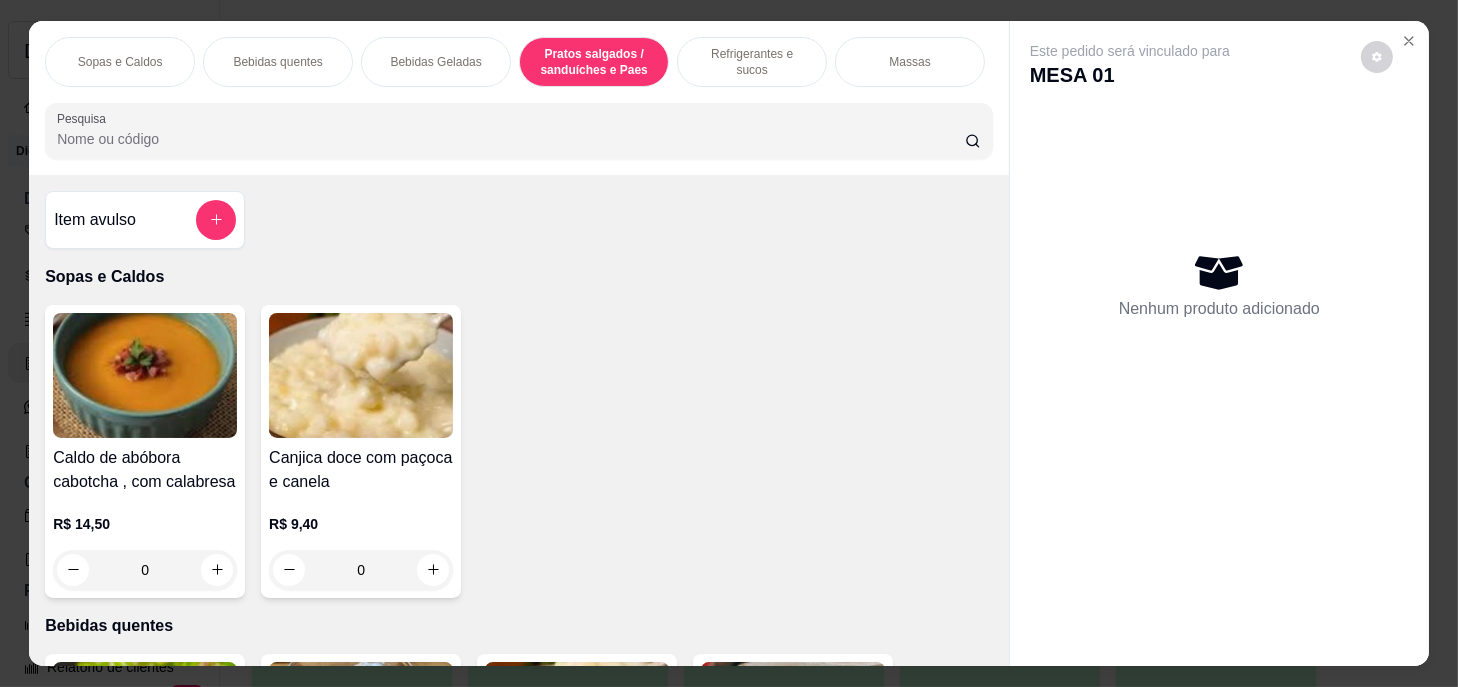 scroll, scrollTop: 5722, scrollLeft: 0, axis: vertical 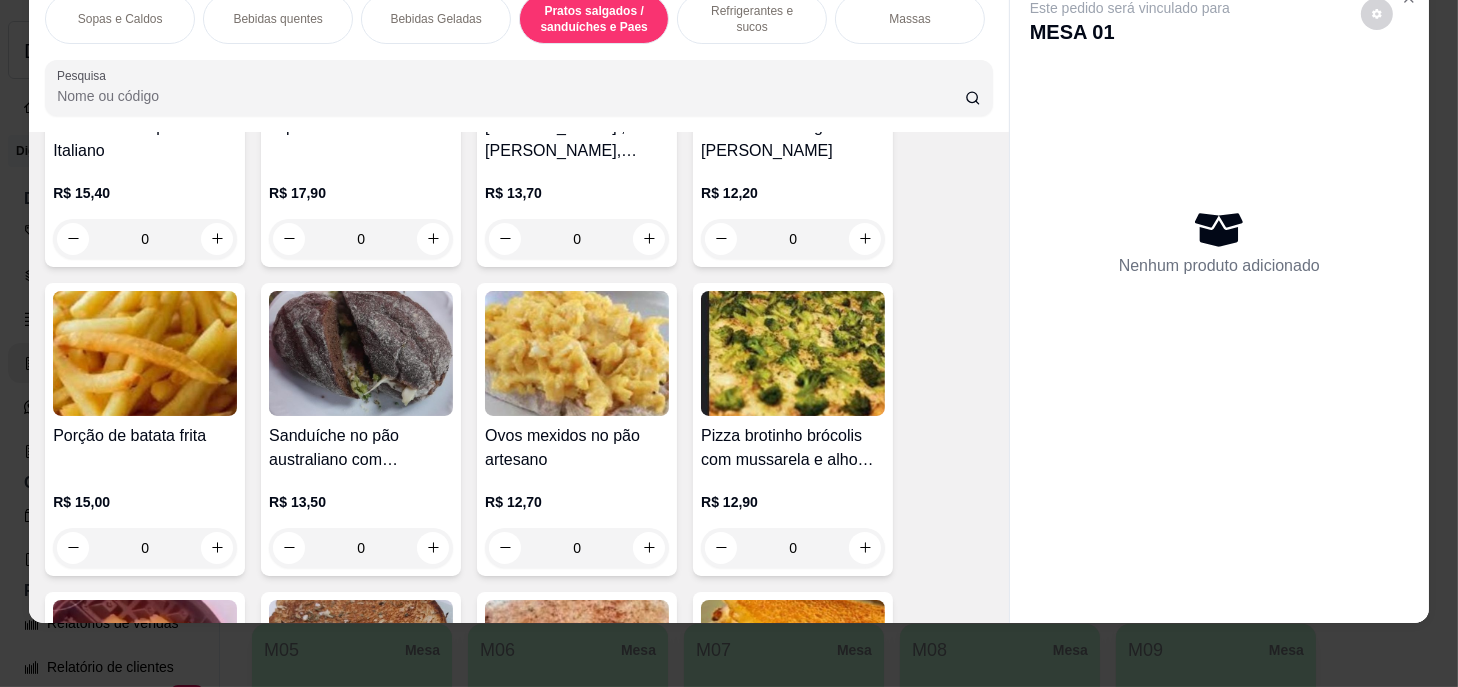 click on "0" at bounding box center (145, 548) 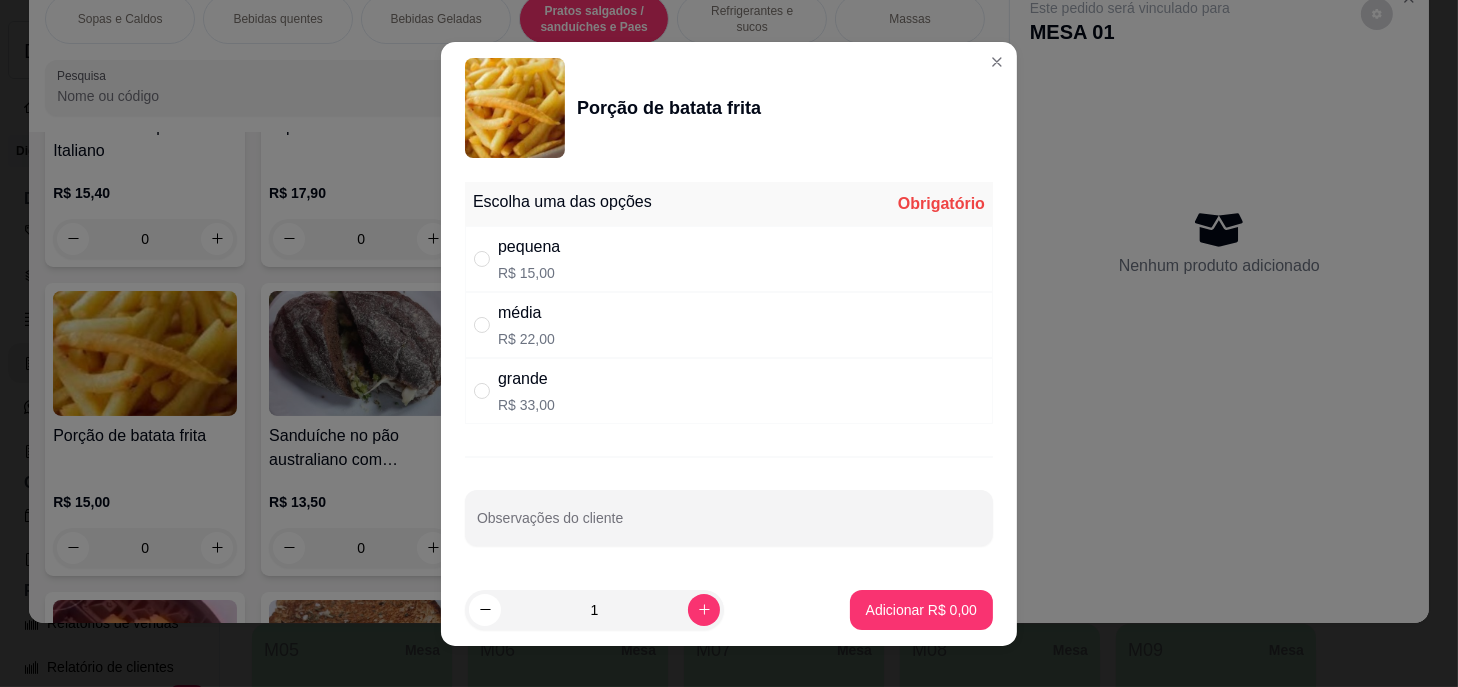 click on "média R$ 22,00" at bounding box center (729, 325) 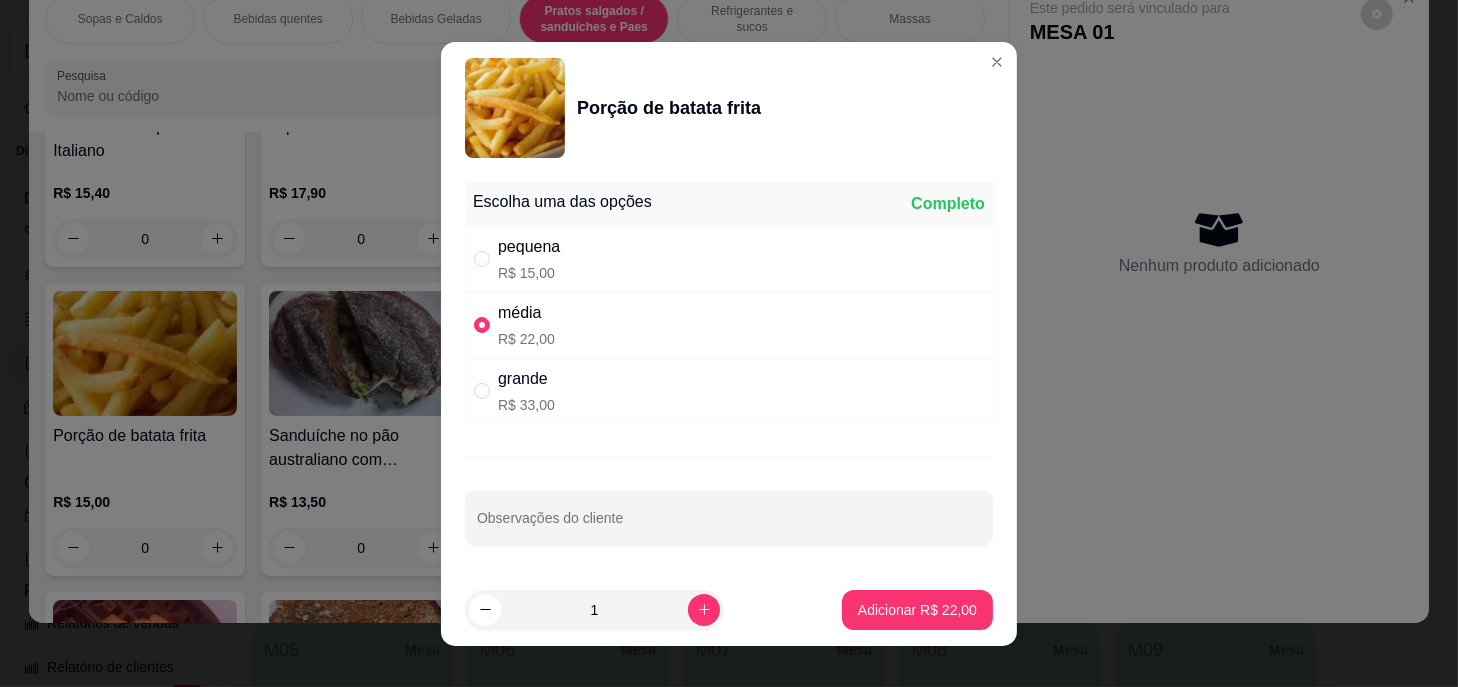 click on "pequena  R$ 15,00" at bounding box center [729, 259] 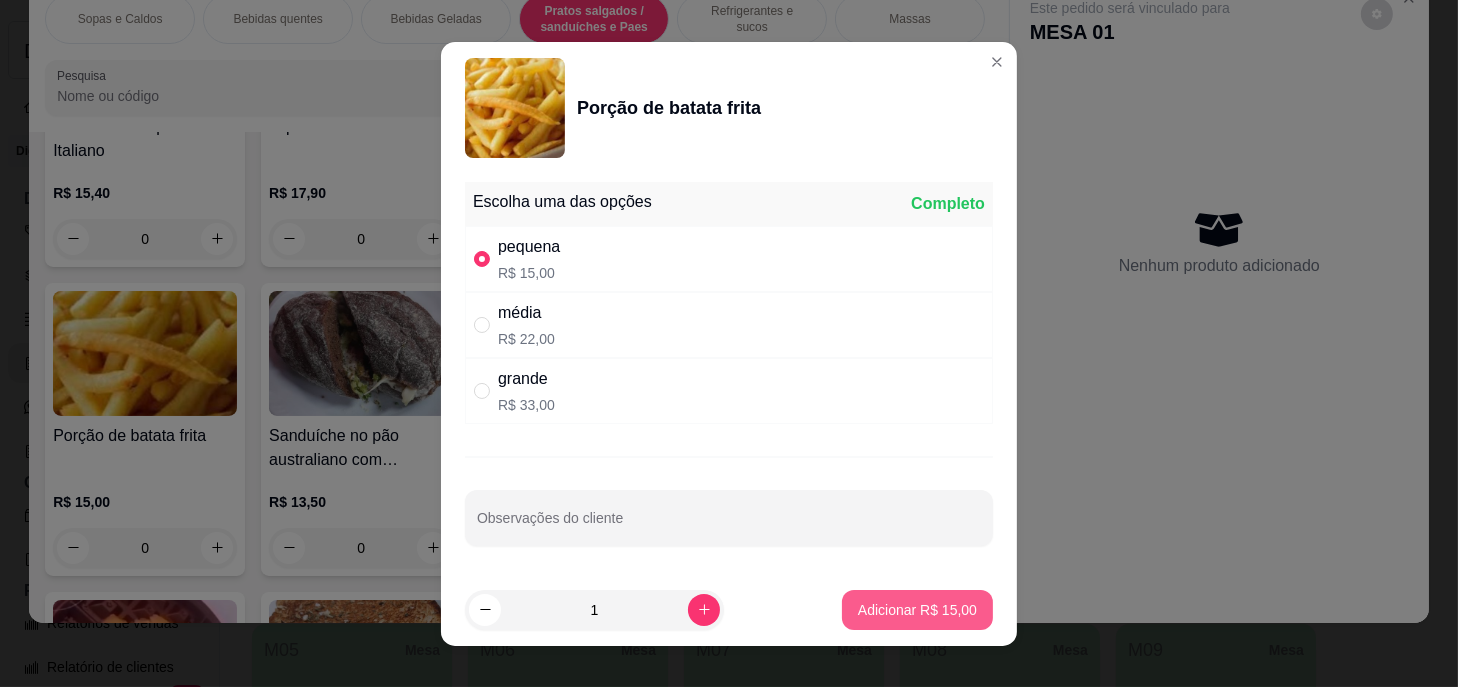 click on "Adicionar   R$ 15,00" at bounding box center [917, 610] 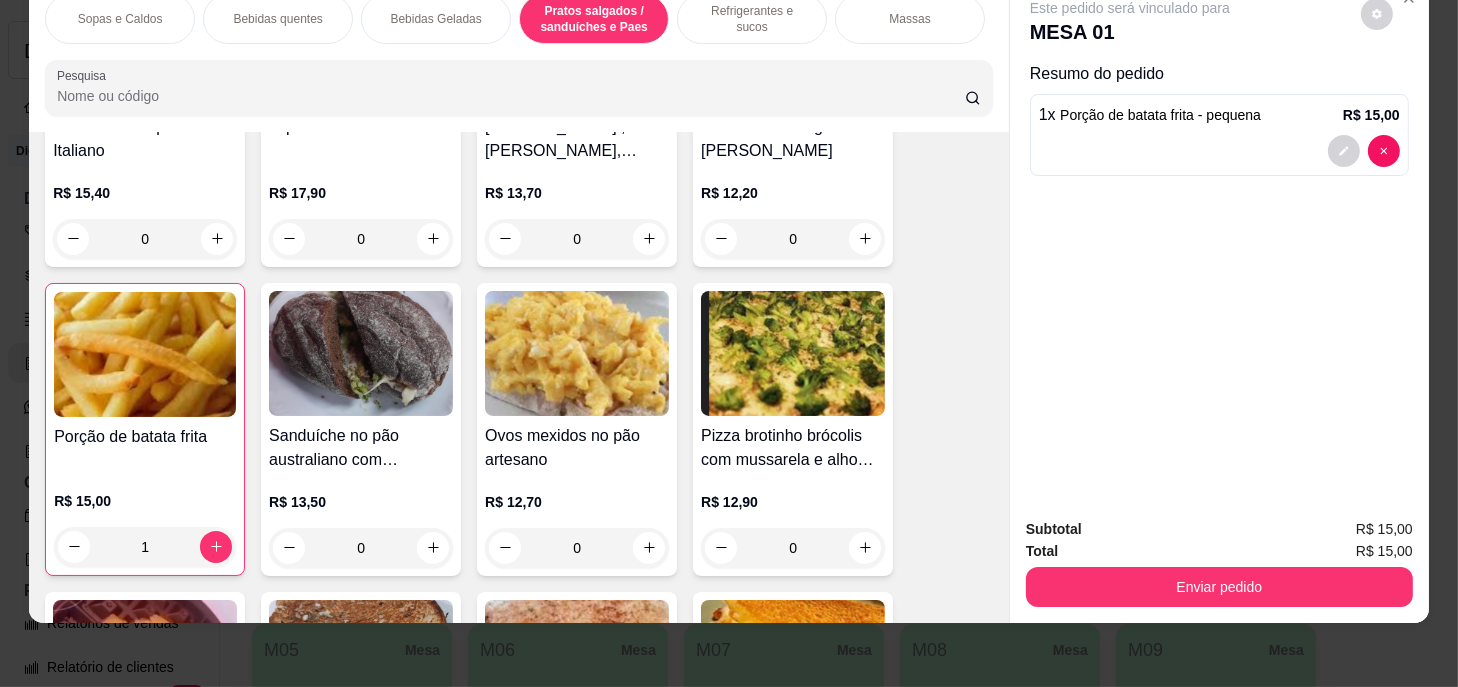 type on "1" 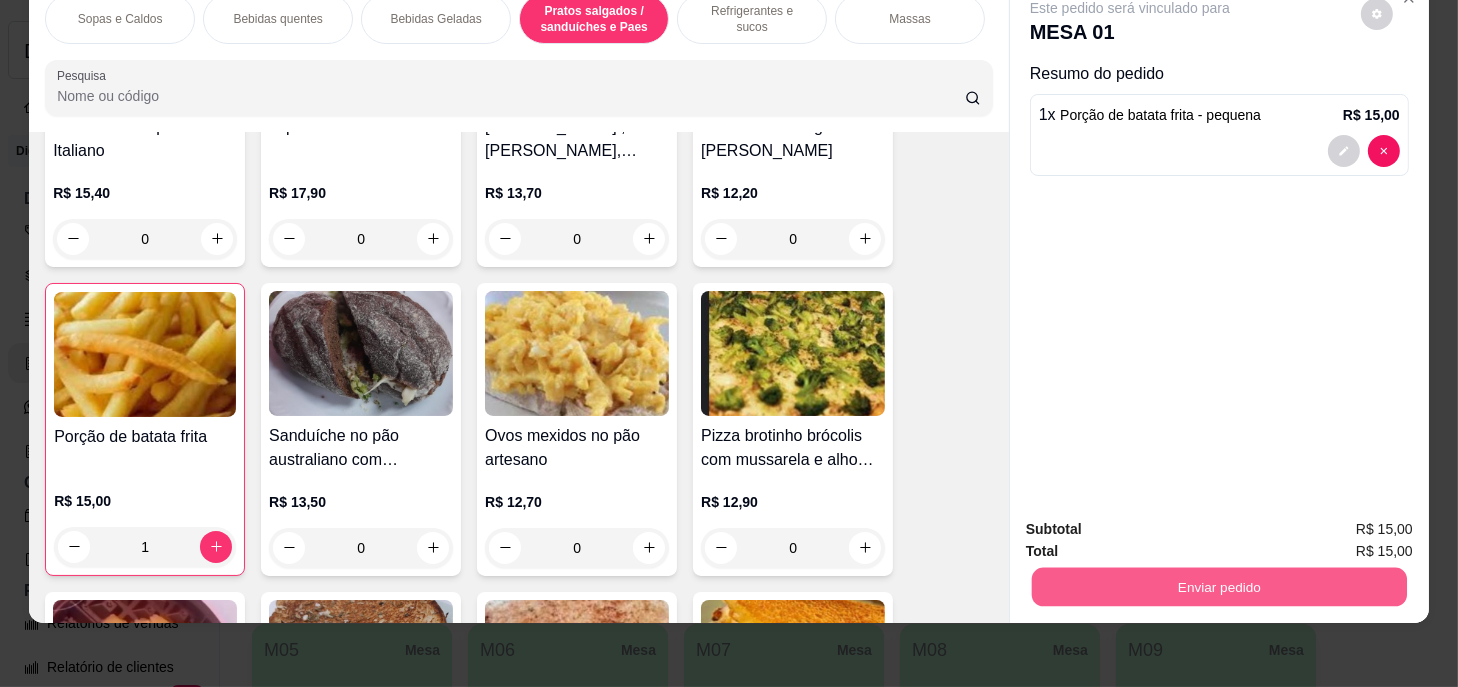 click on "Enviar pedido" at bounding box center [1219, 587] 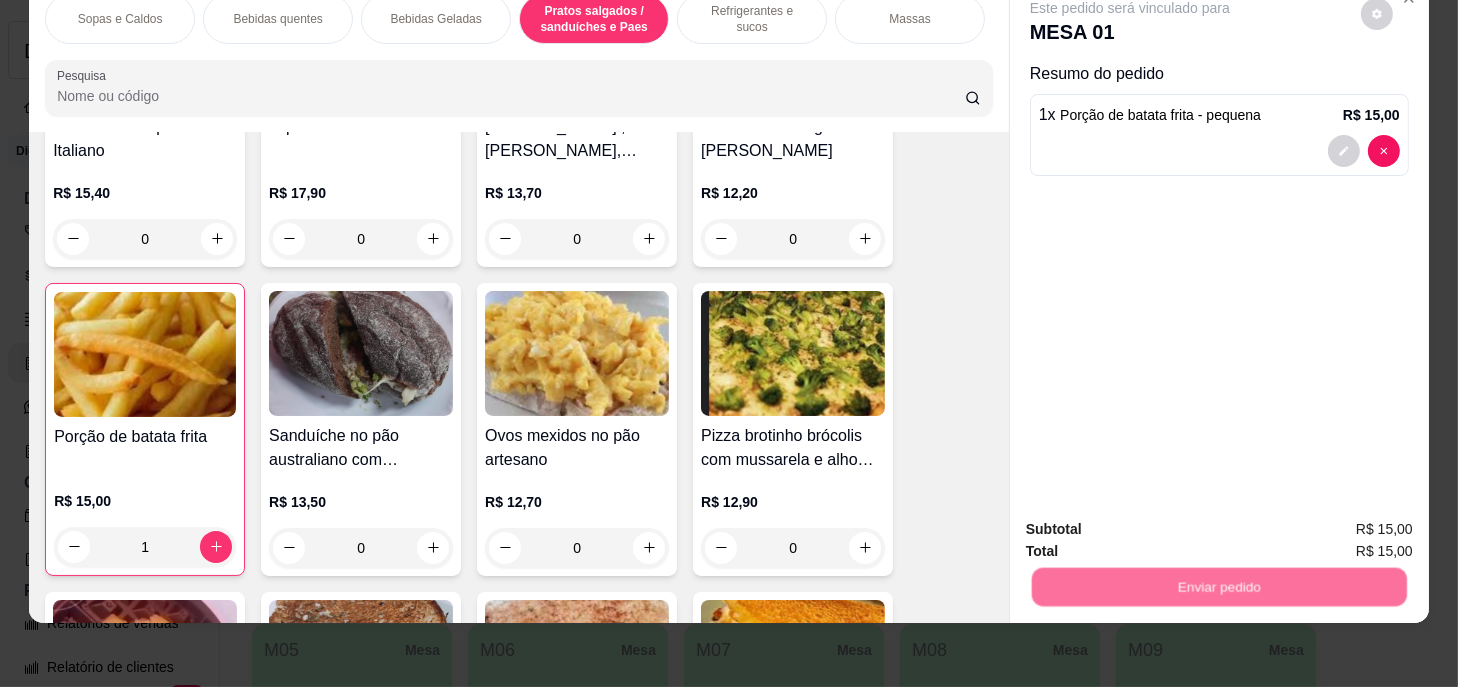 click on "Não registrar e enviar pedido" at bounding box center (1154, 524) 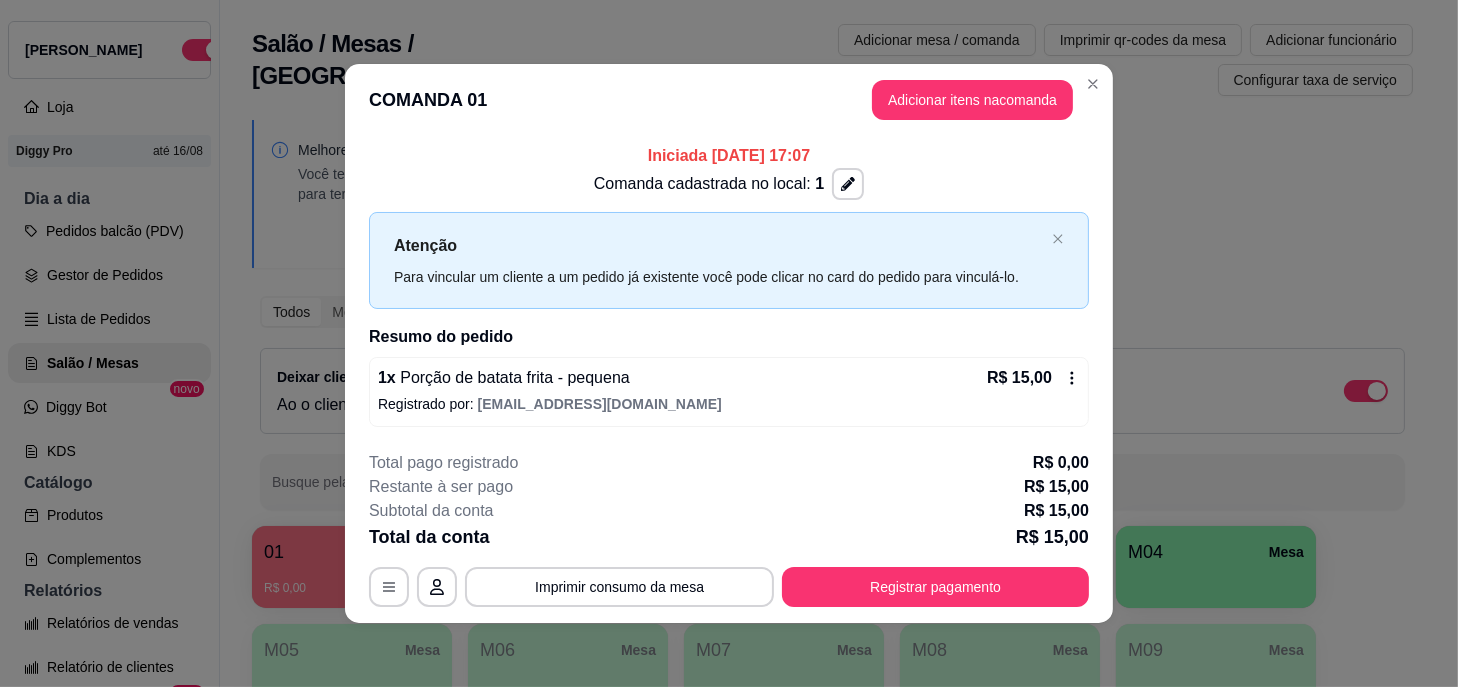 click on "COMANDA 01 Adicionar itens na  comanda" at bounding box center [729, 100] 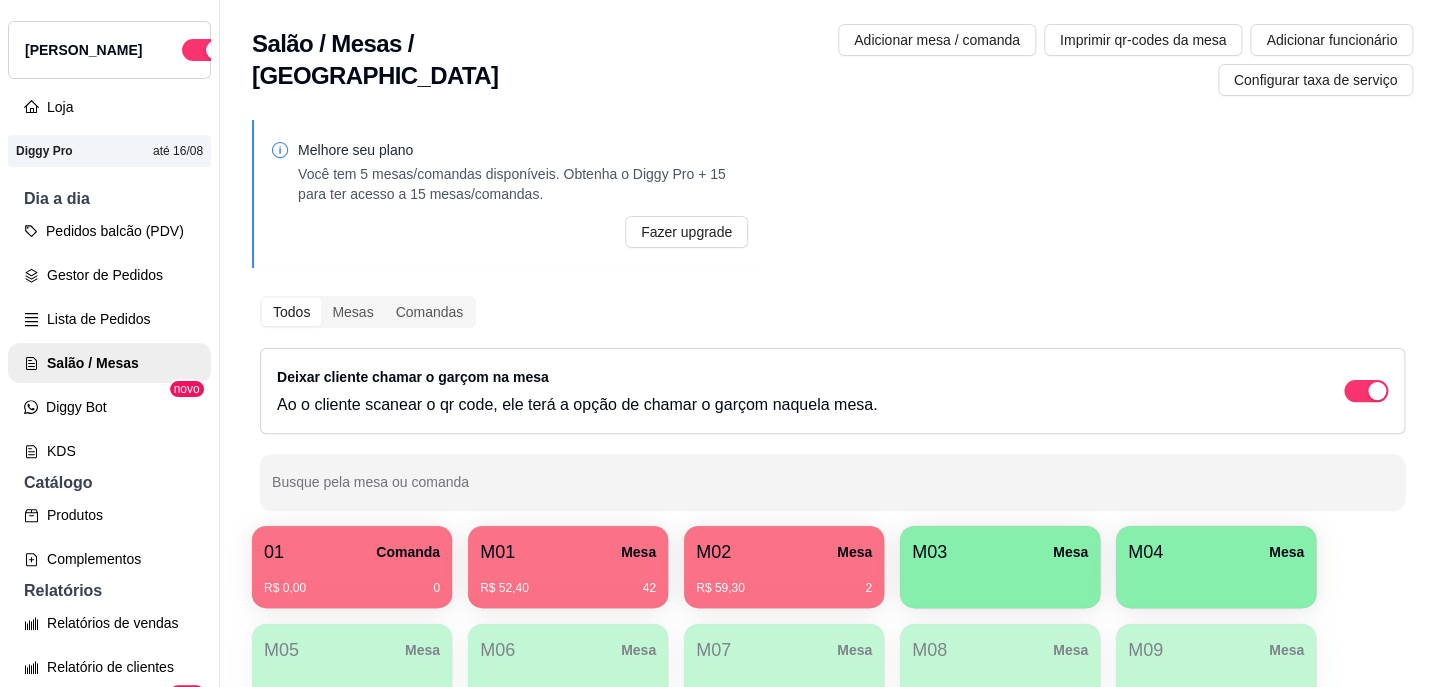 click on "M03 Mesa" at bounding box center [1000, 552] 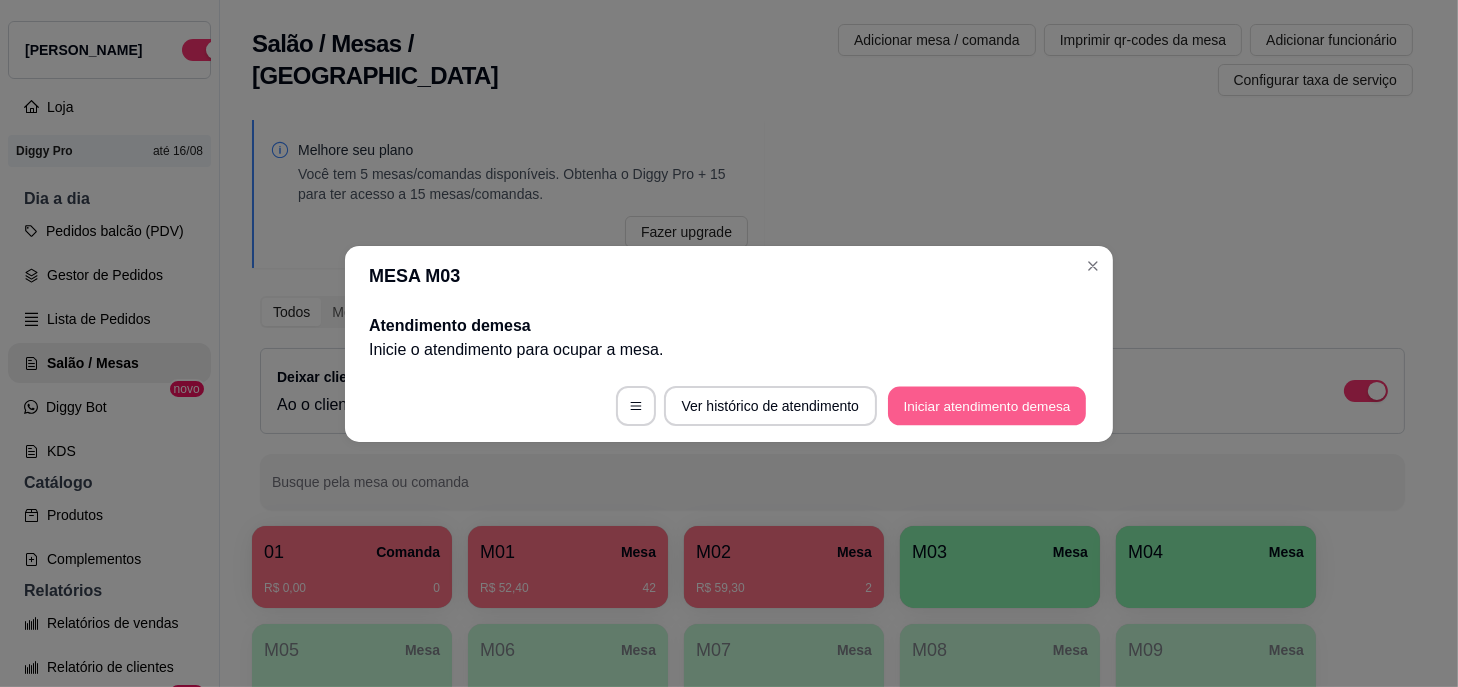 click on "Iniciar atendimento de  mesa" at bounding box center (987, 405) 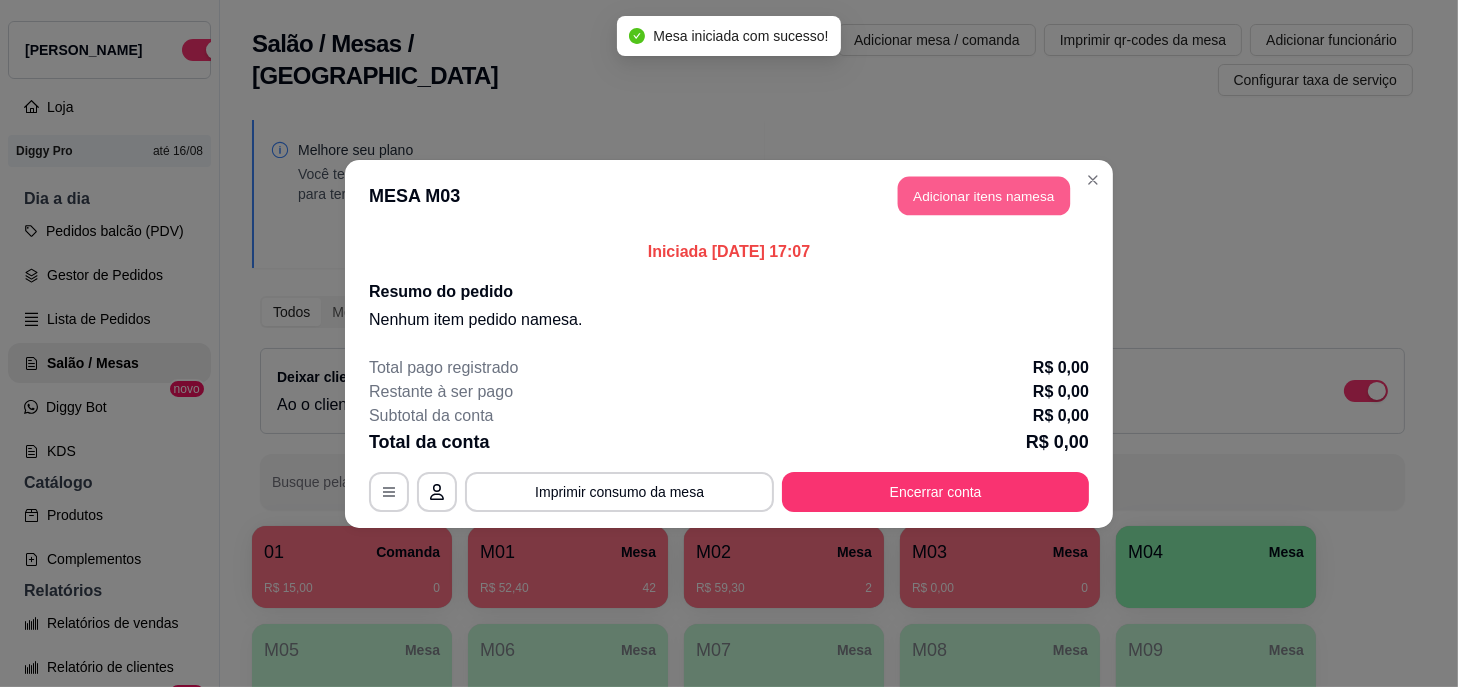click on "Adicionar itens na  mesa" at bounding box center [984, 195] 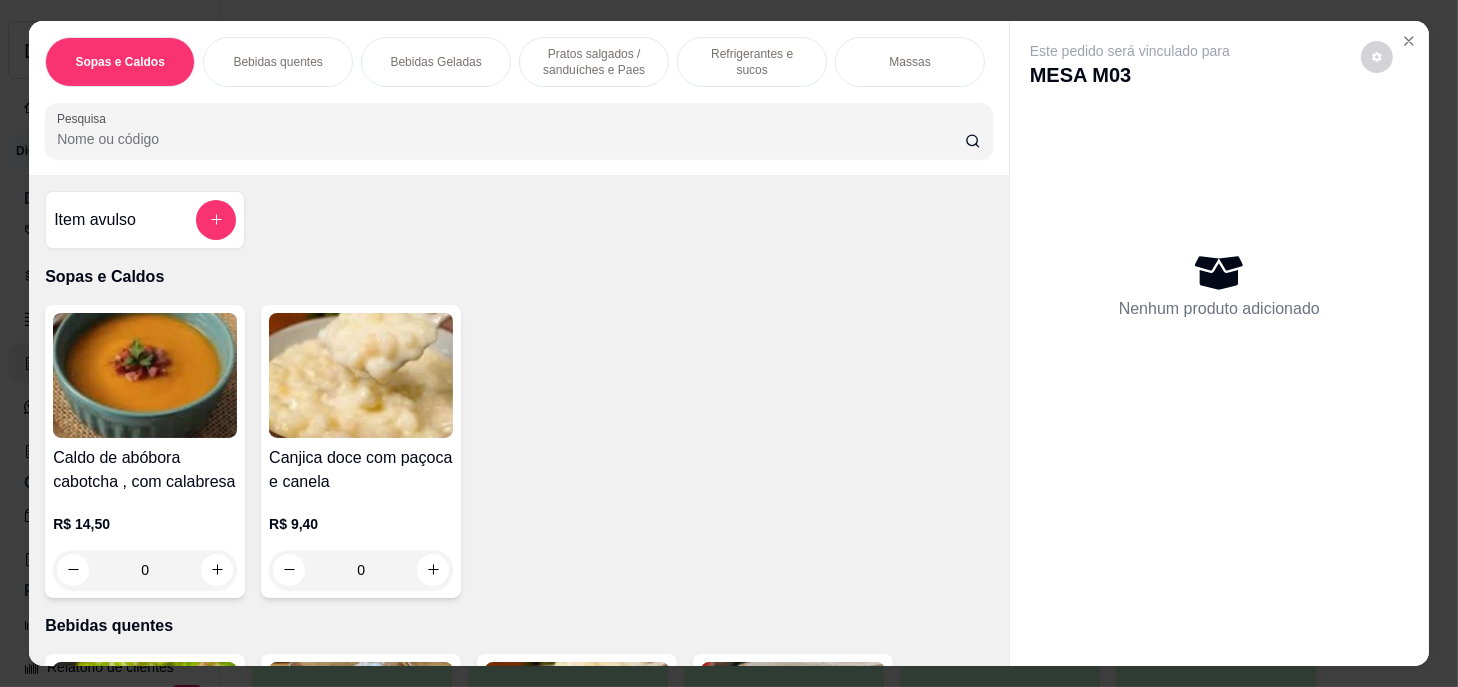 click on "Refrigerantes e sucos" at bounding box center (752, 62) 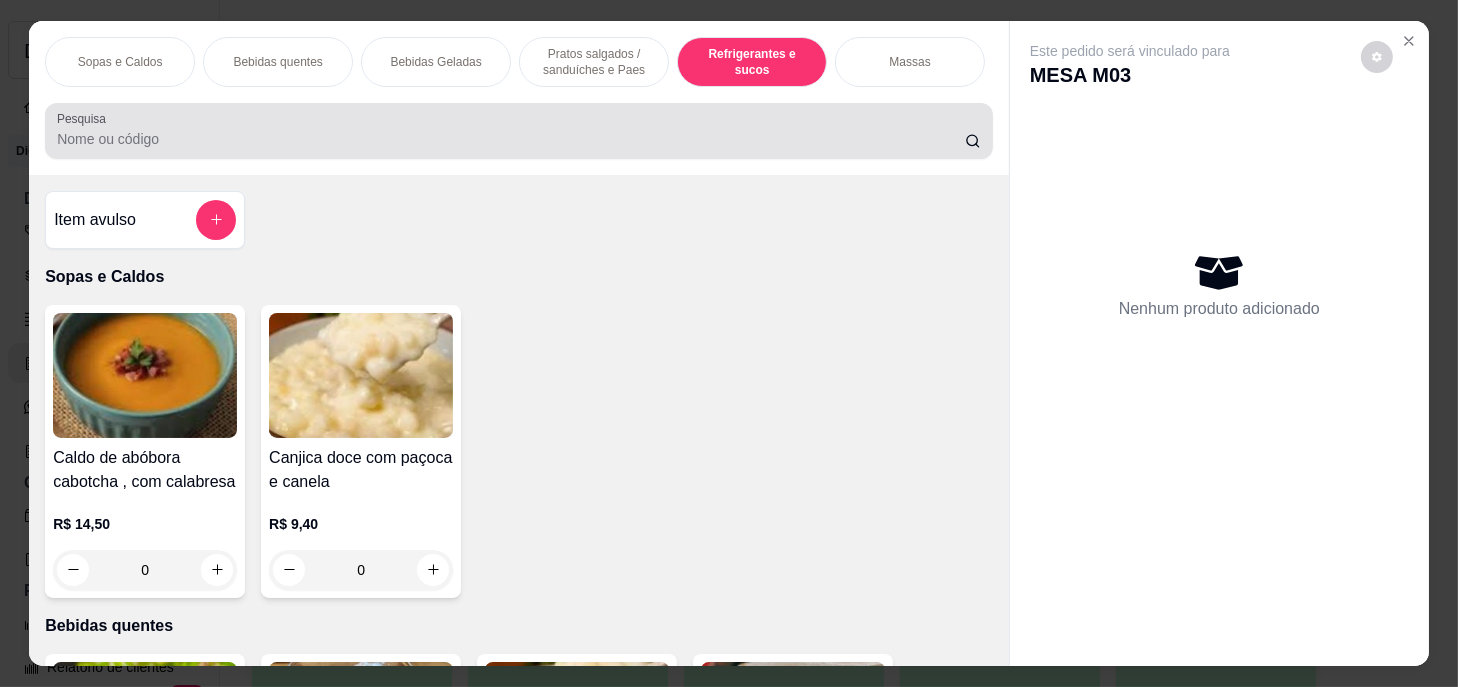 scroll, scrollTop: 8852, scrollLeft: 0, axis: vertical 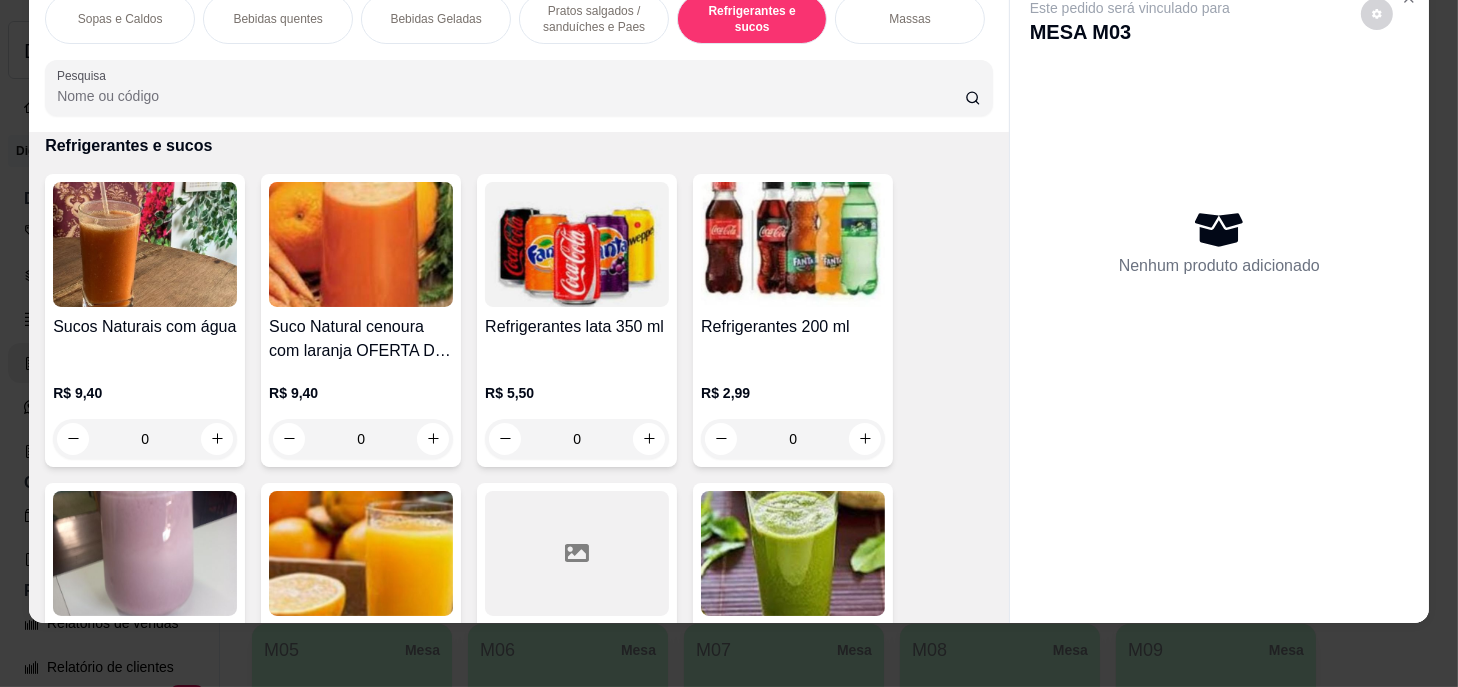click on "Bebidas Geladas" at bounding box center (436, 19) 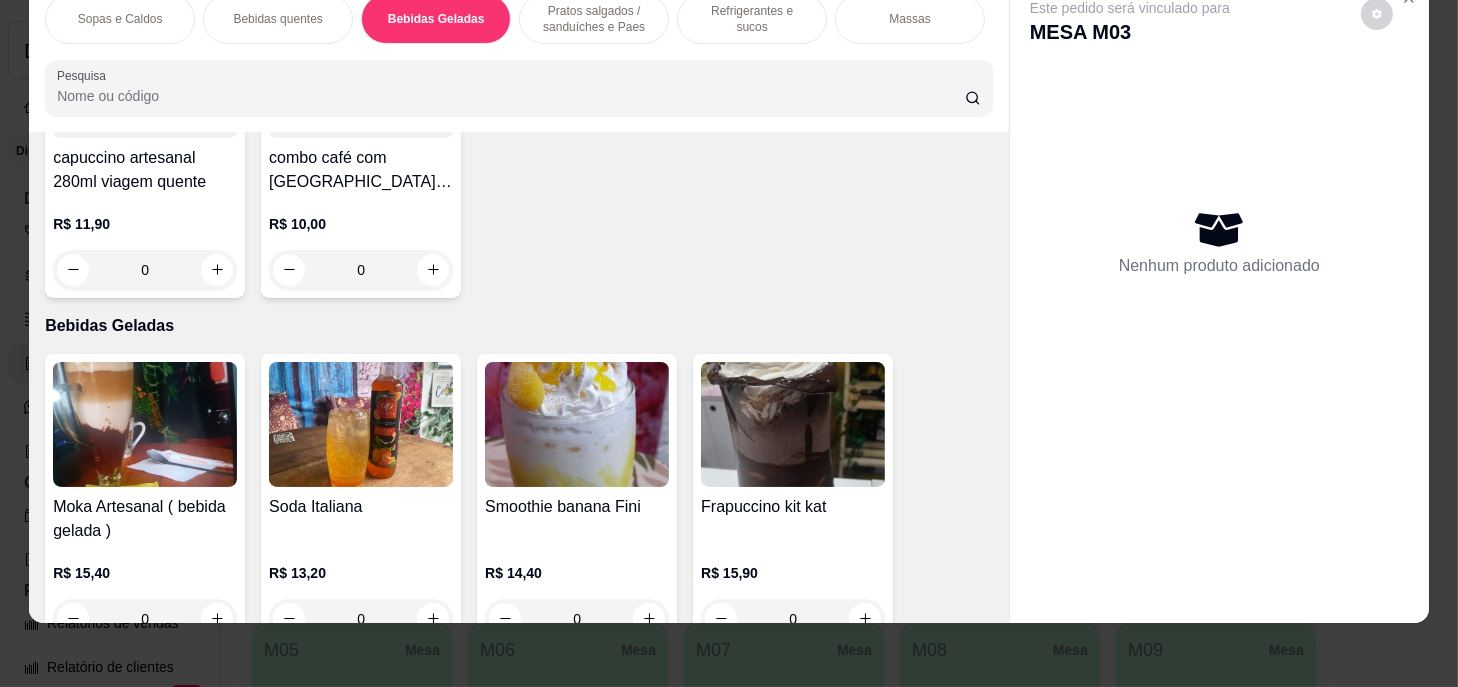 scroll, scrollTop: 3041, scrollLeft: 0, axis: vertical 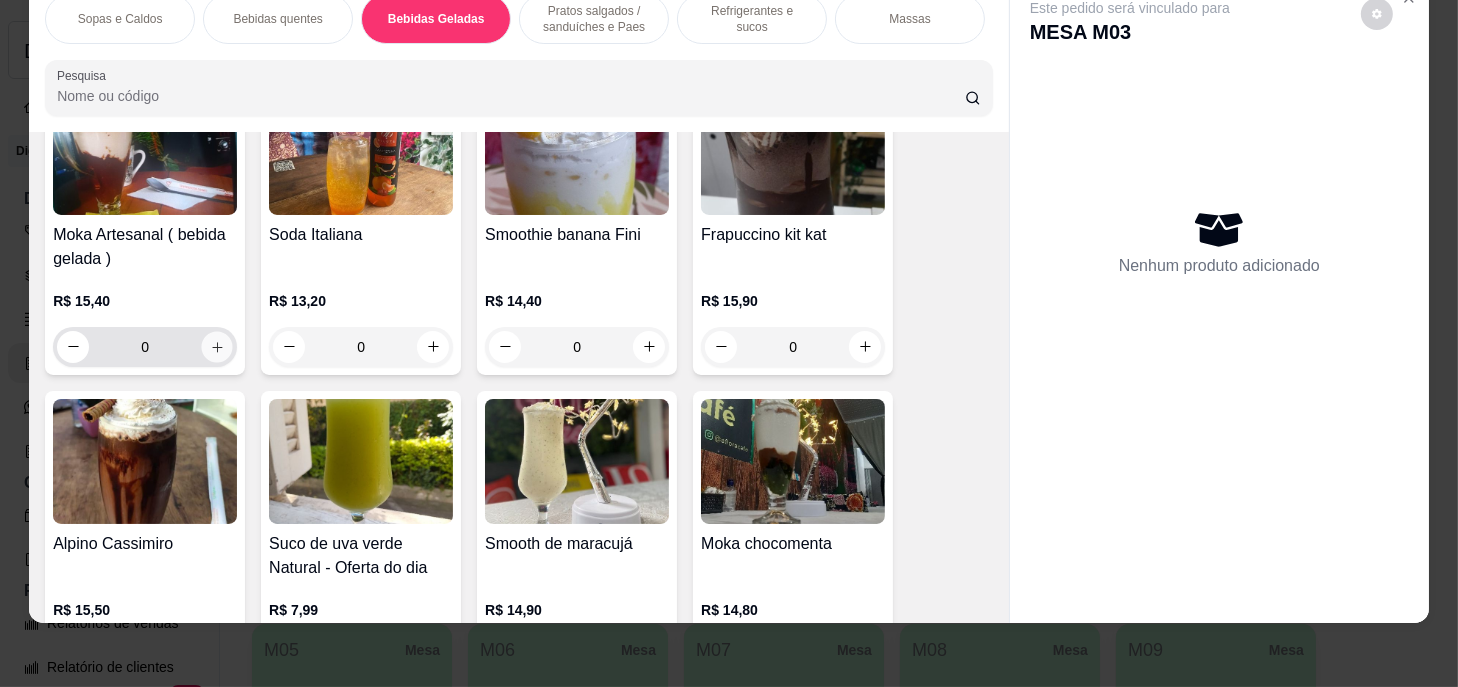 click 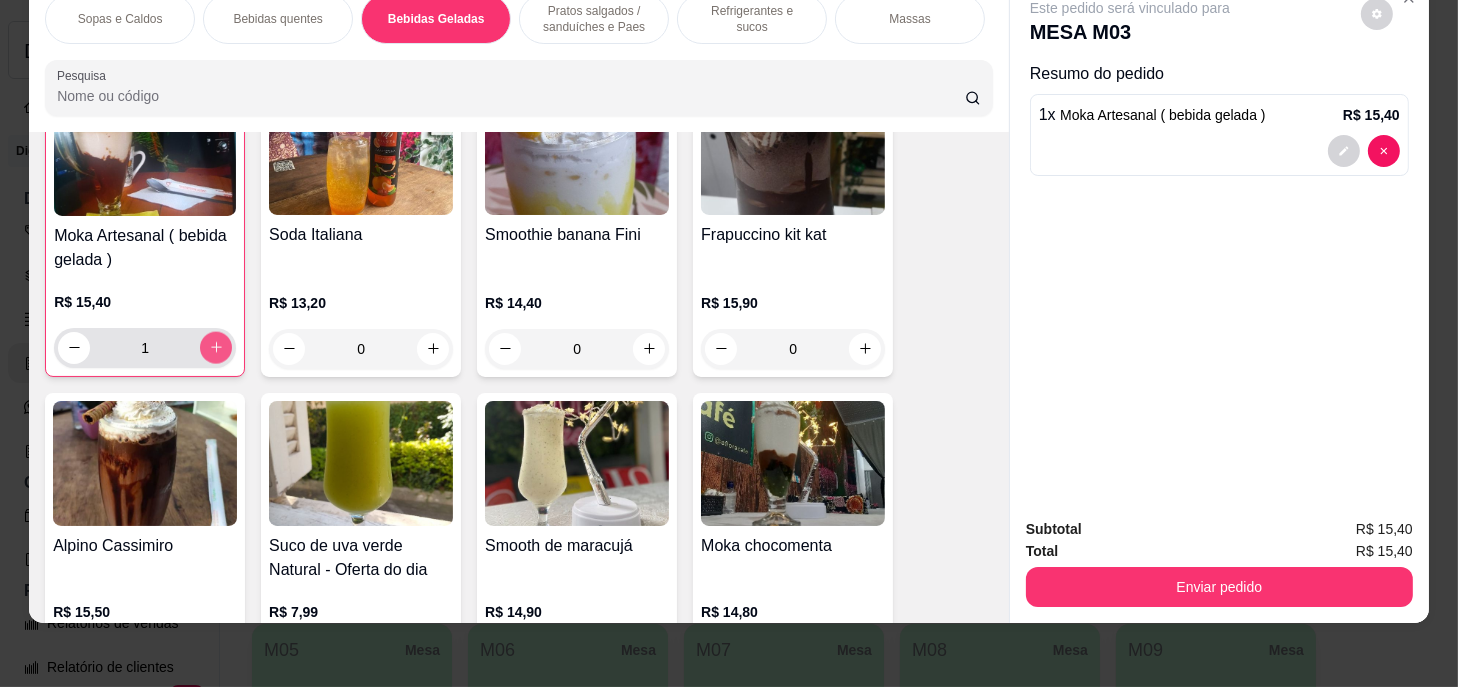 scroll, scrollTop: 3042, scrollLeft: 0, axis: vertical 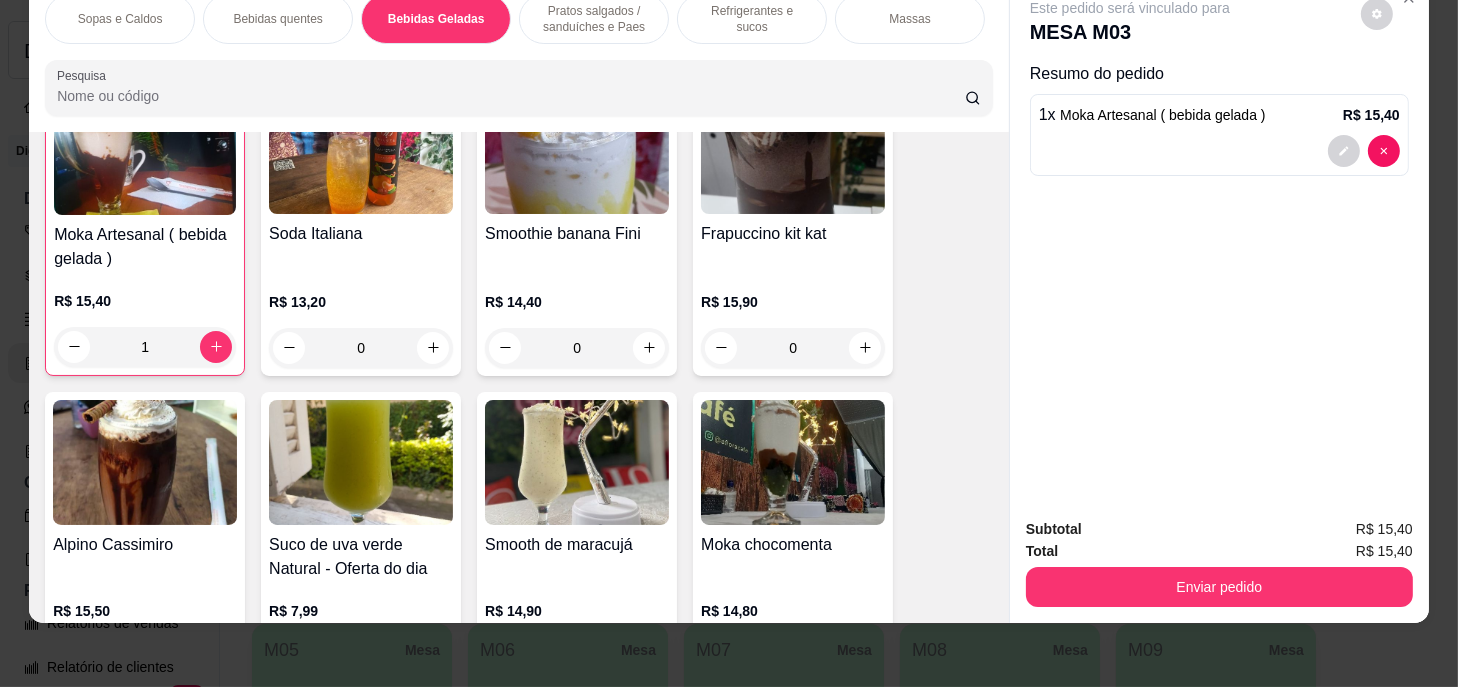 drag, startPoint x: 784, startPoint y: 43, endPoint x: 752, endPoint y: 22, distance: 38.27532 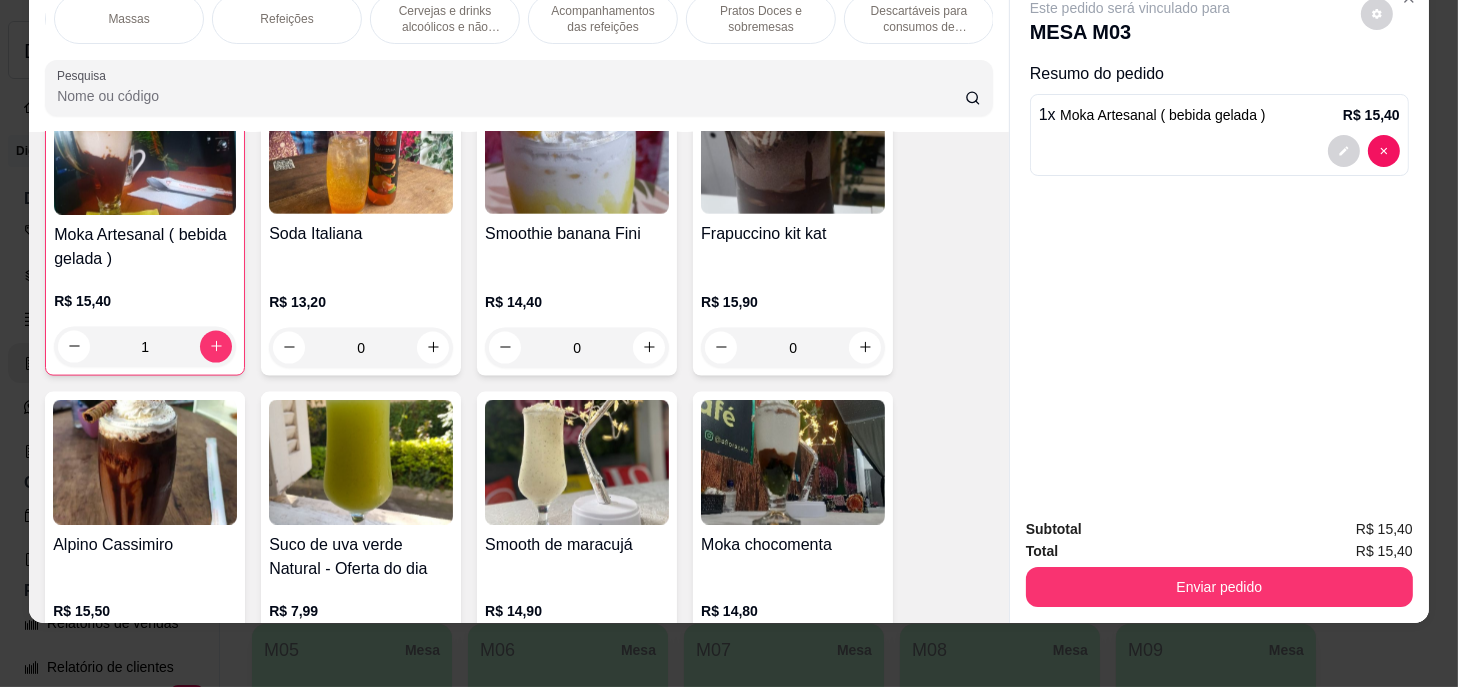 drag, startPoint x: 714, startPoint y: 11, endPoint x: 557, endPoint y: 554, distance: 565.2415 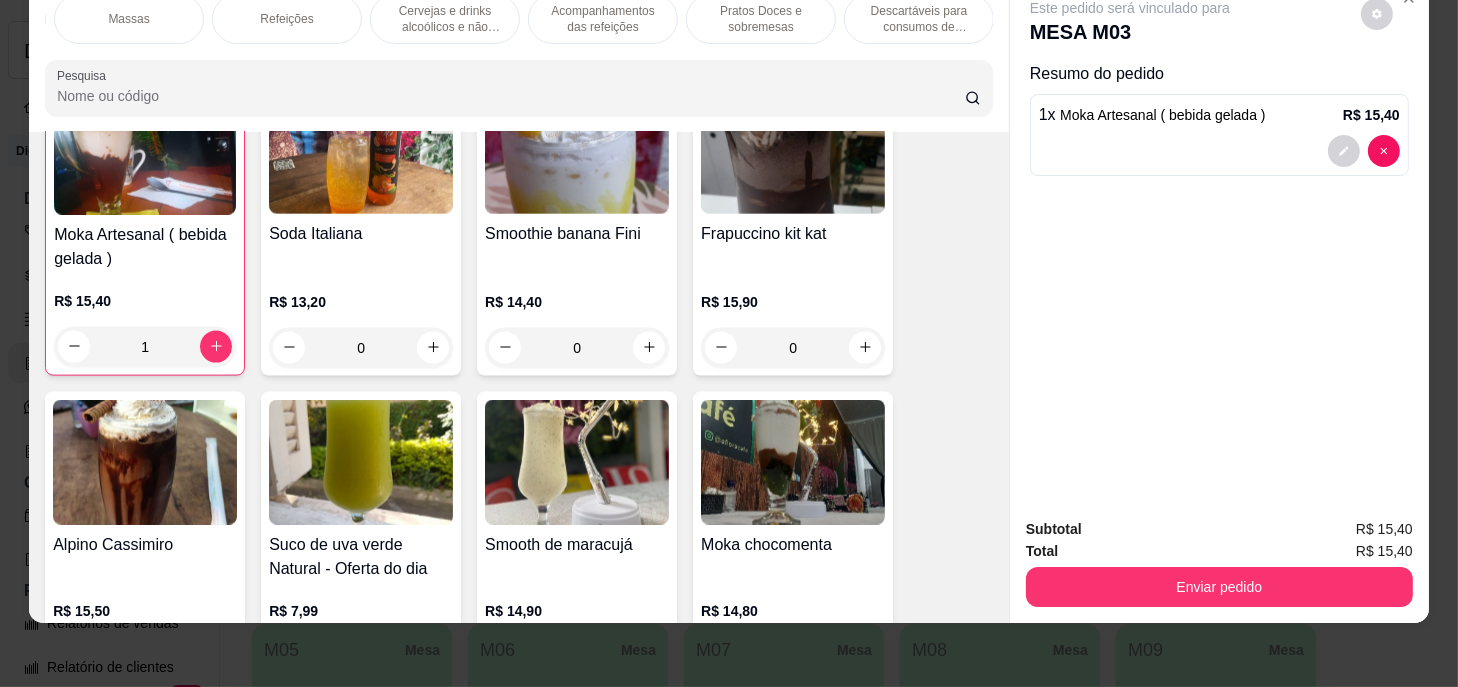 click on "Pratos Doces e sobremesas" at bounding box center (761, 19) 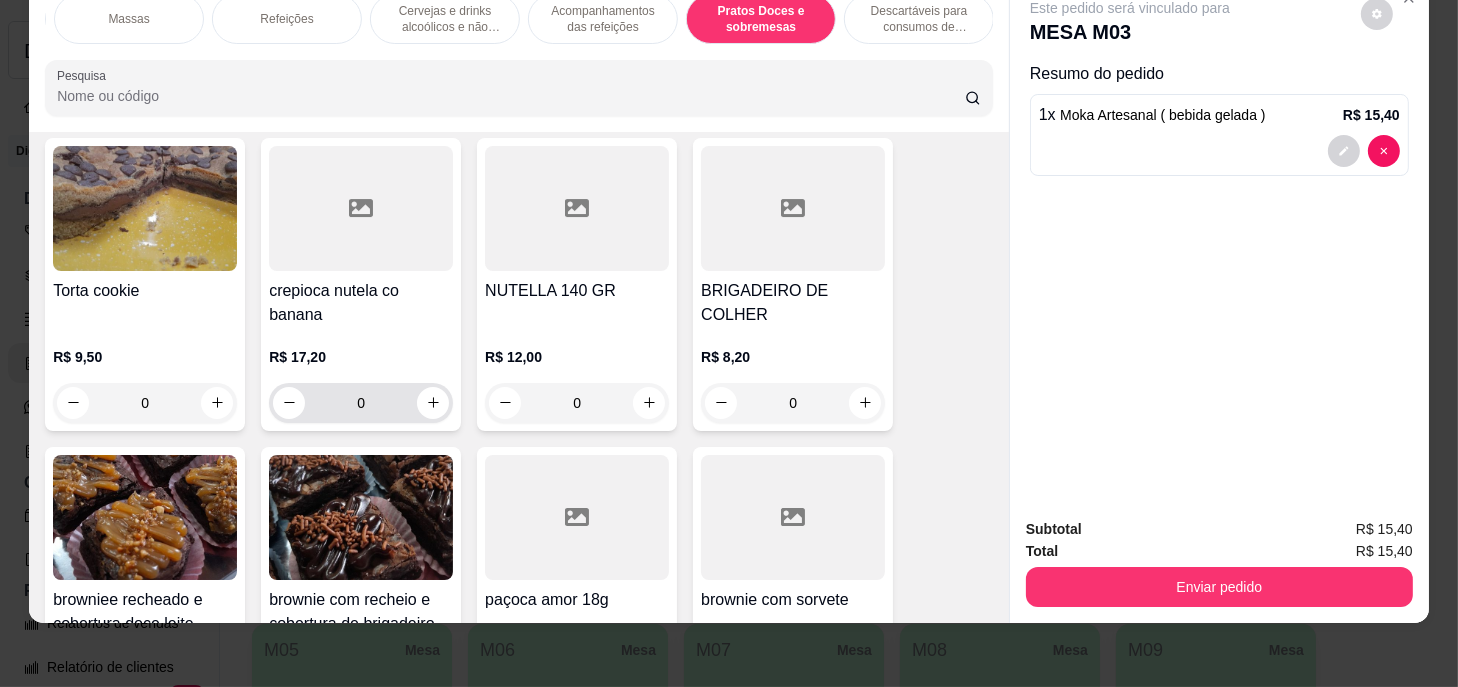 scroll, scrollTop: 15974, scrollLeft: 0, axis: vertical 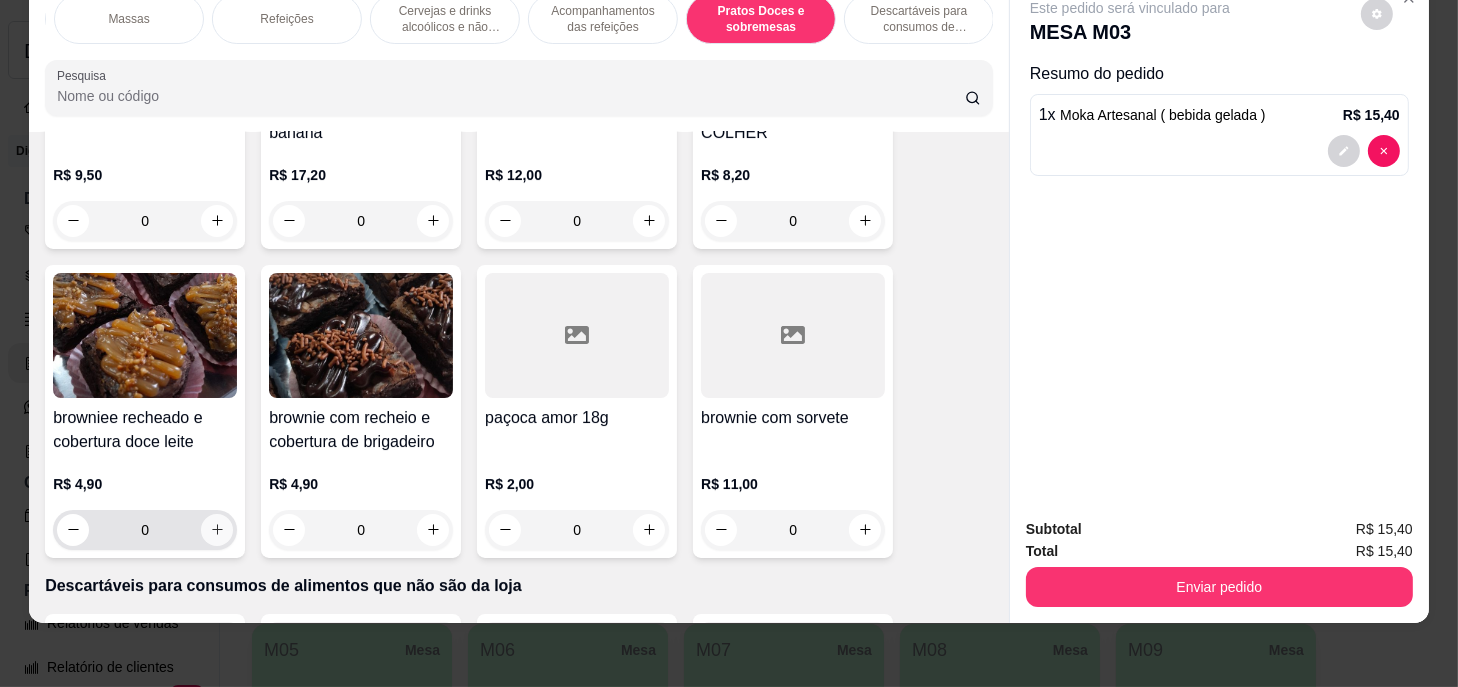 click 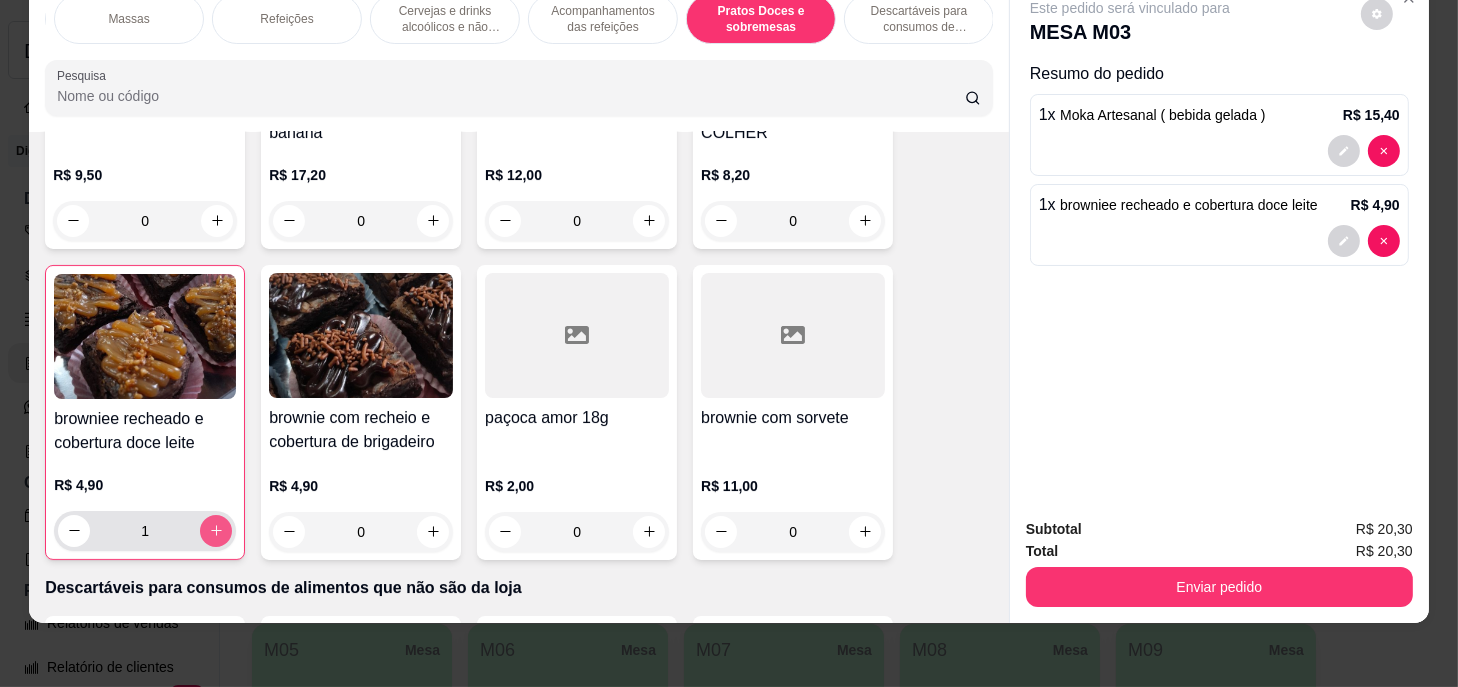 type on "1" 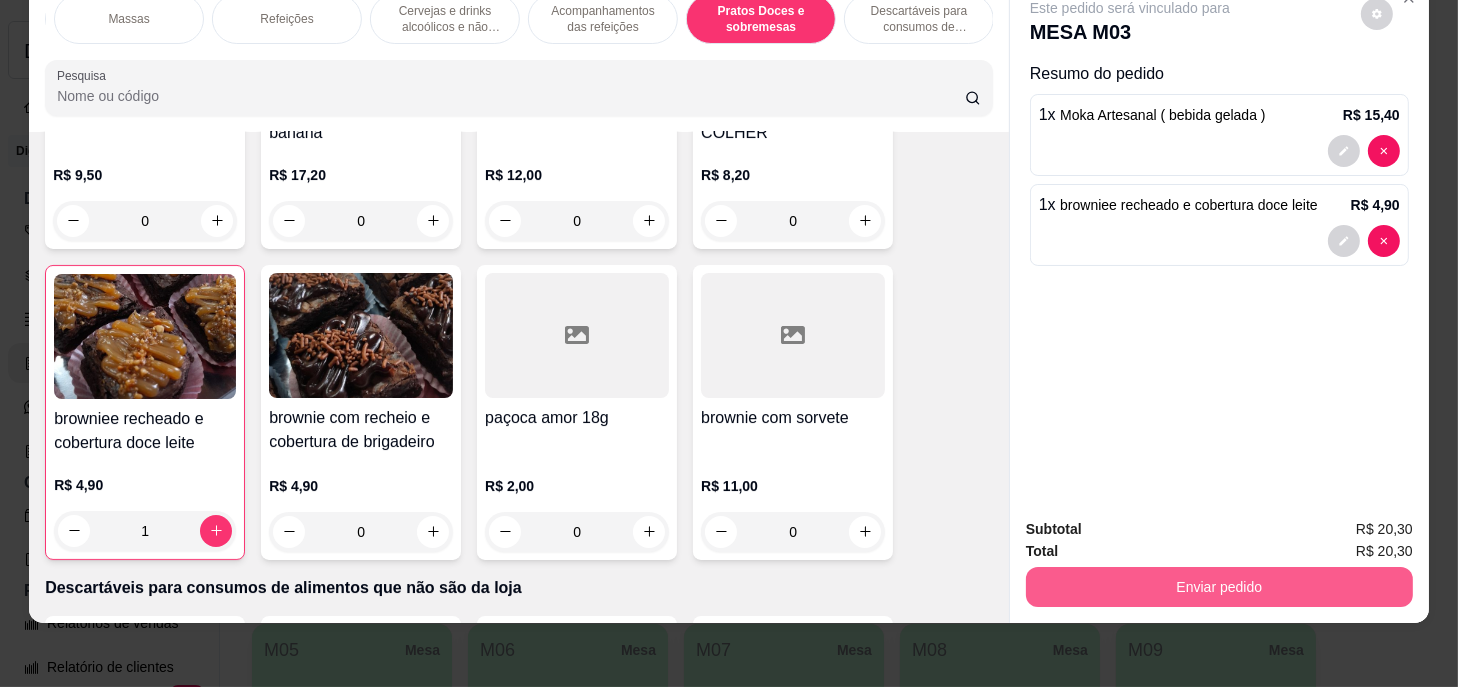 click on "Enviar pedido" at bounding box center [1219, 587] 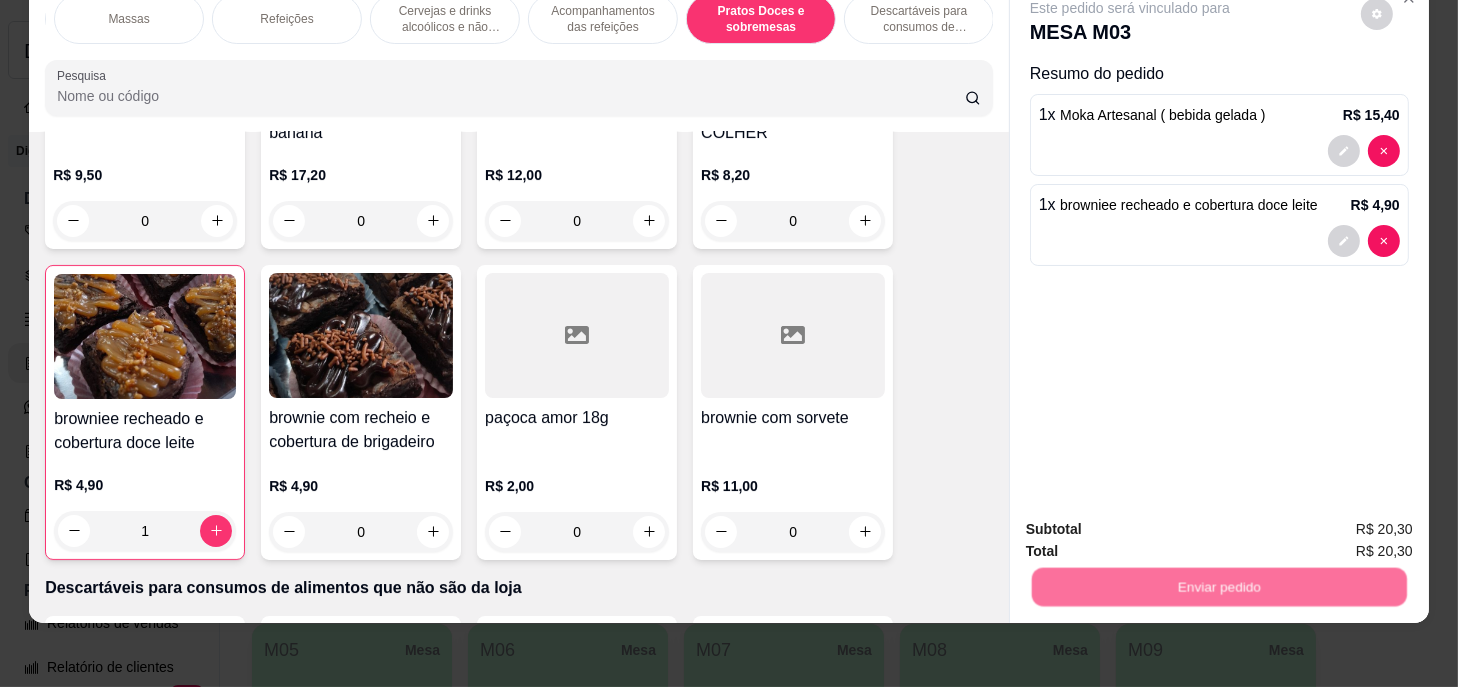 click on "Sim, quero registrar" at bounding box center (1344, 524) 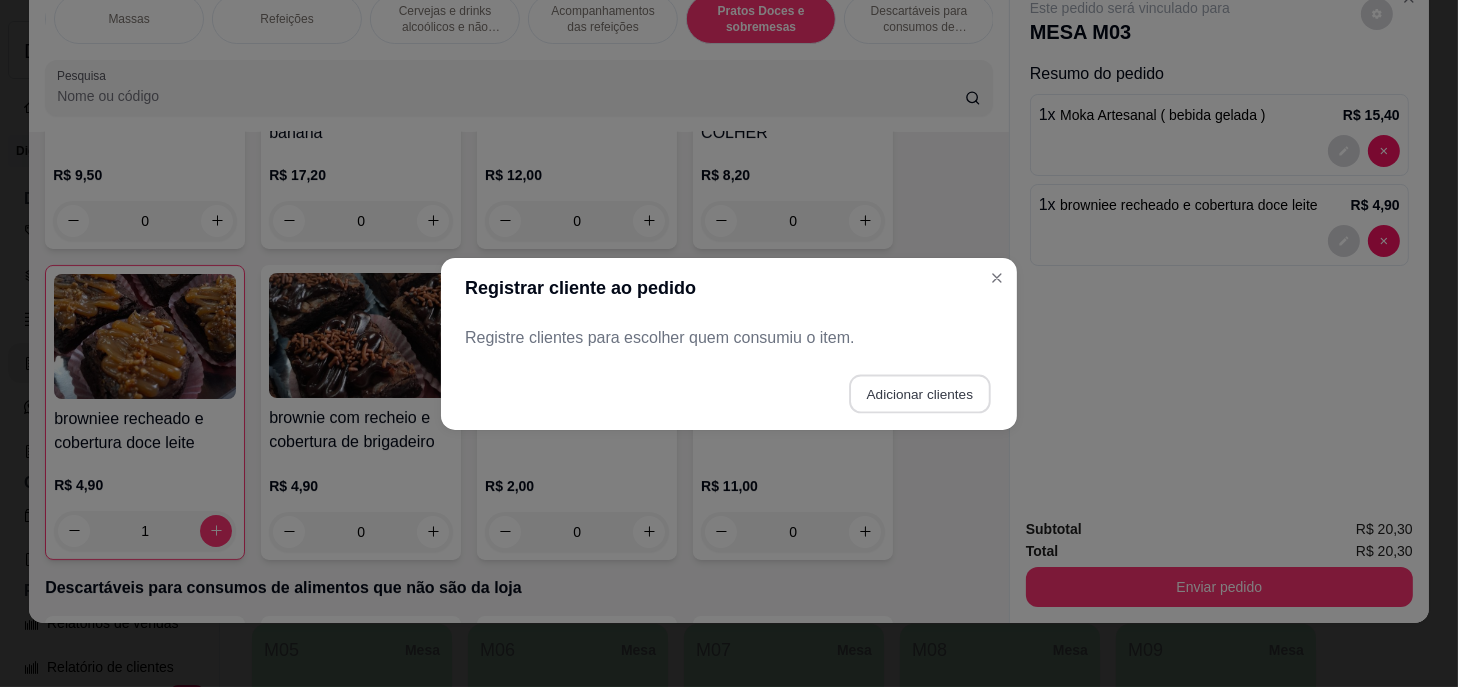 click on "Adicionar clientes" at bounding box center (919, 393) 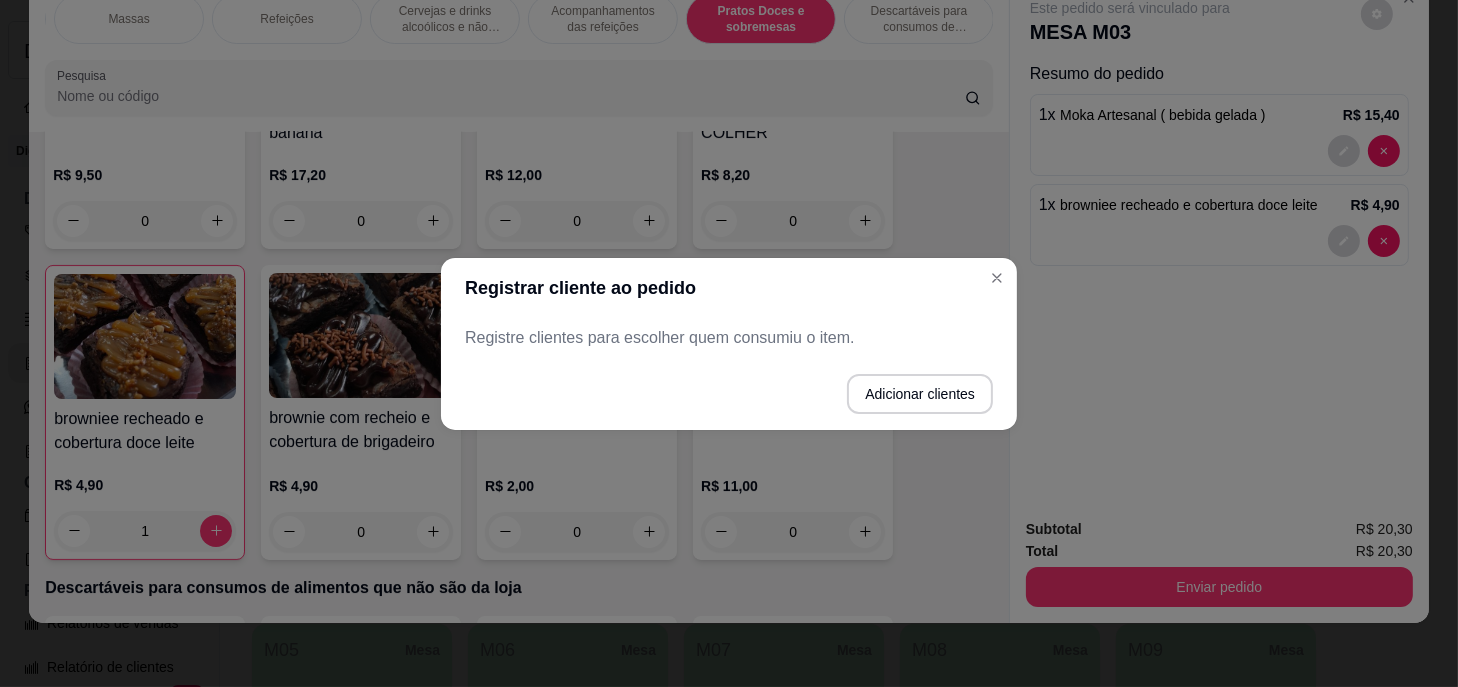 click on "Nome do cliente" at bounding box center (729, 338) 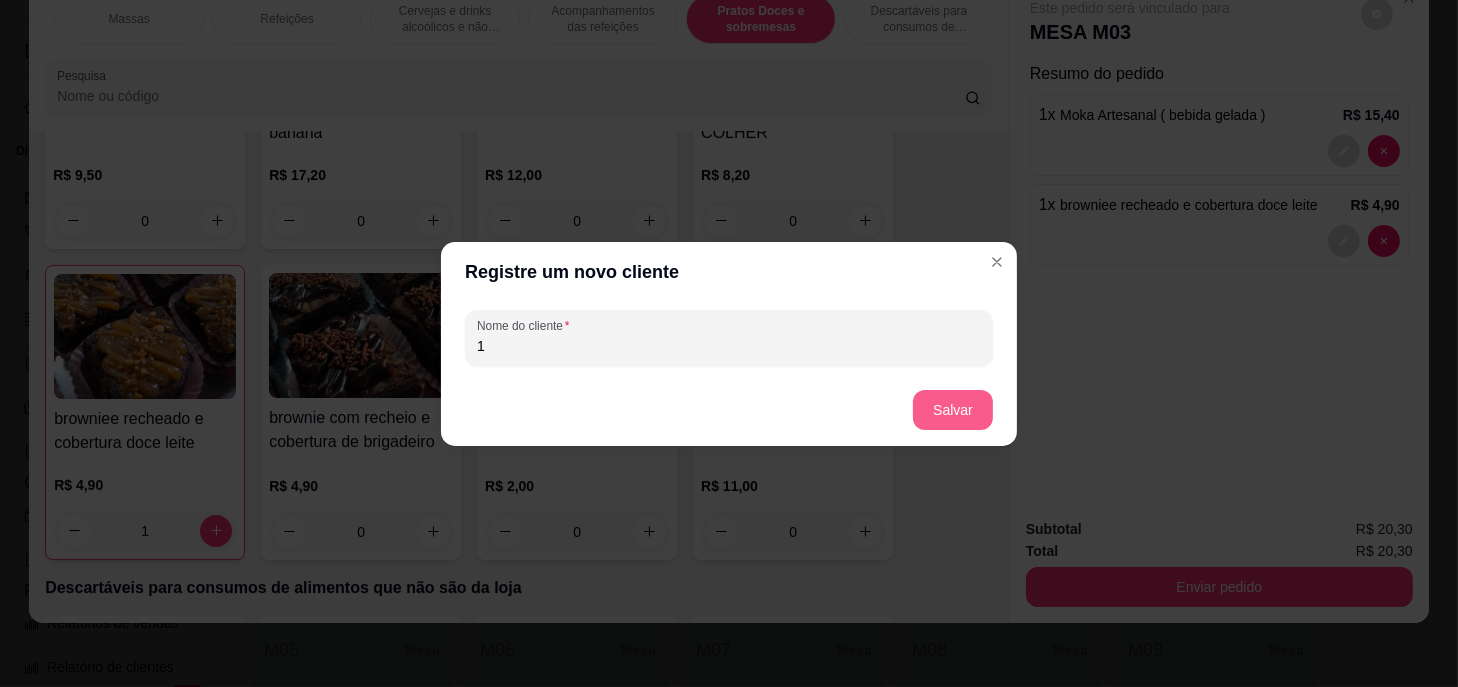 type on "1" 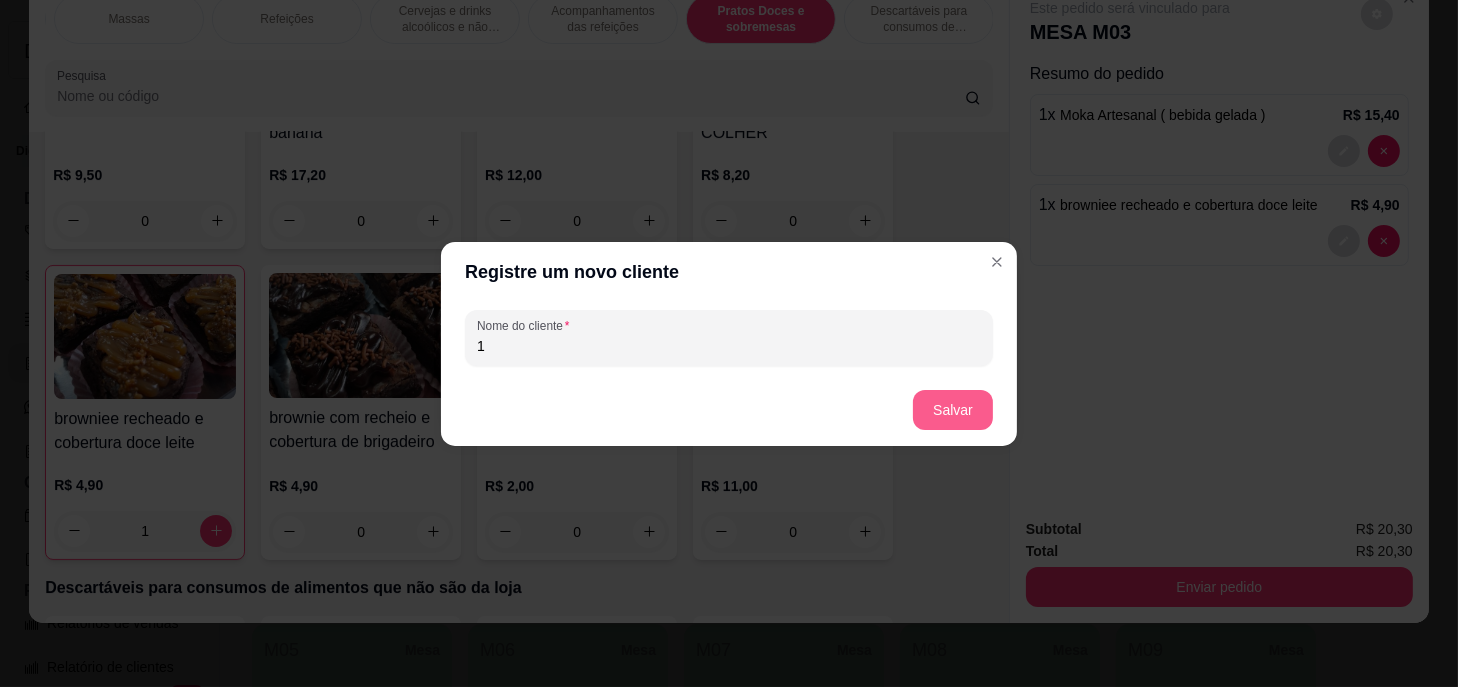 click on "Salvar" at bounding box center [953, 410] 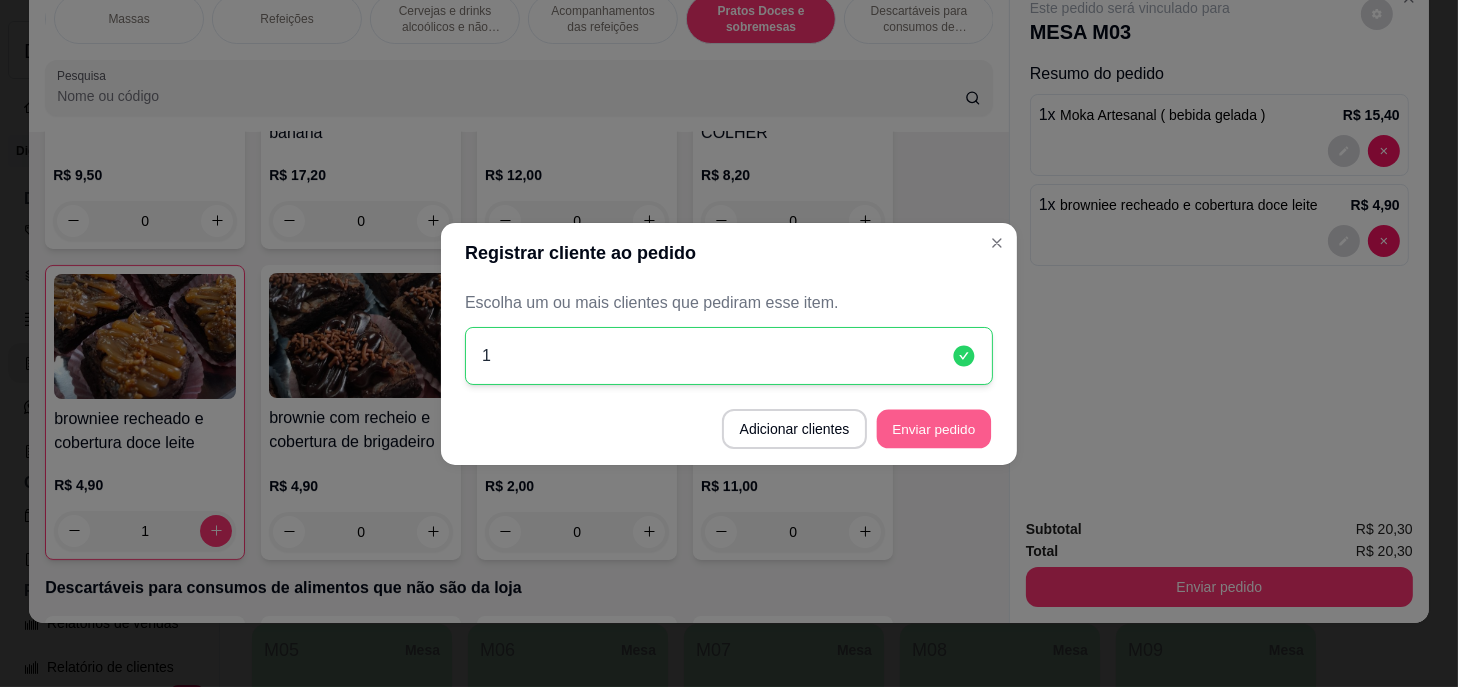 click on "Enviar pedido" at bounding box center [934, 428] 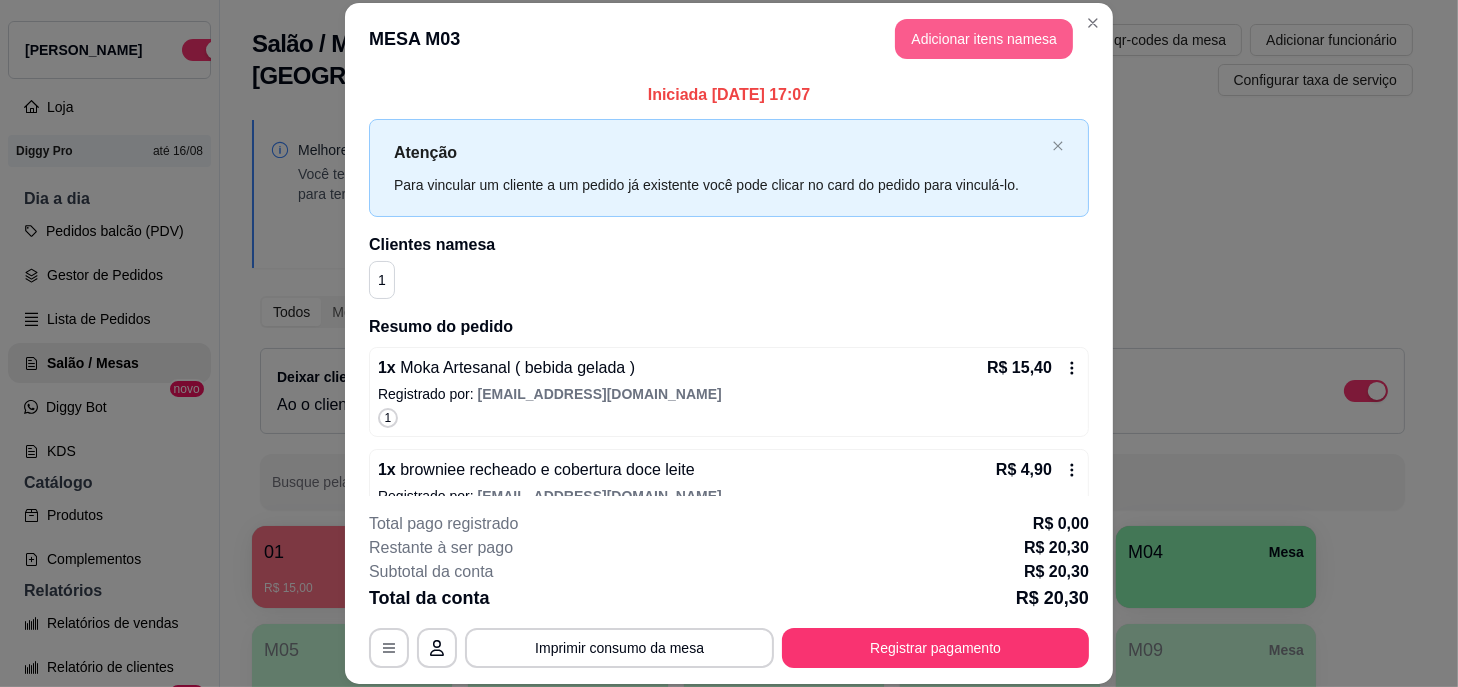 click on "Adicionar itens na  mesa" at bounding box center [984, 39] 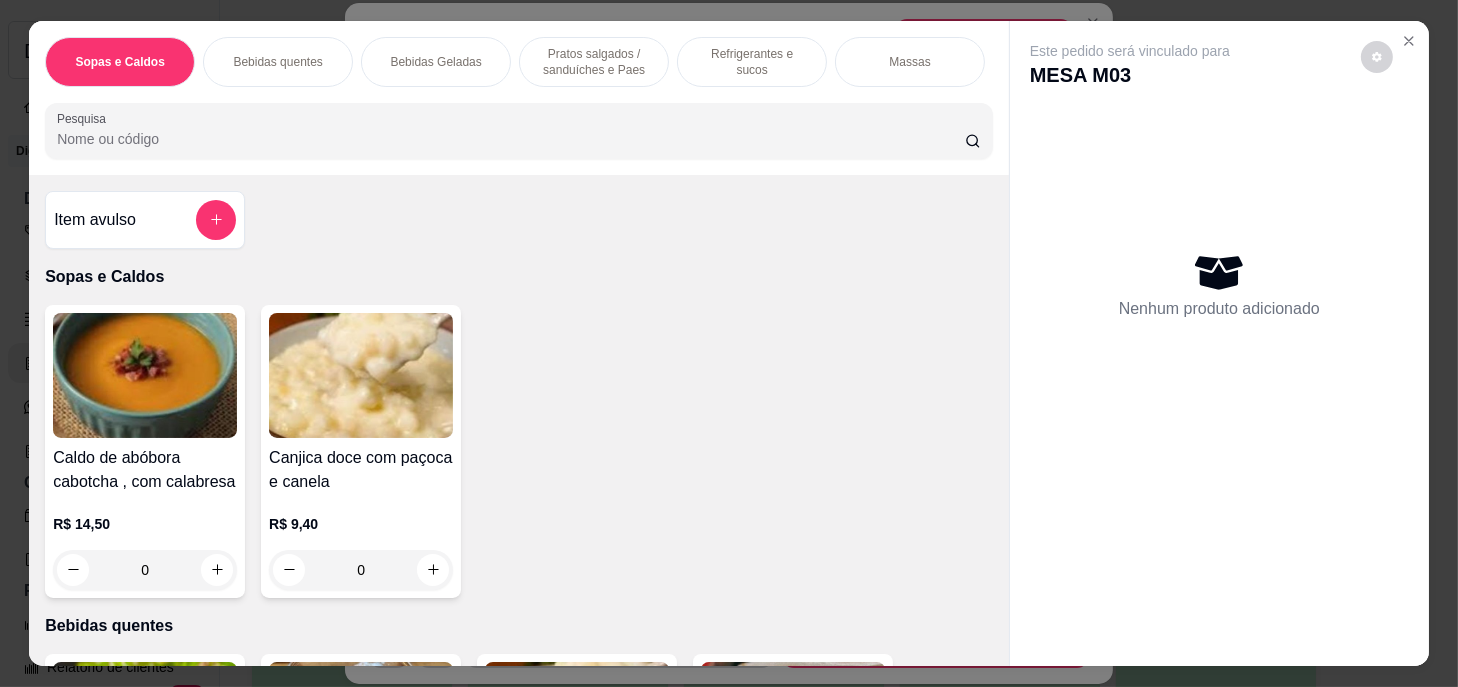 click on "Bebidas Geladas" at bounding box center (436, 62) 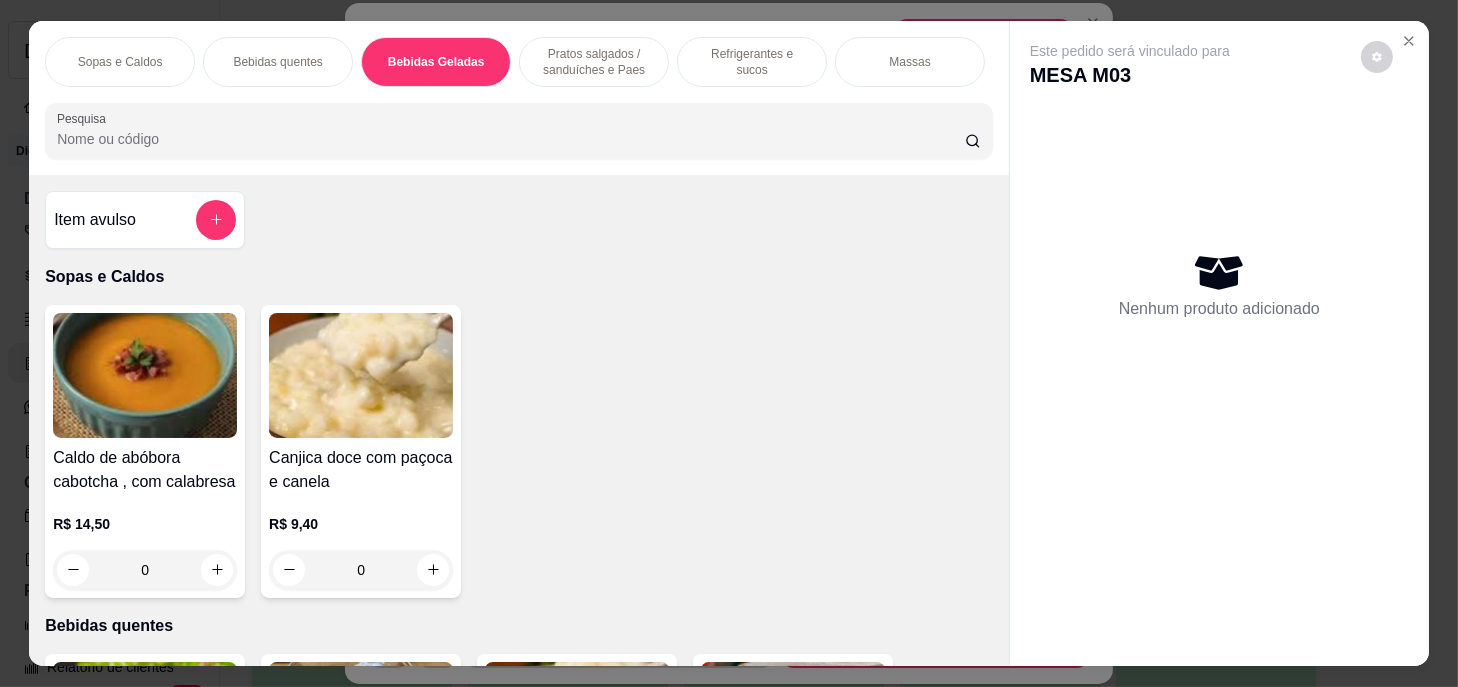 scroll, scrollTop: 2950, scrollLeft: 0, axis: vertical 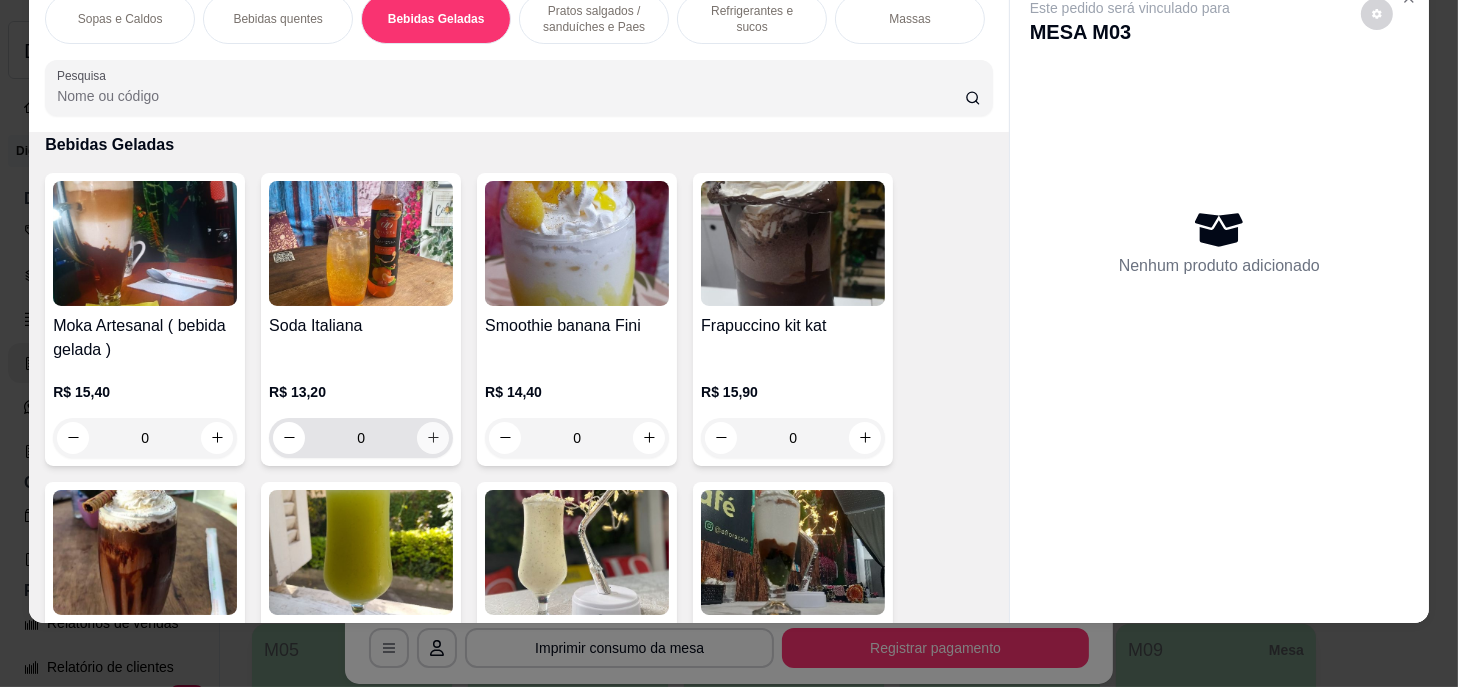 click at bounding box center [433, 438] 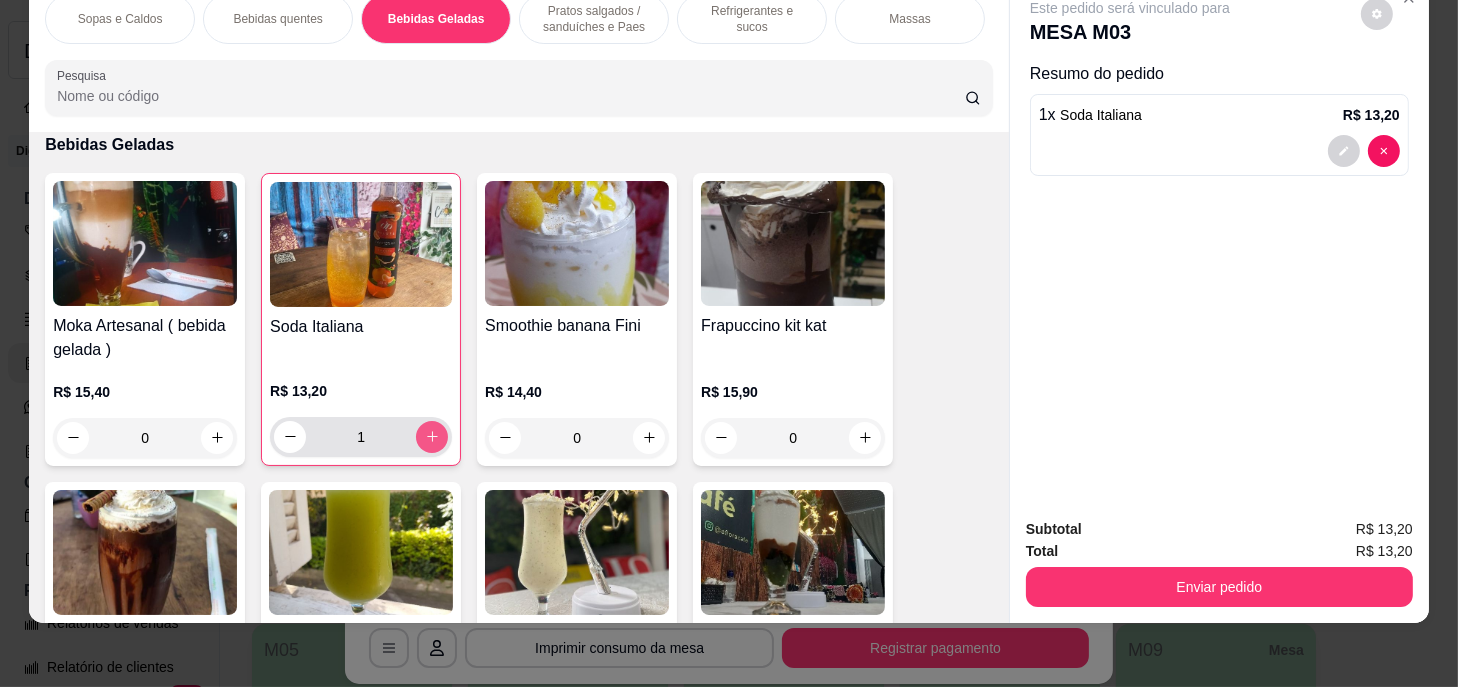 type on "1" 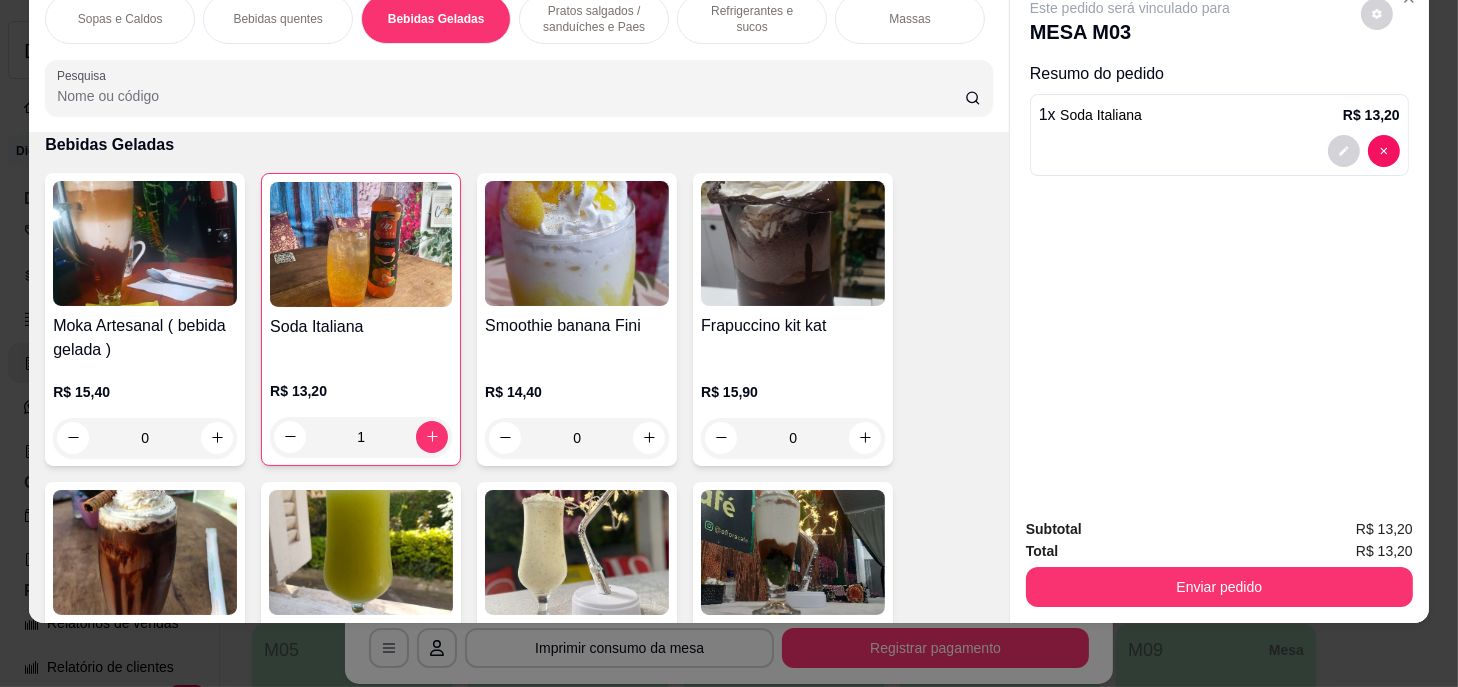click on "Sopas e Caldos  Bebidas quentes Bebidas Geladas Pratos salgados / sanduíches e Paes  Refrigerantes e sucos  Massas  Refeições  Cervejas e drinks alcoólicos e não alcoólicos  Acompanhamentos das refeições  Pratos Doces e sobremesas  Descartáveis para consumos de alimentos que não são da loja  Pesquisa" at bounding box center (519, 55) 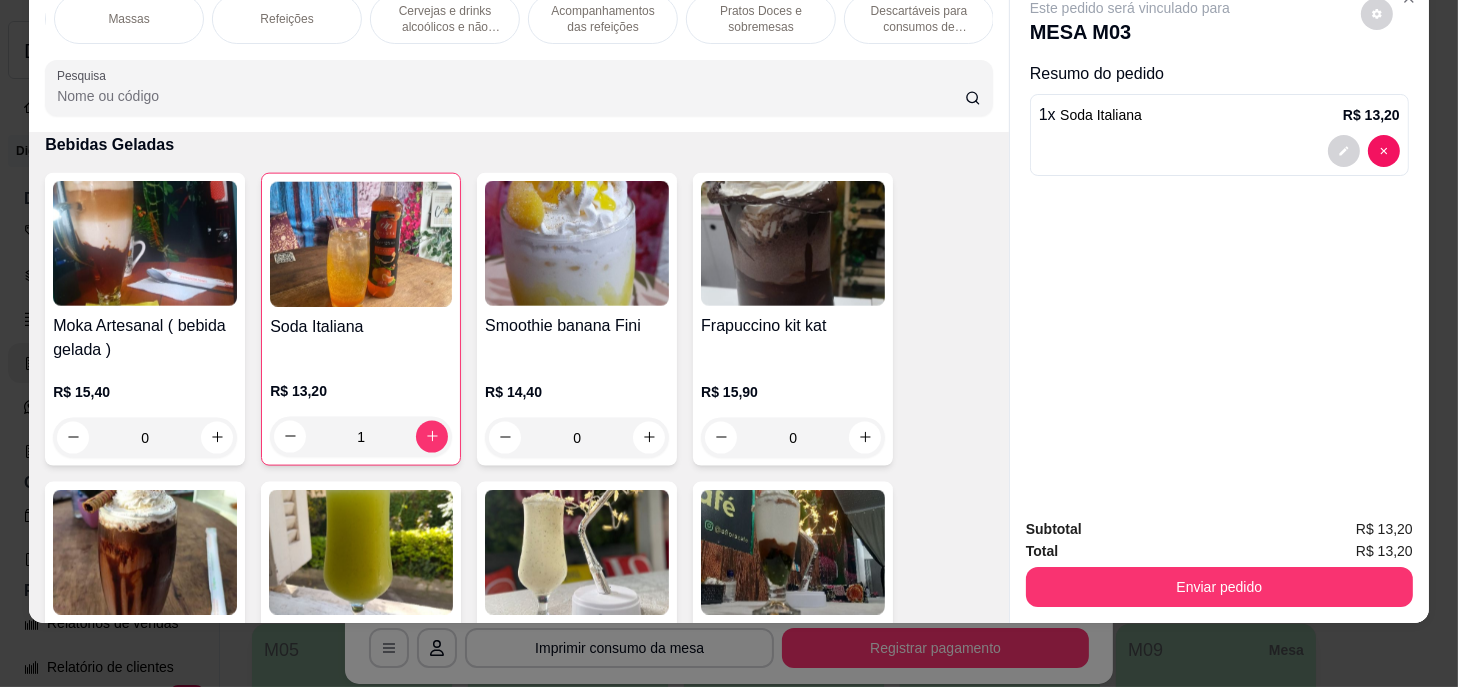 click on "Pratos Doces e sobremesas" at bounding box center [761, 19] 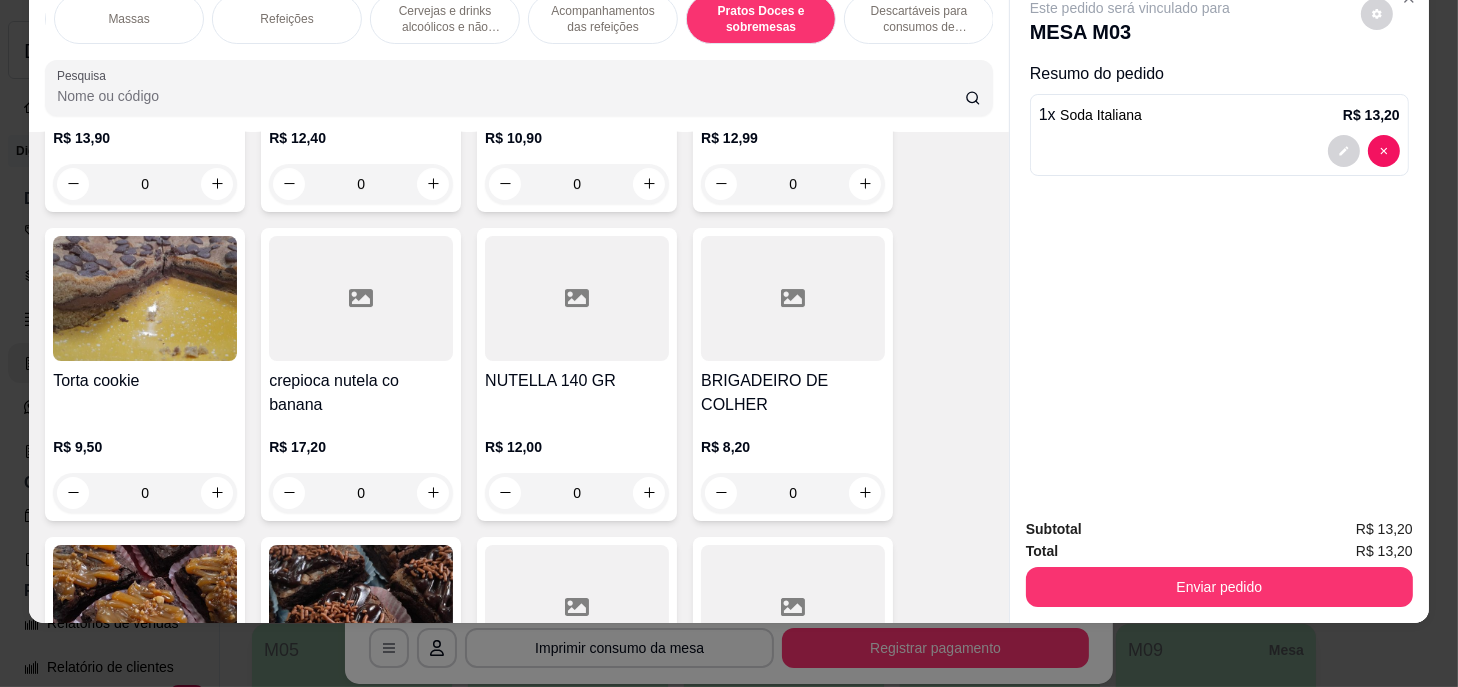 scroll, scrollTop: 15790, scrollLeft: 0, axis: vertical 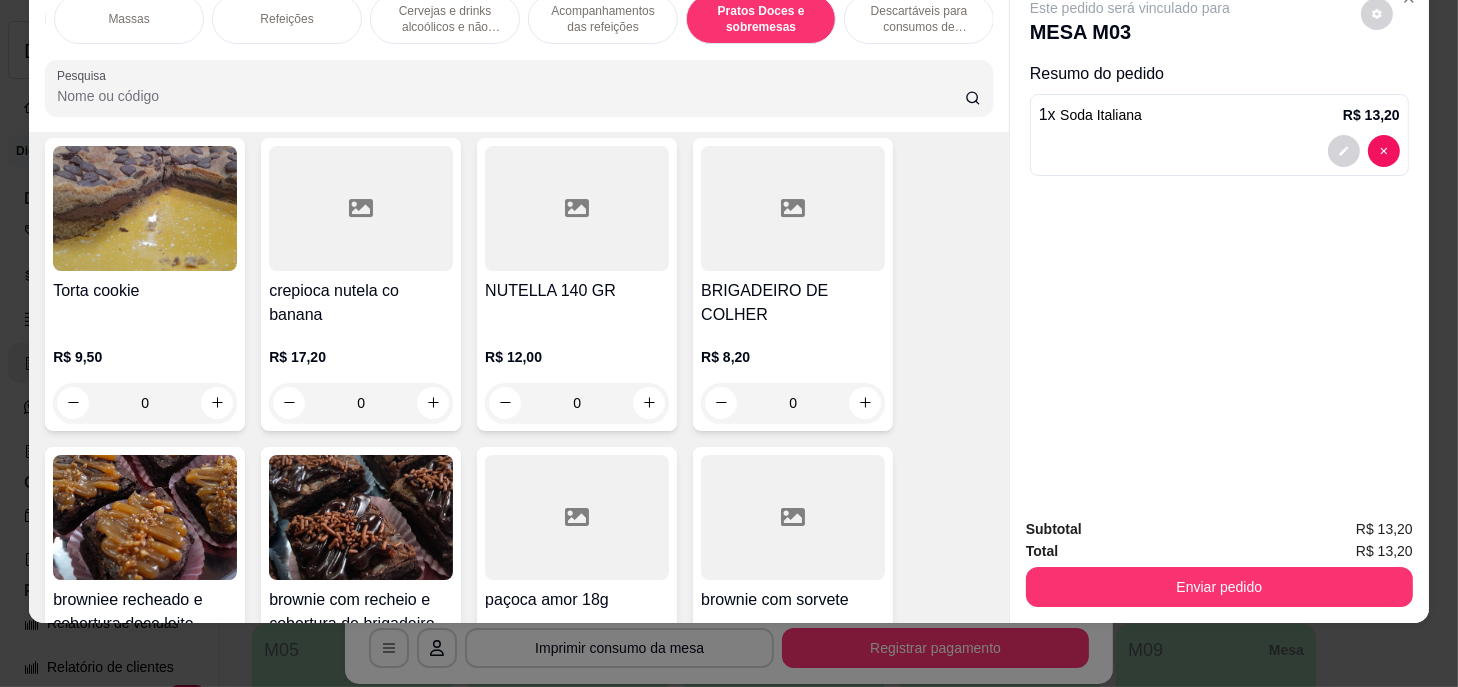 click on "0" at bounding box center (145, 403) 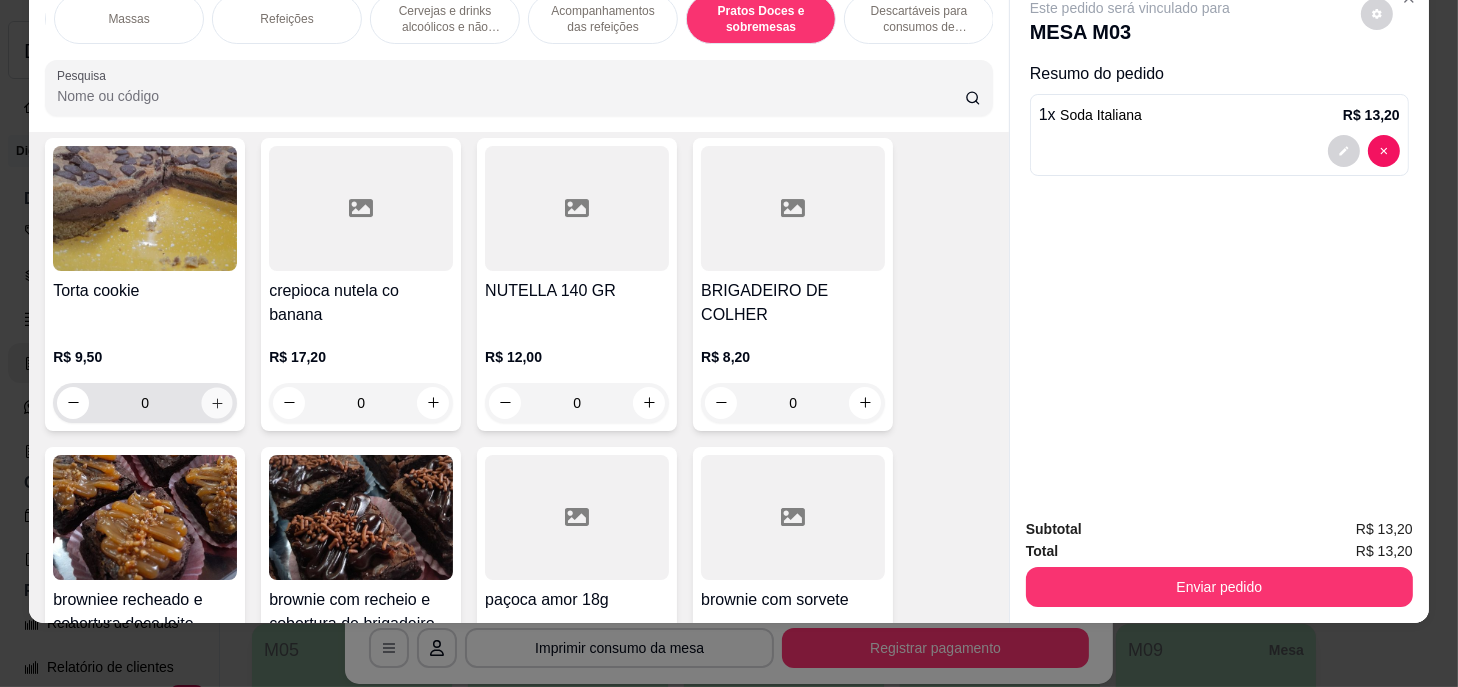 click 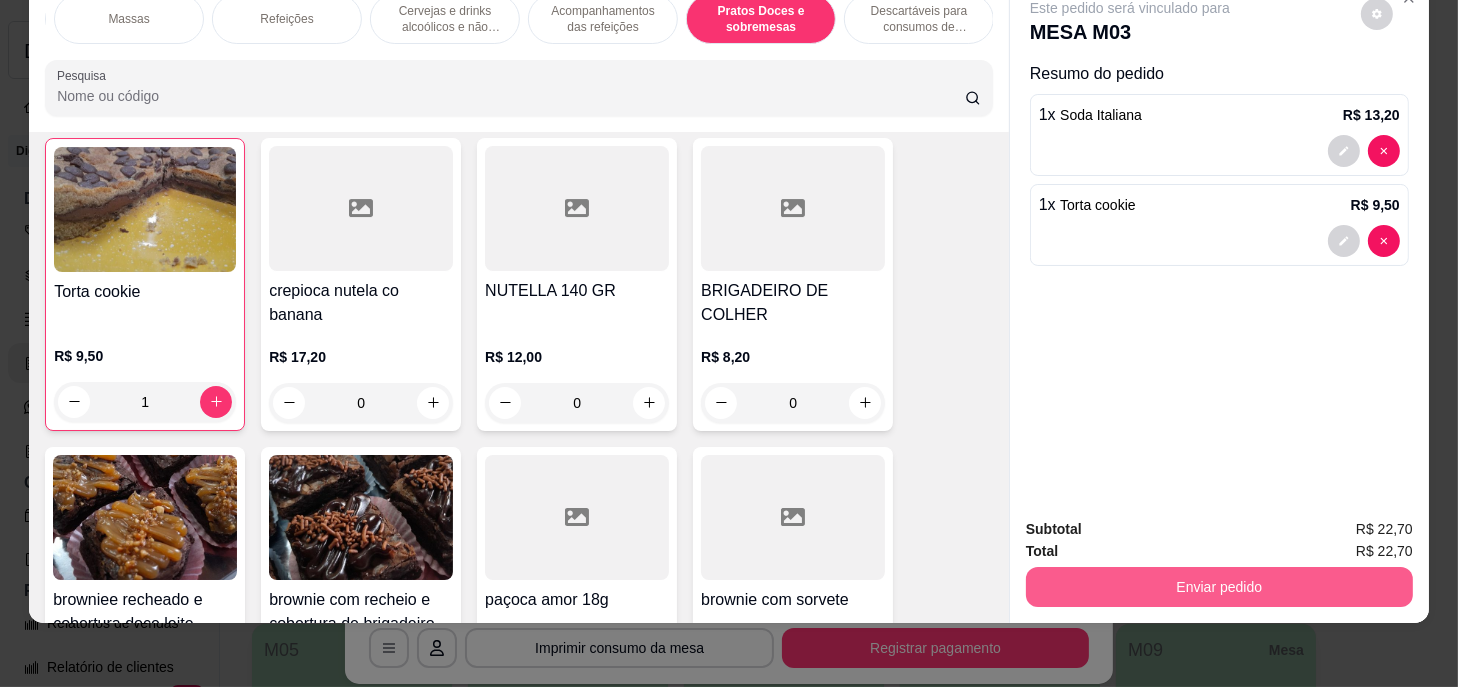 click on "Enviar pedido" at bounding box center (1219, 587) 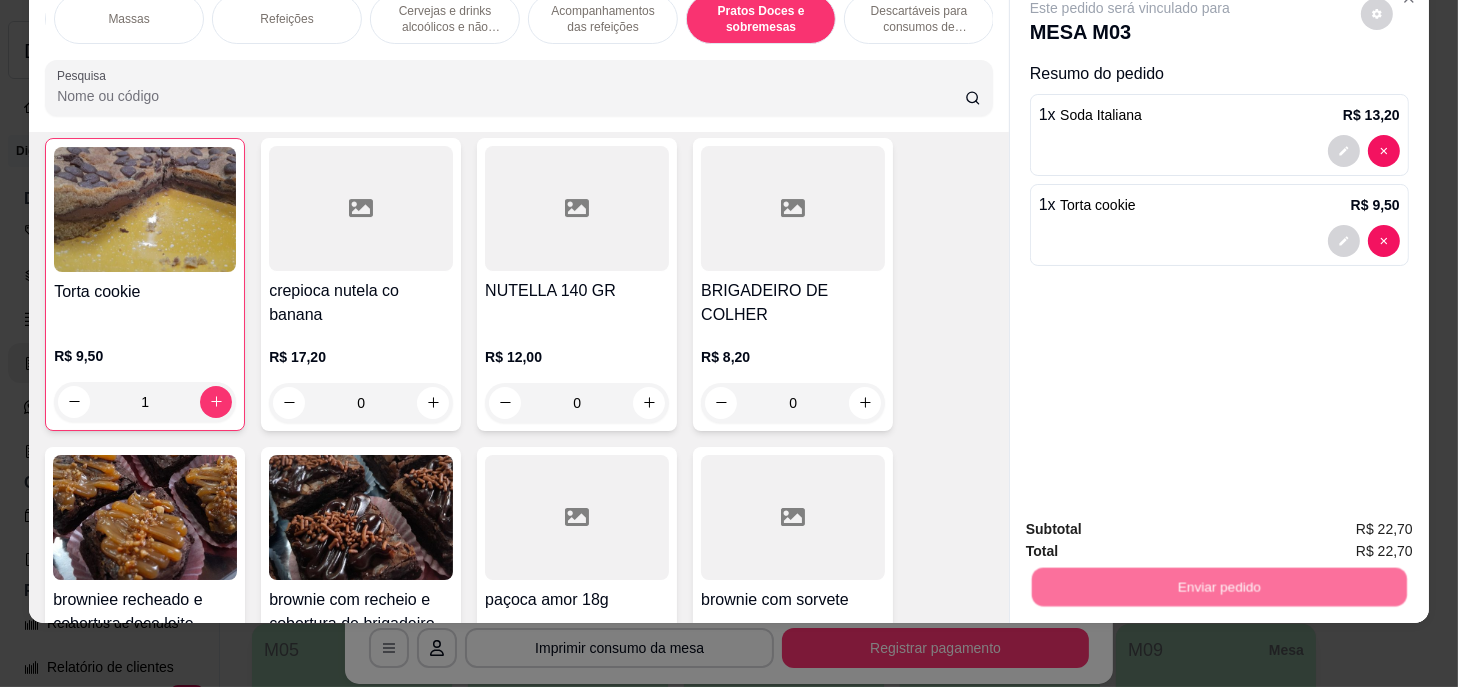 click on "Sim, quero registrar" at bounding box center [1343, 525] 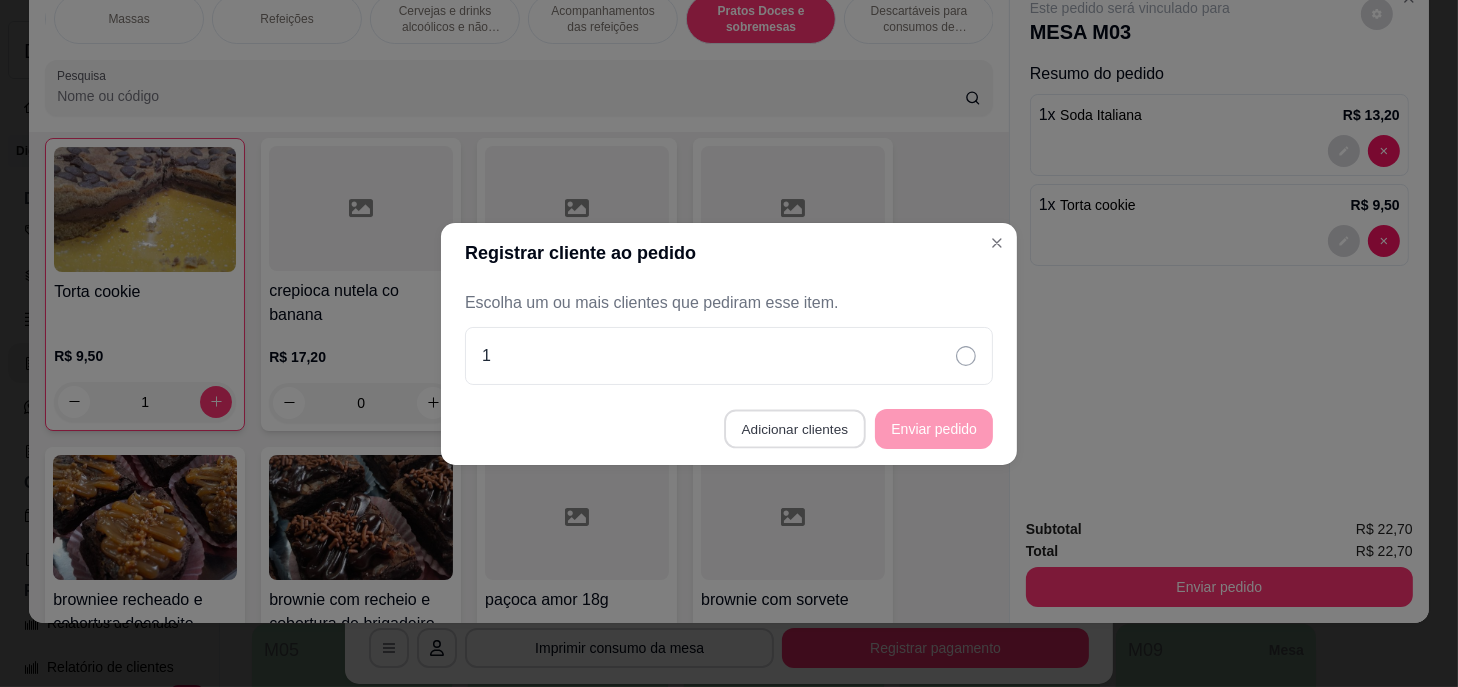 click on "Adicionar clientes" at bounding box center [794, 428] 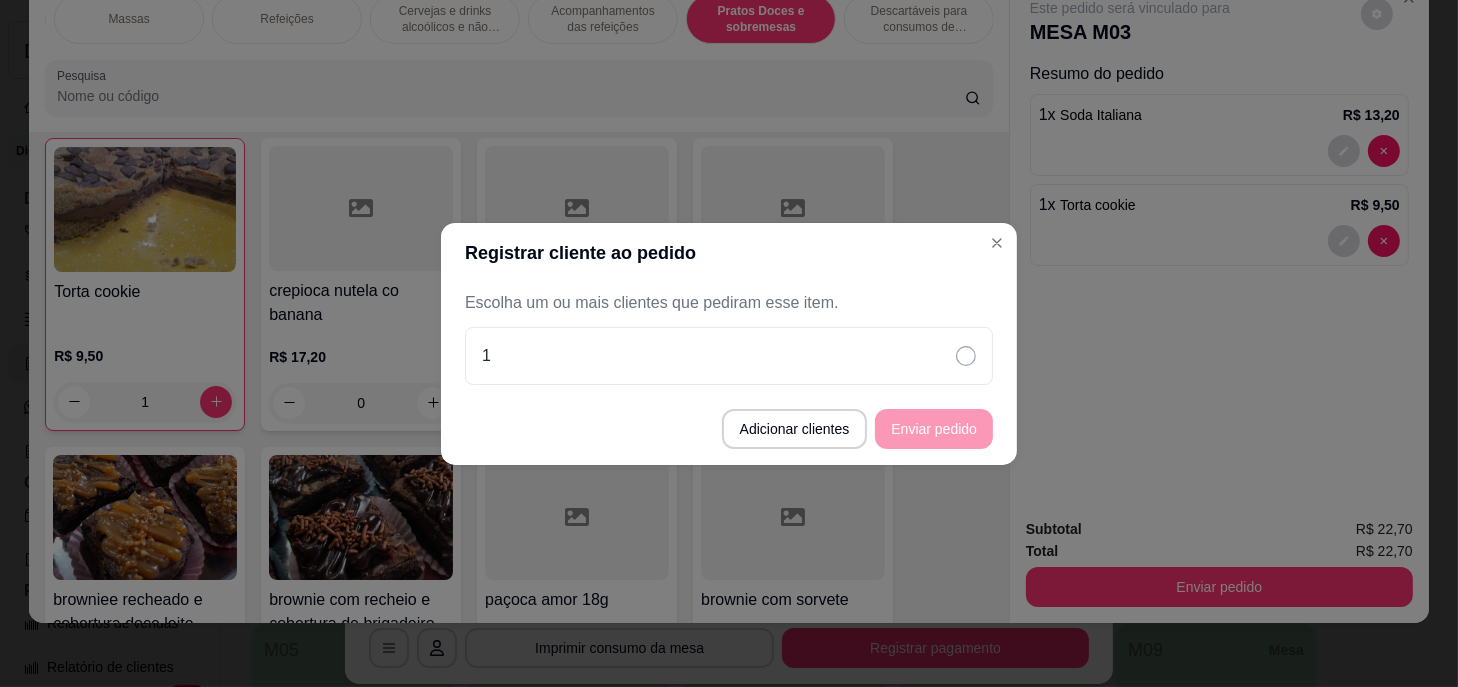 click at bounding box center [729, 337] 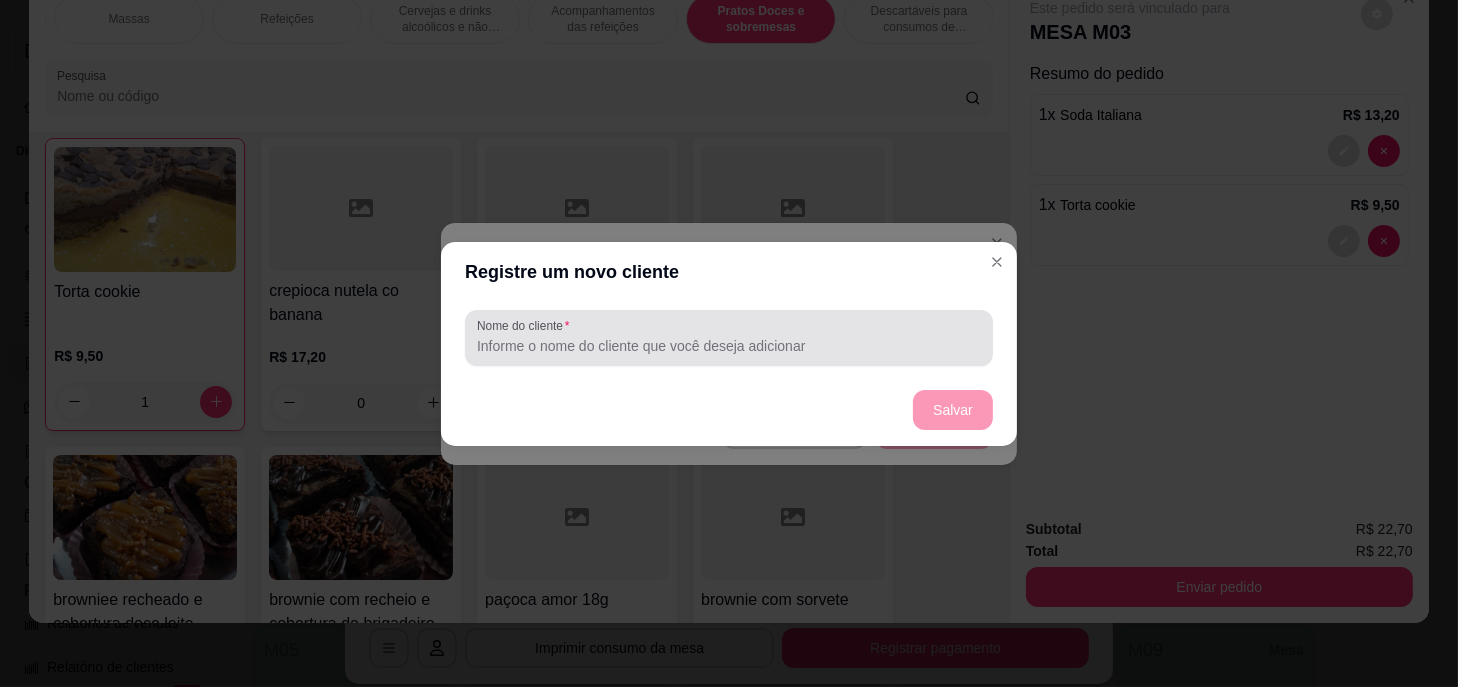 click at bounding box center [729, 338] 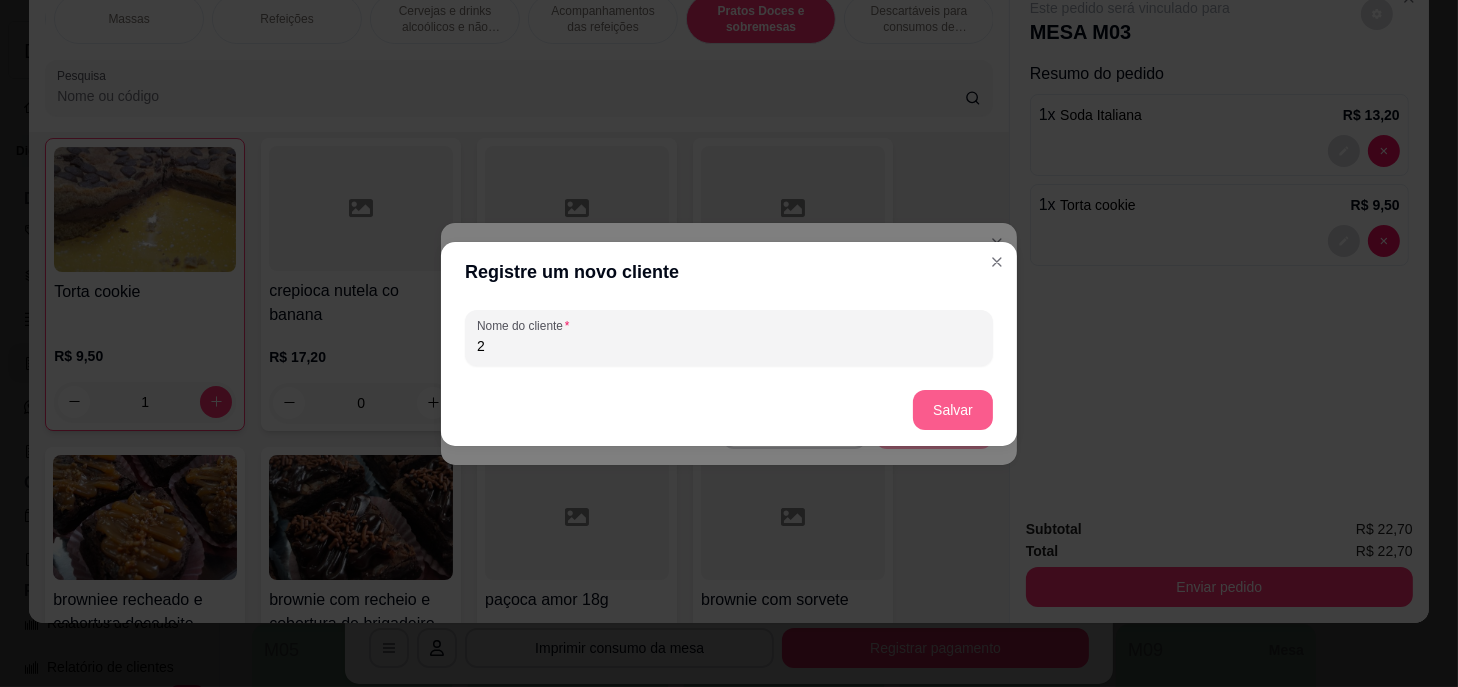 type on "2" 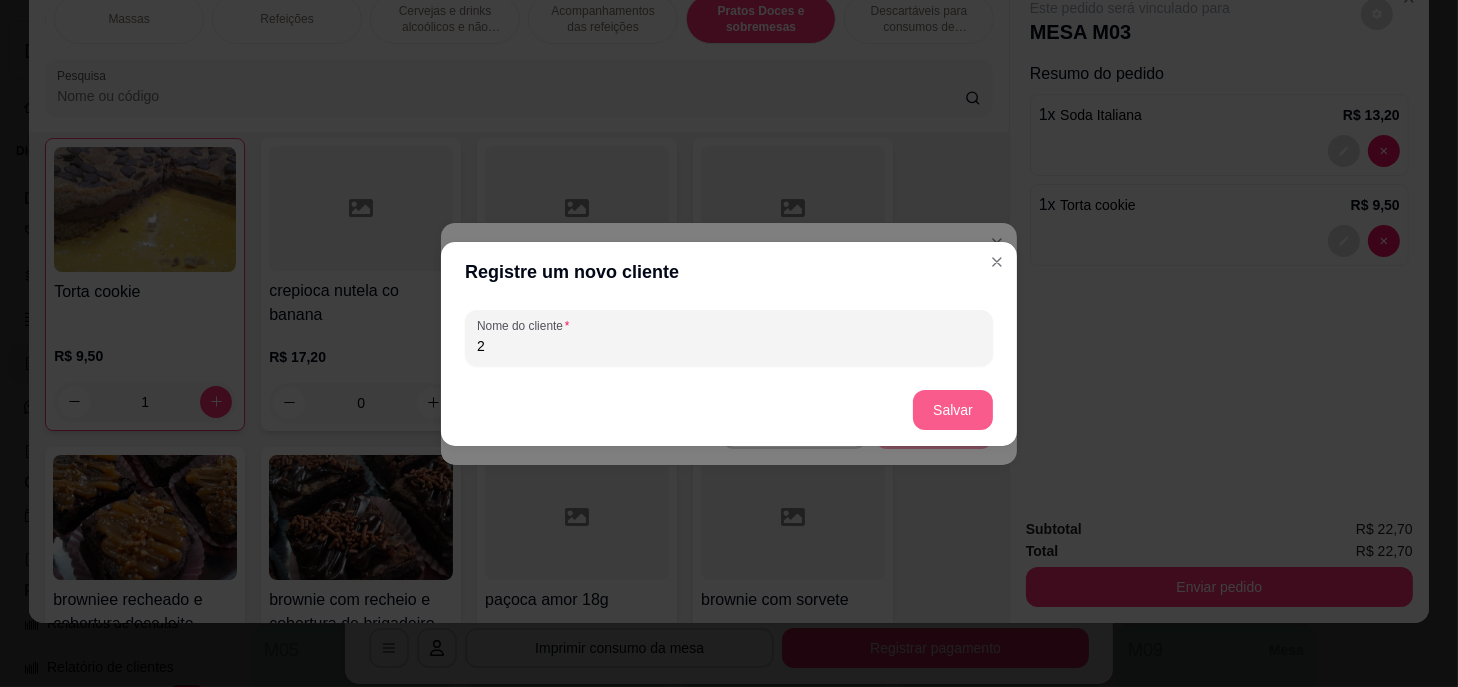 click on "Salvar" at bounding box center [953, 410] 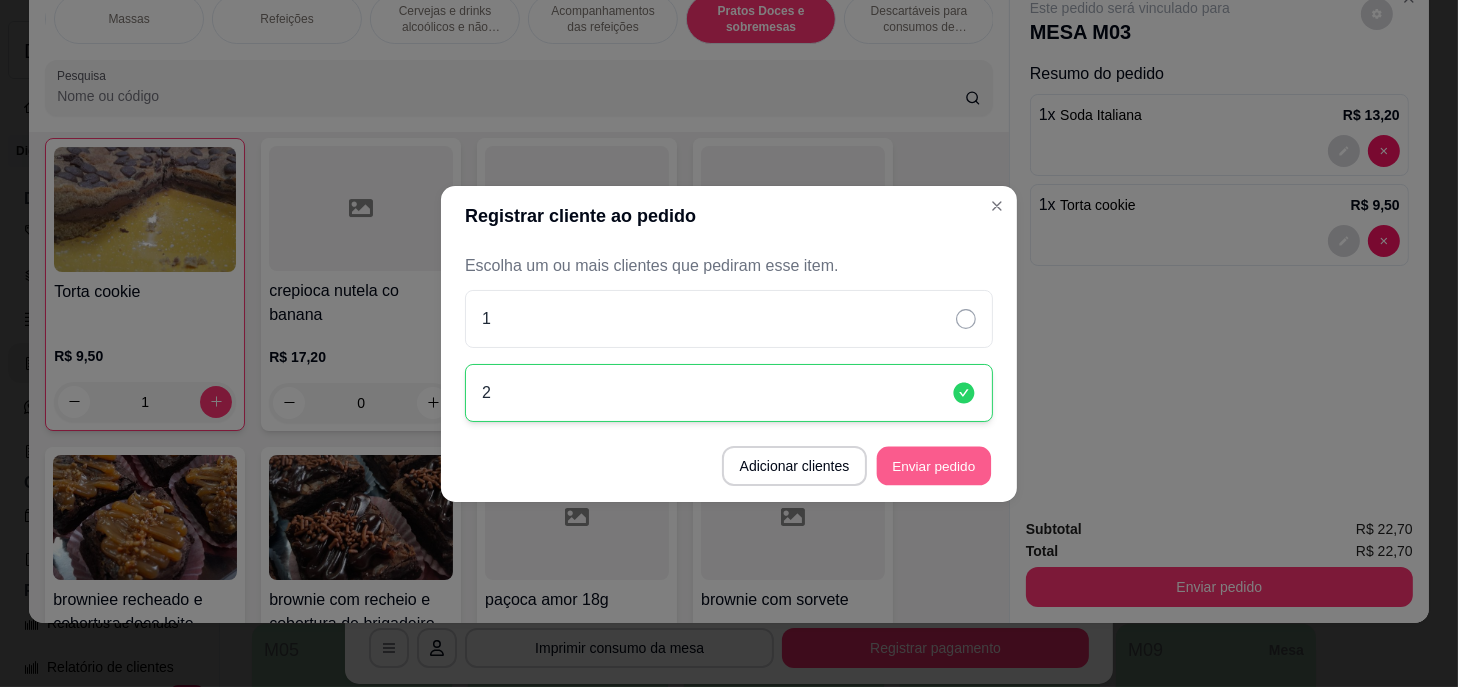 click on "Enviar pedido" at bounding box center [934, 465] 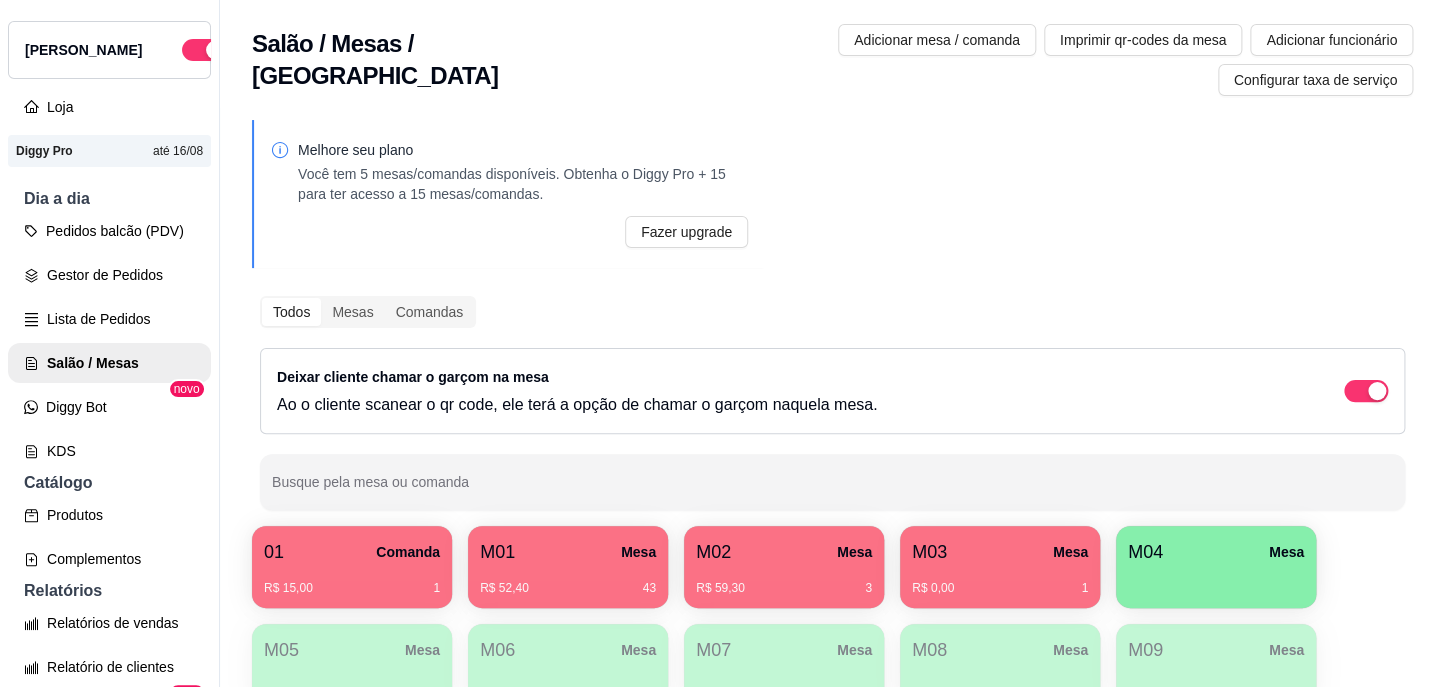click at bounding box center [1216, 581] 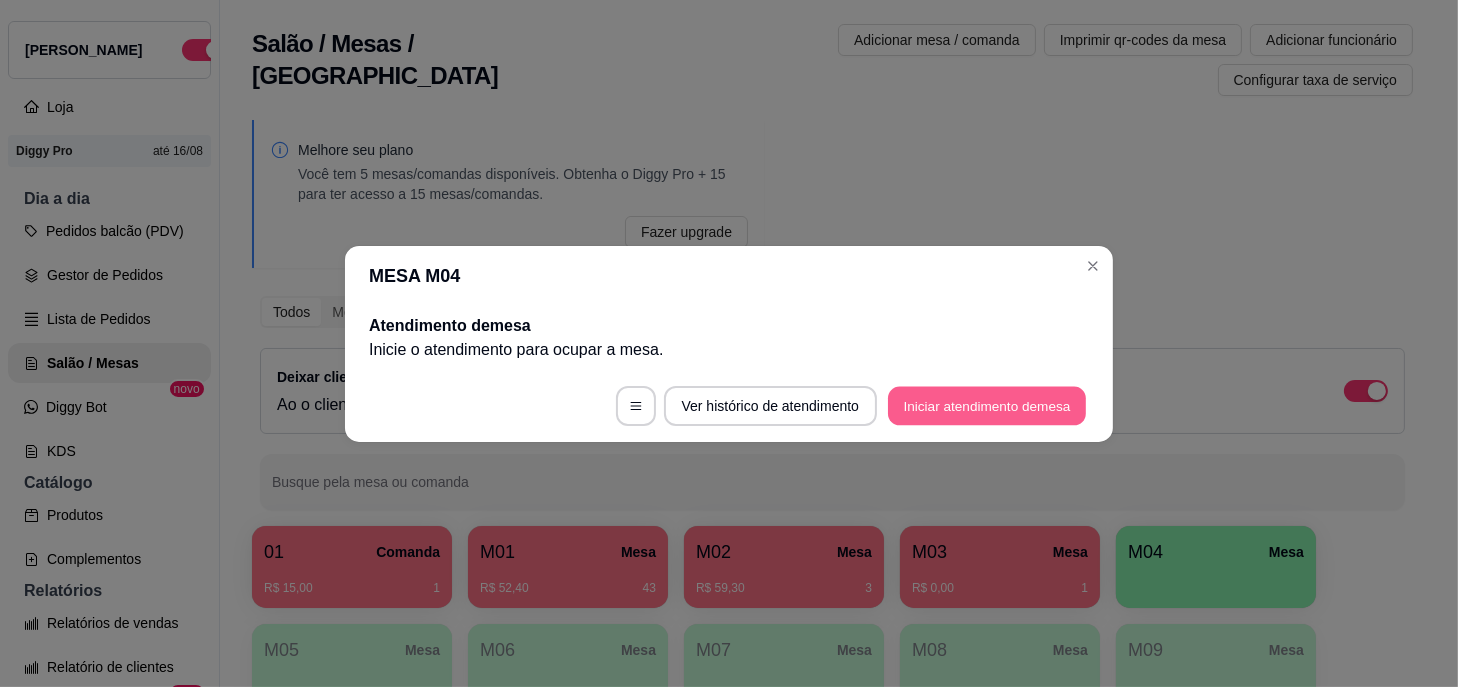 click on "Iniciar atendimento de  mesa" at bounding box center [987, 405] 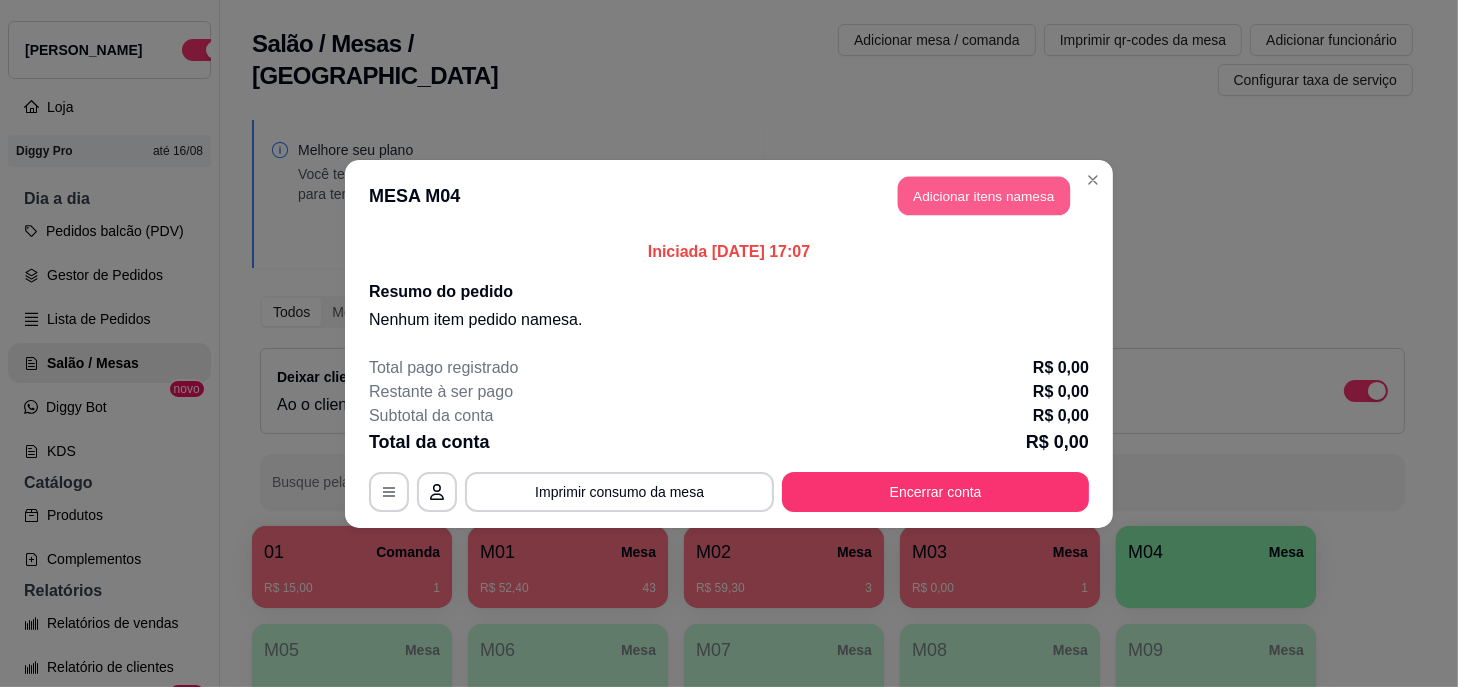 click on "Adicionar itens na  mesa" at bounding box center (984, 195) 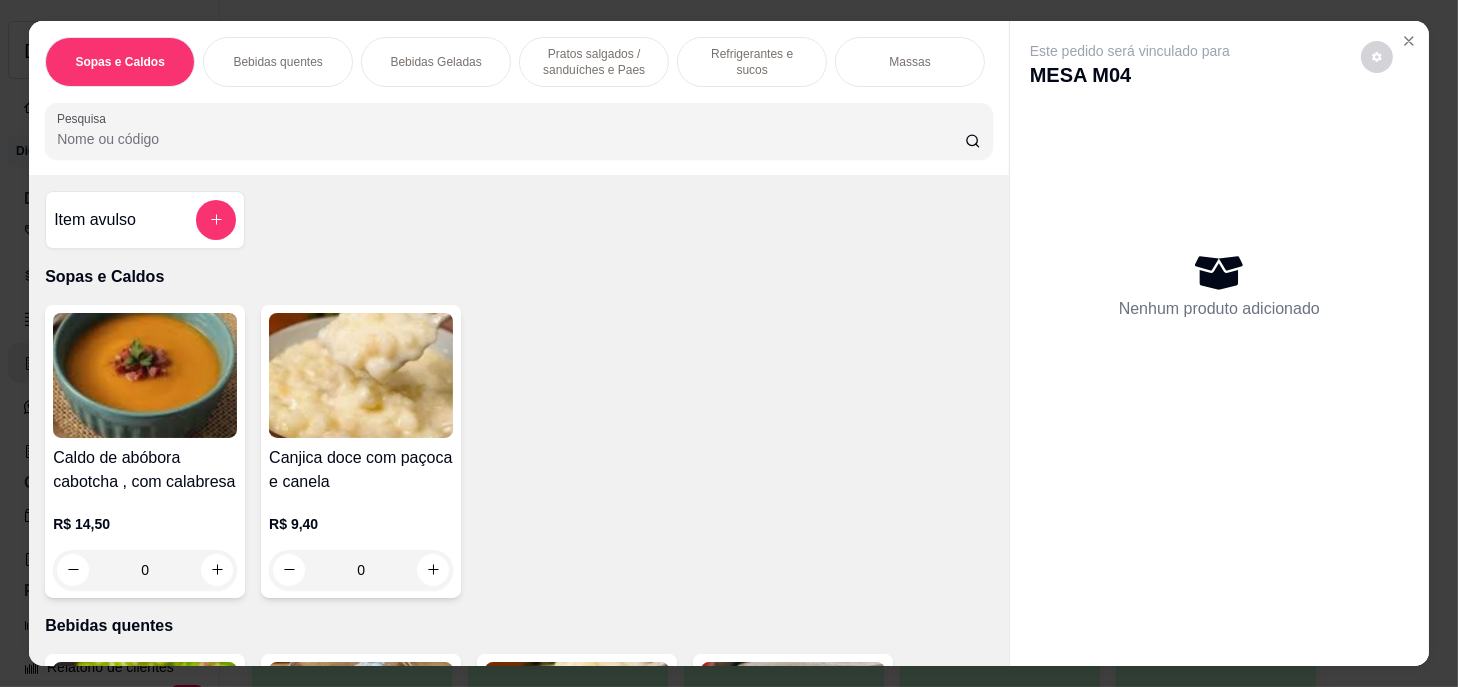 scroll, scrollTop: 50, scrollLeft: 0, axis: vertical 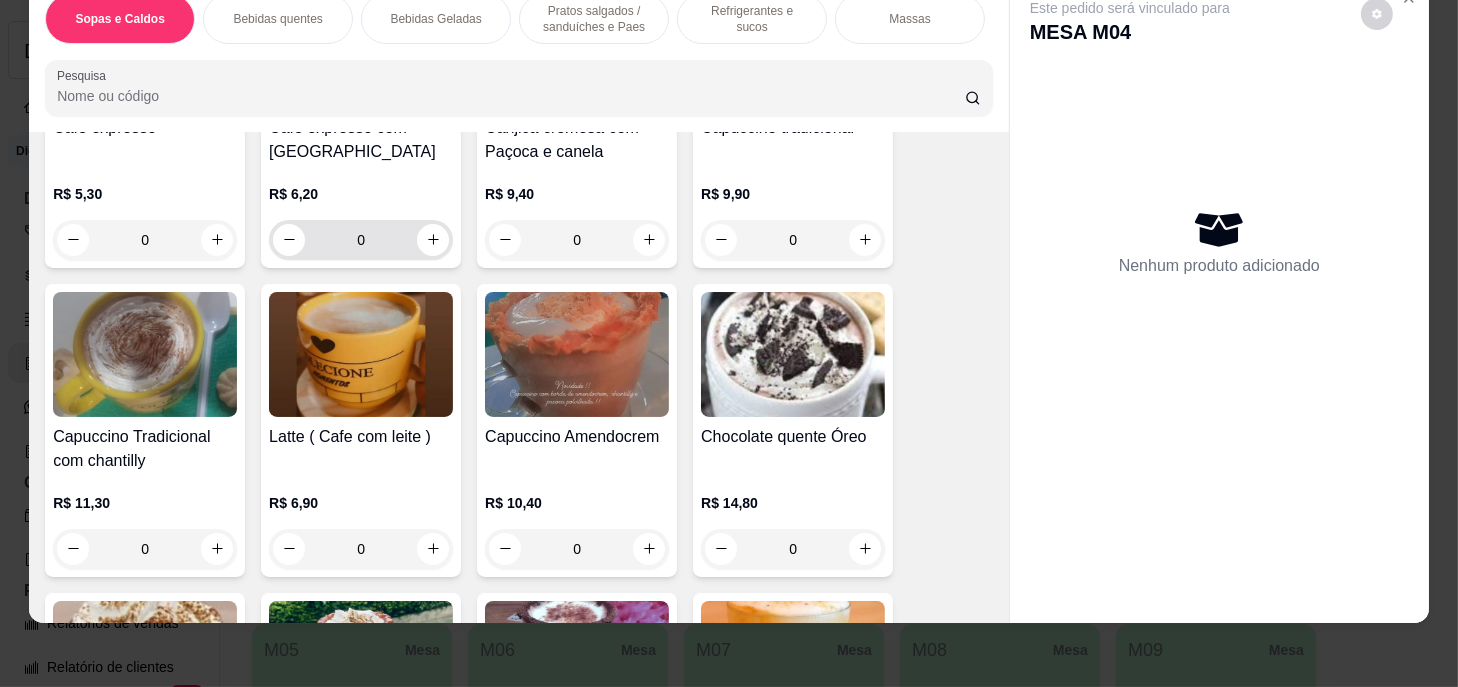 click on "0" at bounding box center [361, 240] 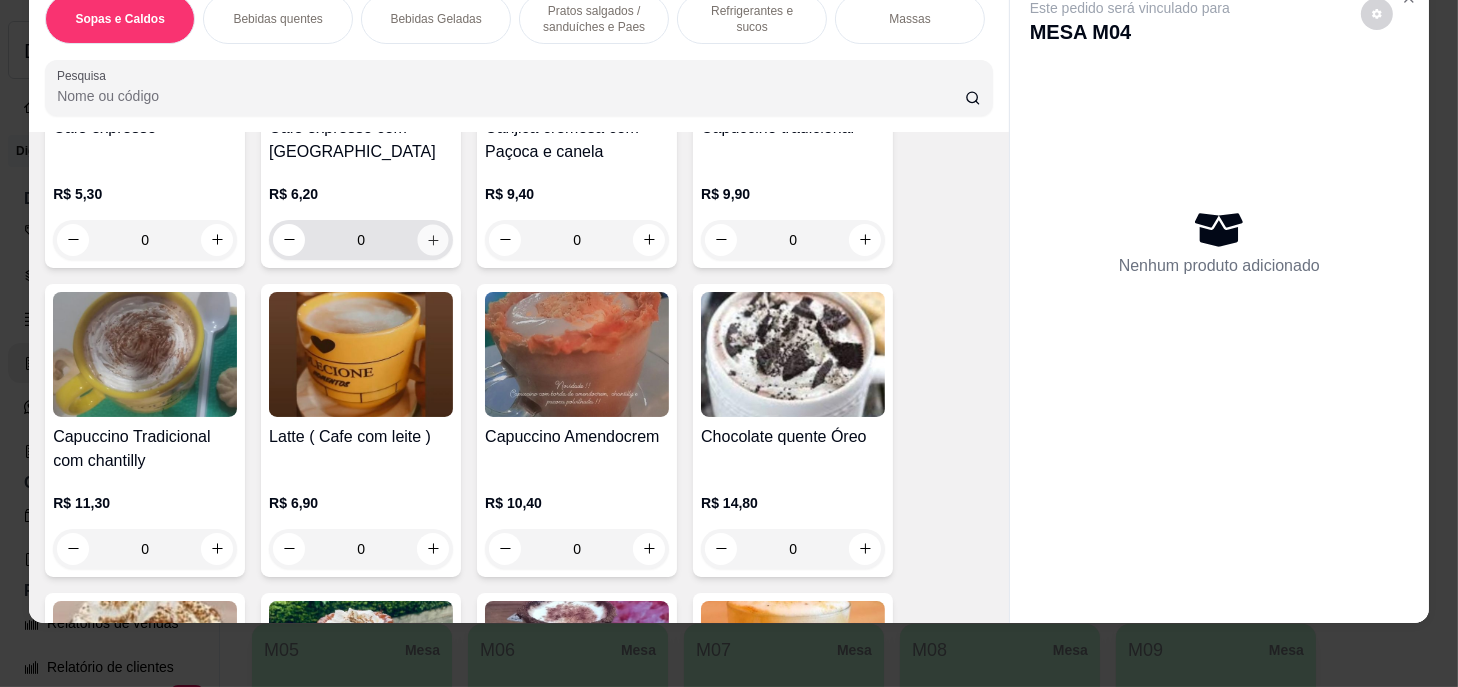 click 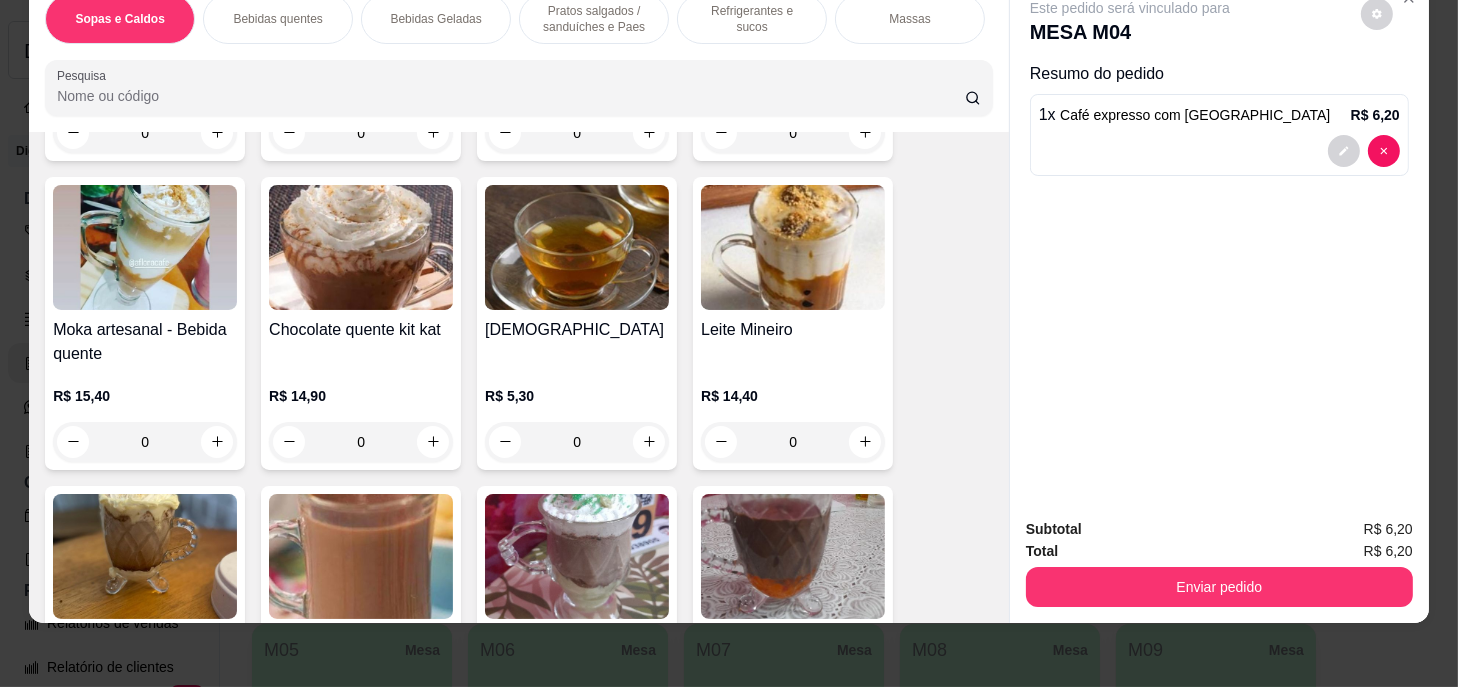scroll, scrollTop: 1636, scrollLeft: 0, axis: vertical 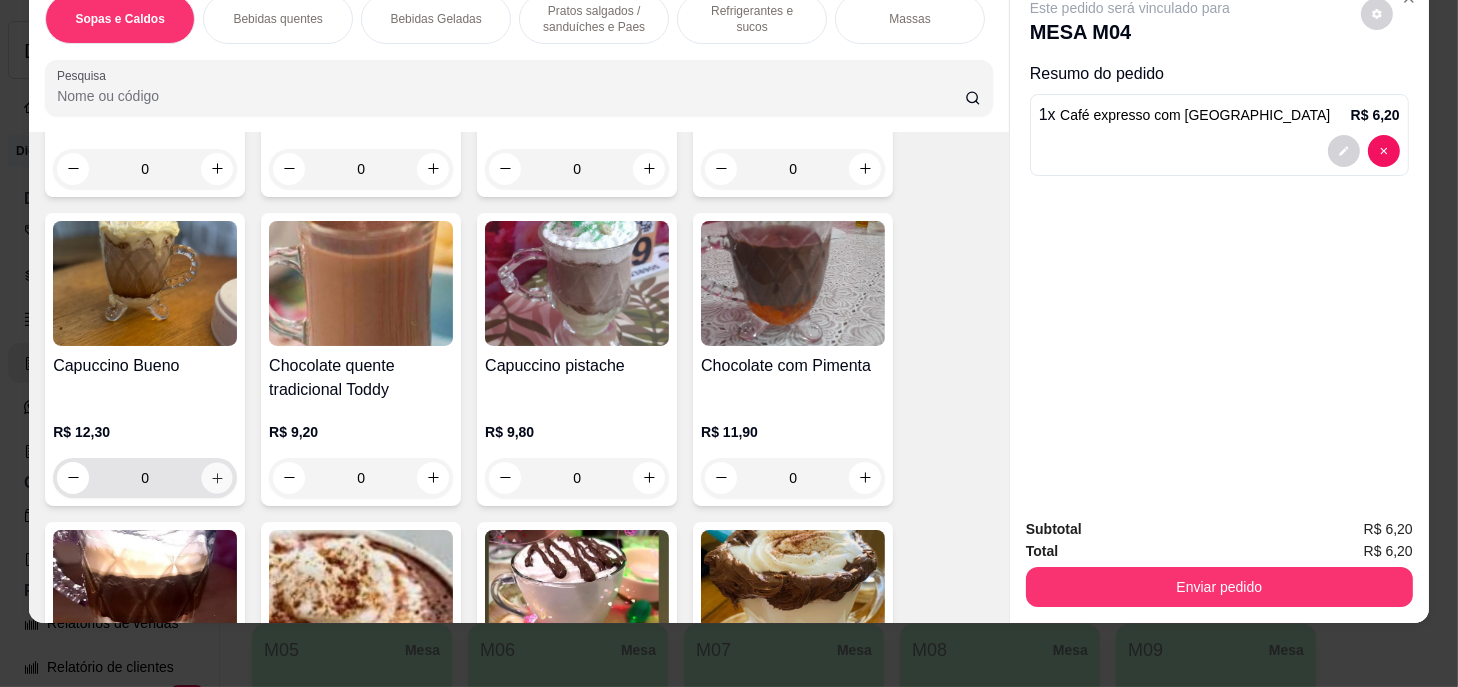 click at bounding box center [217, 477] 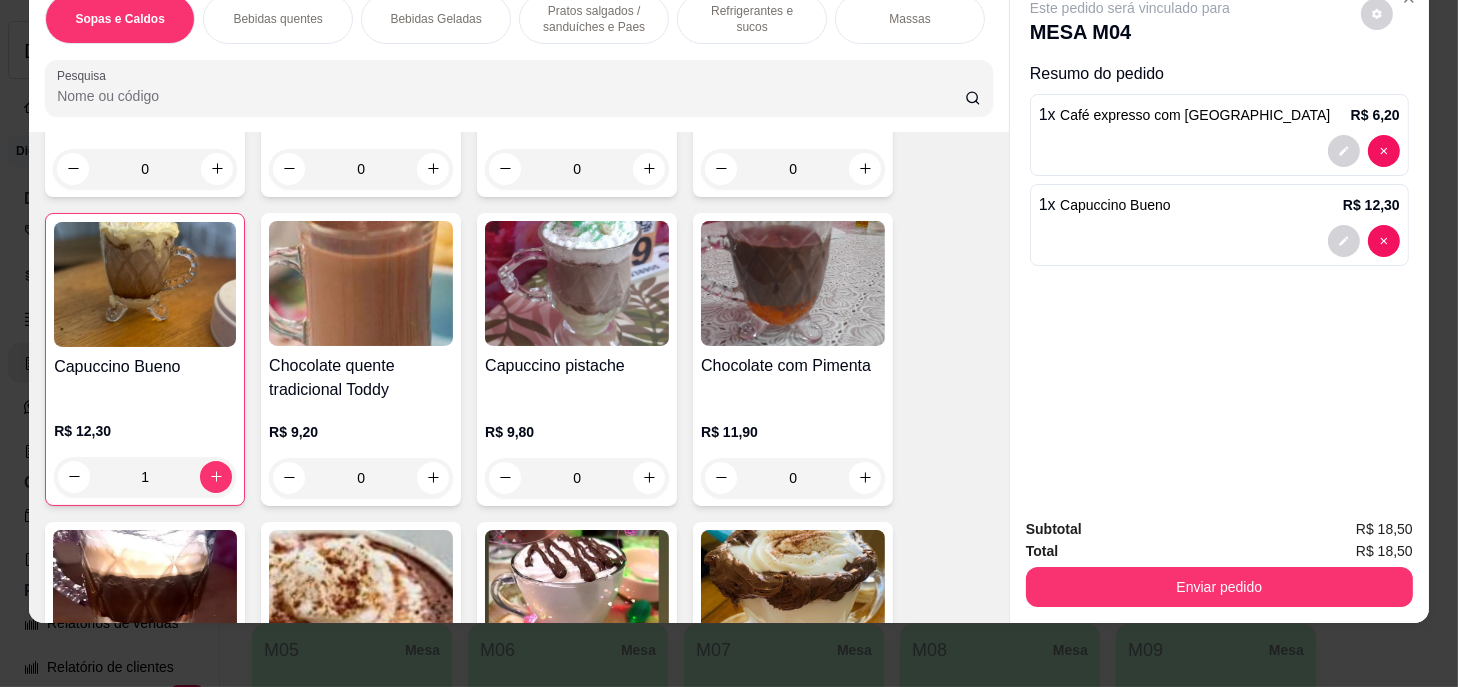 scroll, scrollTop: 0, scrollLeft: 781, axis: horizontal 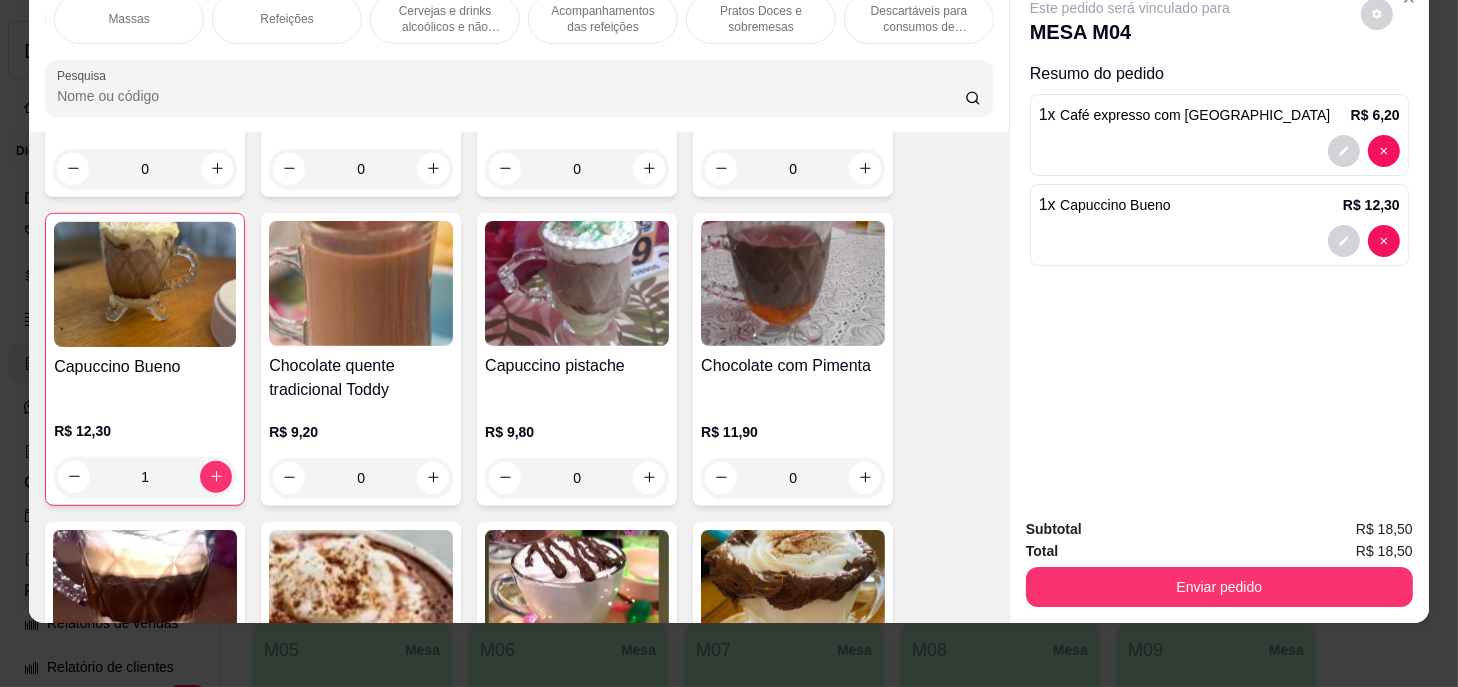 click on "Pratos Doces e sobremesas" at bounding box center [761, 19] 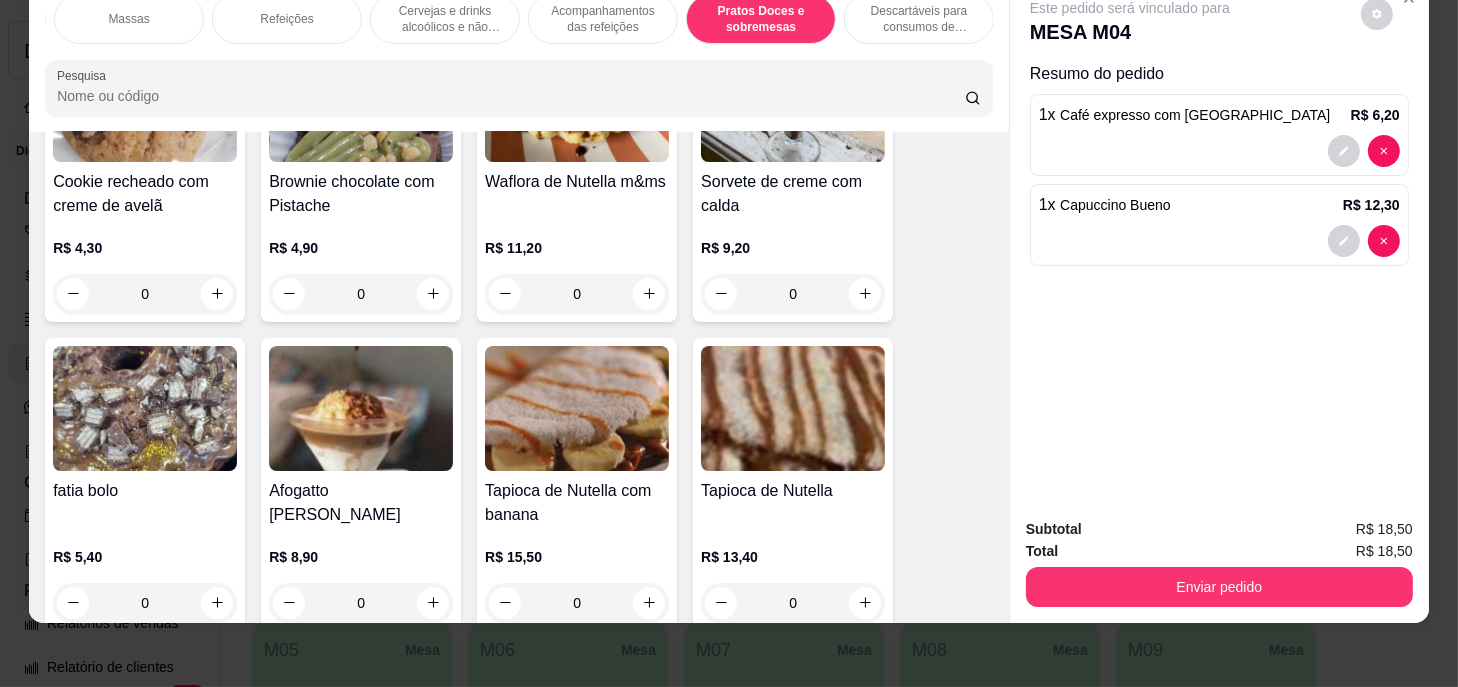 scroll, scrollTop: 15338, scrollLeft: 0, axis: vertical 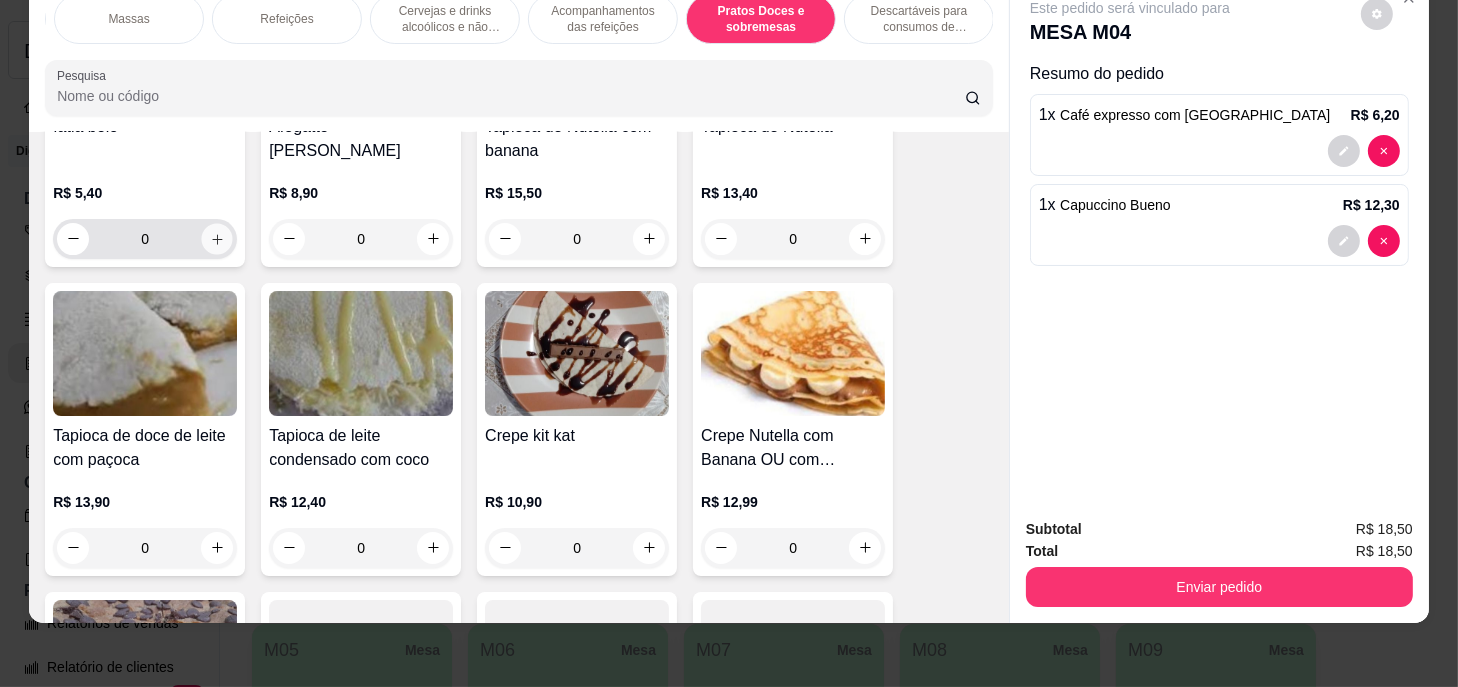 click at bounding box center (217, 238) 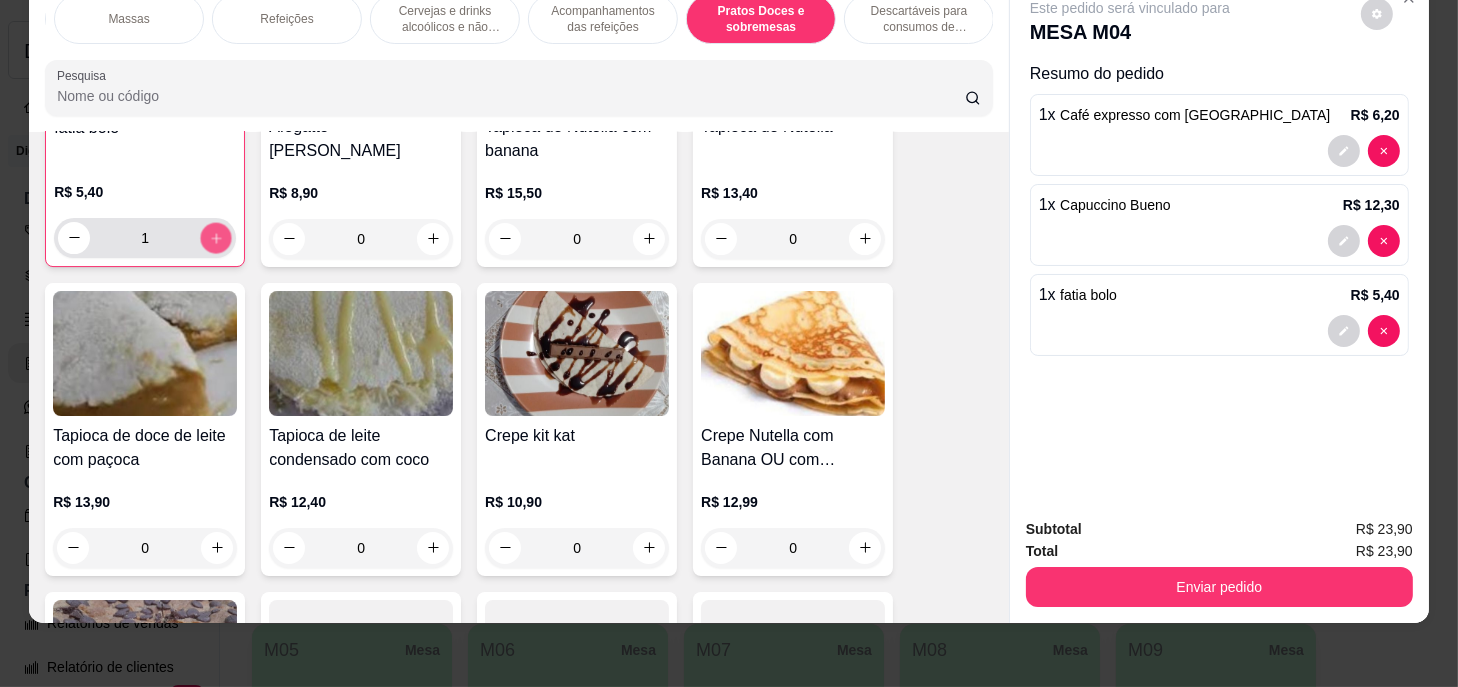 scroll, scrollTop: 15339, scrollLeft: 0, axis: vertical 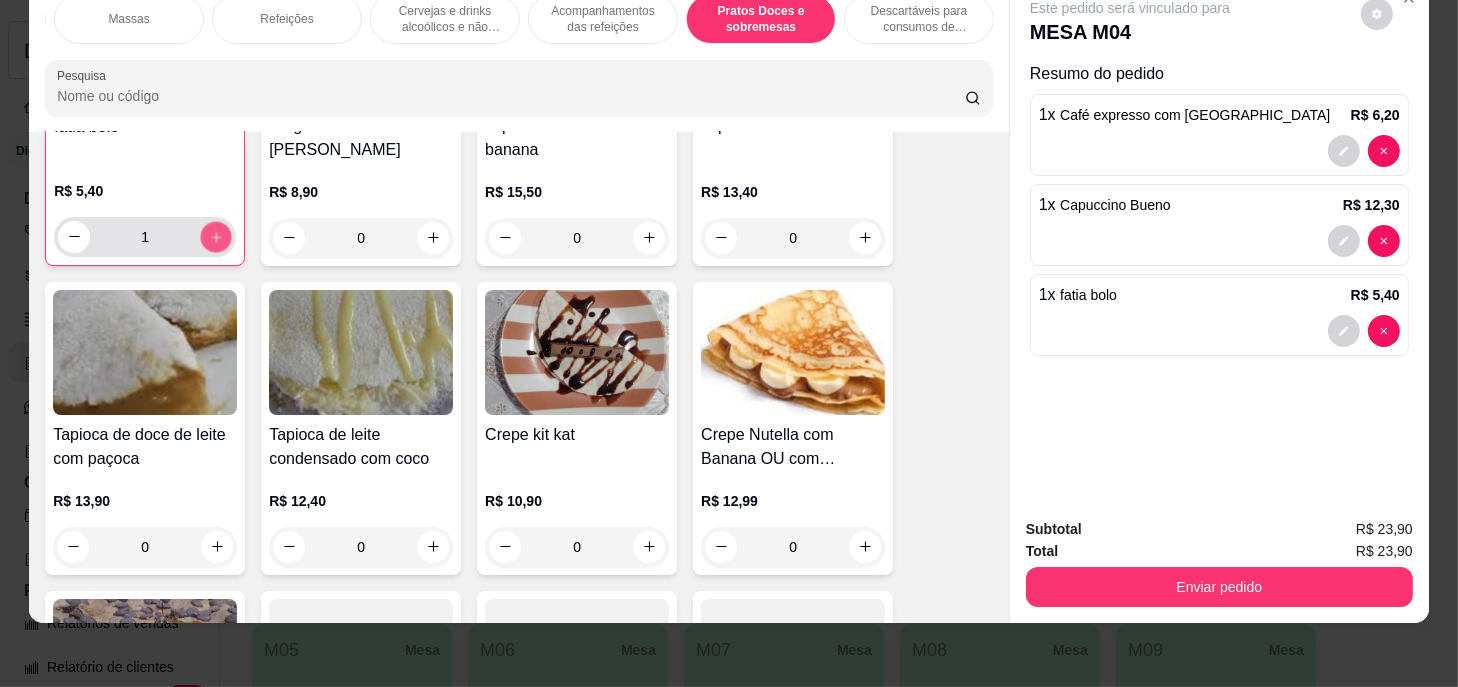click at bounding box center (216, 236) 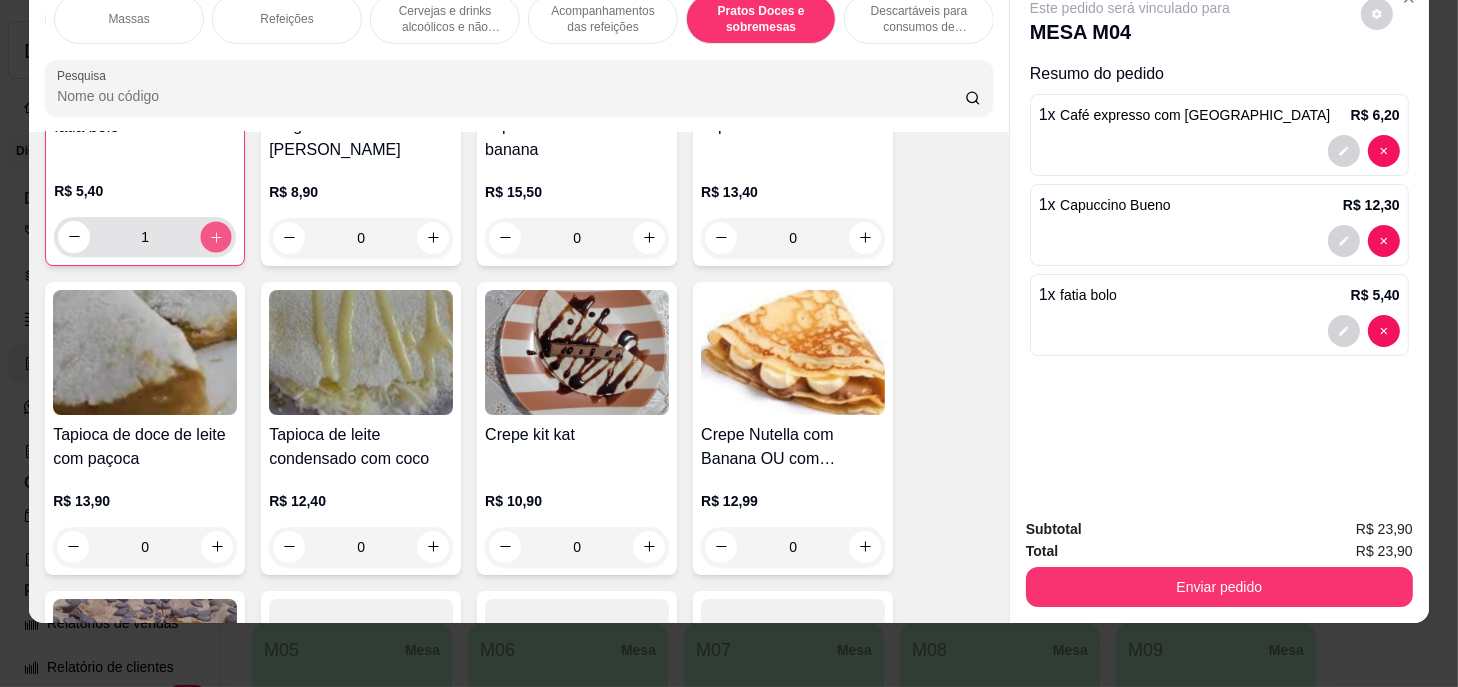 type on "2" 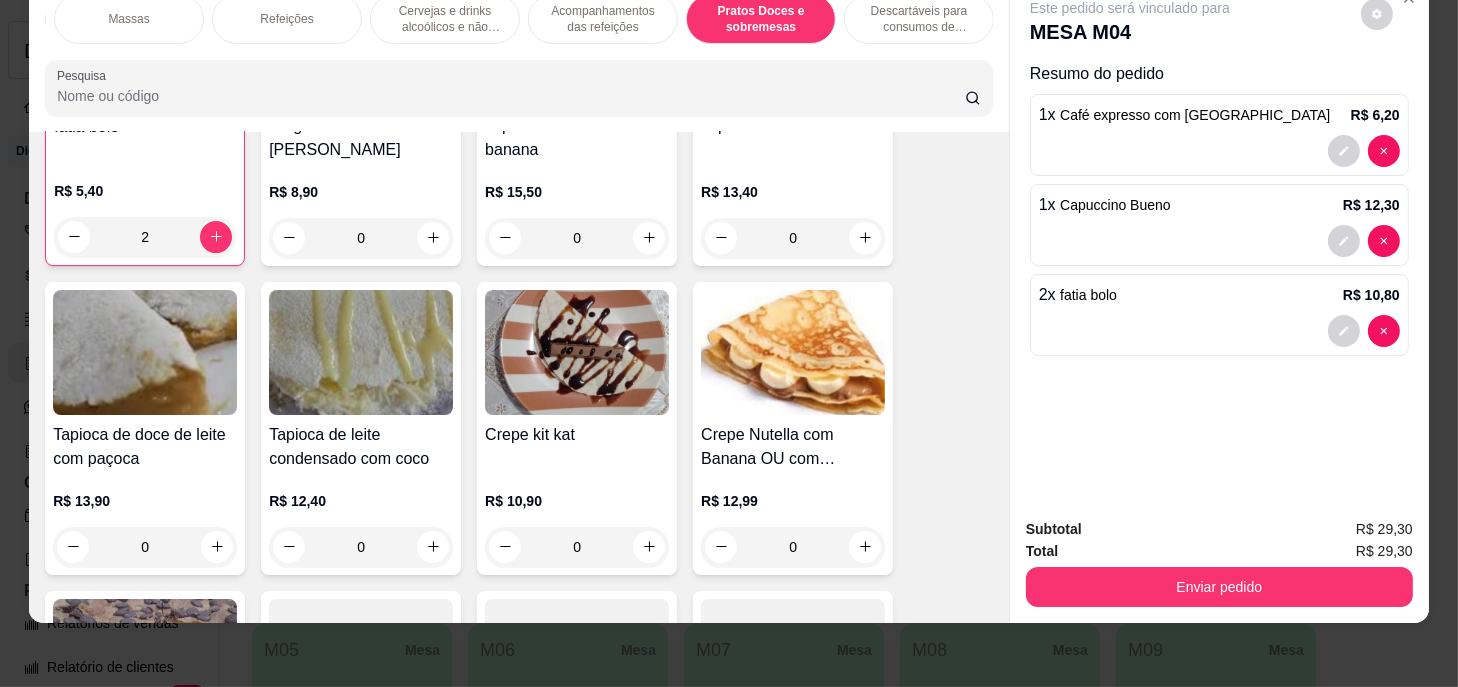 click on "Subtotal R$ 29,30 Total R$ 29,30 Enviar pedido" at bounding box center (1219, 562) 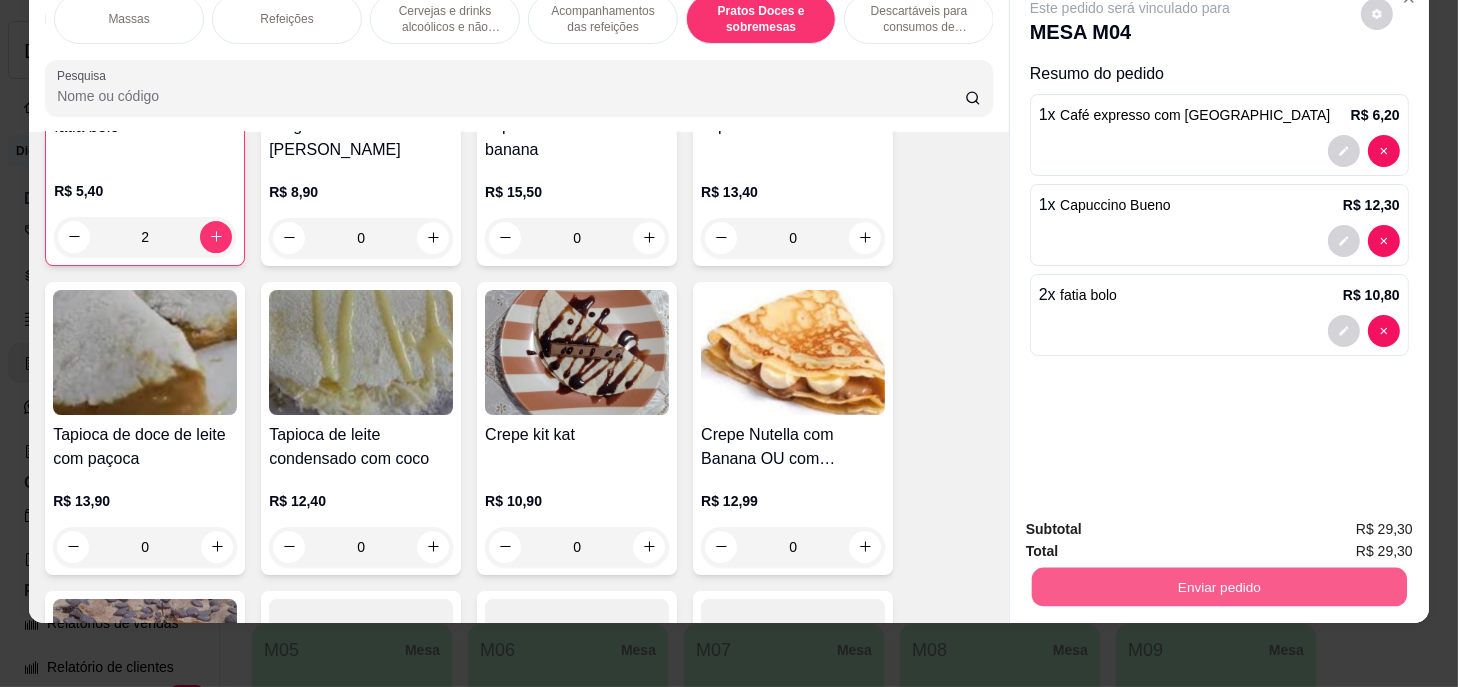 click on "Enviar pedido" at bounding box center (1219, 587) 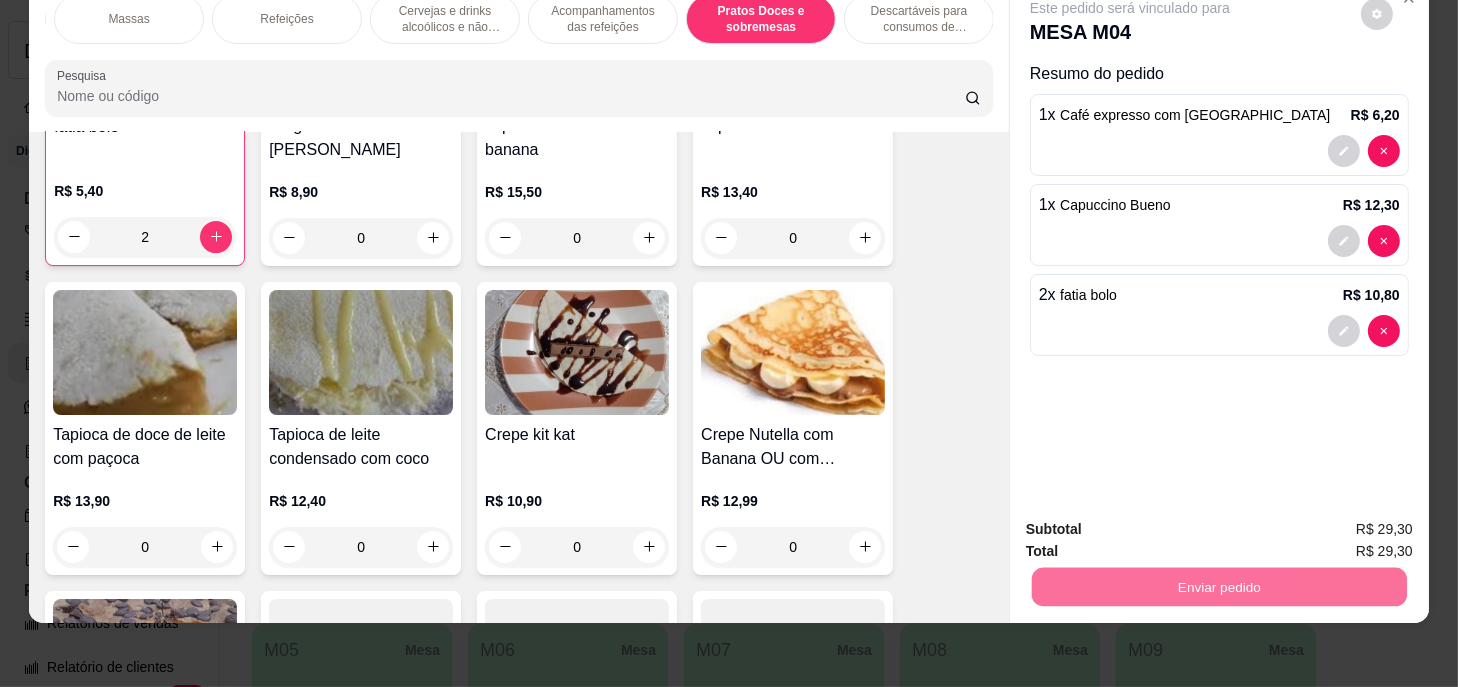 click on "Não registrar e enviar pedido" at bounding box center (1154, 525) 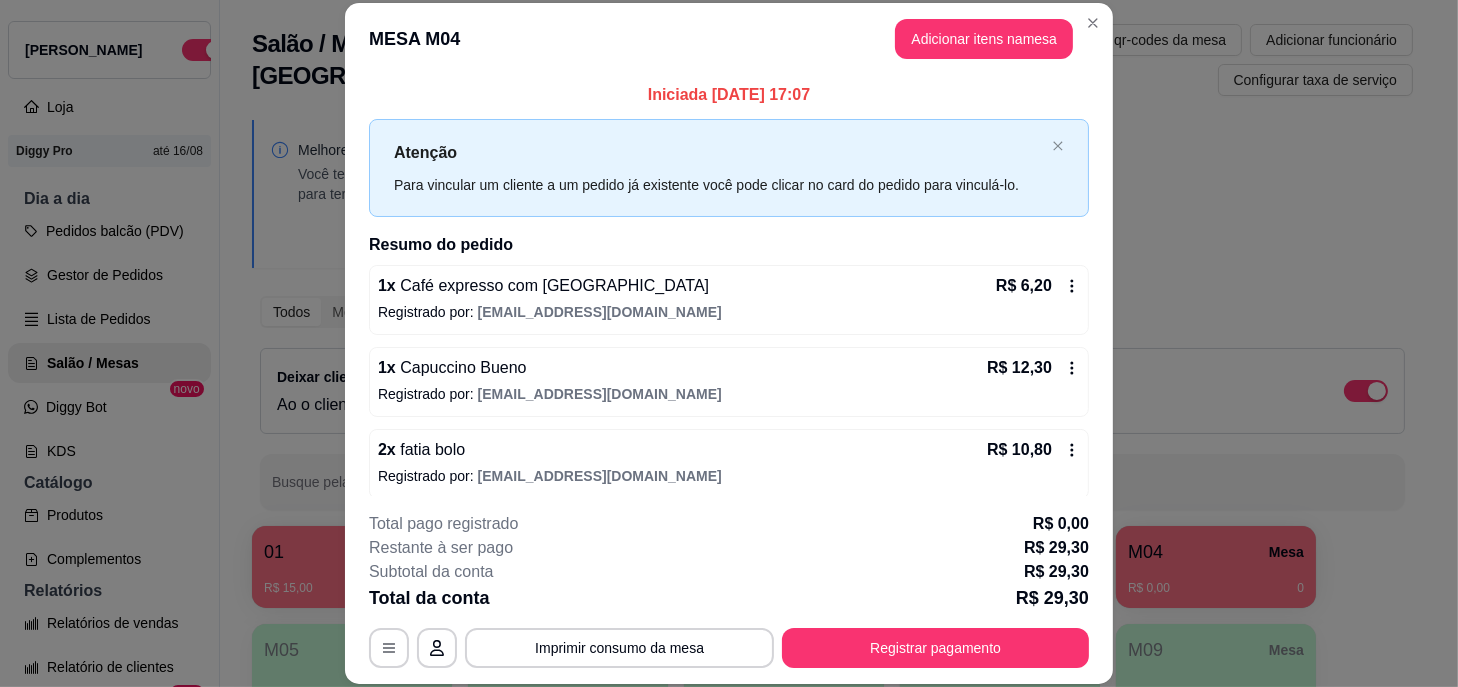 click on "MESA M04 Adicionar itens na  mesa" at bounding box center [729, 39] 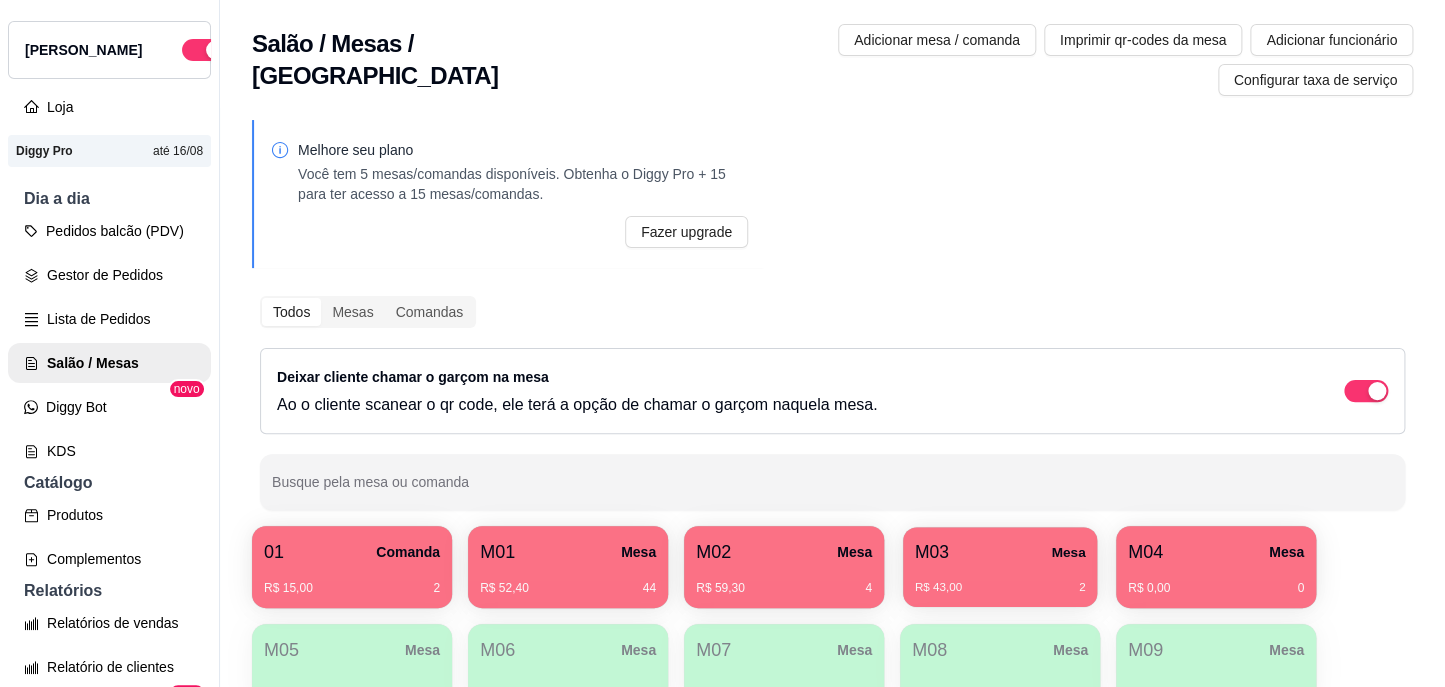 click on "M03 Mesa" at bounding box center (1000, 552) 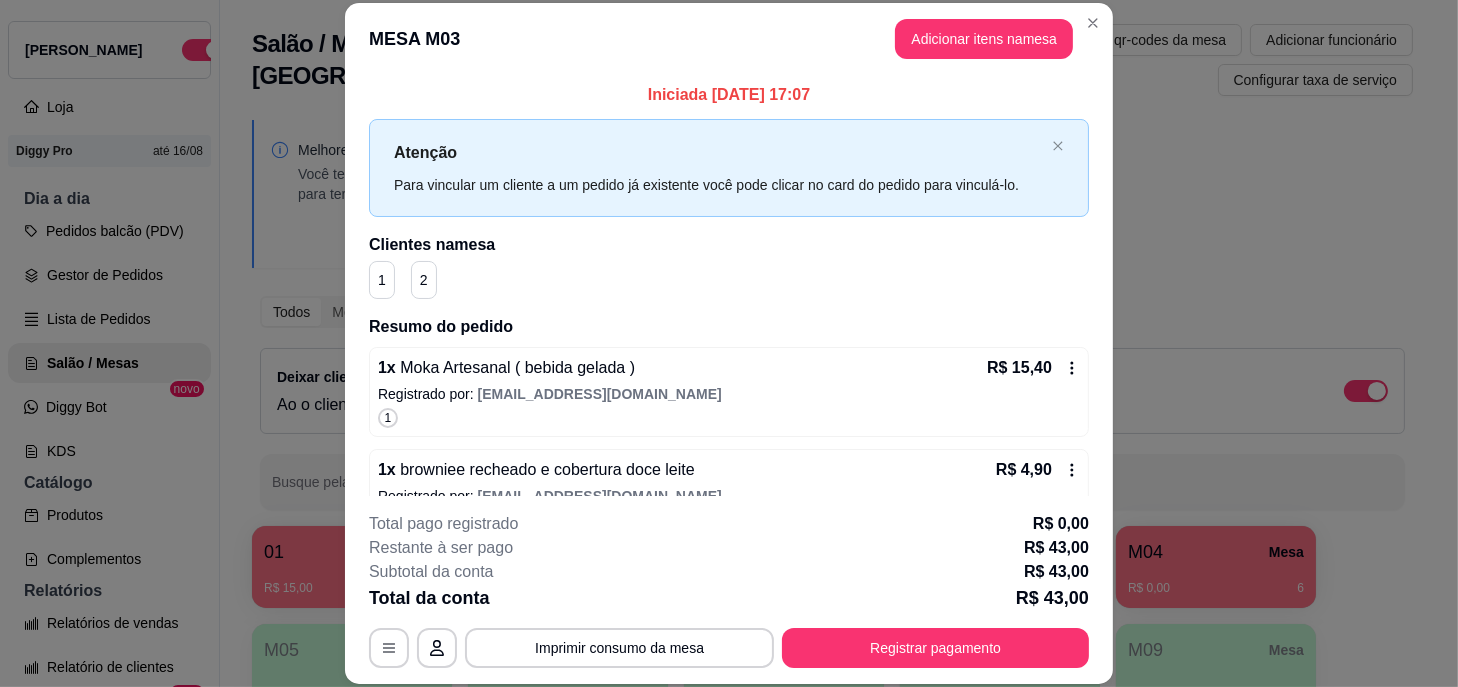 scroll, scrollTop: 252, scrollLeft: 0, axis: vertical 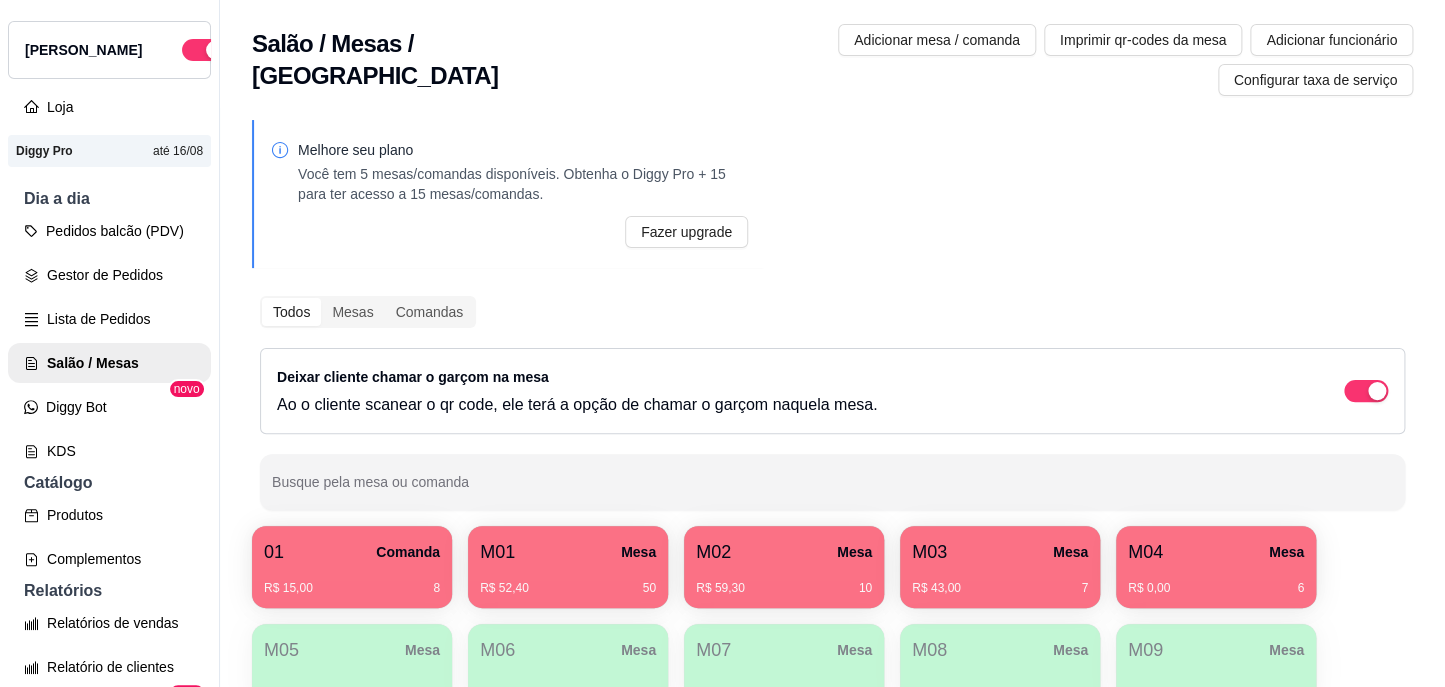 click on "M04 Mesa" at bounding box center [1216, 552] 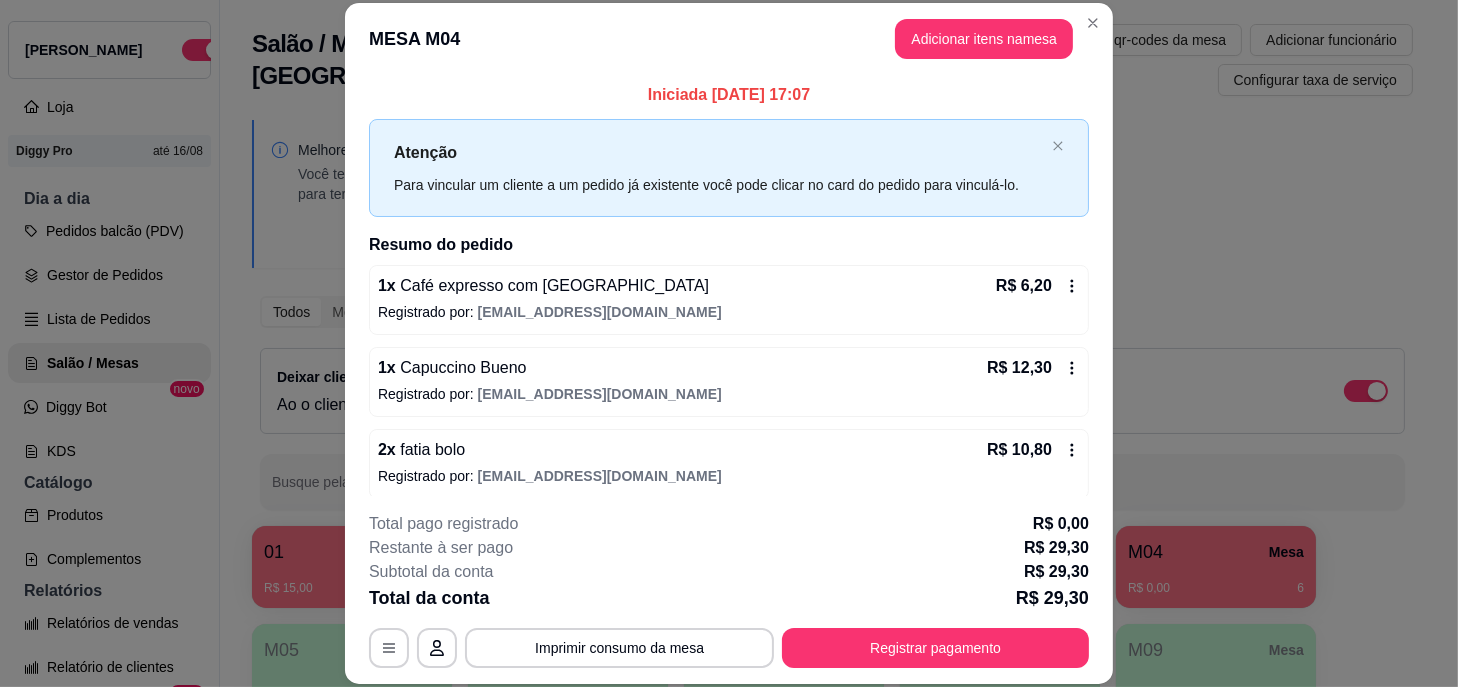 scroll, scrollTop: 9, scrollLeft: 0, axis: vertical 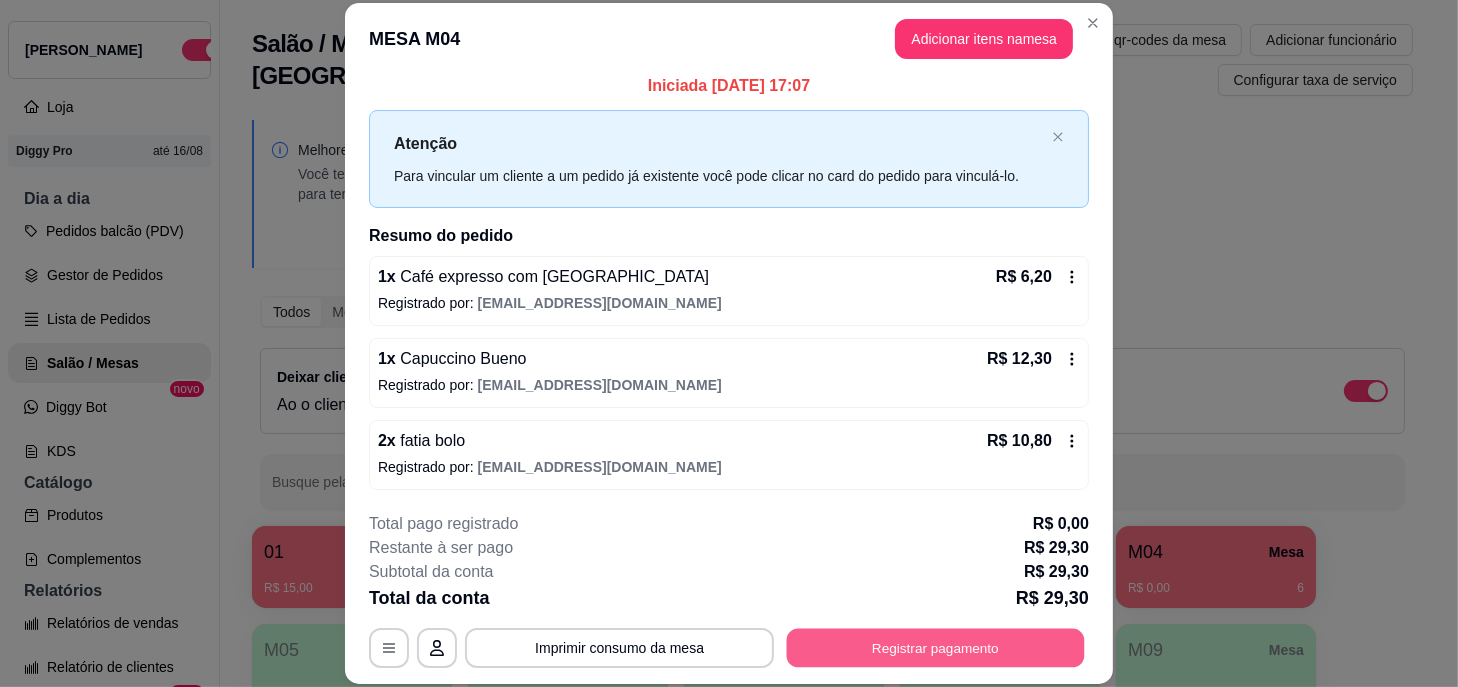 click on "Registrar pagamento" at bounding box center (936, 647) 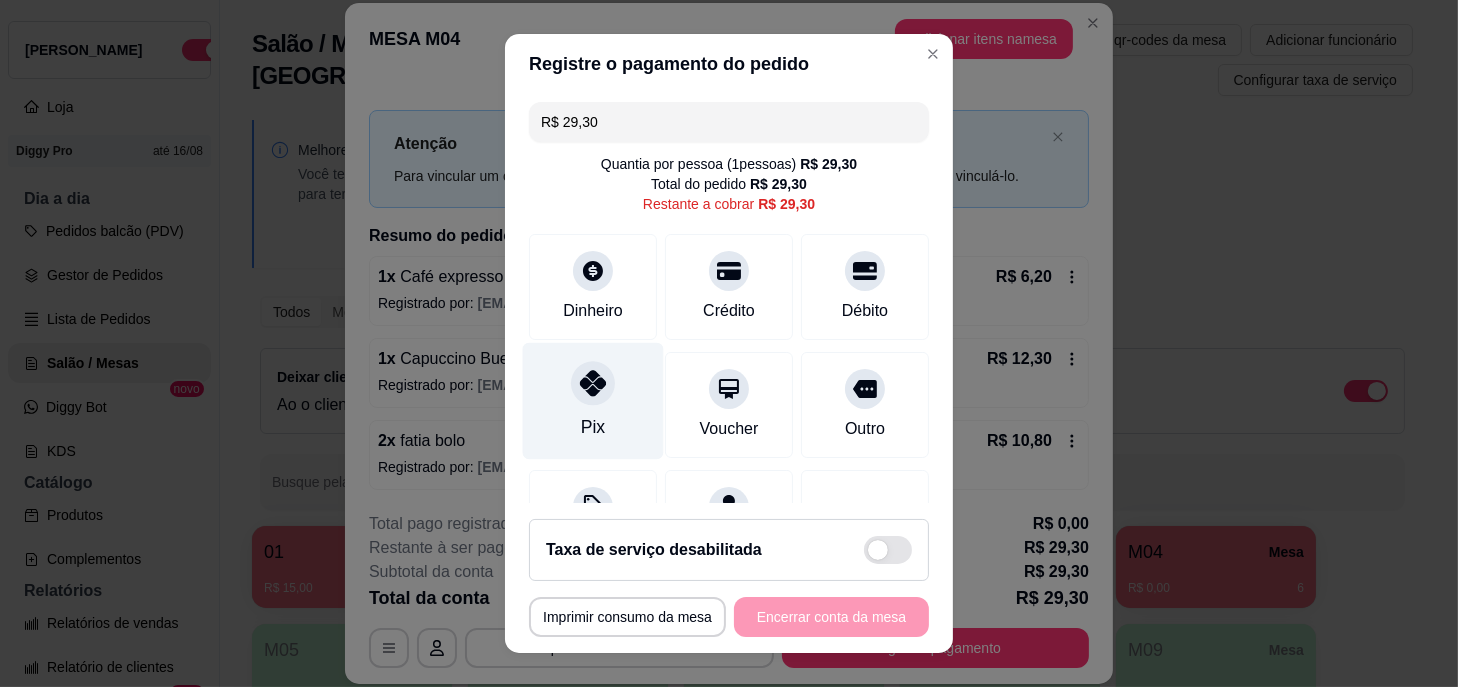 click at bounding box center [593, 384] 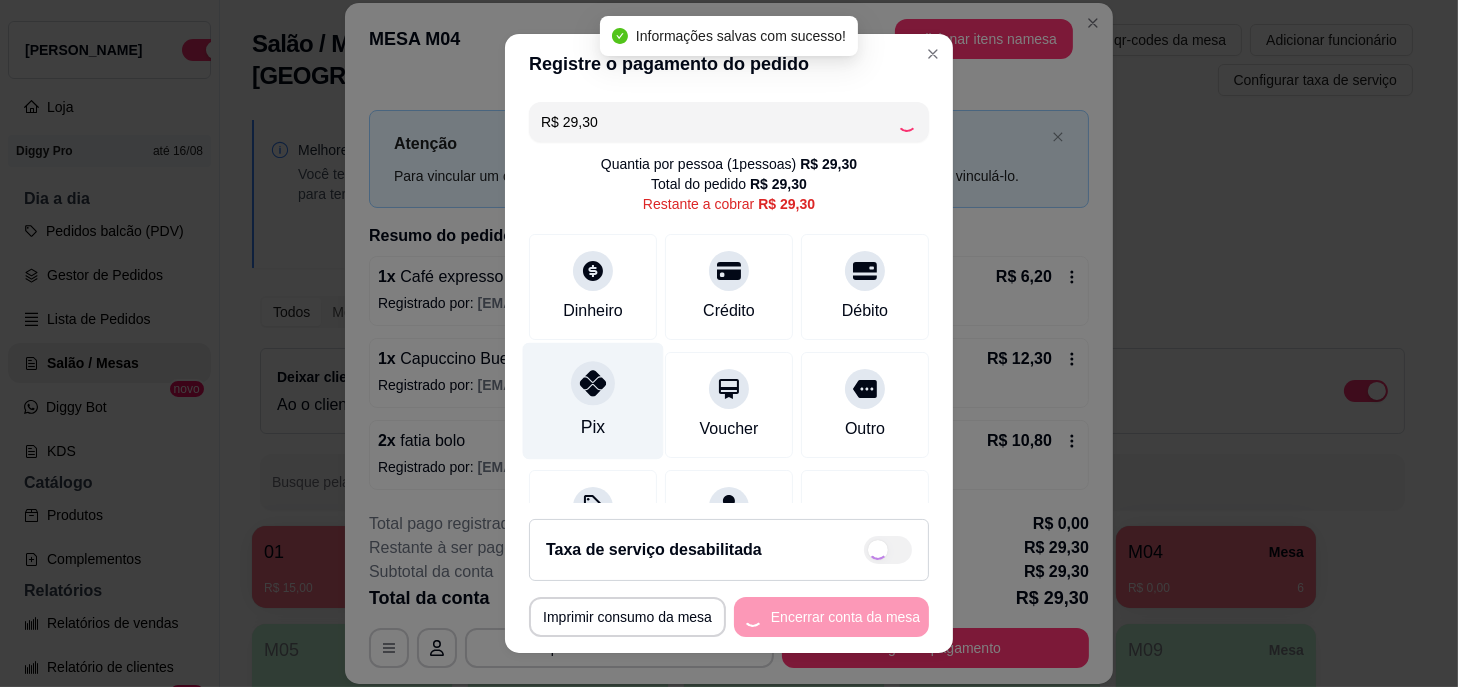 type on "R$ 0,00" 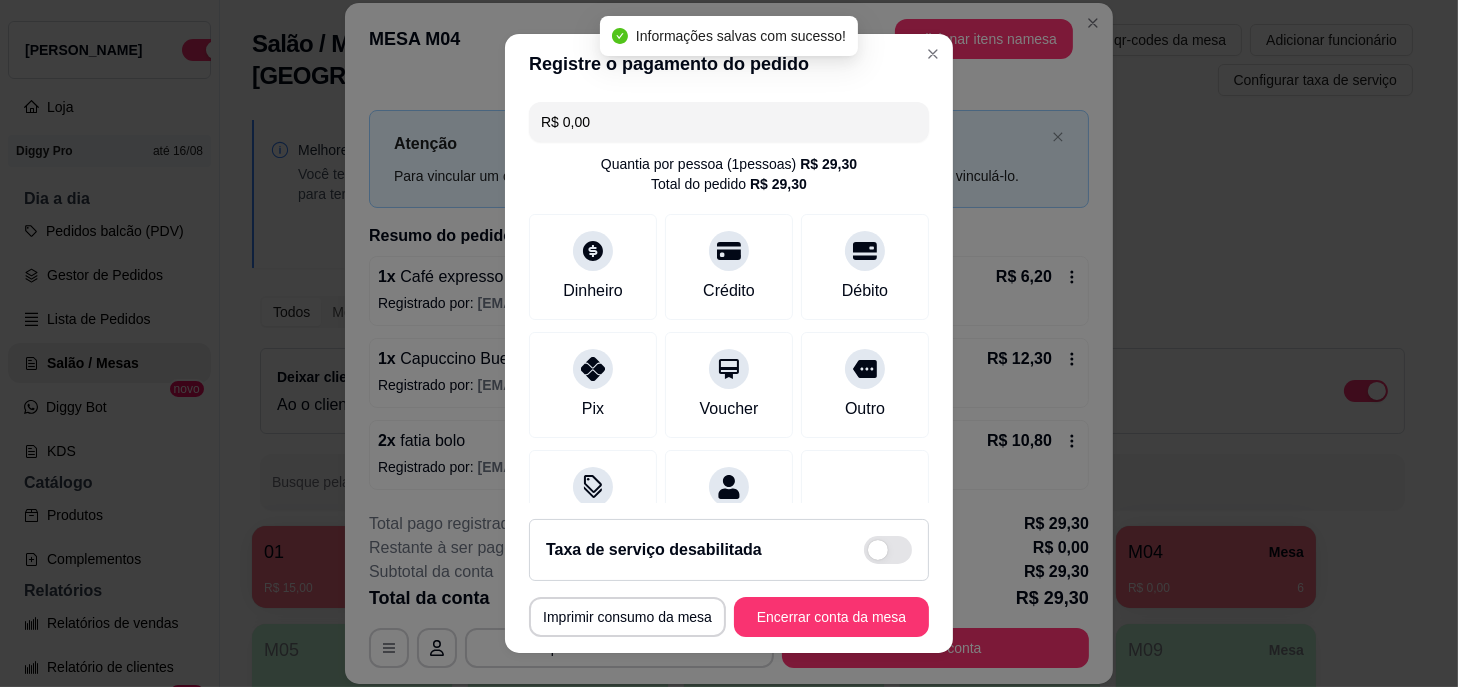 scroll, scrollTop: 188, scrollLeft: 0, axis: vertical 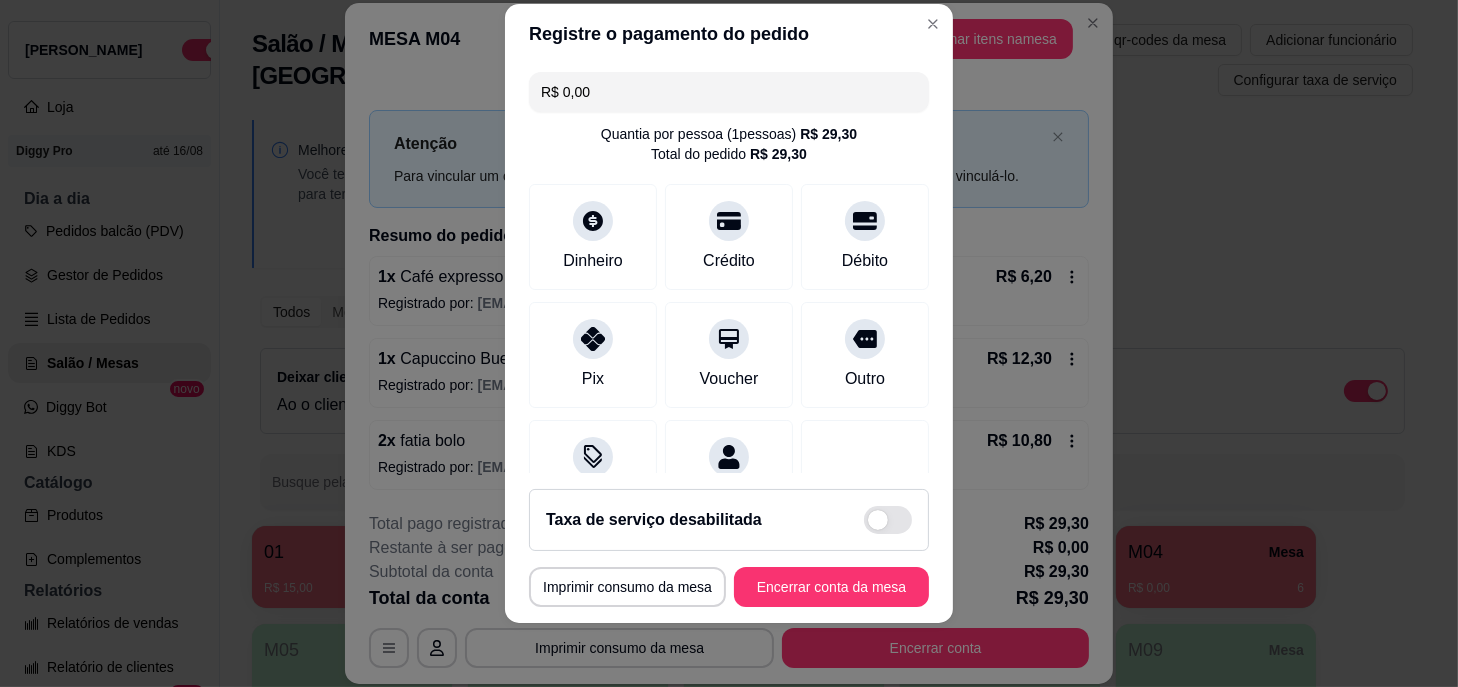 drag, startPoint x: 875, startPoint y: 561, endPoint x: 862, endPoint y: 593, distance: 34.539833 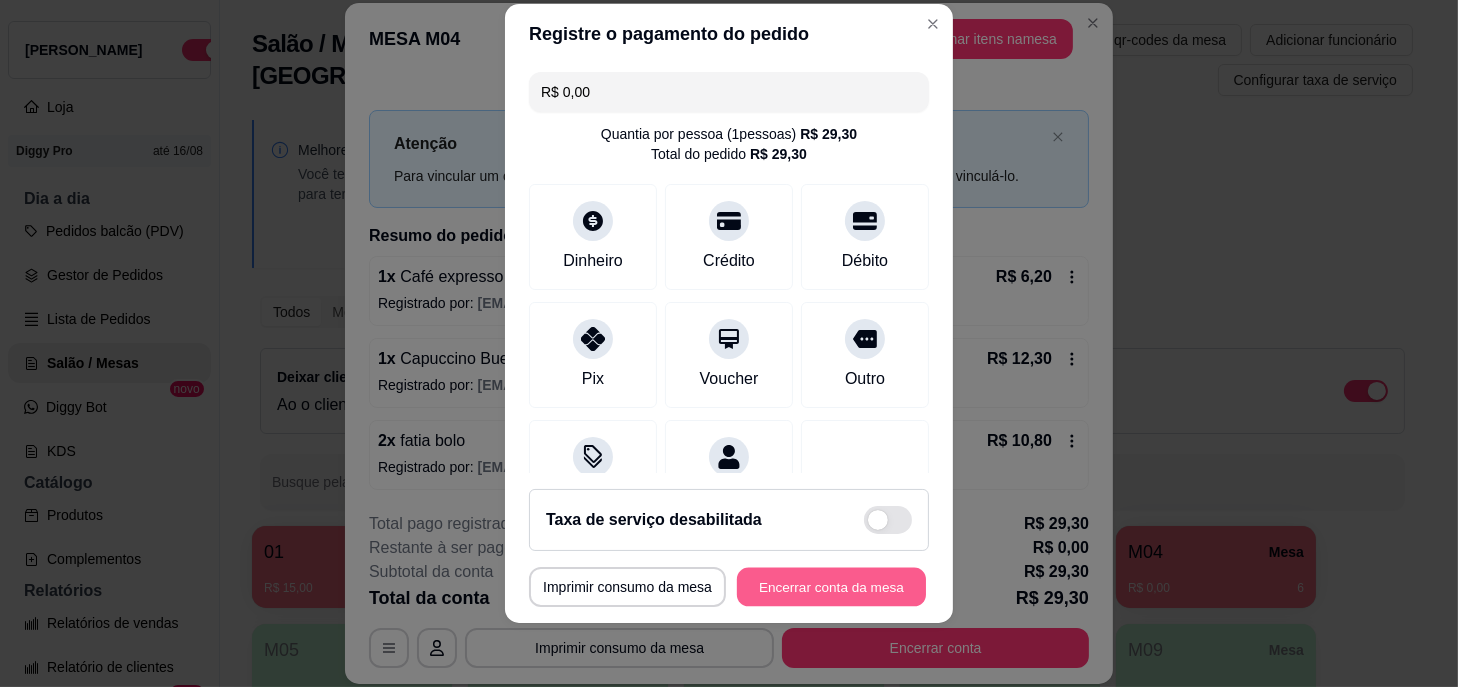click on "Encerrar conta da mesa" at bounding box center (831, 586) 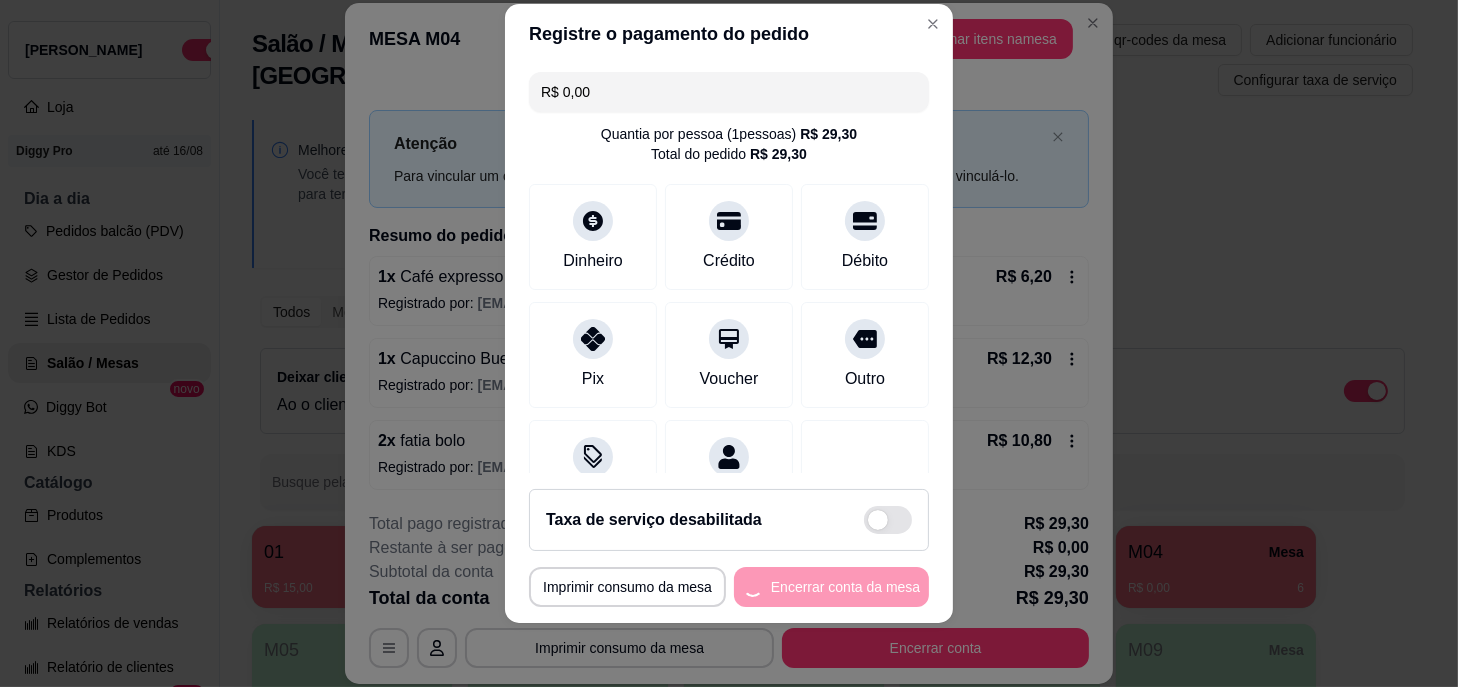 scroll, scrollTop: 0, scrollLeft: 0, axis: both 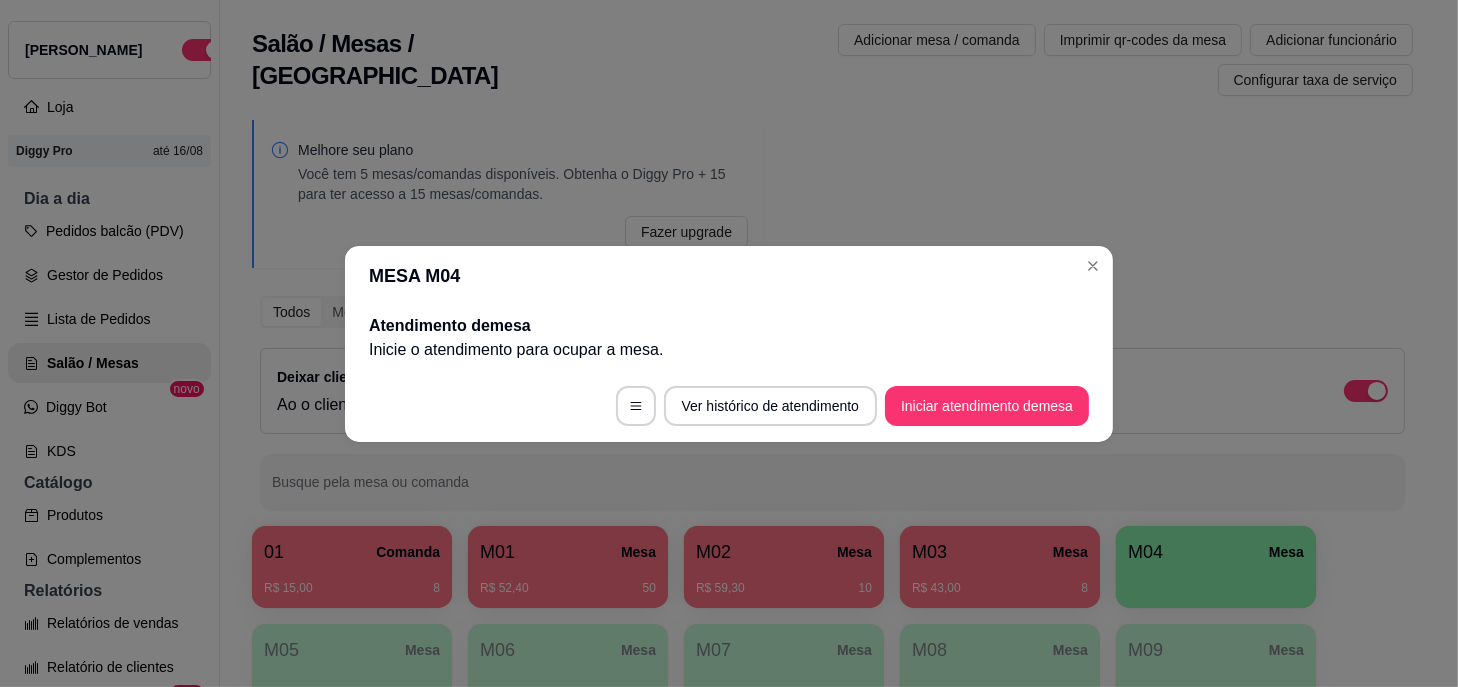 click on "MESA M04" at bounding box center [729, 276] 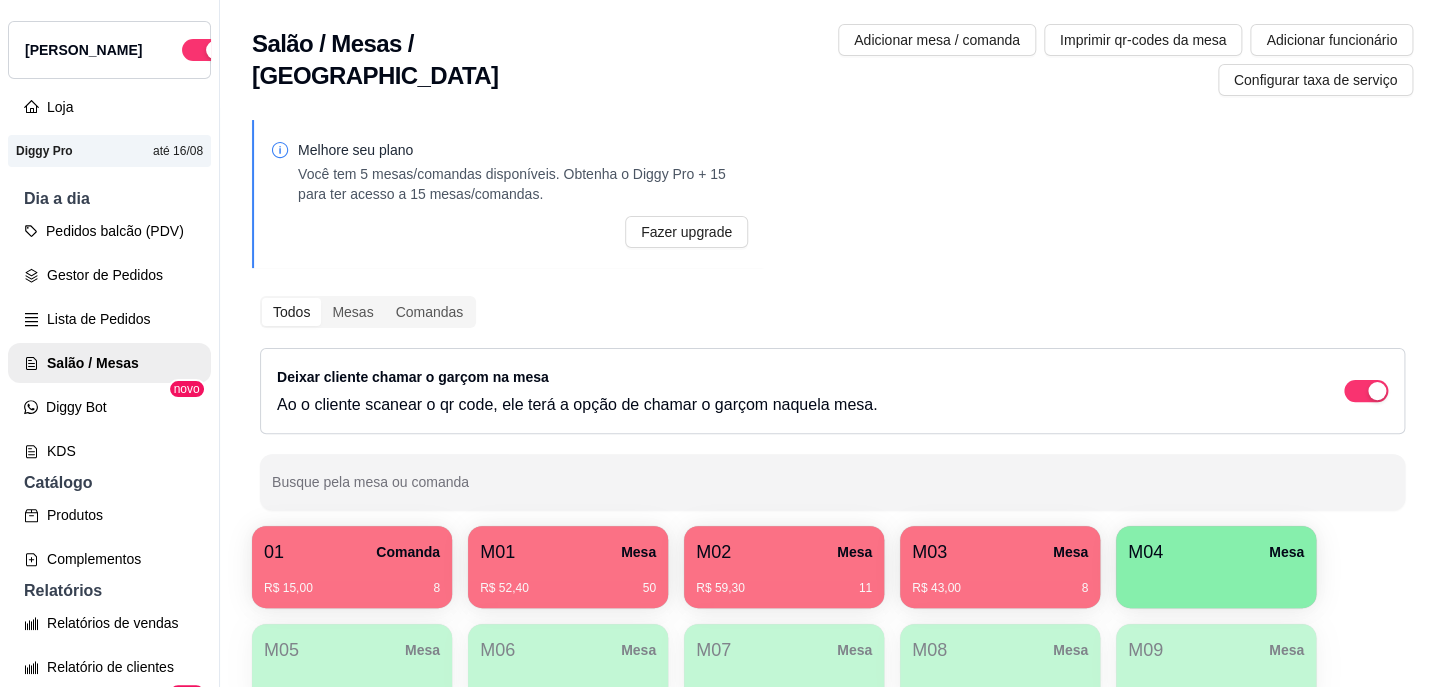 click on "Deixar cliente chamar o garçom na mesa Ao o cliente scanear o qr code, ele terá a opção de chamar o garçom naquela mesa." at bounding box center (832, 391) 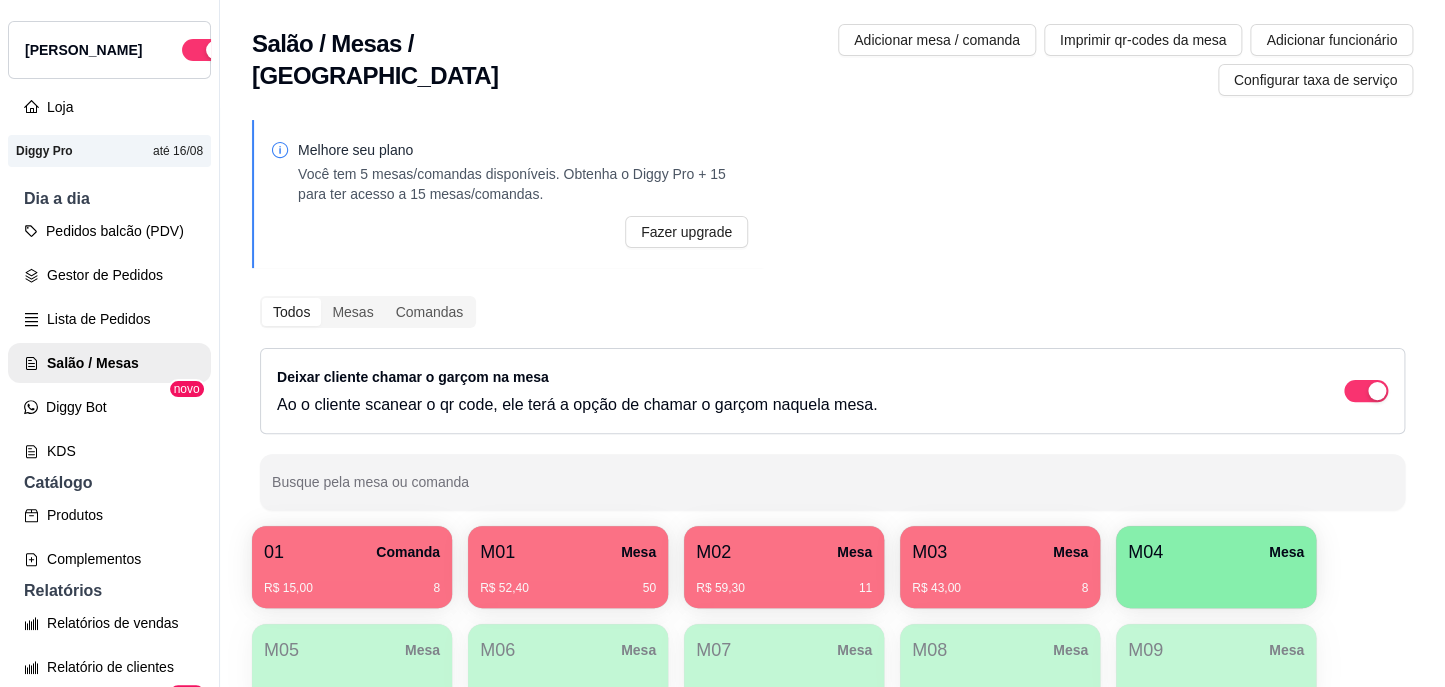 click on "M01 Mesa" at bounding box center (568, 552) 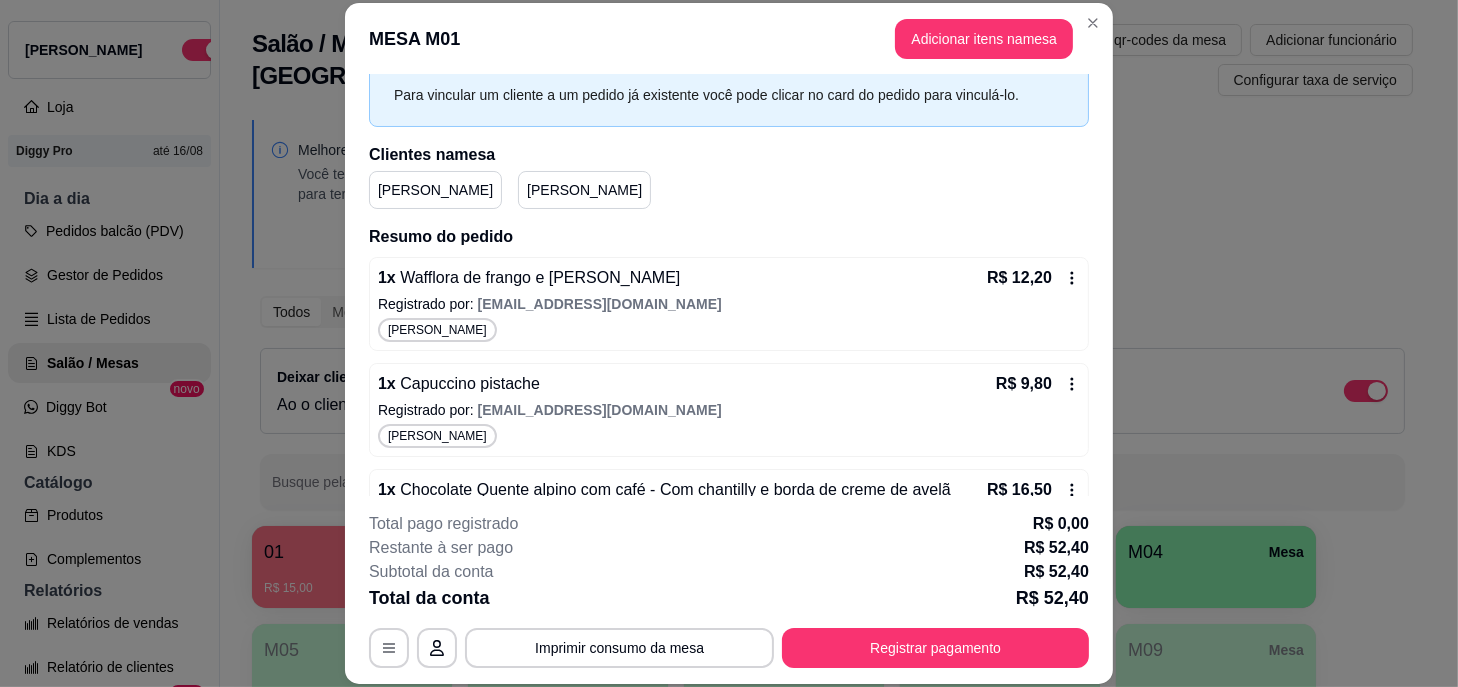 scroll, scrollTop: 269, scrollLeft: 0, axis: vertical 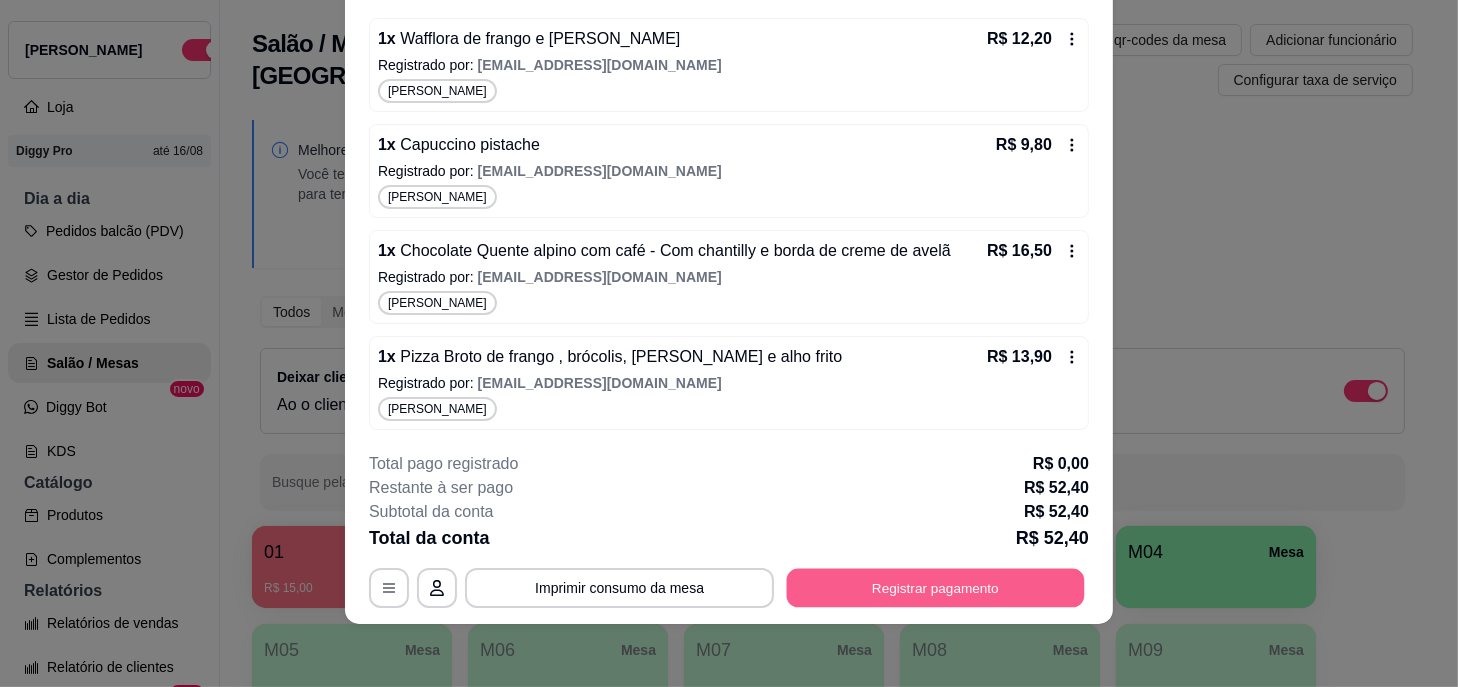 click on "Registrar pagamento" at bounding box center [936, 587] 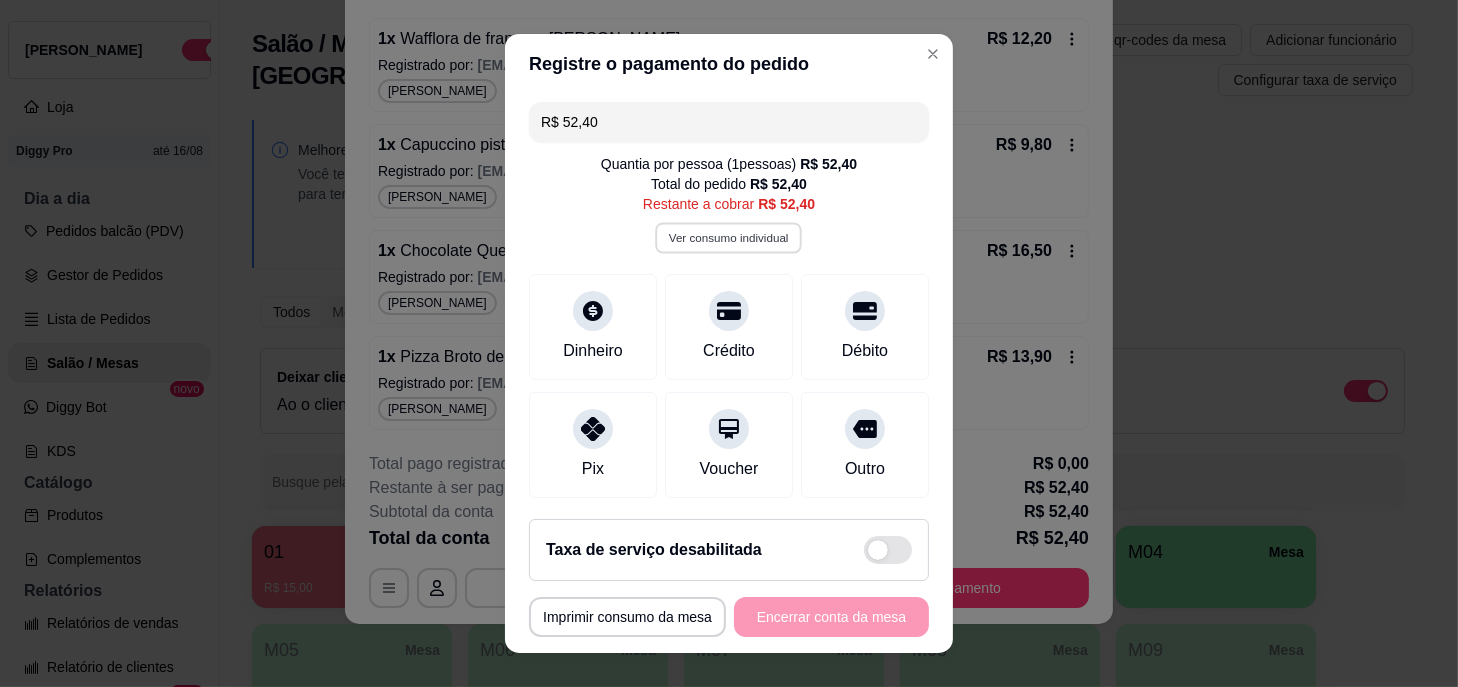 click on "Ver consumo individual" at bounding box center (729, 238) 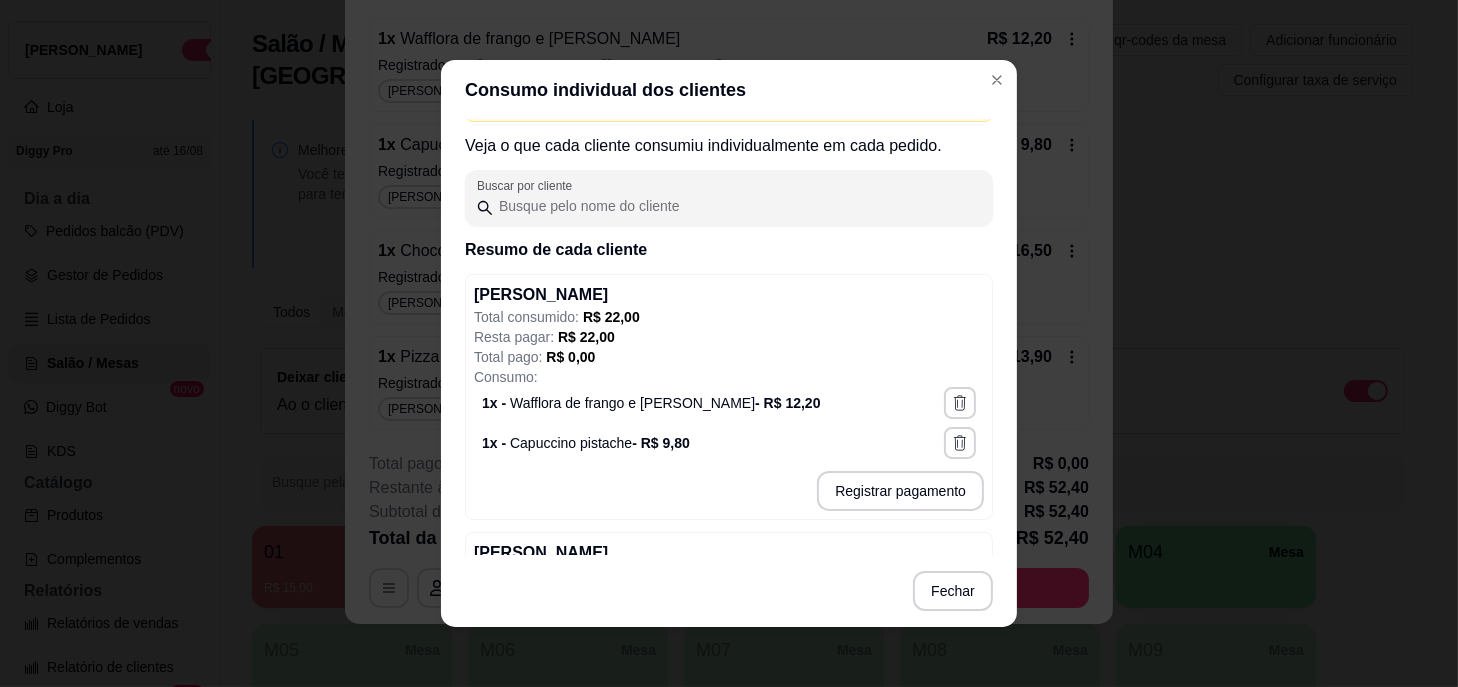 scroll, scrollTop: 328, scrollLeft: 0, axis: vertical 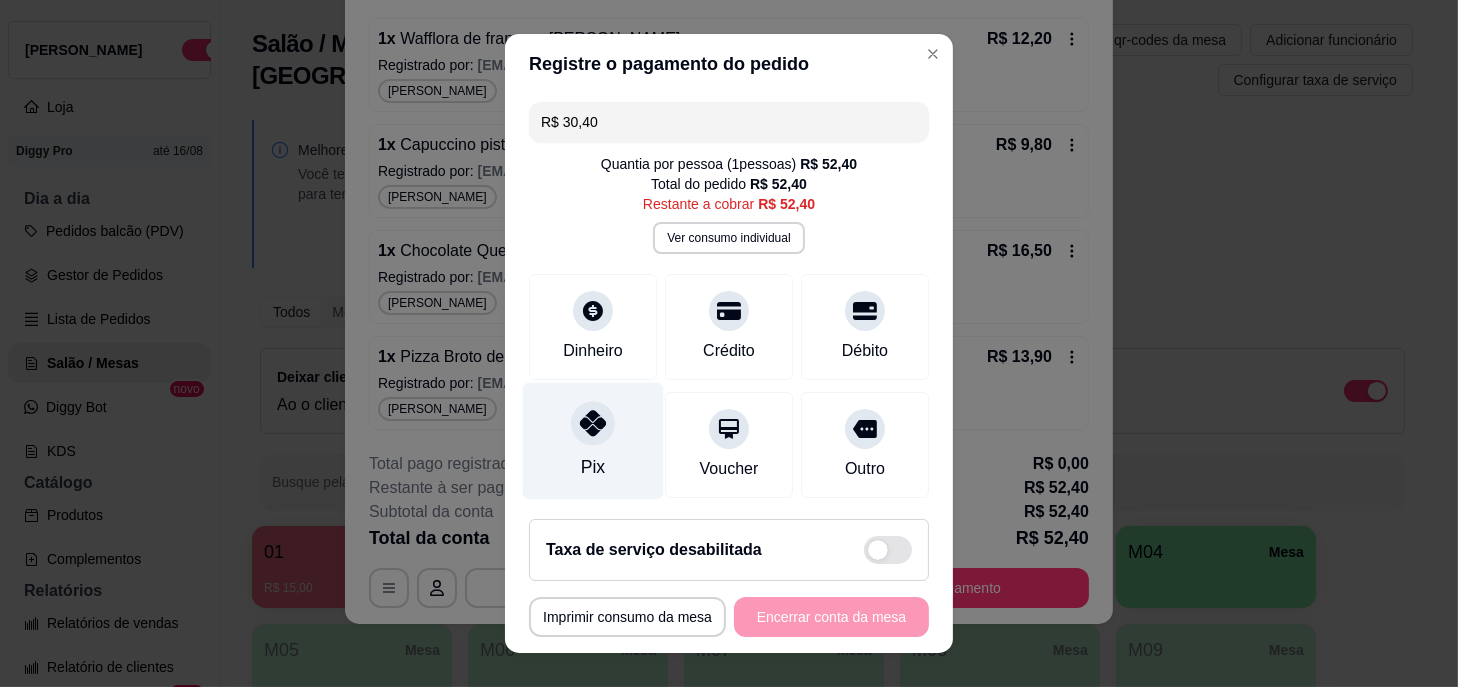 click at bounding box center (593, 424) 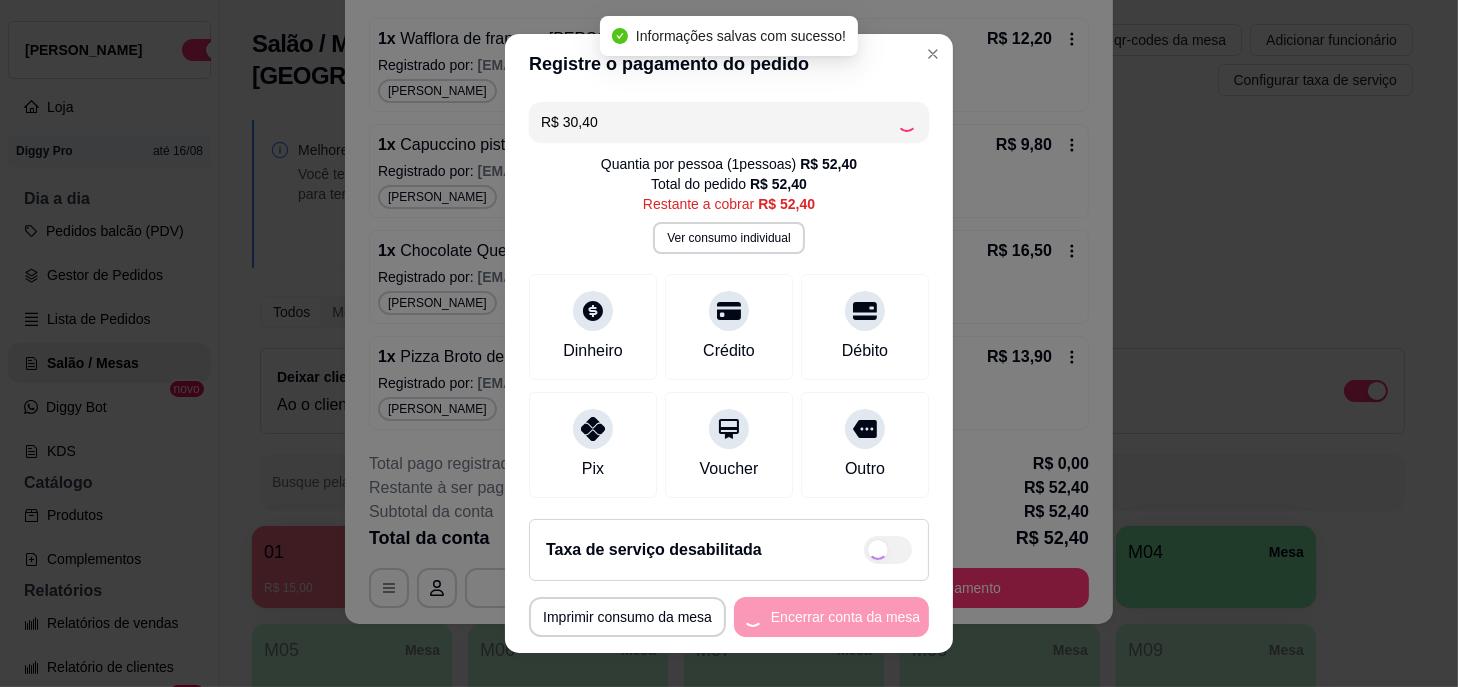 type on "R$ 22,00" 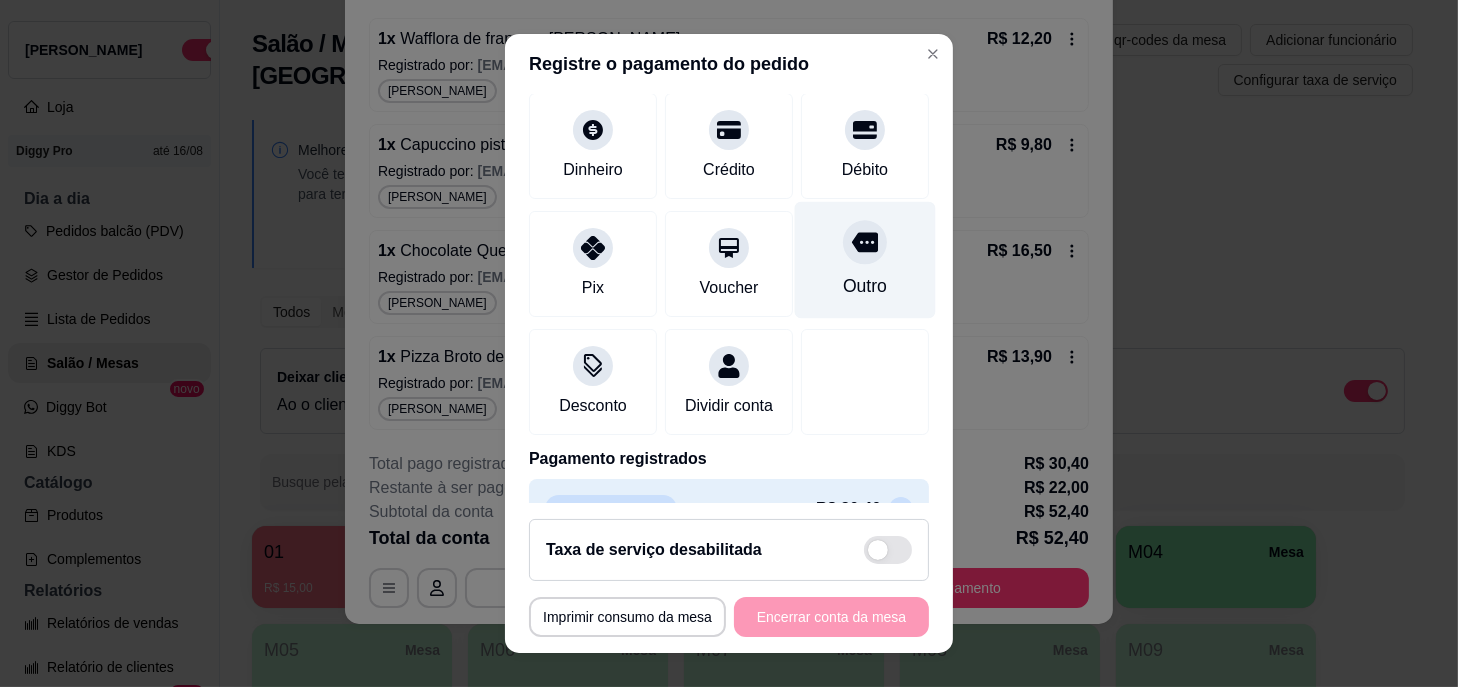 scroll, scrollTop: 0, scrollLeft: 0, axis: both 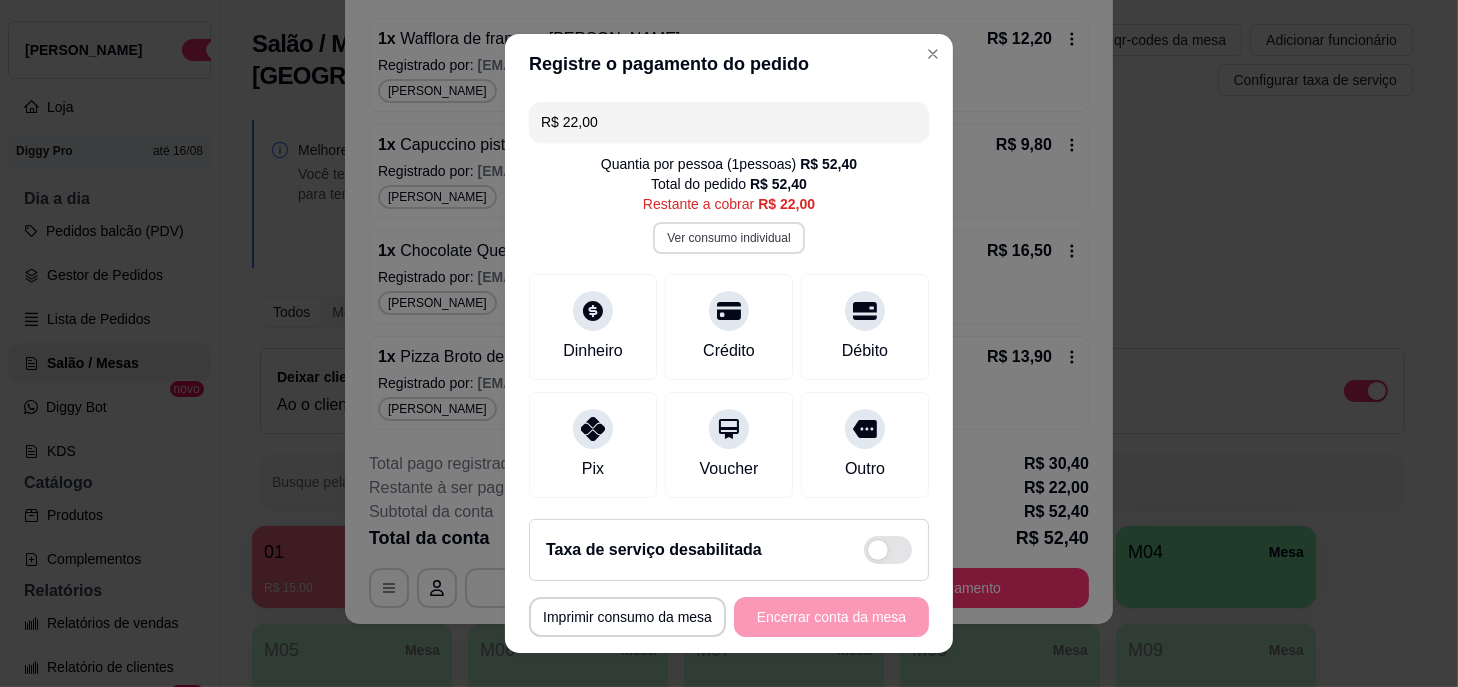 click on "Ver consumo individual" at bounding box center (728, 238) 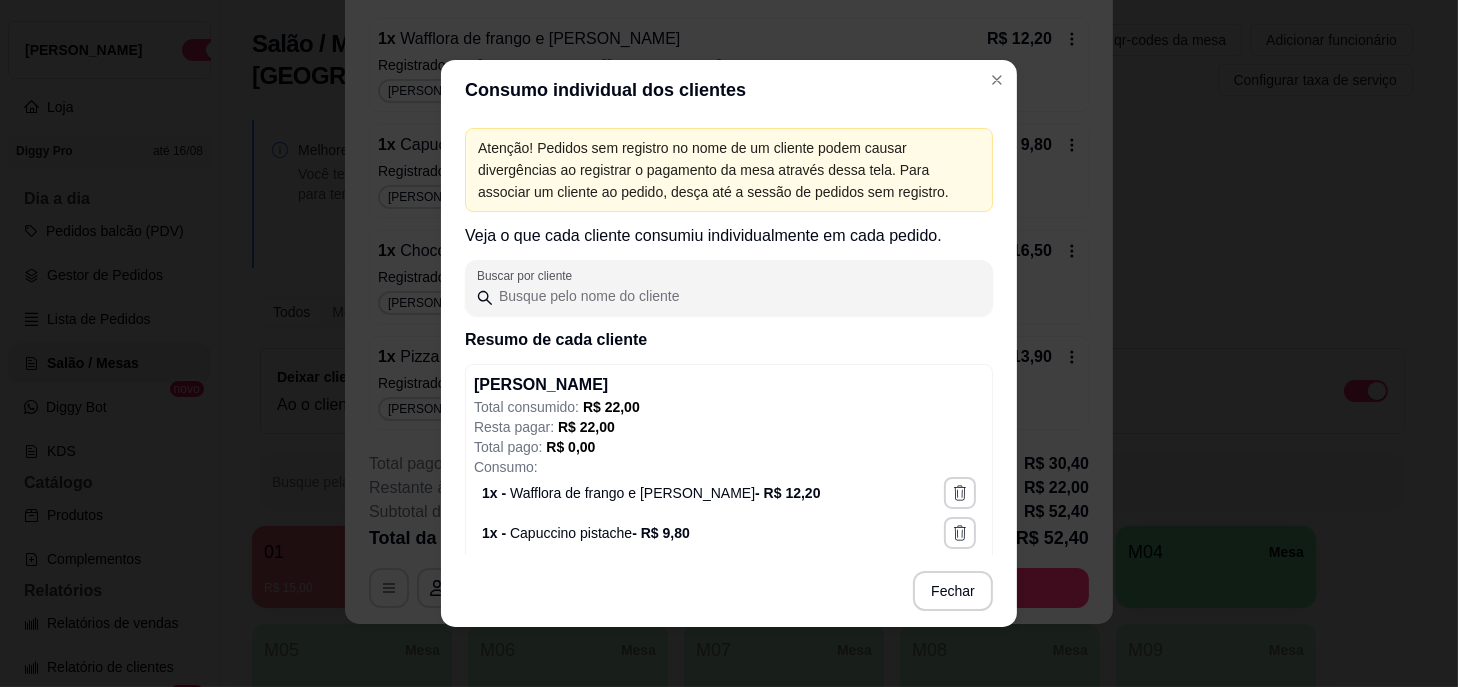 scroll, scrollTop: 90, scrollLeft: 0, axis: vertical 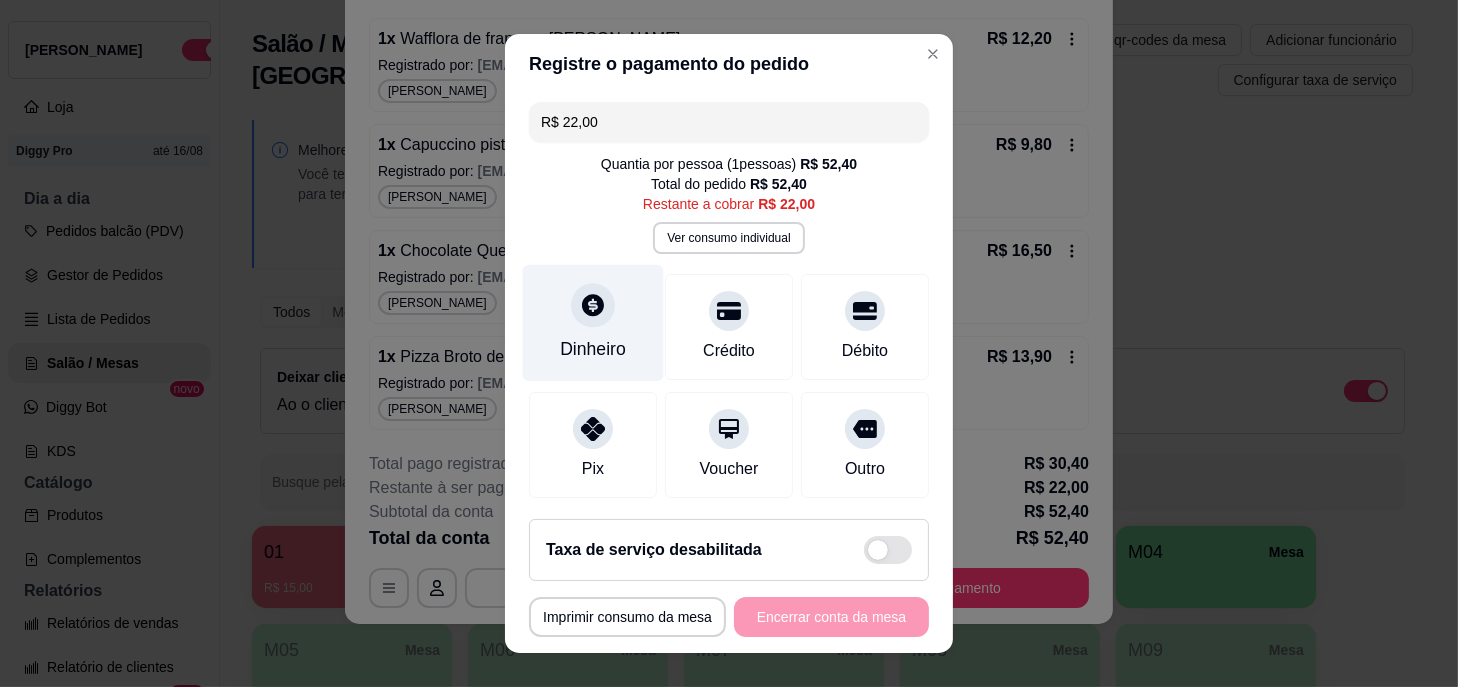 click on "Dinheiro" at bounding box center [593, 323] 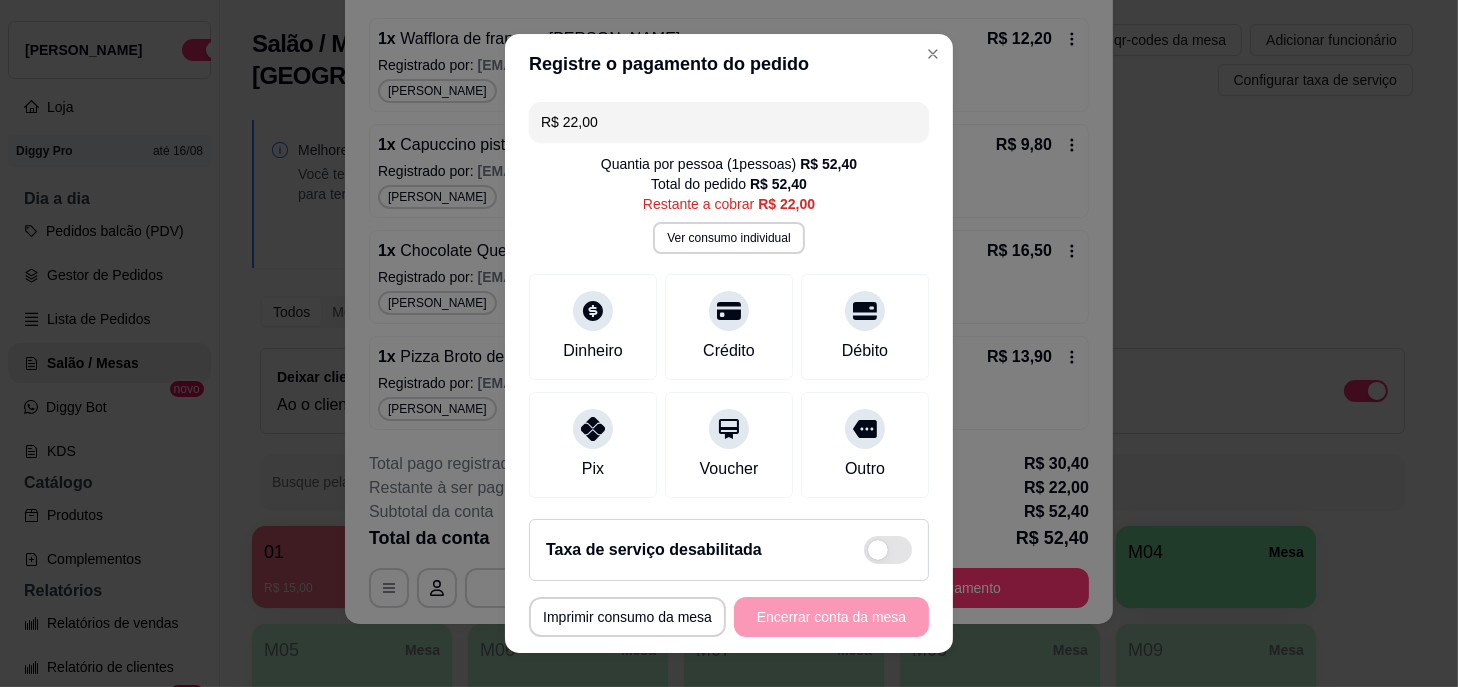 click on "0,00" at bounding box center [729, 324] 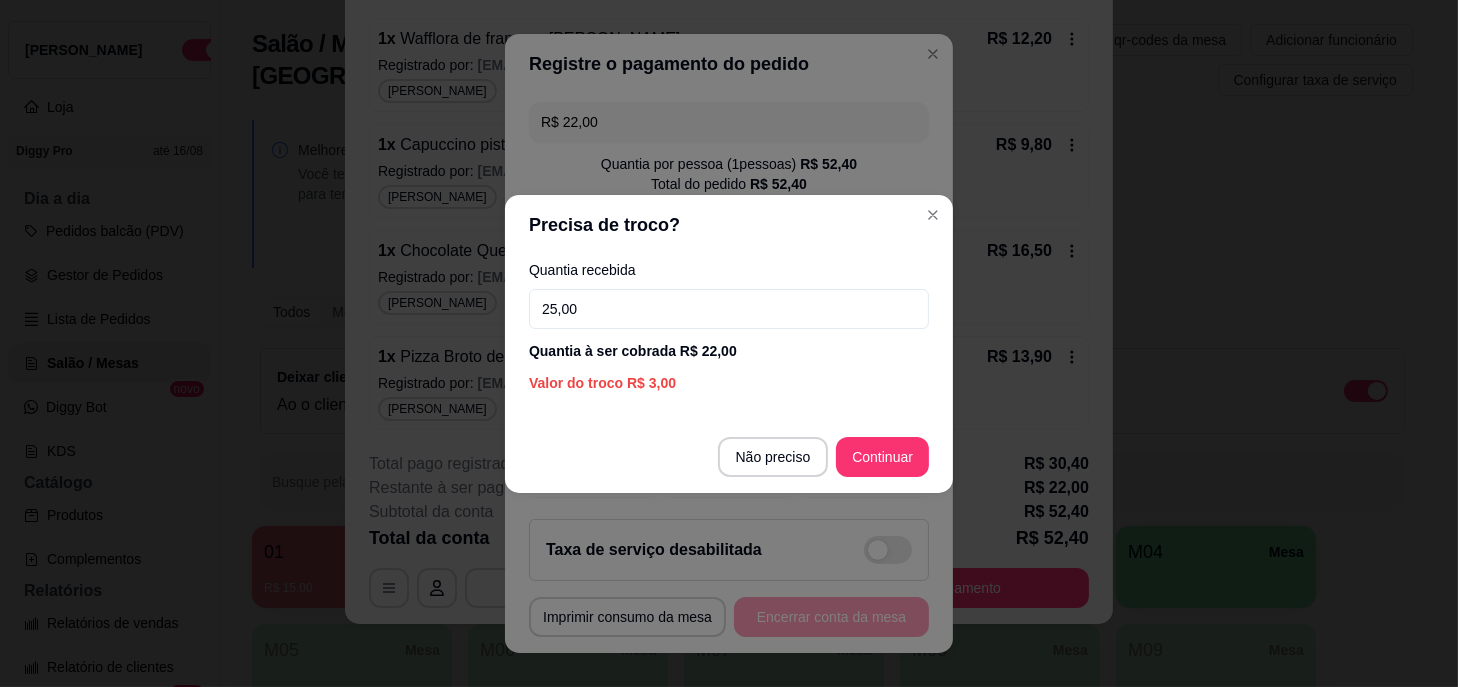 type on "25,00" 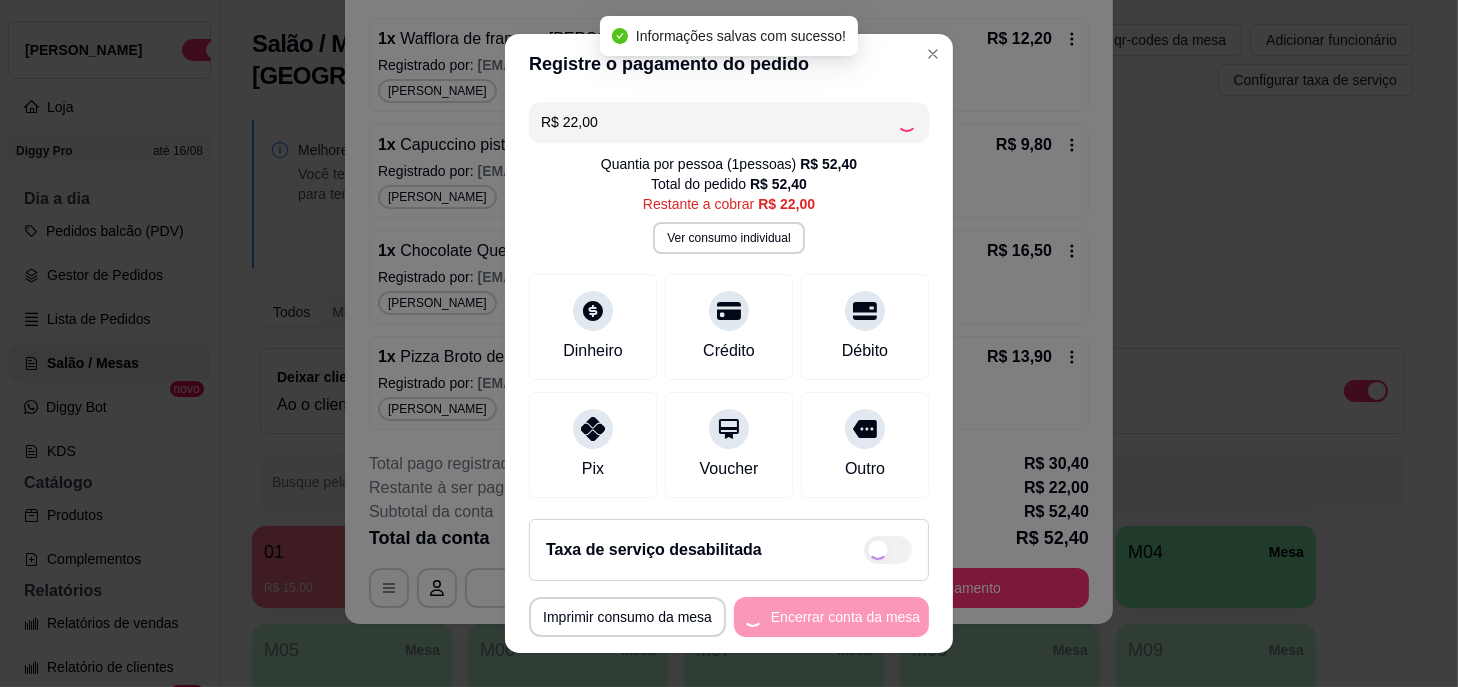 type on "R$ 0,00" 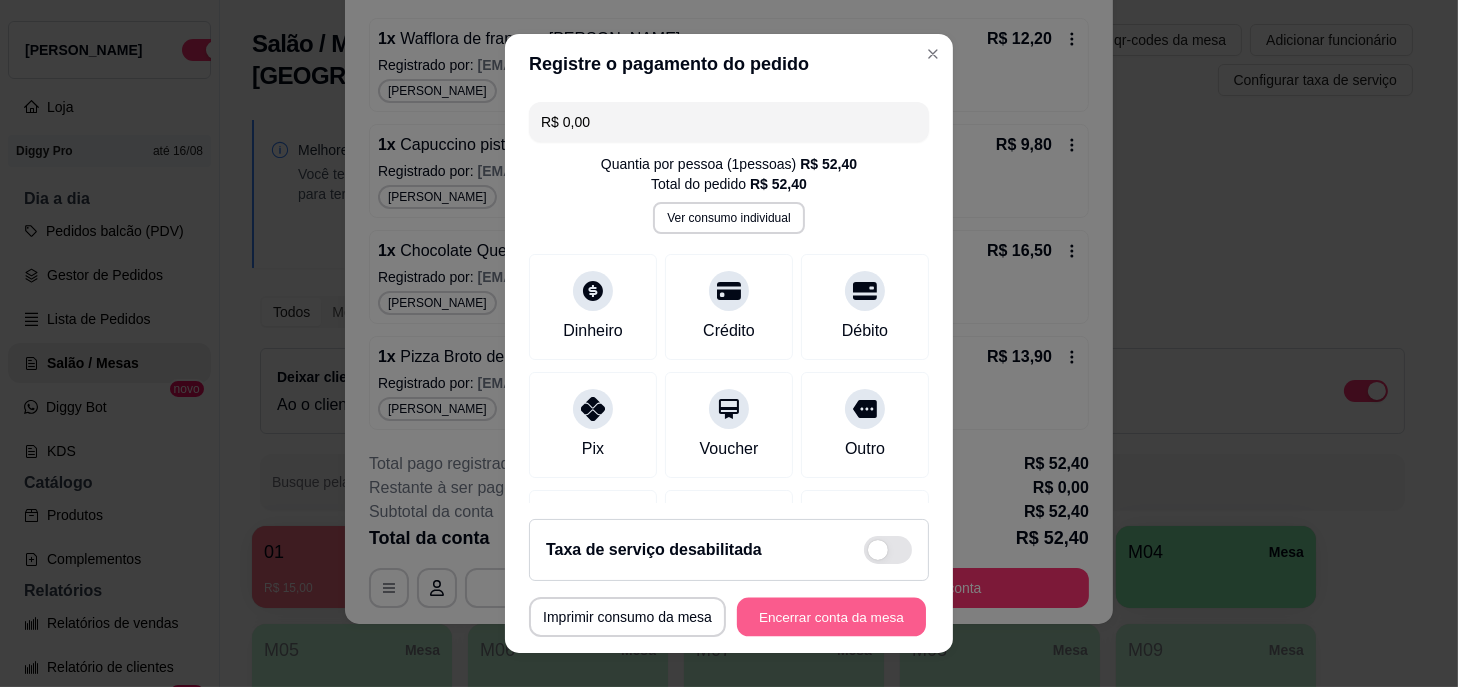 click on "Encerrar conta da mesa" at bounding box center [831, 616] 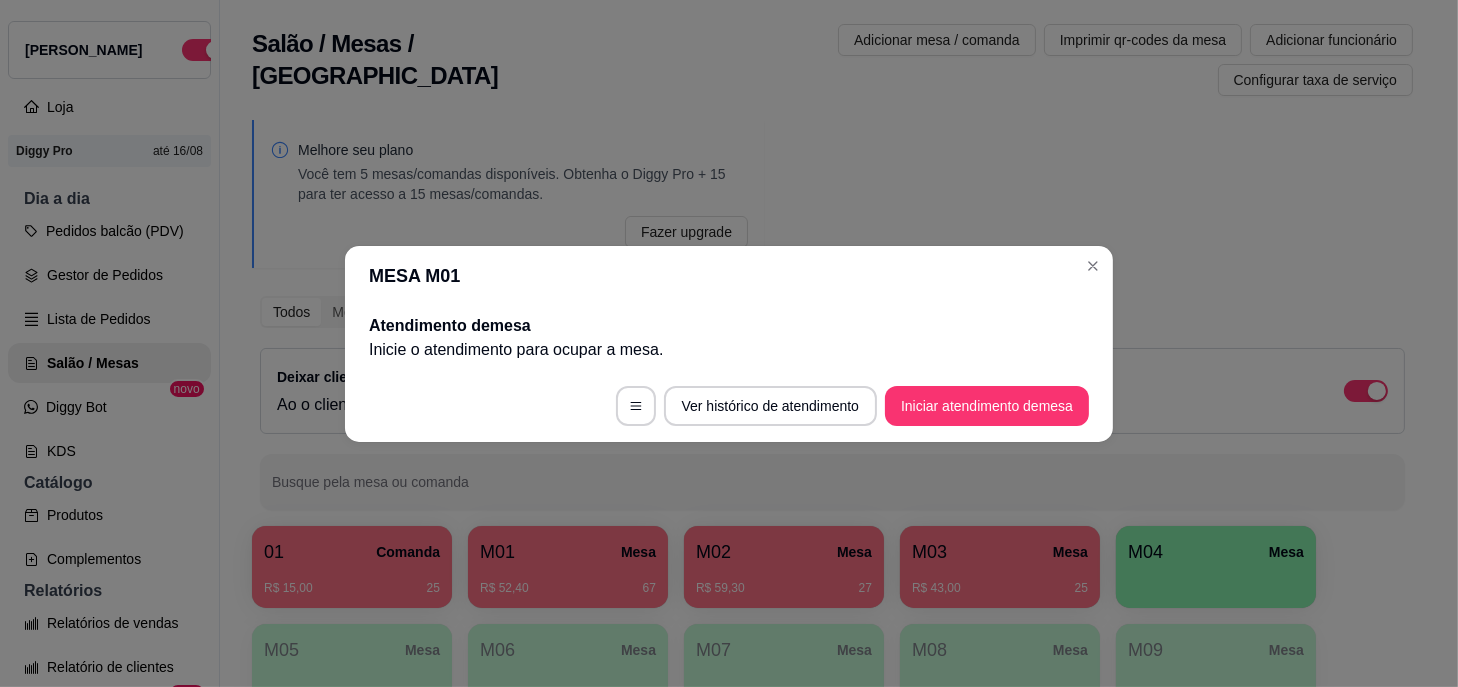scroll, scrollTop: 0, scrollLeft: 0, axis: both 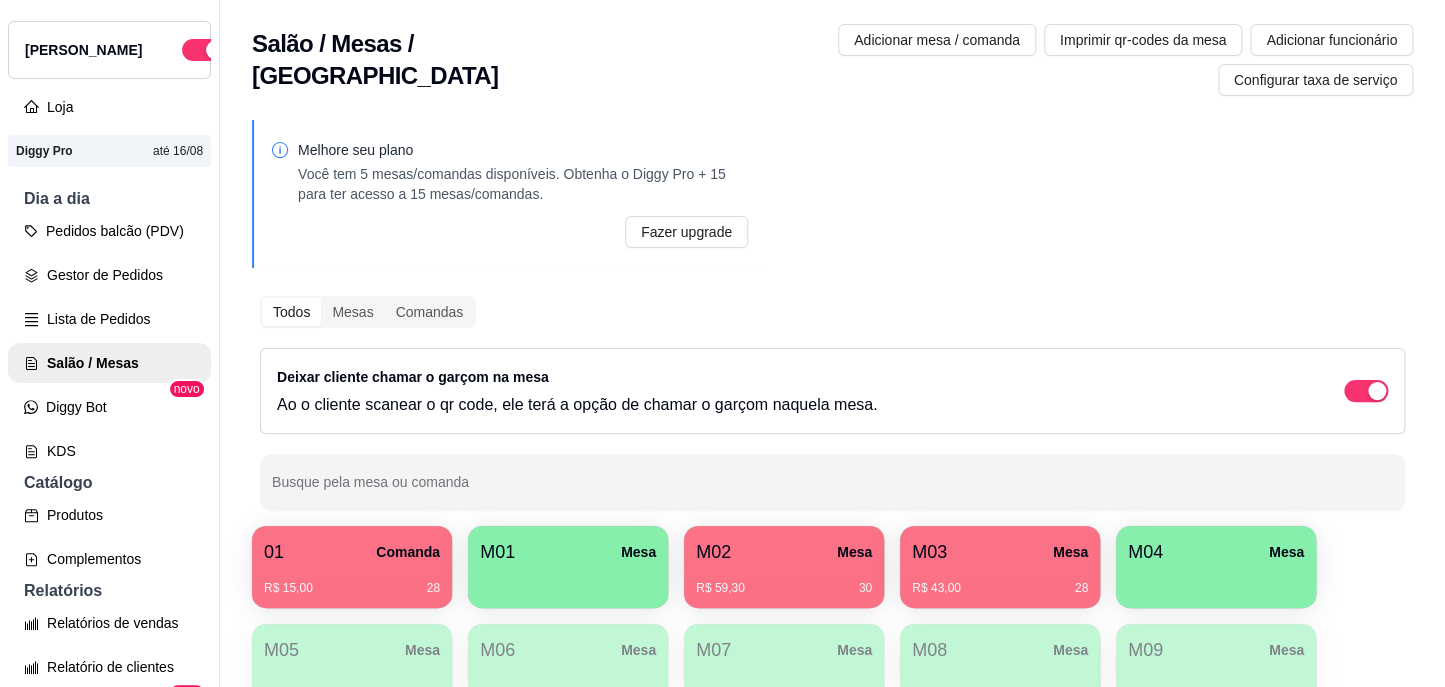 click on "R$ 59,30 30" at bounding box center [784, 581] 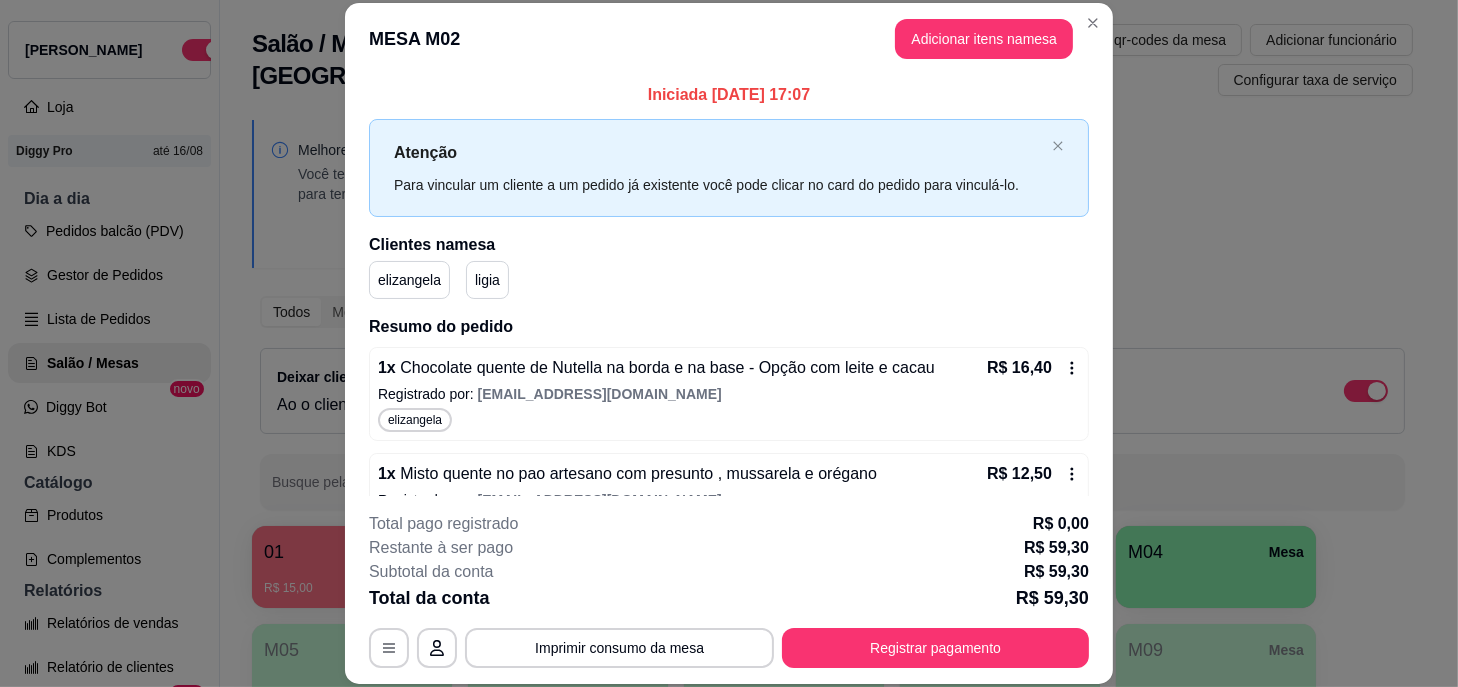 scroll, scrollTop: 269, scrollLeft: 0, axis: vertical 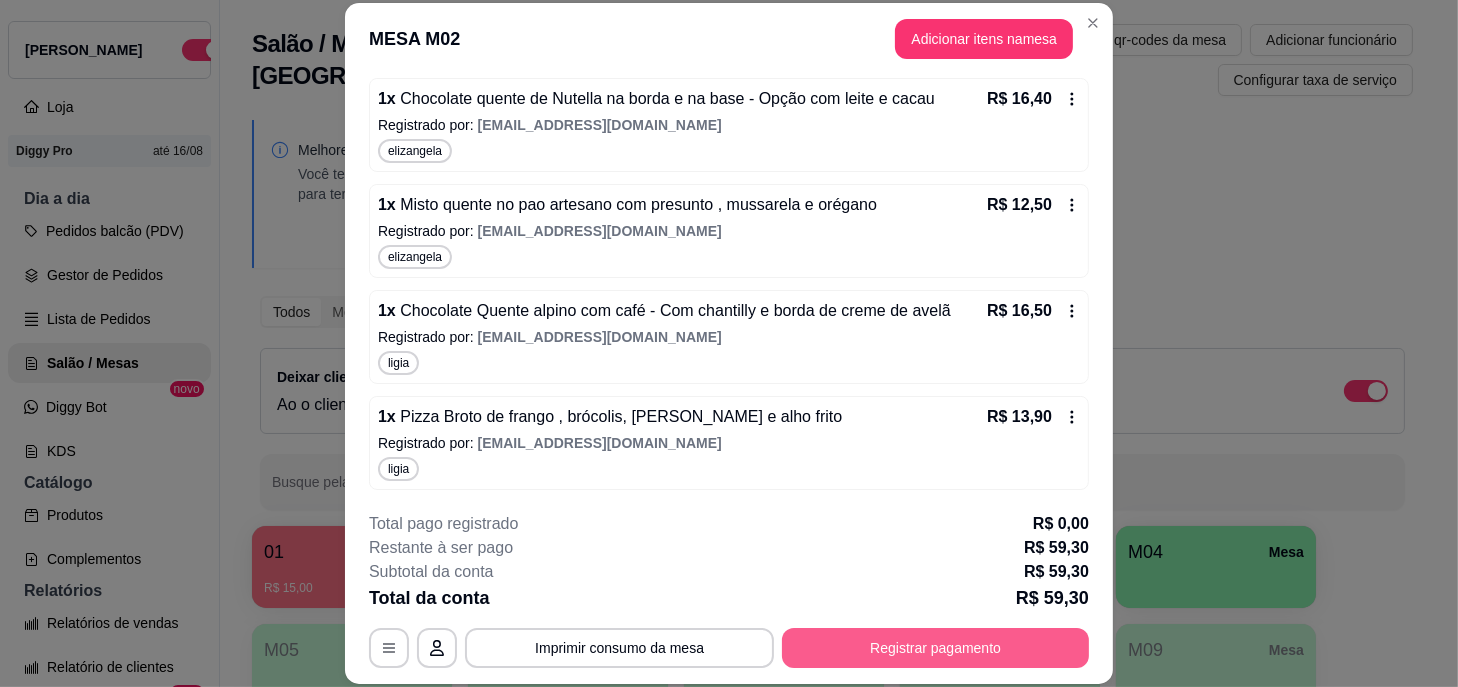 click on "Registrar pagamento" at bounding box center (935, 648) 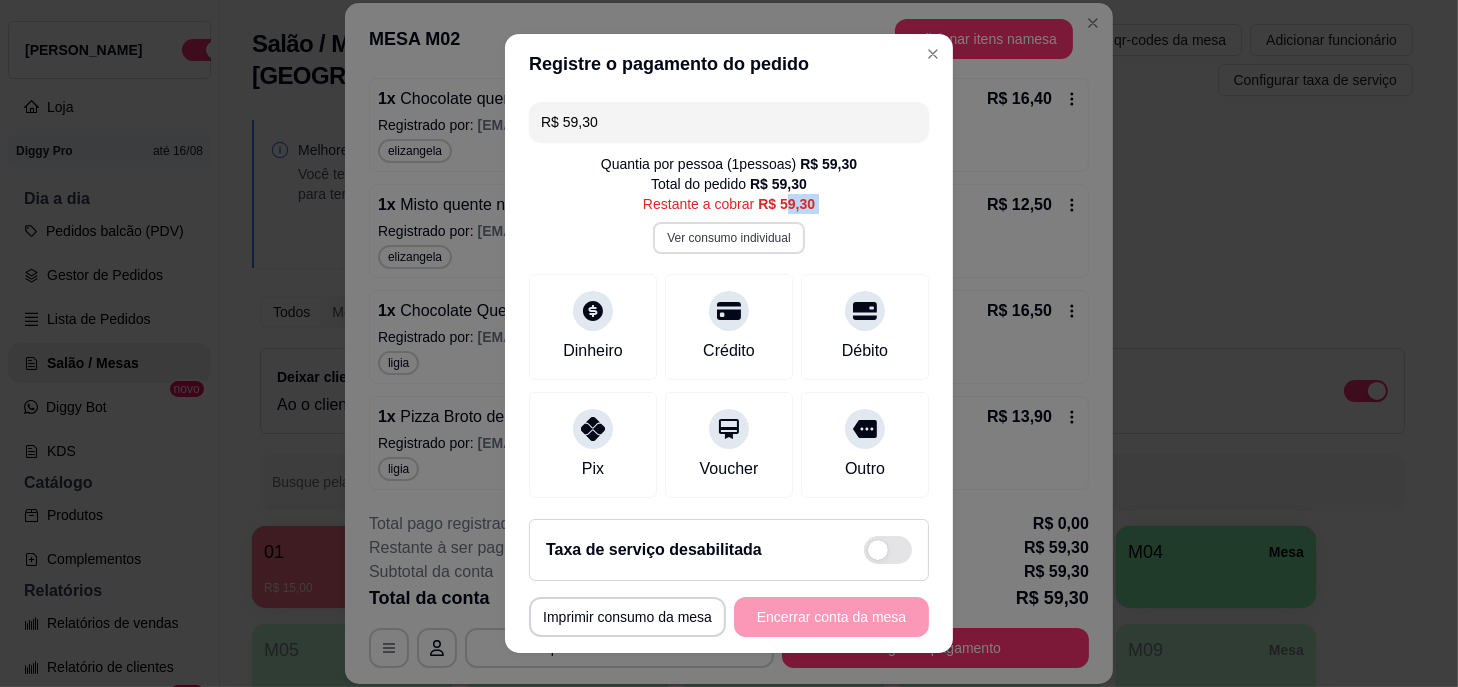 click on "Quantia por pessoa ( 1  pessoas)   R$ 59,30 Total do pedido   R$ 59,30 Restante a cobrar   R$ 59,30 Ver consumo individual" at bounding box center (729, 204) 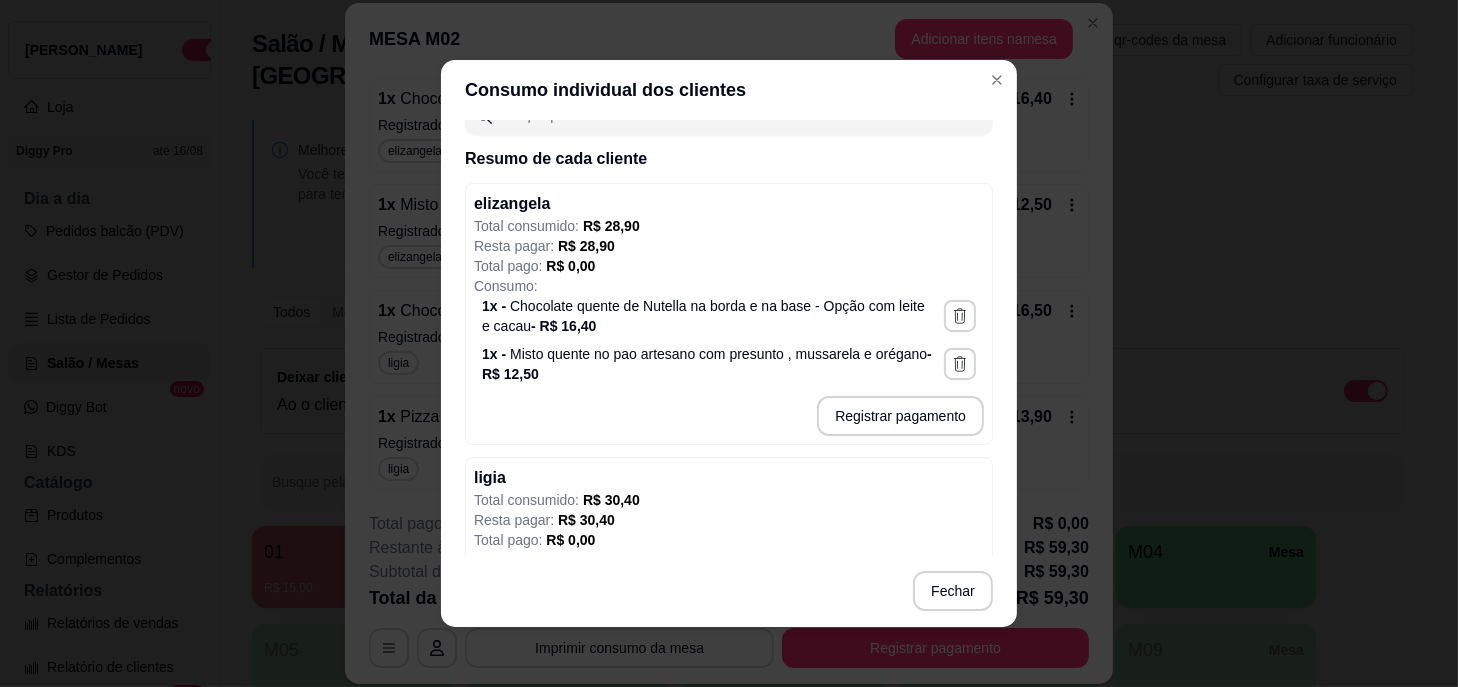scroll, scrollTop: 272, scrollLeft: 0, axis: vertical 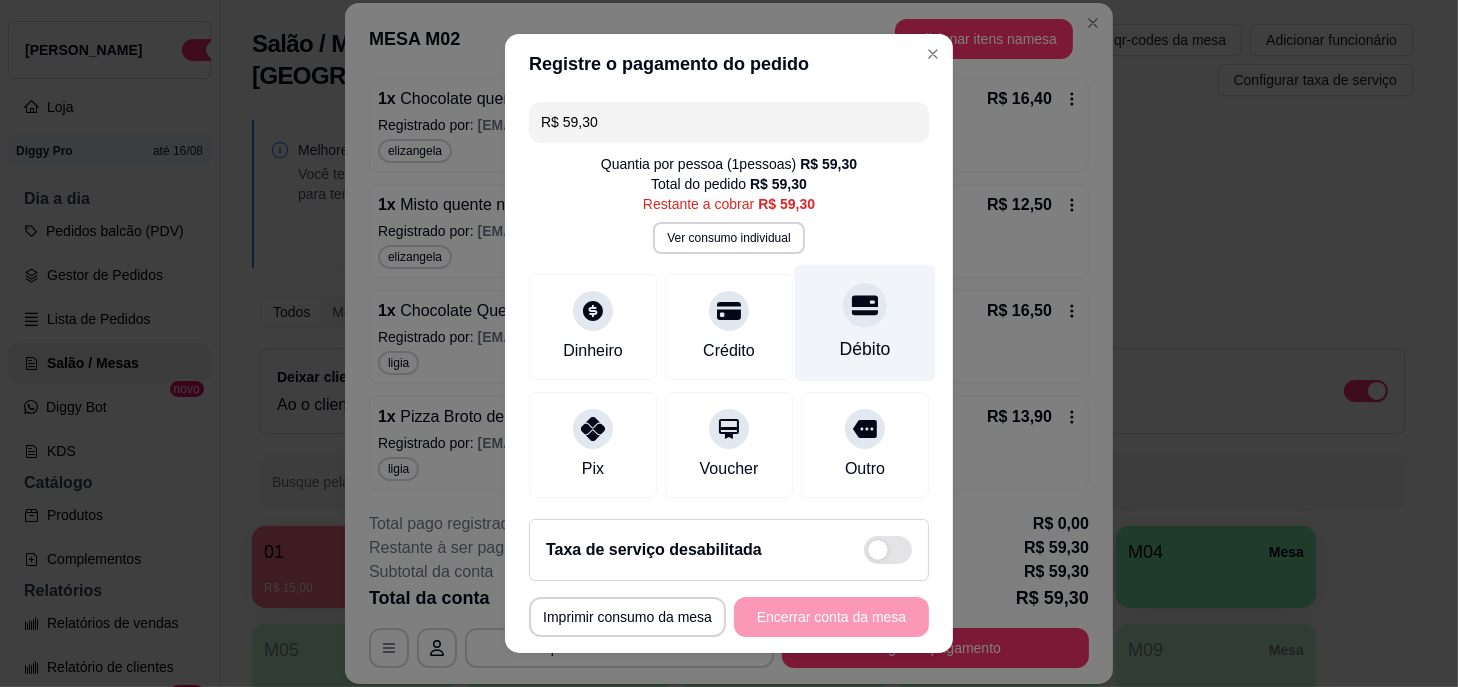 click on "Débito" at bounding box center (865, 323) 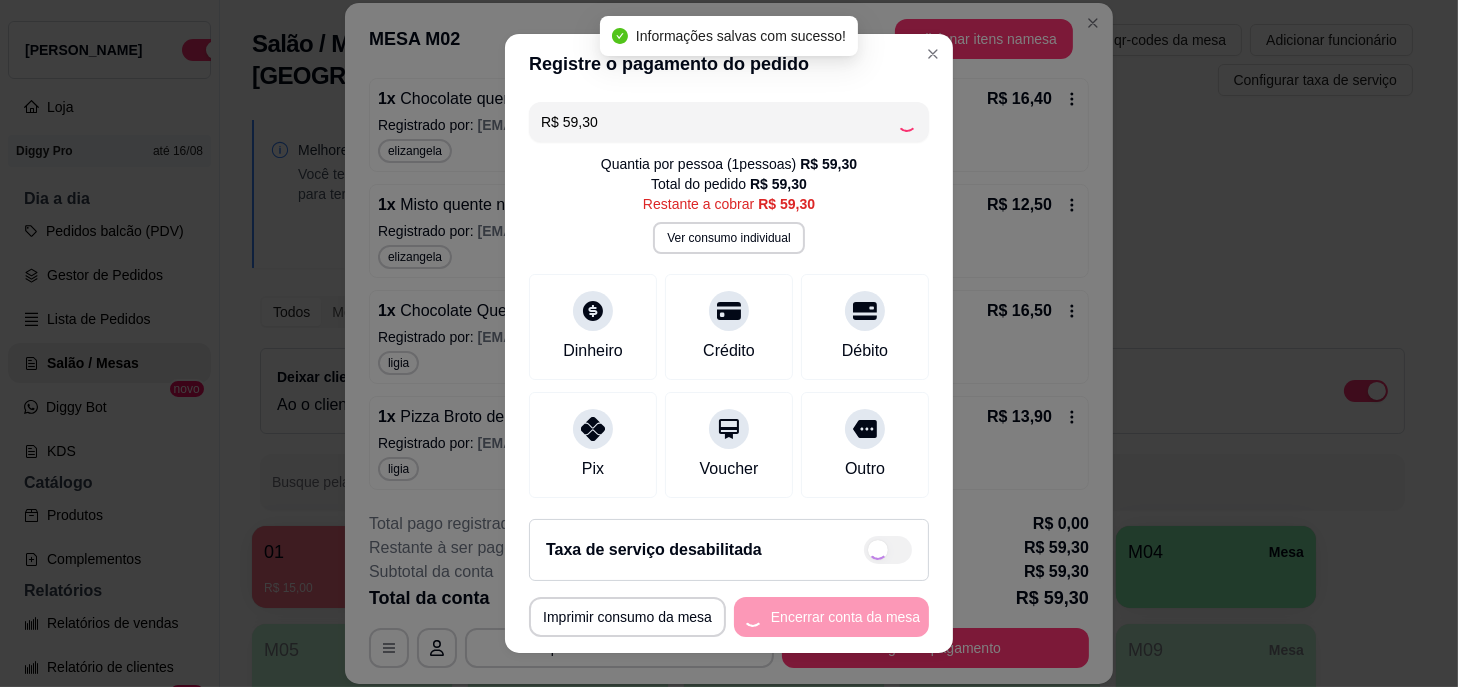 type on "R$ 0,00" 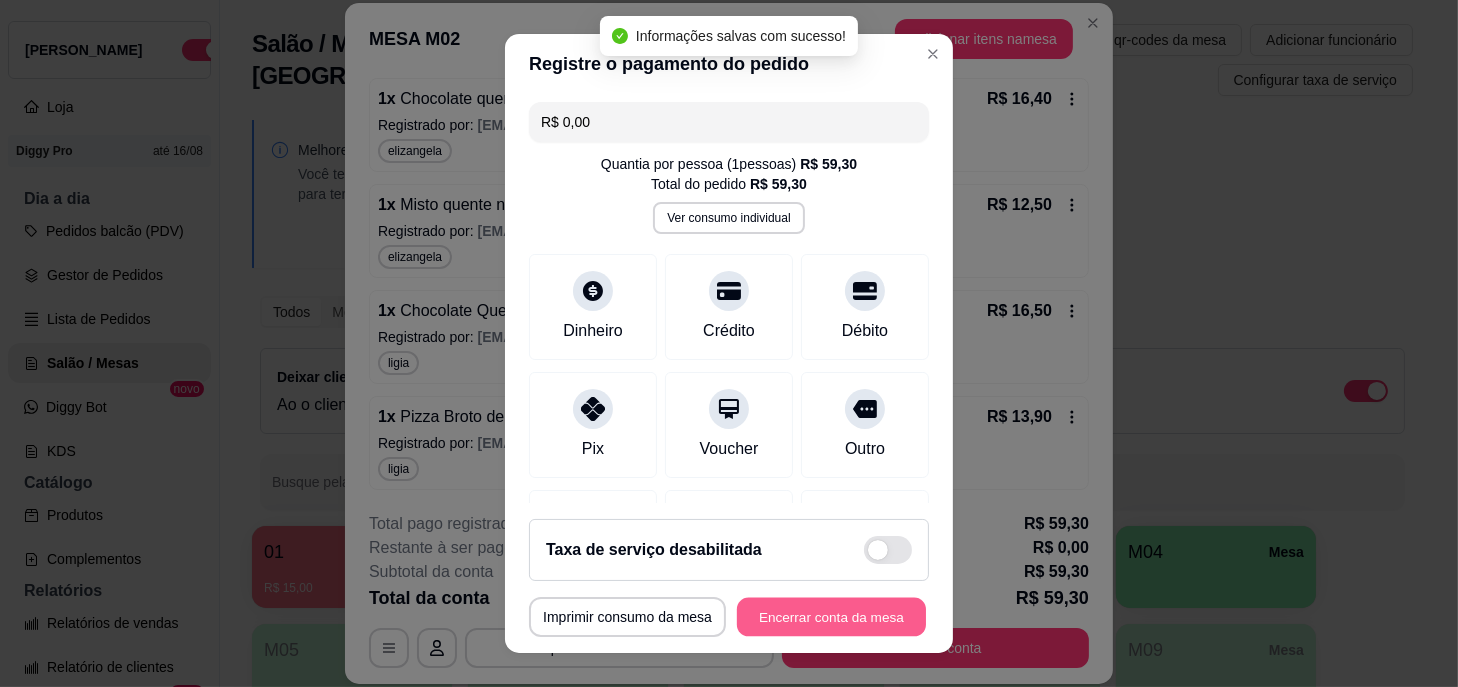 click on "Encerrar conta da mesa" at bounding box center (831, 616) 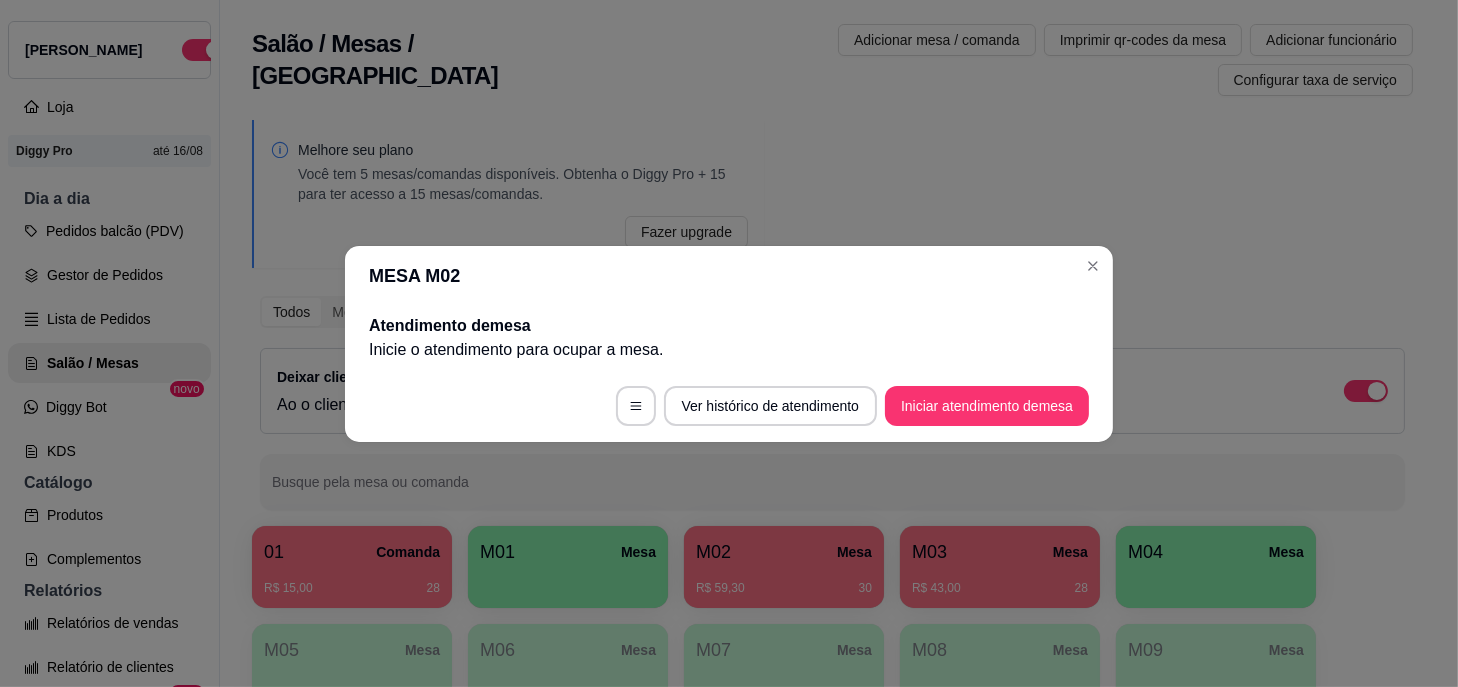 scroll, scrollTop: 0, scrollLeft: 0, axis: both 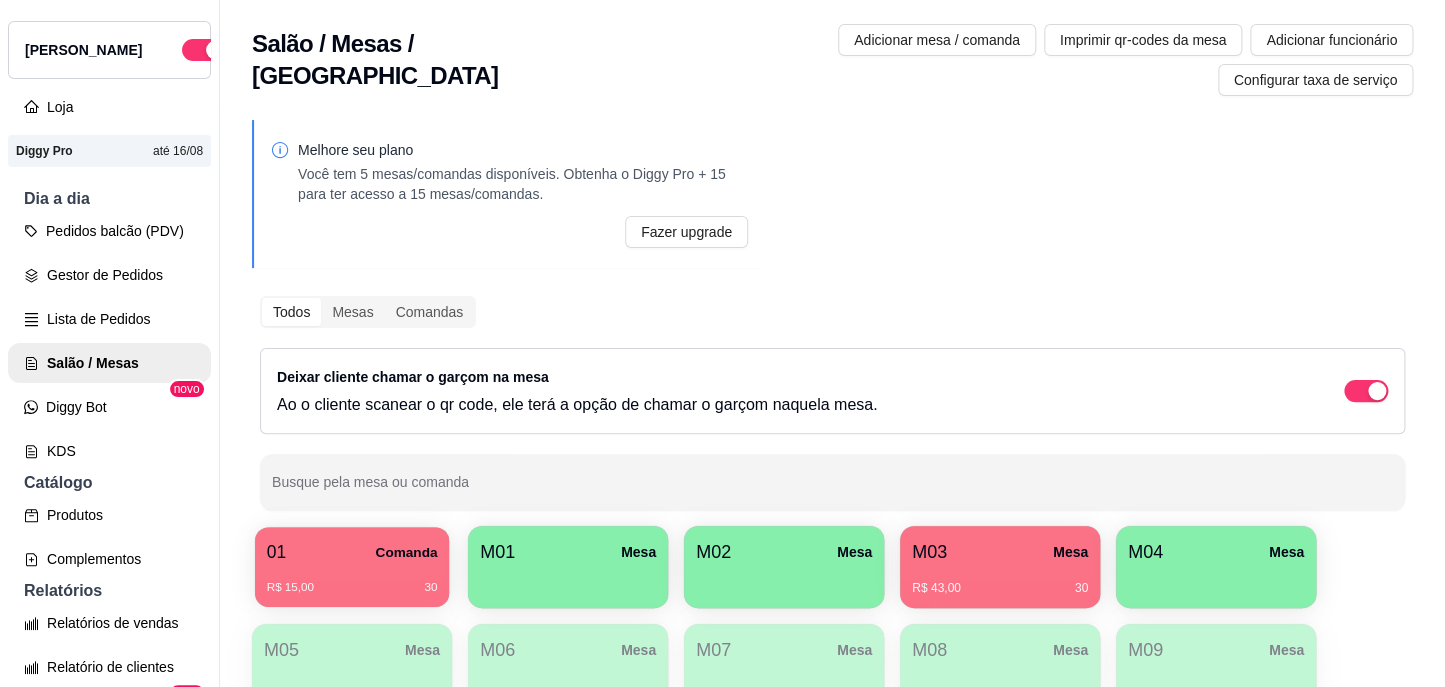 click on "Comanda" at bounding box center (406, 552) 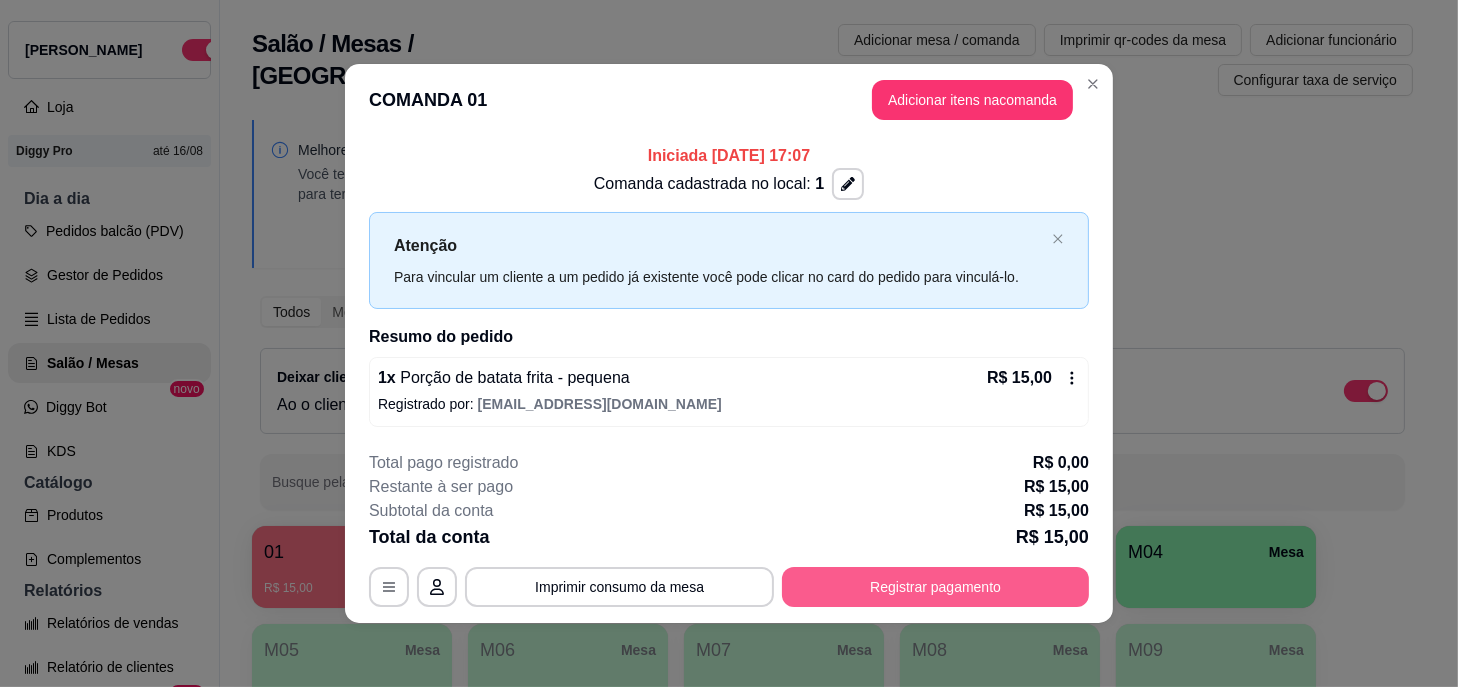 click on "Registrar pagamento" at bounding box center (935, 587) 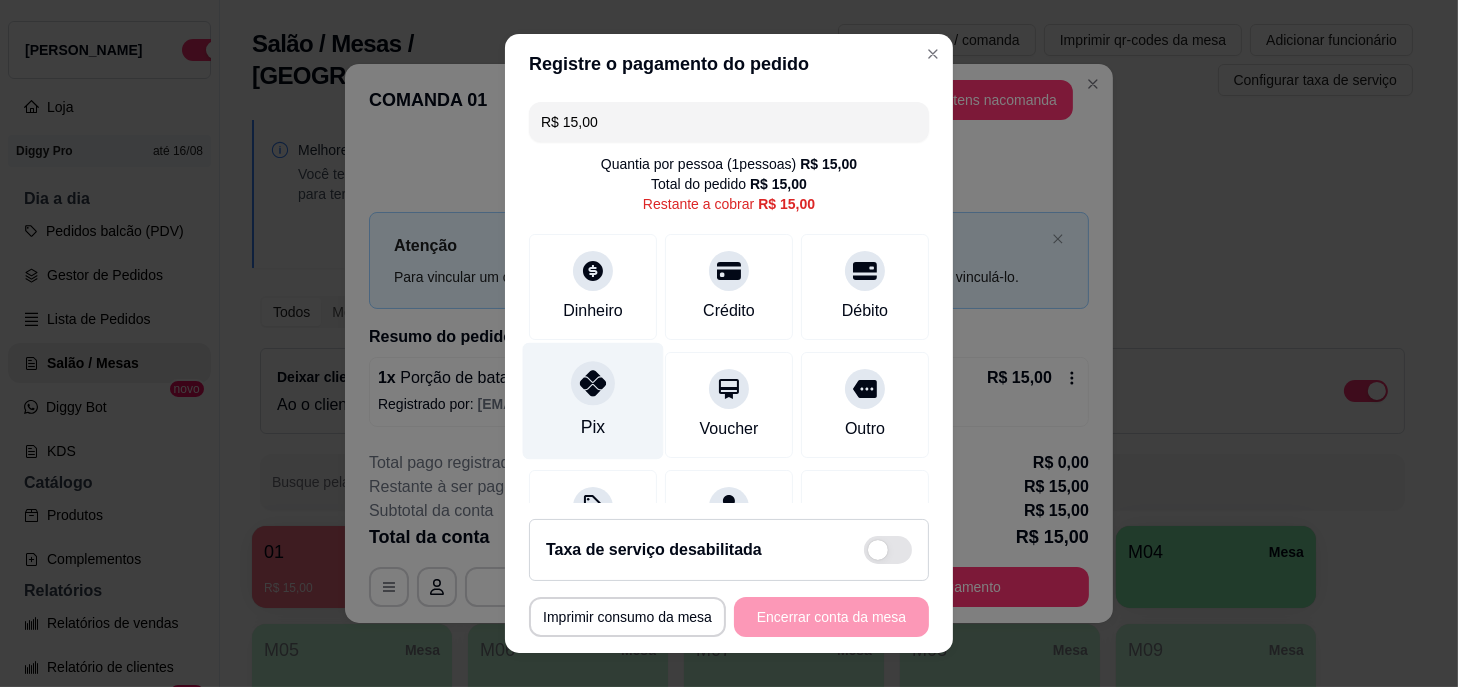 click 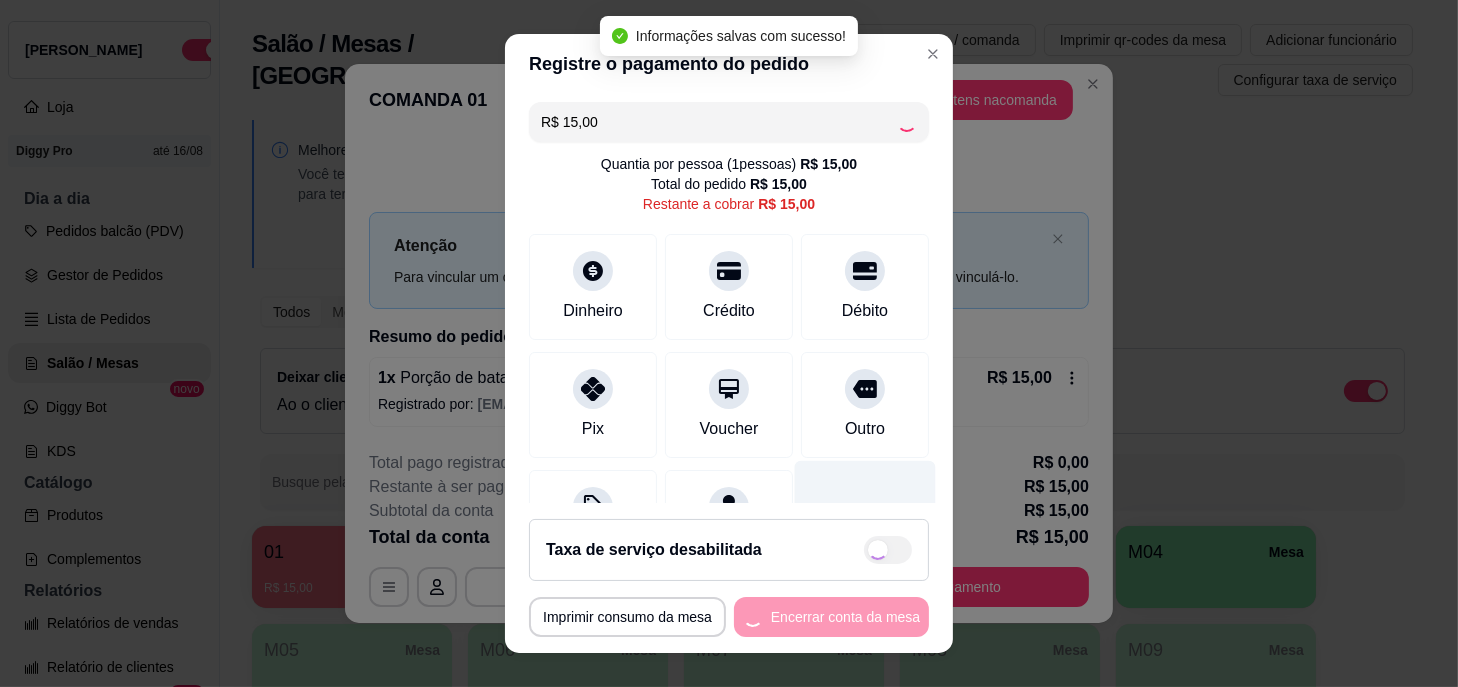 type on "R$ 0,00" 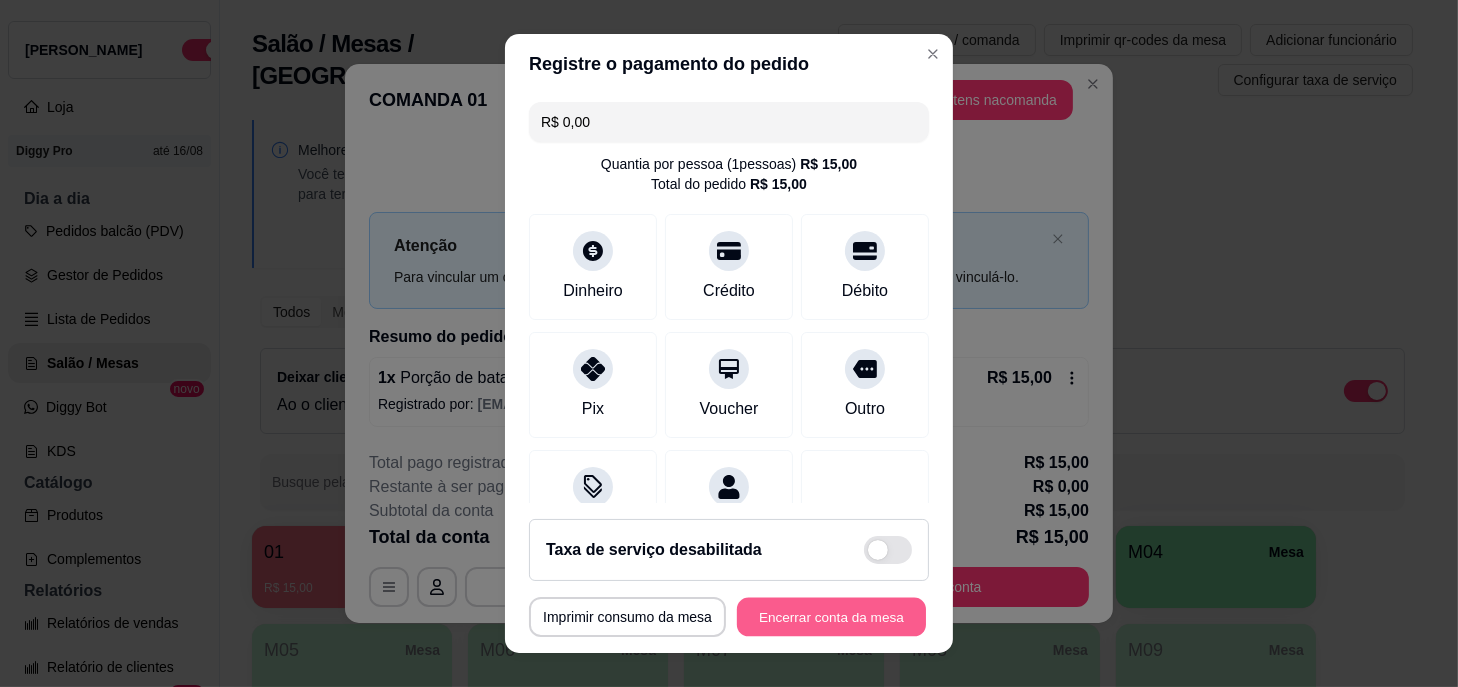 click on "Encerrar conta da mesa" at bounding box center [831, 616] 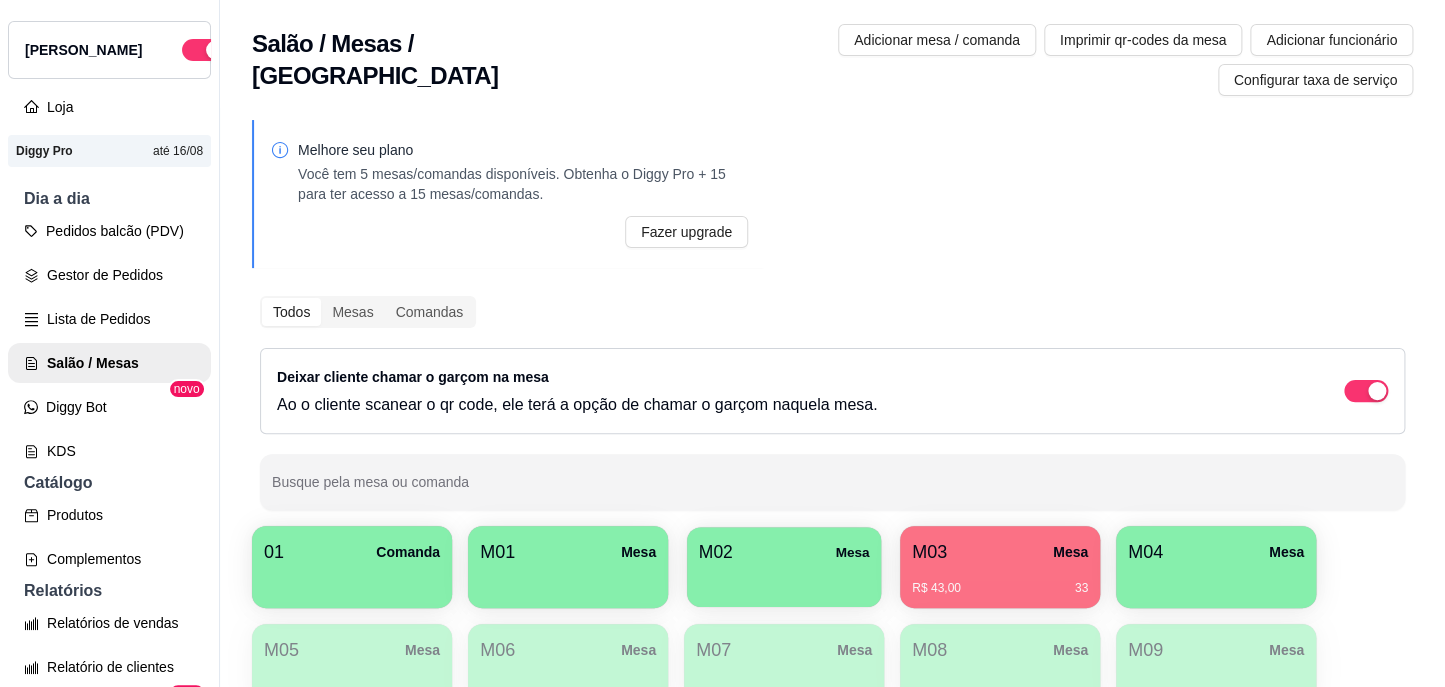 click on "M02 Mesa" at bounding box center [784, 567] 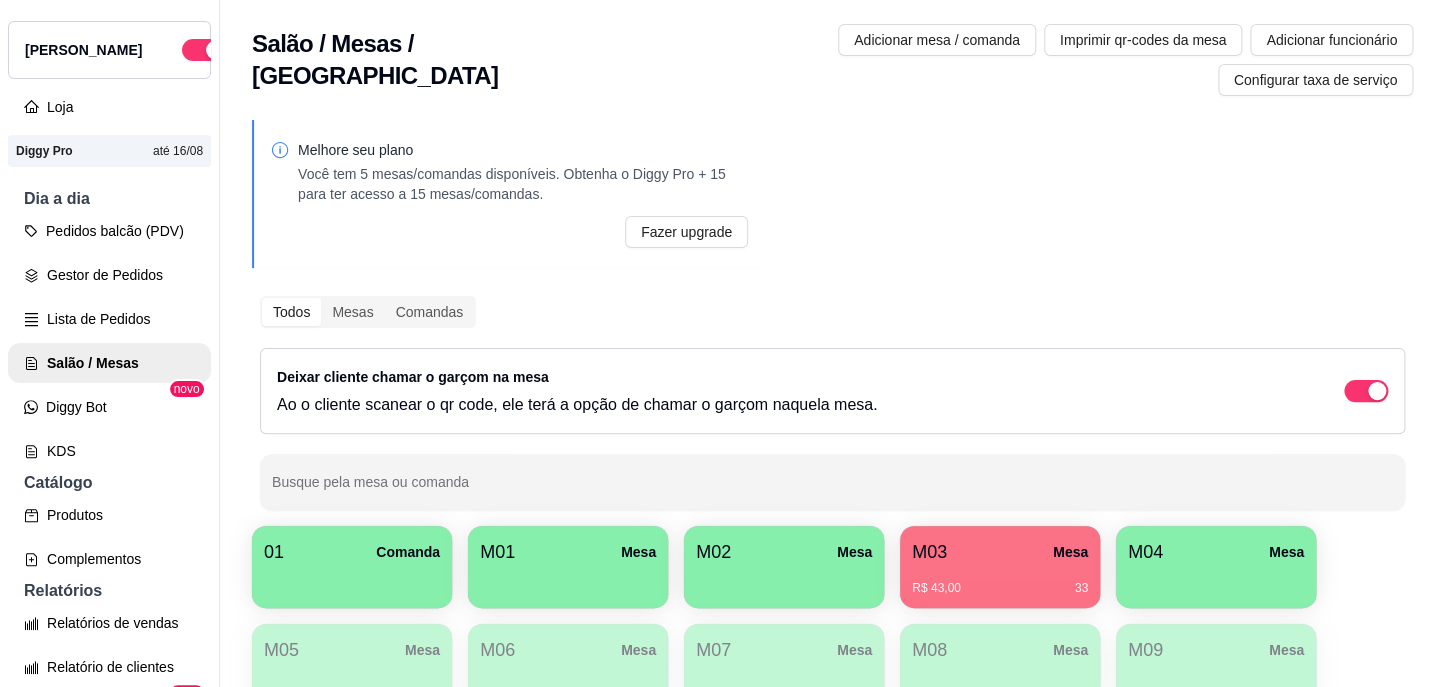 click on "Mesa" at bounding box center [1070, 650] 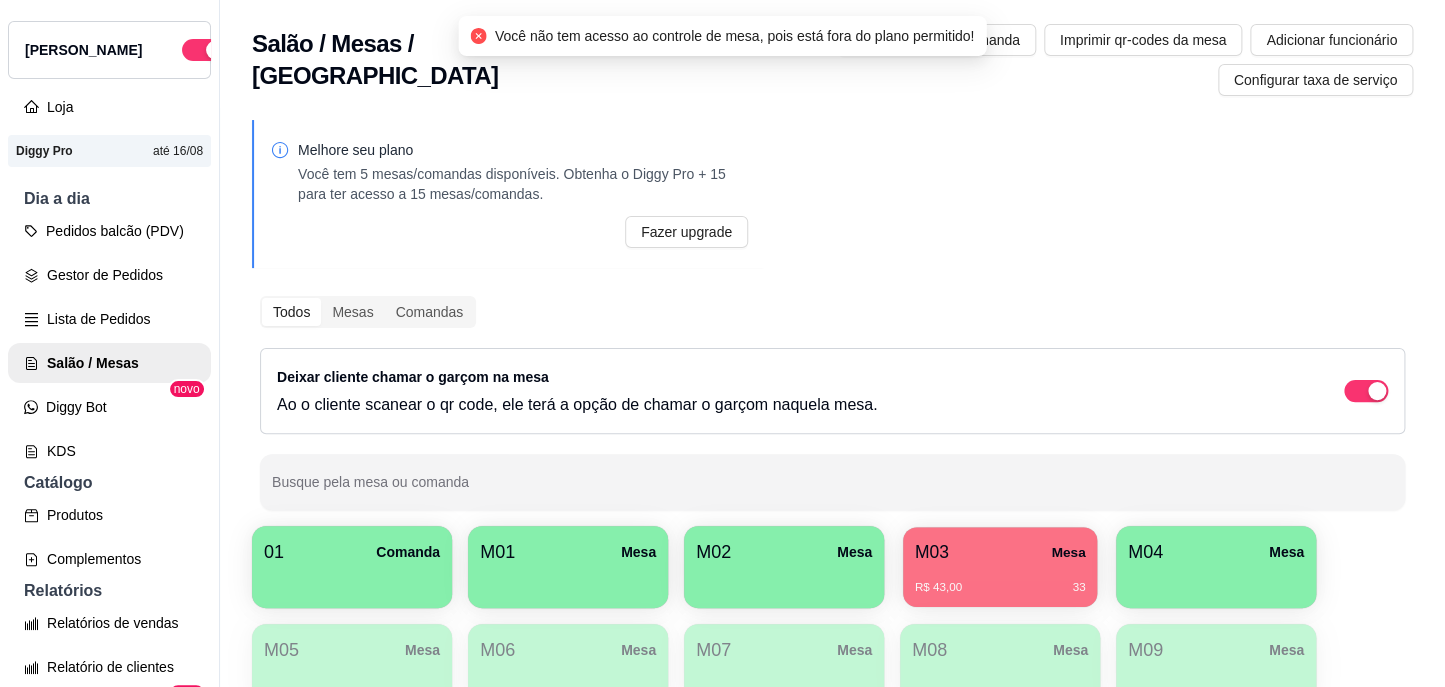 click on "M03 Mesa R$ 43,00 33" at bounding box center [1000, 567] 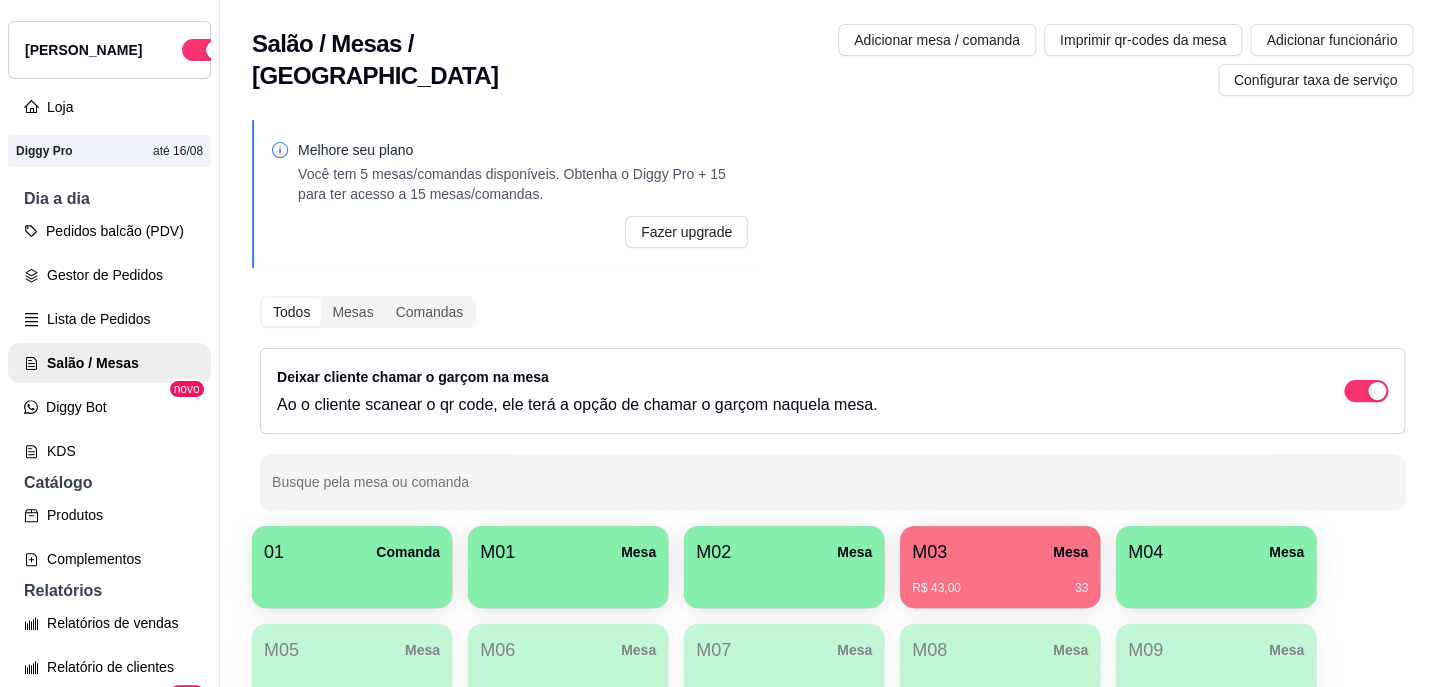 type 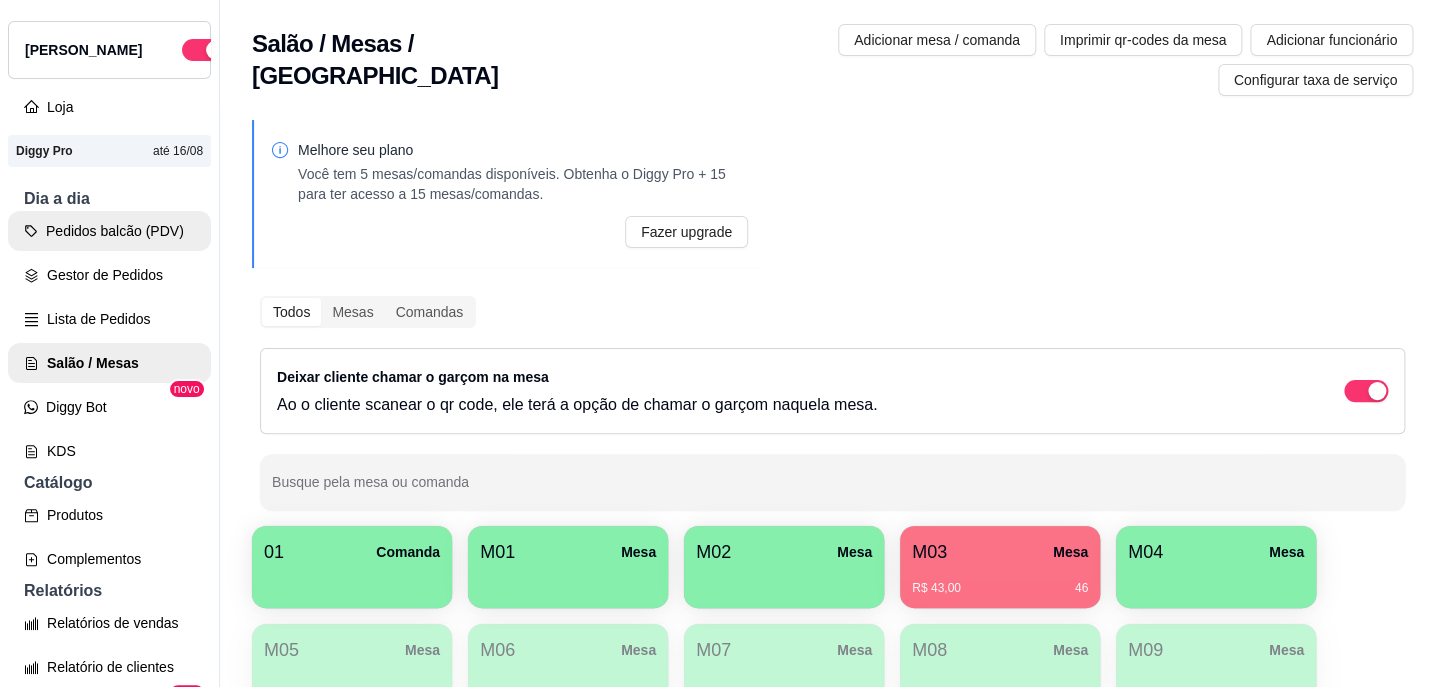 click on "Pedidos balcão (PDV)" at bounding box center (109, 231) 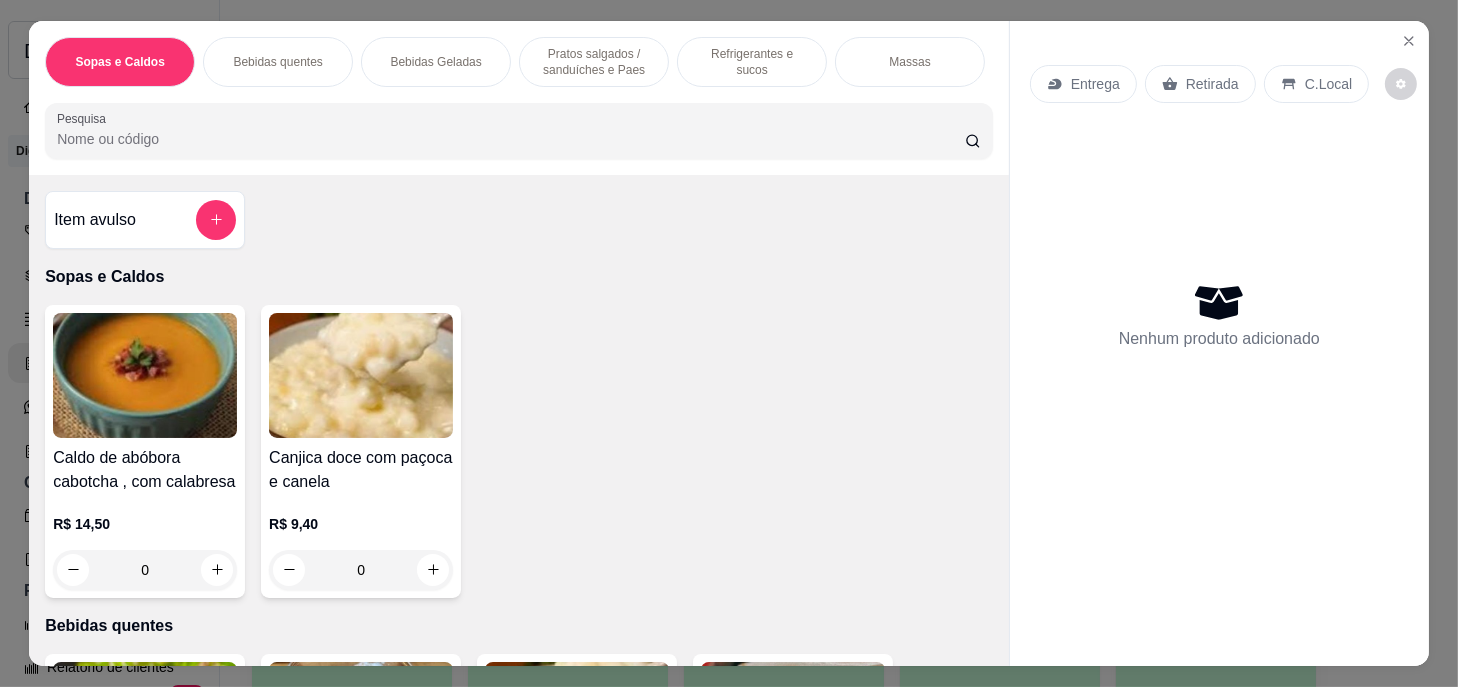 scroll, scrollTop: 0, scrollLeft: 781, axis: horizontal 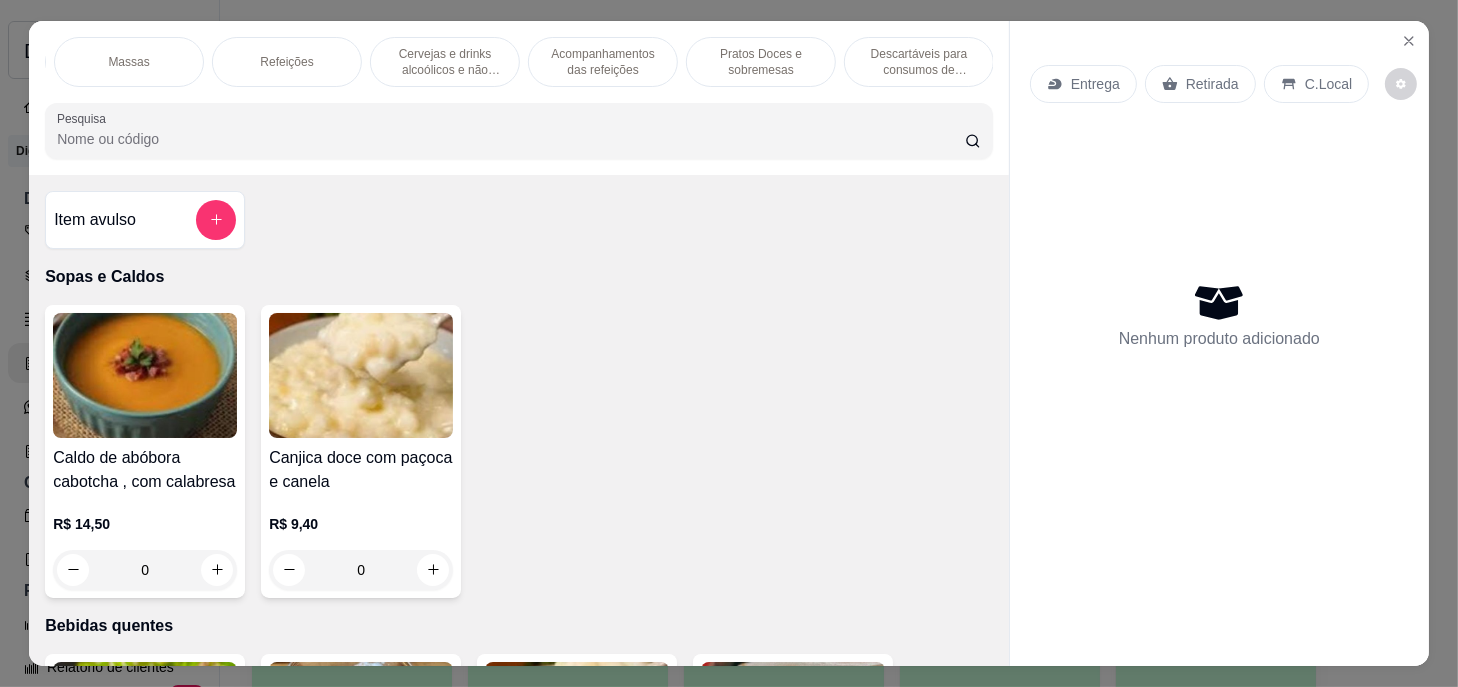 click on "Pratos Doces e sobremesas" at bounding box center (761, 62) 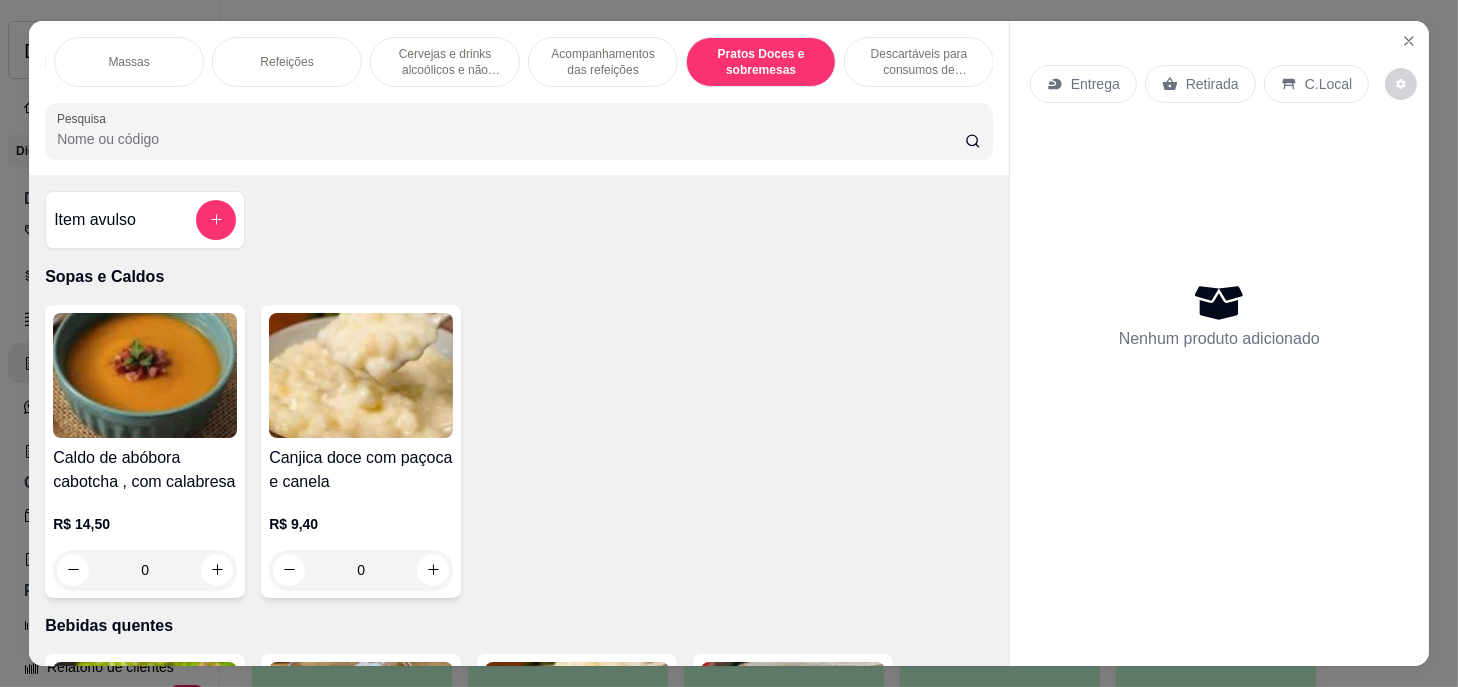 scroll, scrollTop: 14518, scrollLeft: 0, axis: vertical 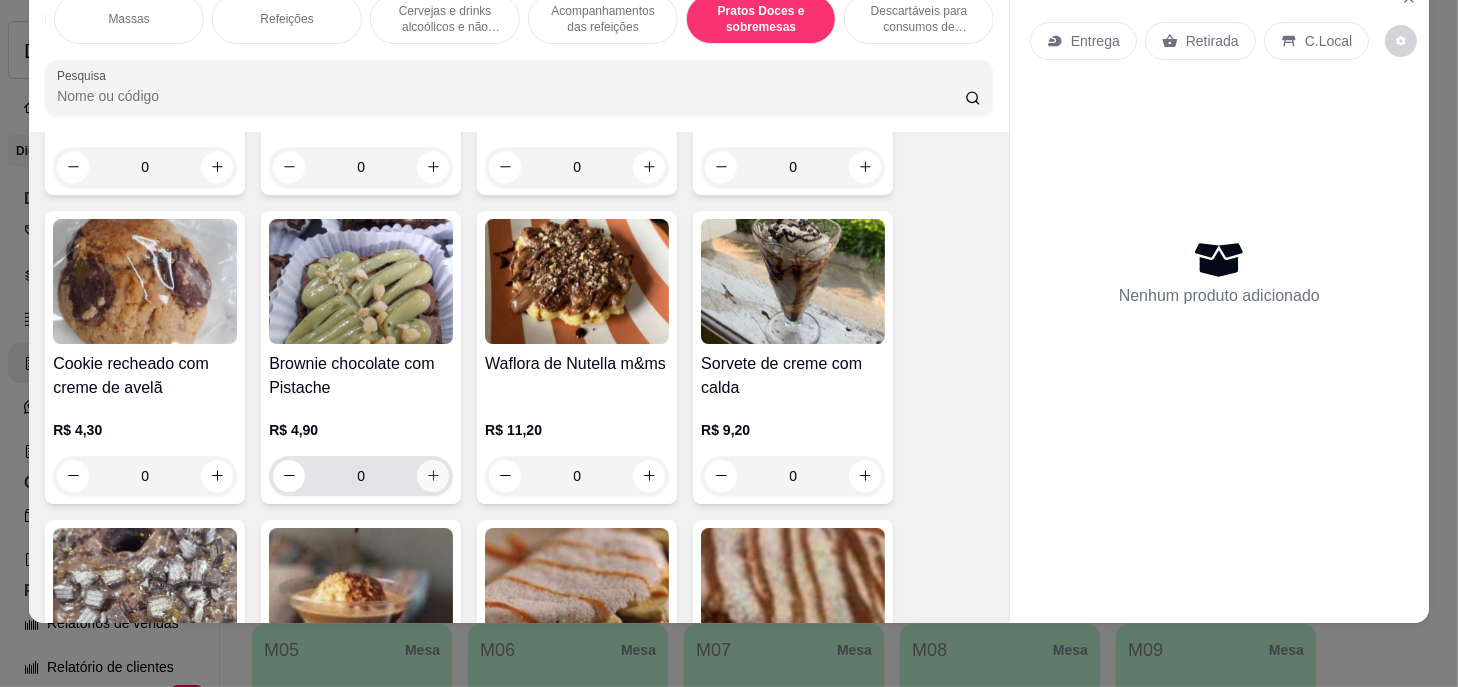 click at bounding box center [433, 476] 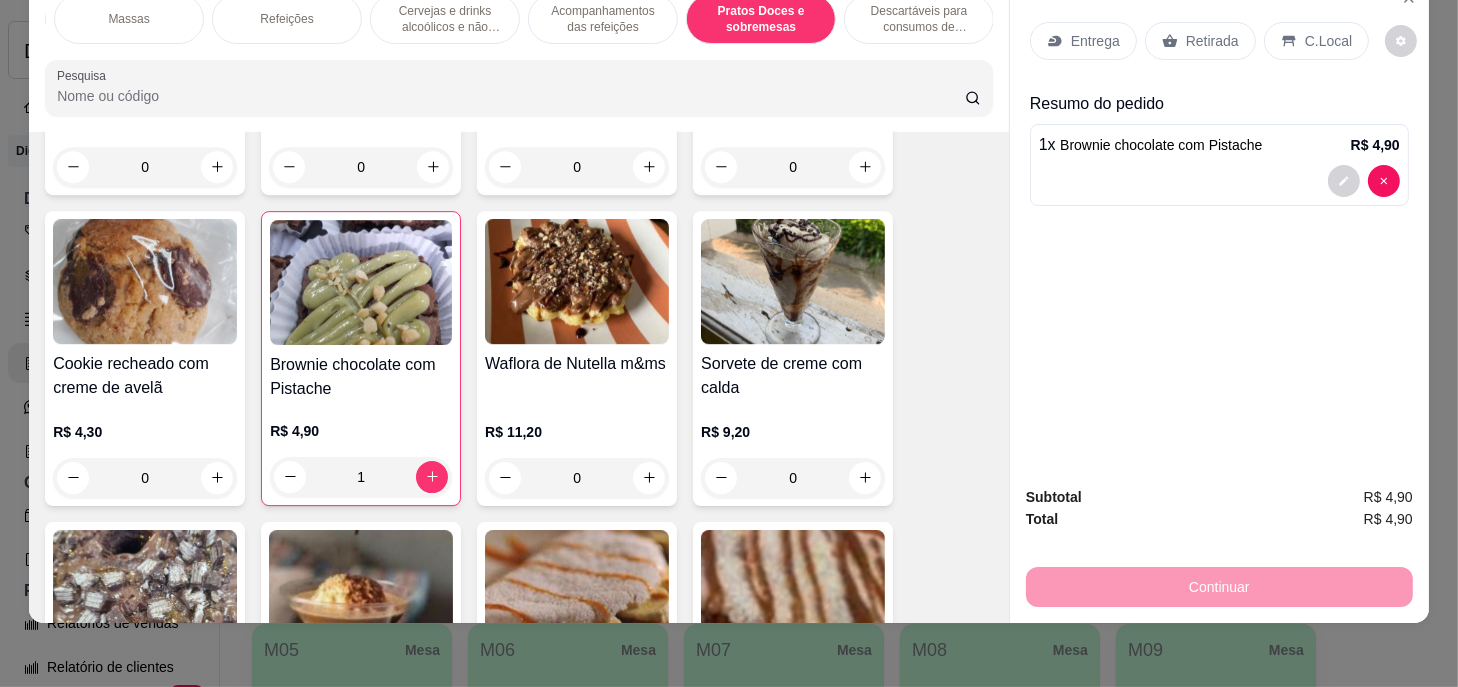 scroll, scrollTop: 0, scrollLeft: 0, axis: both 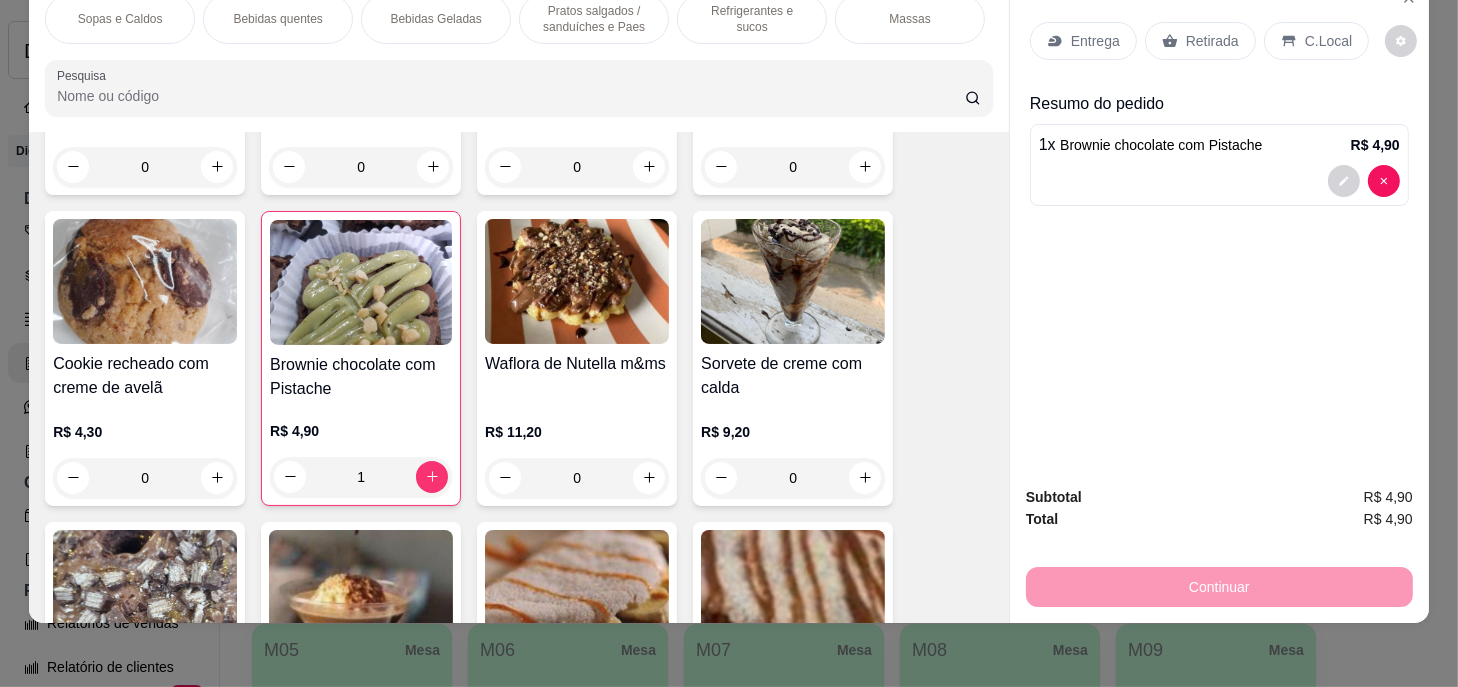 click on "Refrigerantes e sucos" at bounding box center (752, 19) 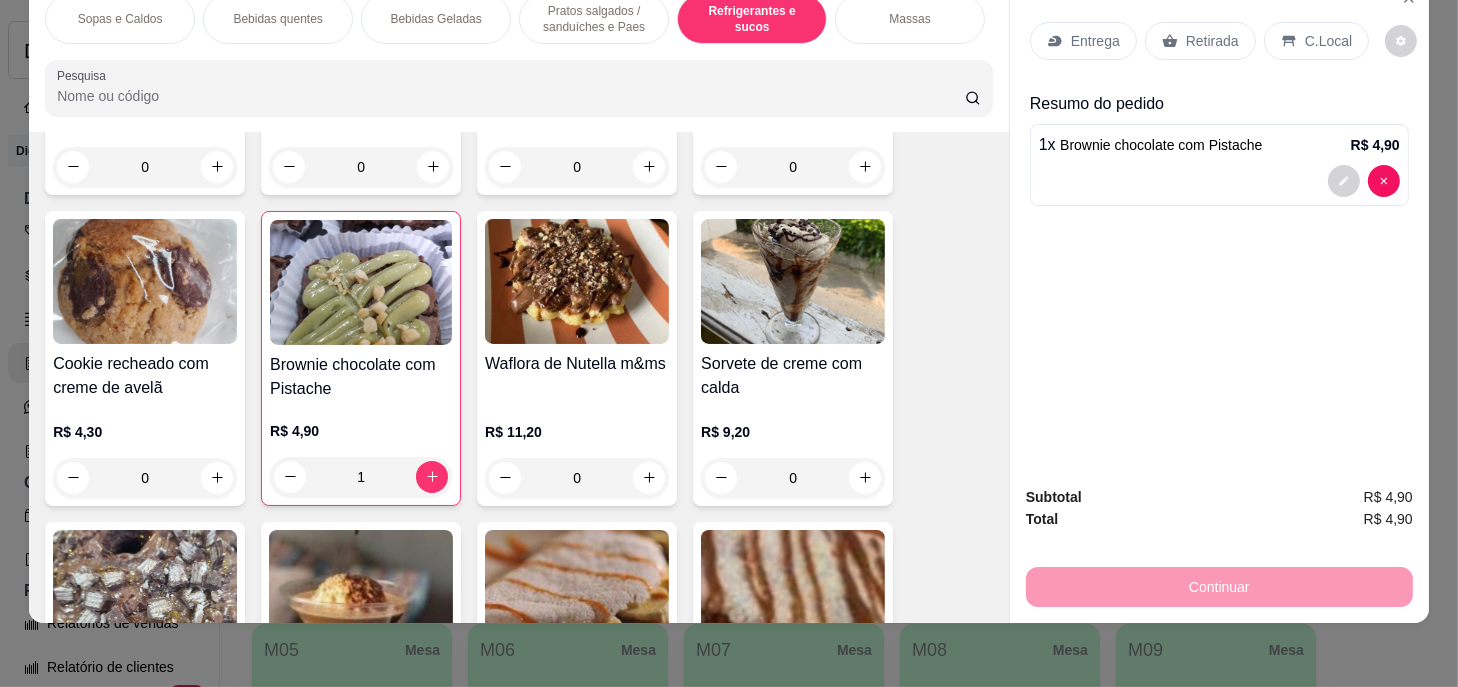 scroll, scrollTop: 8852, scrollLeft: 0, axis: vertical 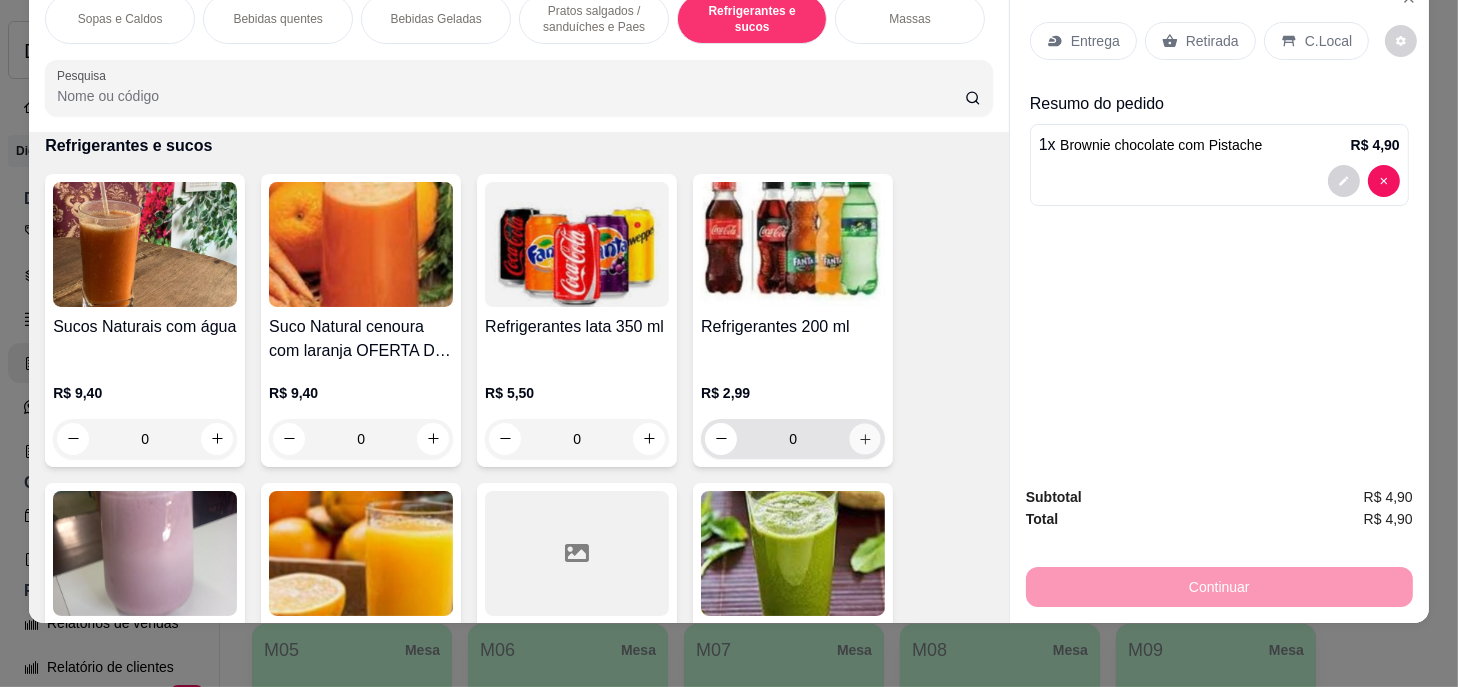 click 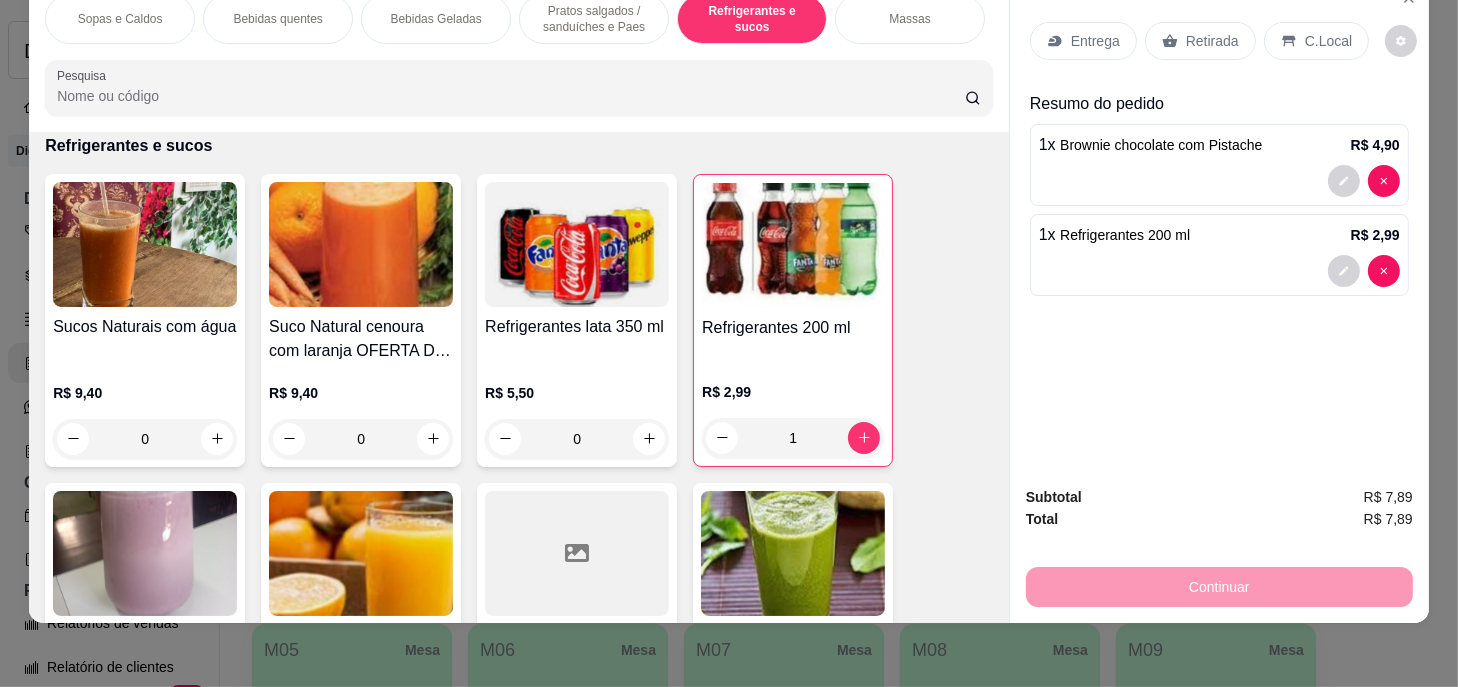 click on "C.Local" at bounding box center (1328, 41) 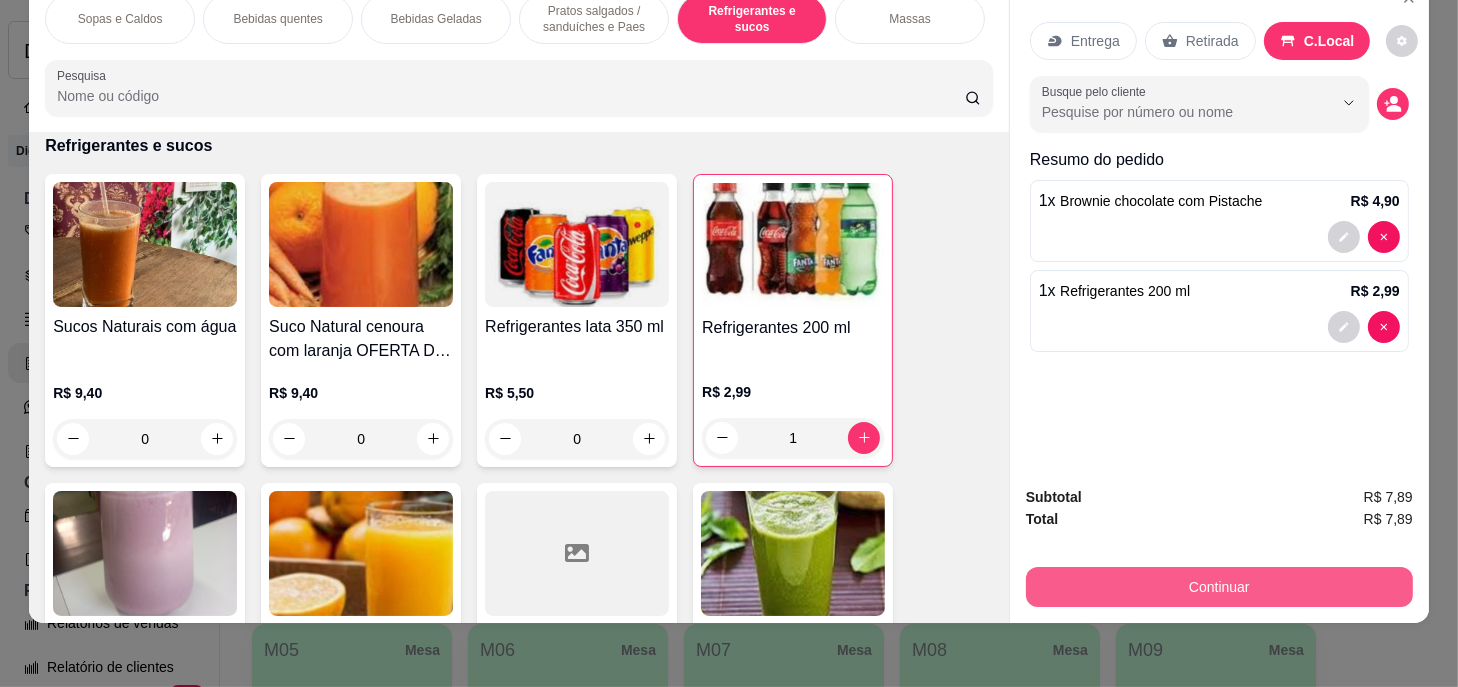 click on "Continuar" at bounding box center [1219, 587] 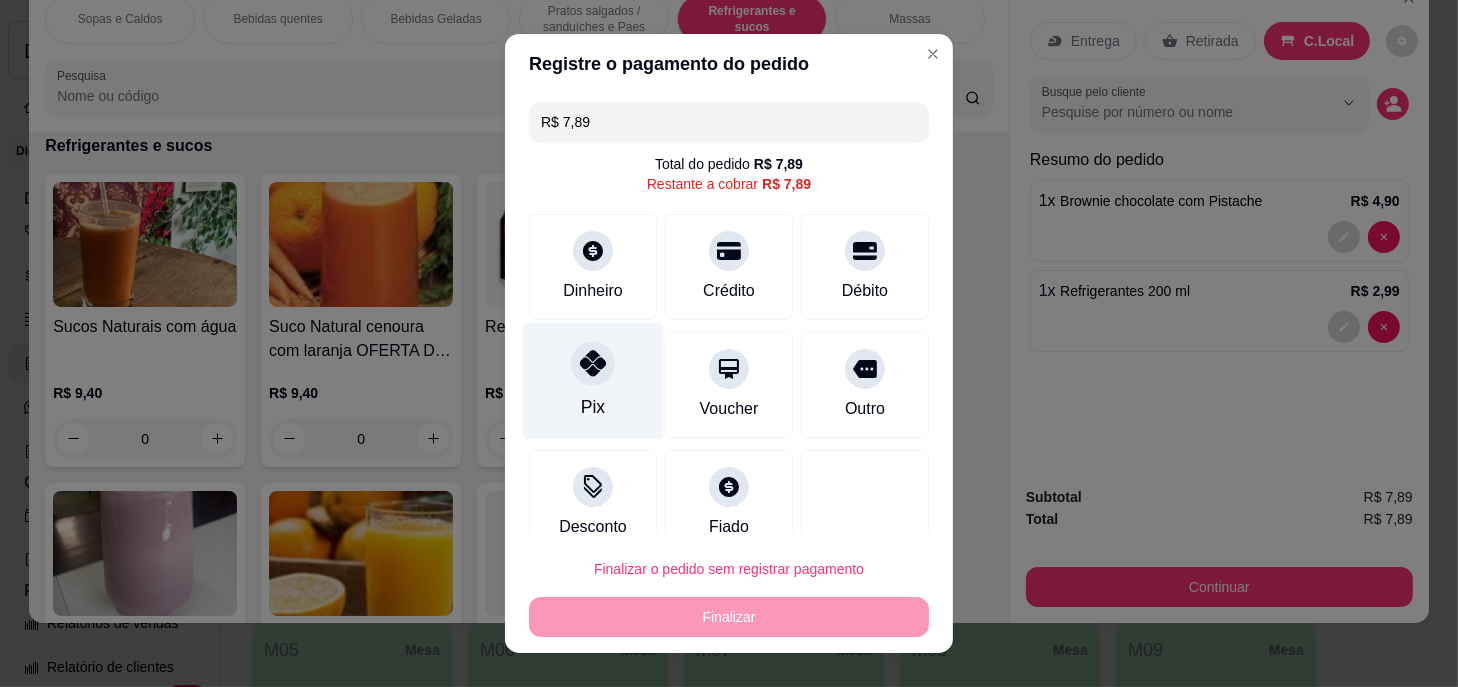 click on "Pix" at bounding box center [593, 381] 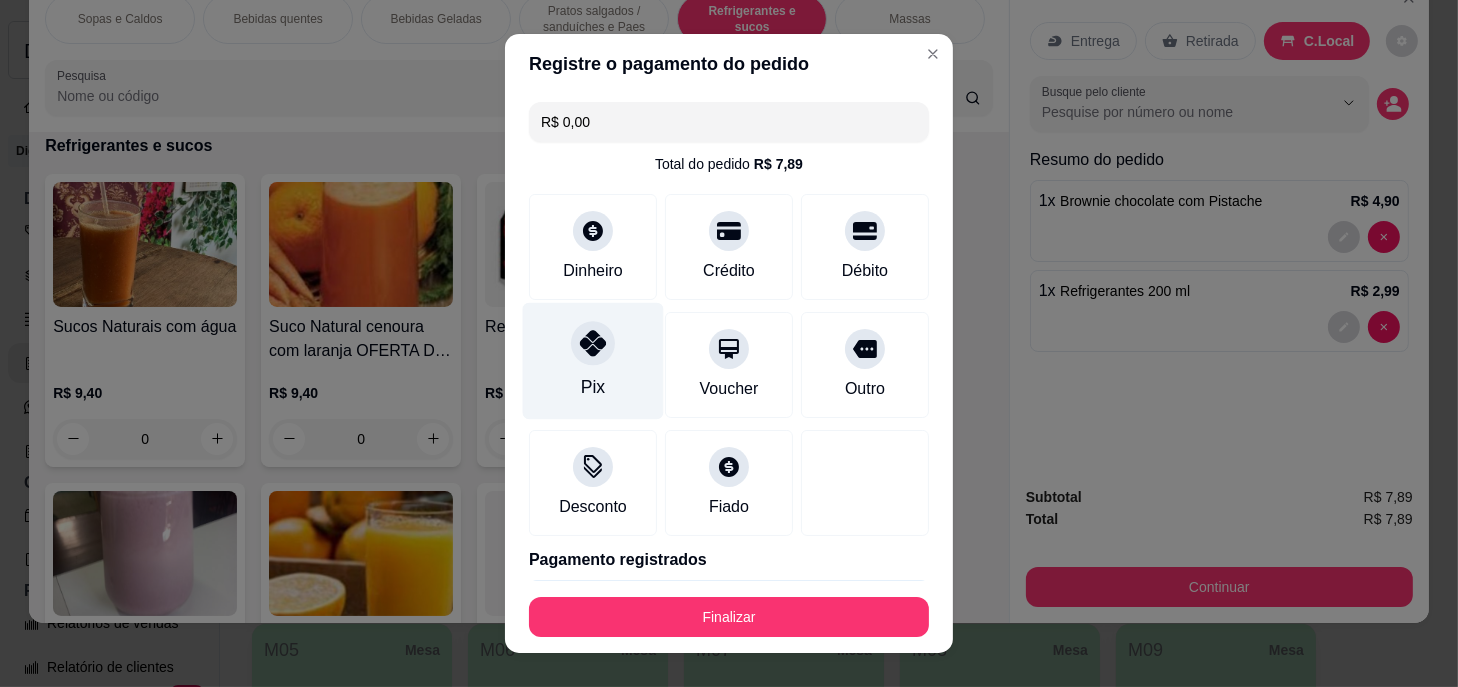 type on "R$ 0,00" 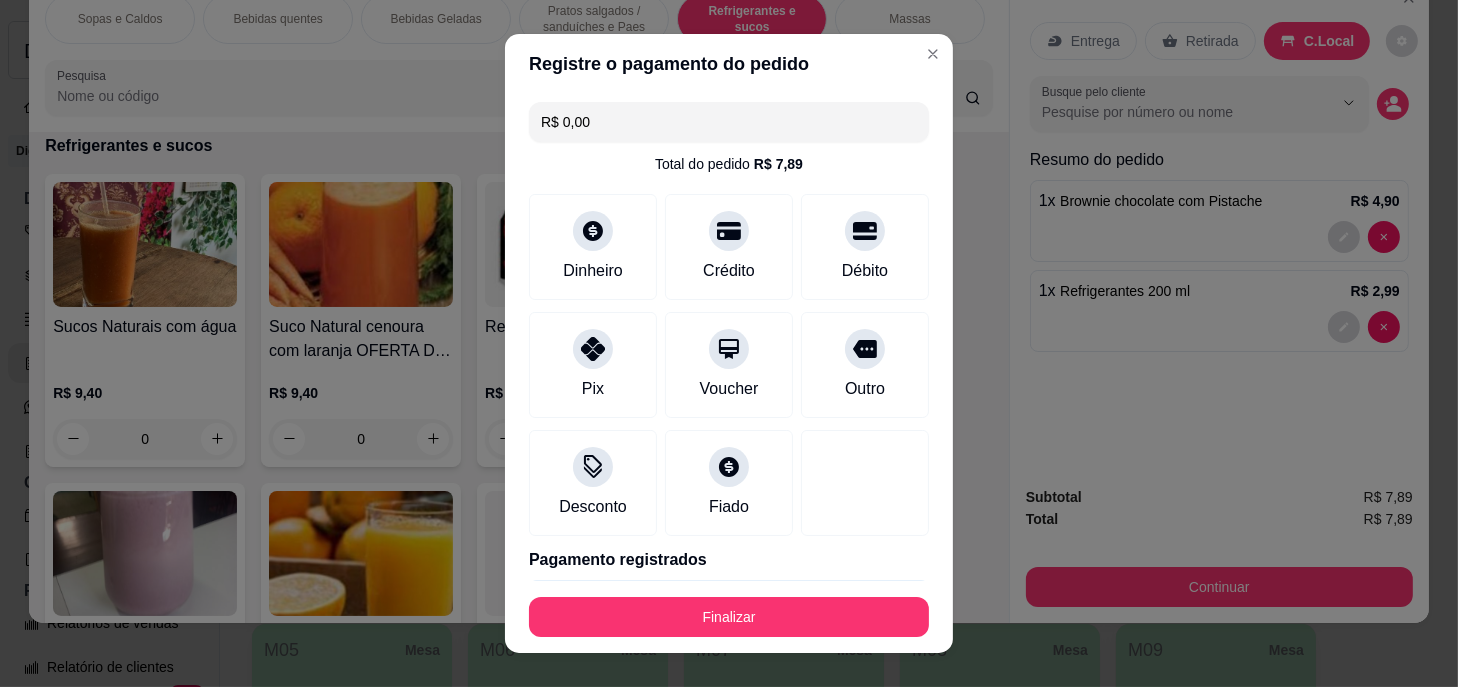 click on "Finalizar" at bounding box center [729, 617] 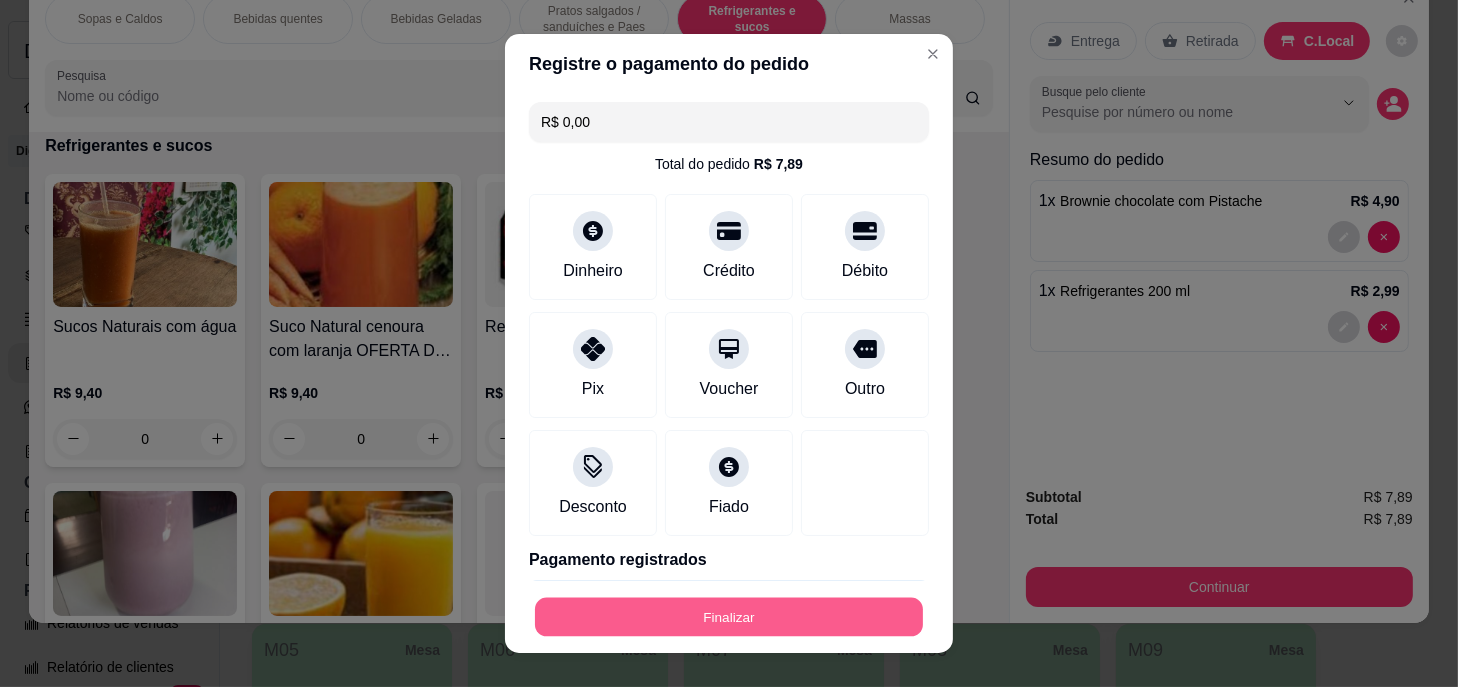 click on "Finalizar" at bounding box center (729, 616) 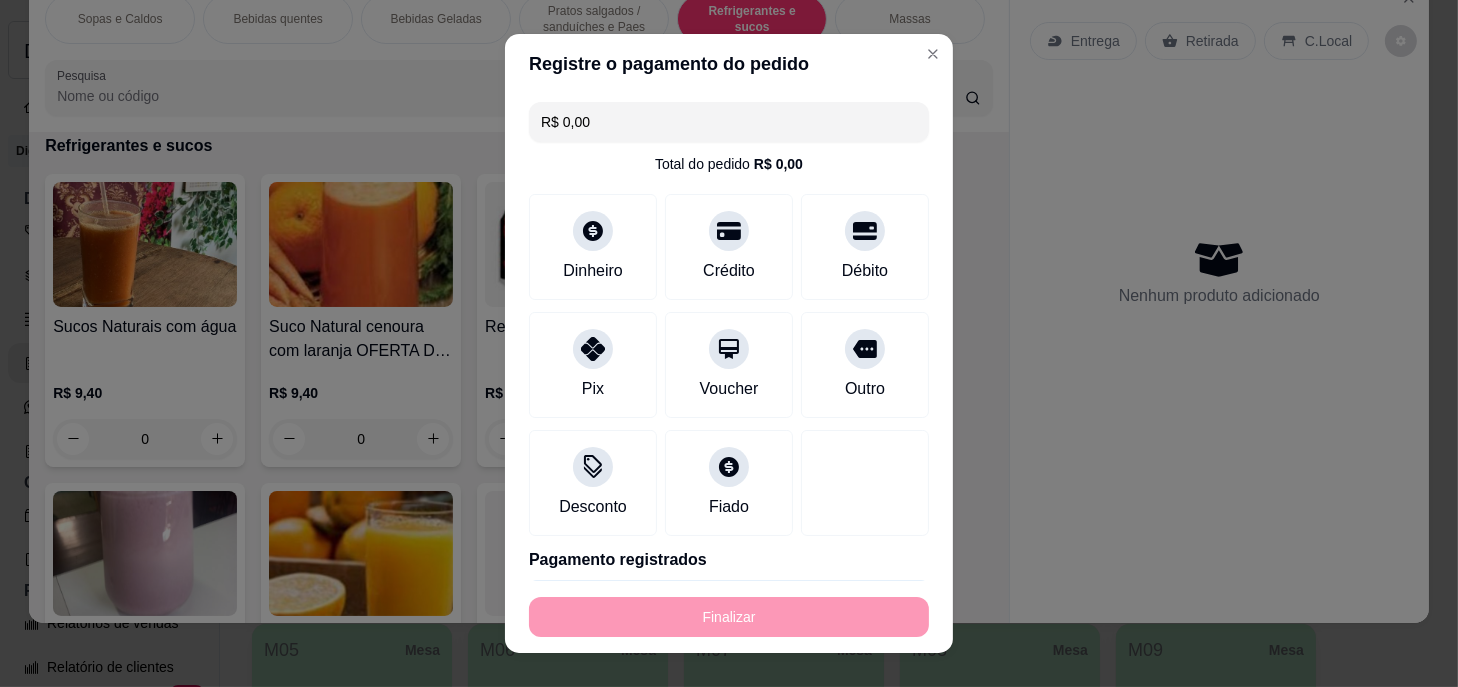 type on "0" 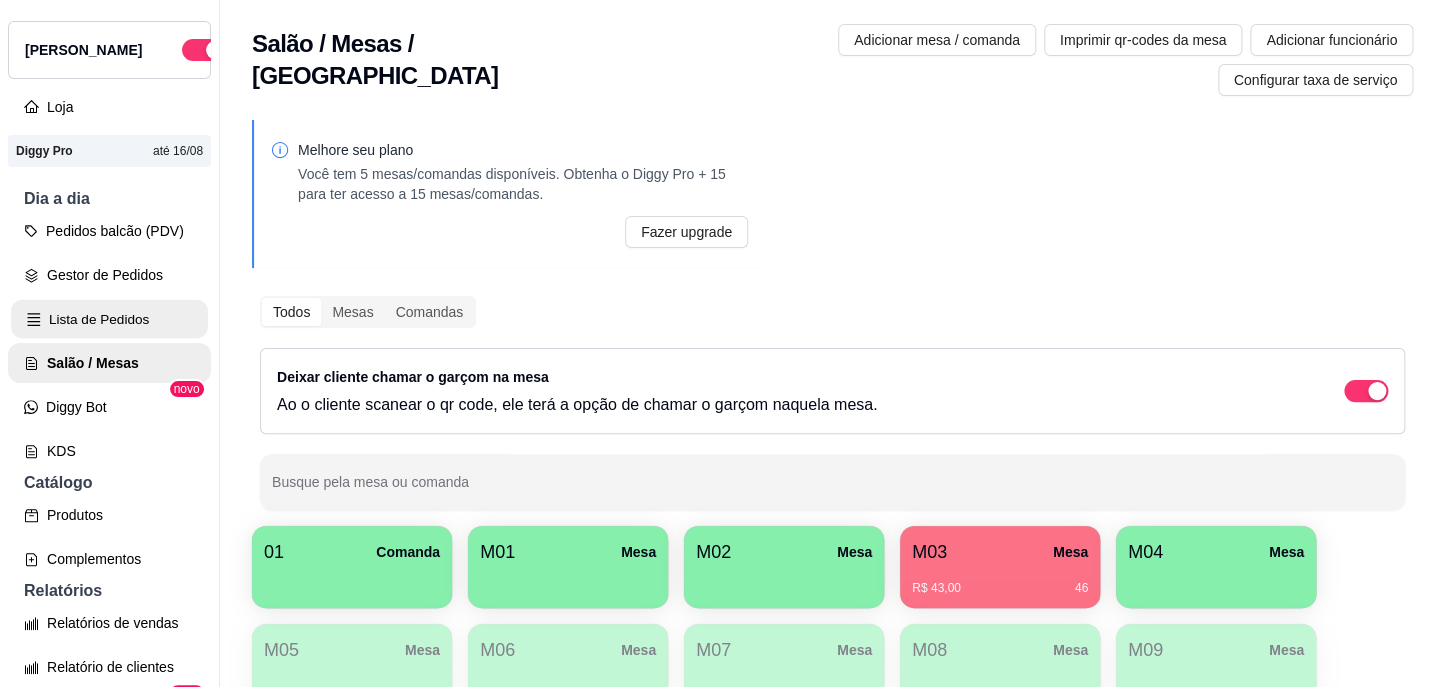 click on "Lista de Pedidos" at bounding box center (109, 319) 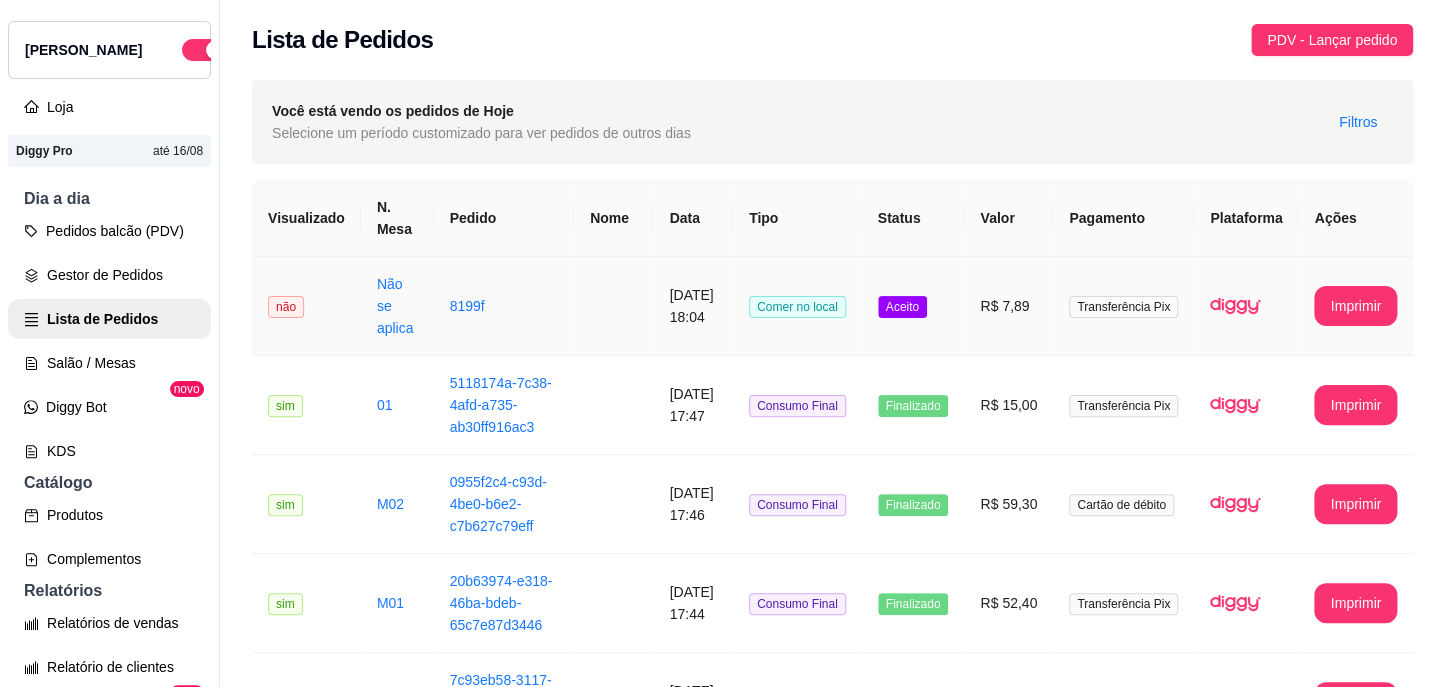 click on "Aceito" at bounding box center (913, 306) 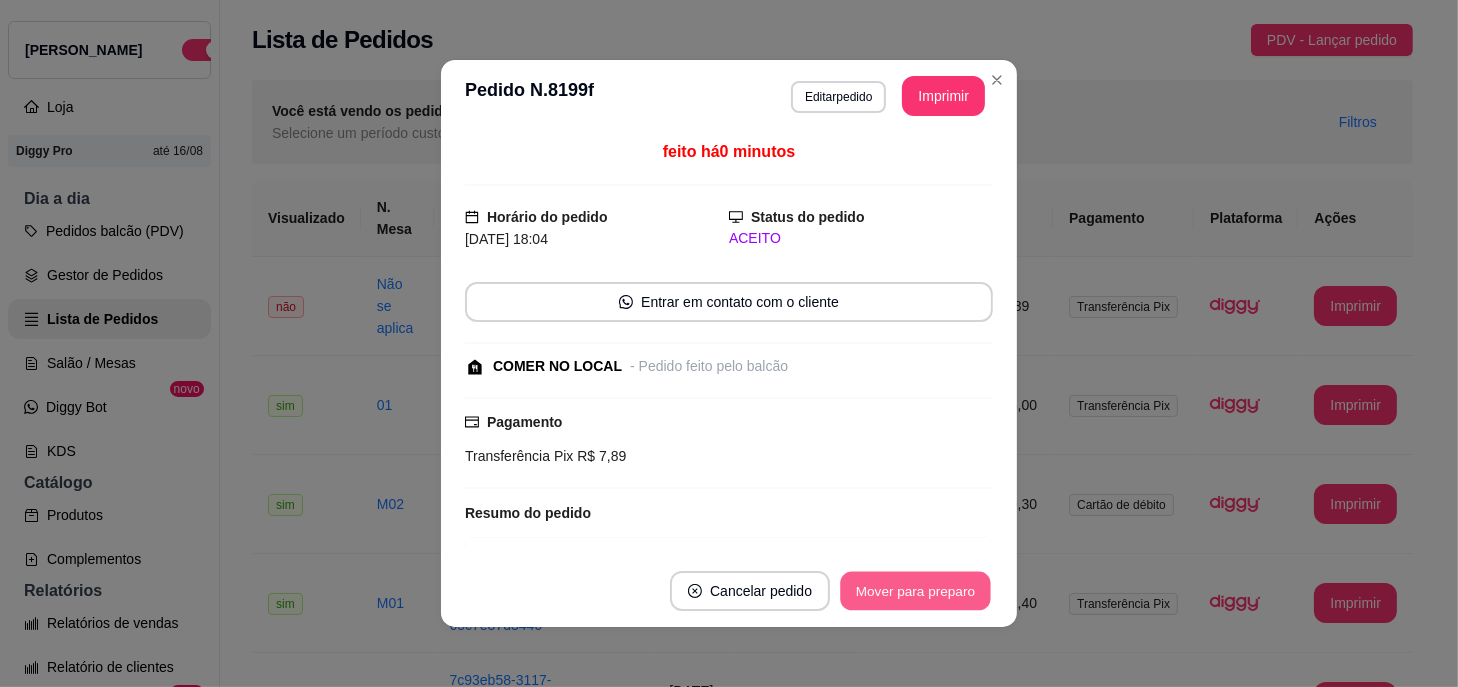 click on "Mover para preparo" at bounding box center [915, 591] 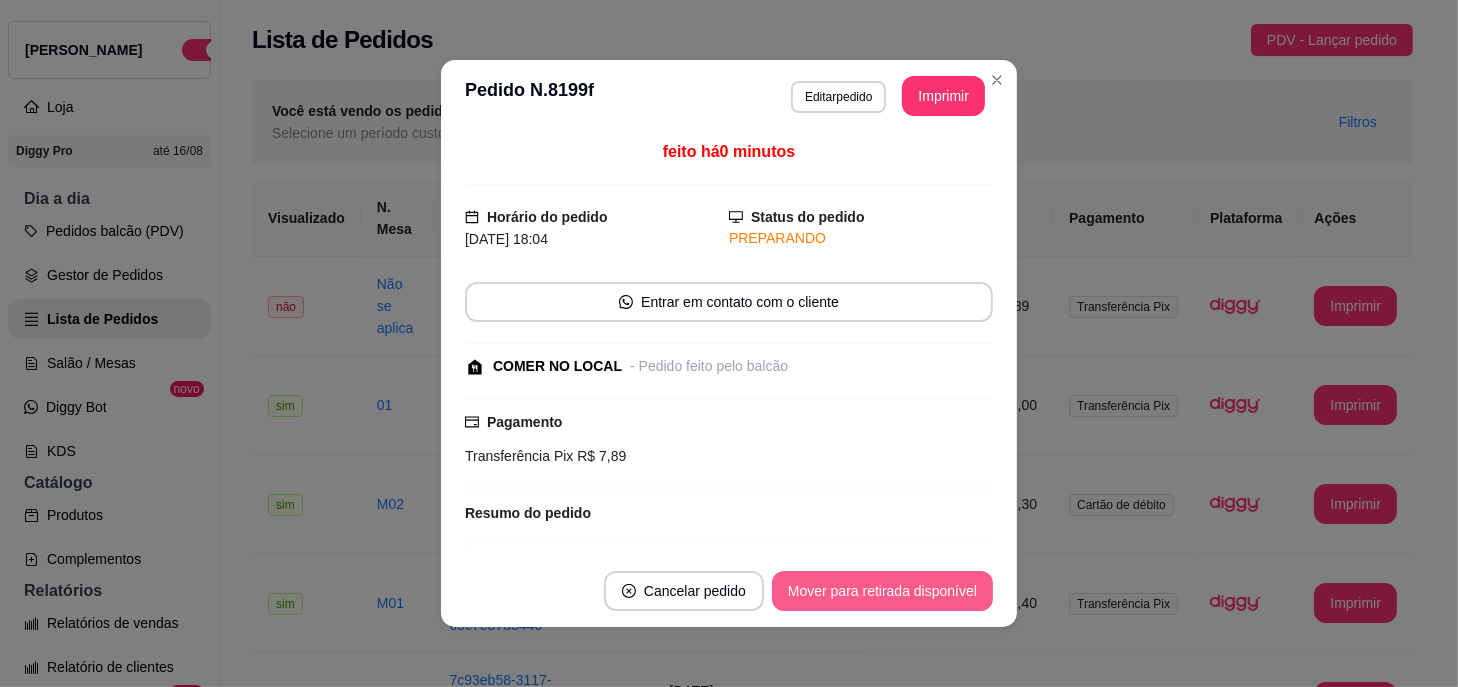 click on "Mover para retirada disponível" at bounding box center [882, 591] 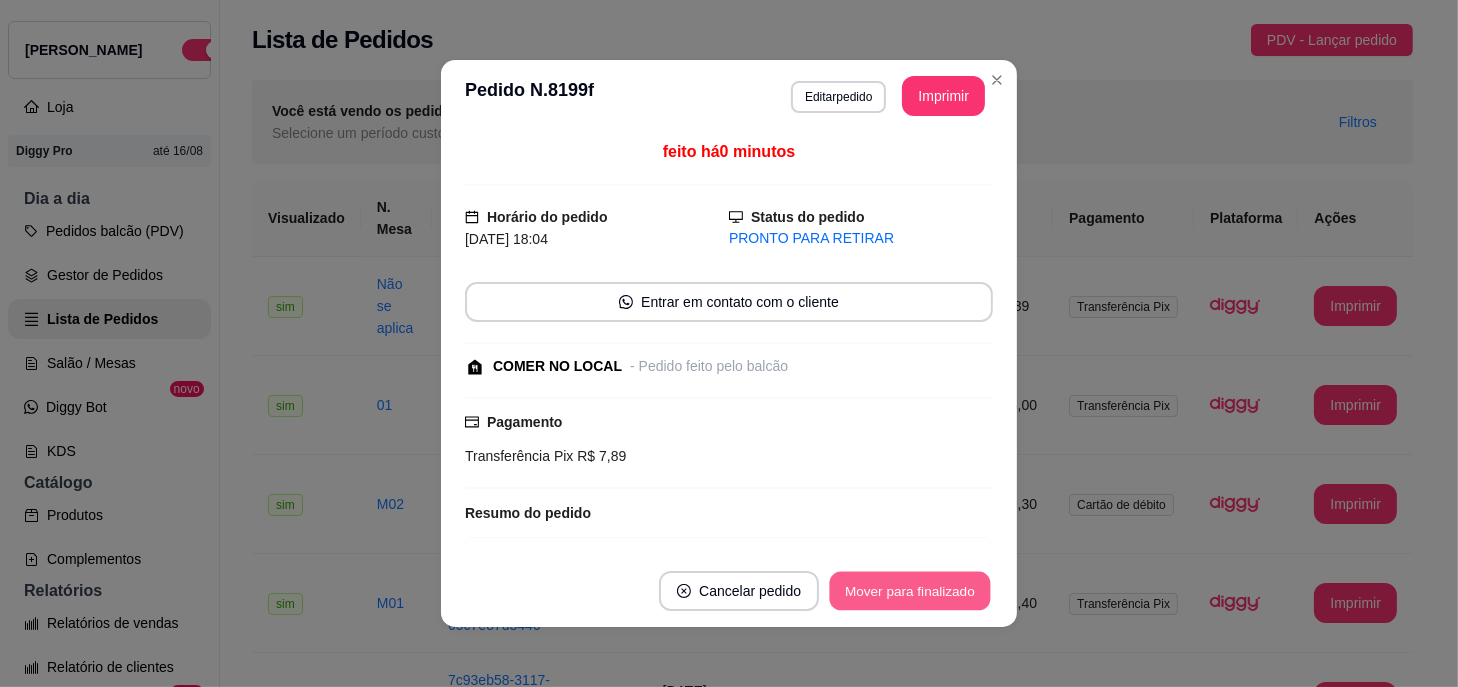 click on "Mover para finalizado" at bounding box center (910, 591) 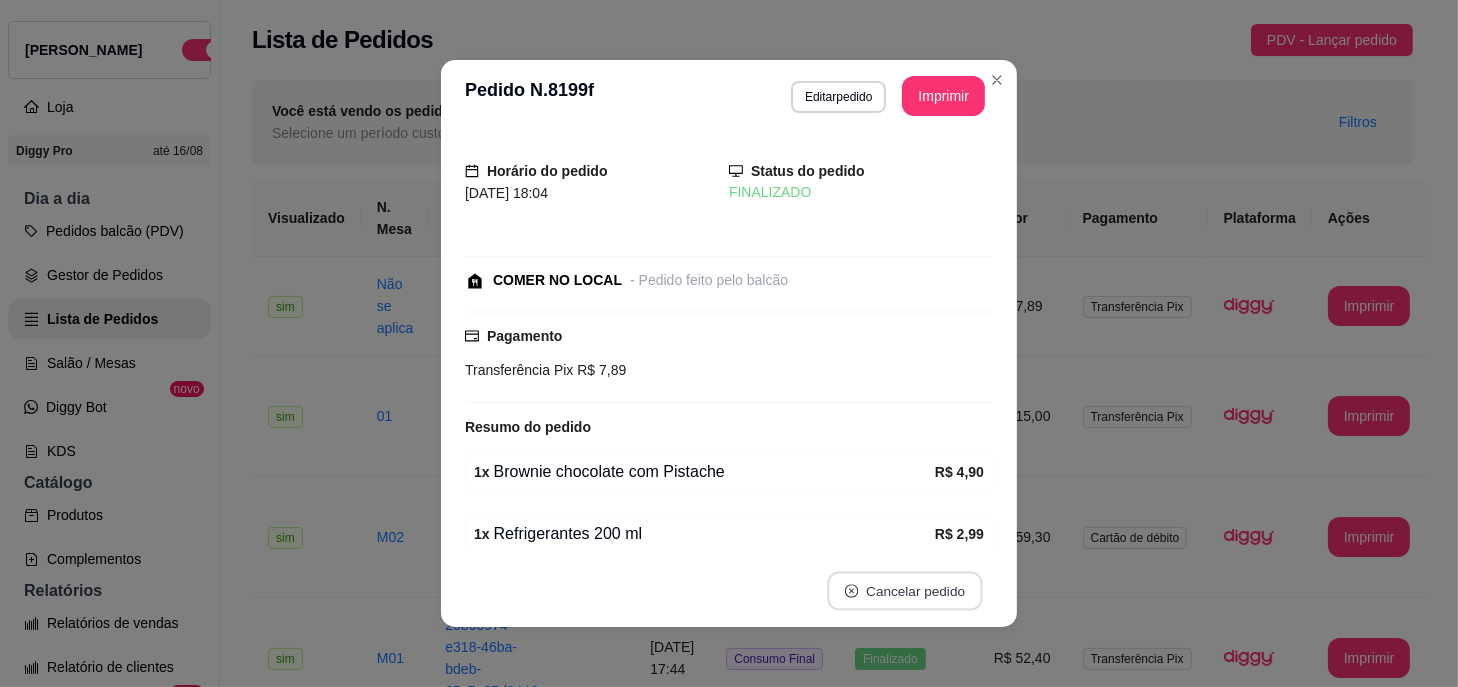 click on "Cancelar pedido" at bounding box center (904, 591) 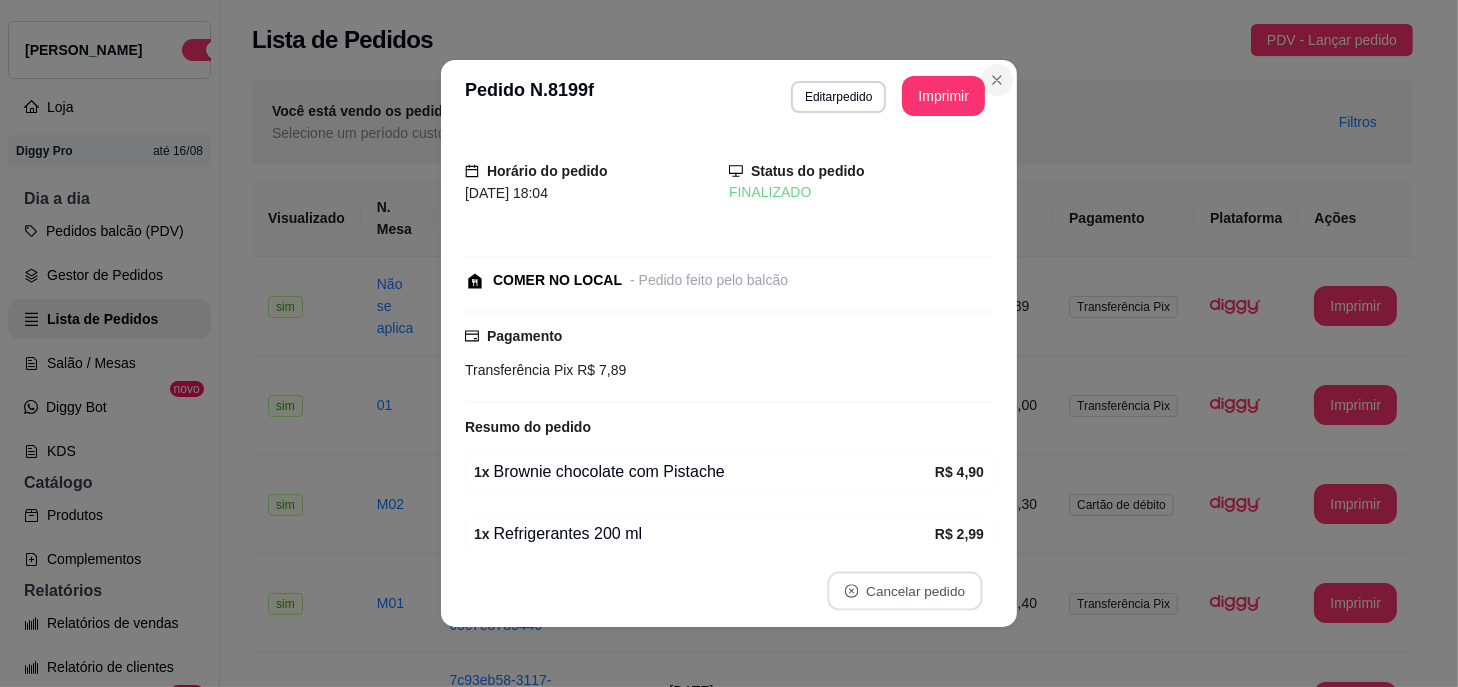 click at bounding box center [997, 80] 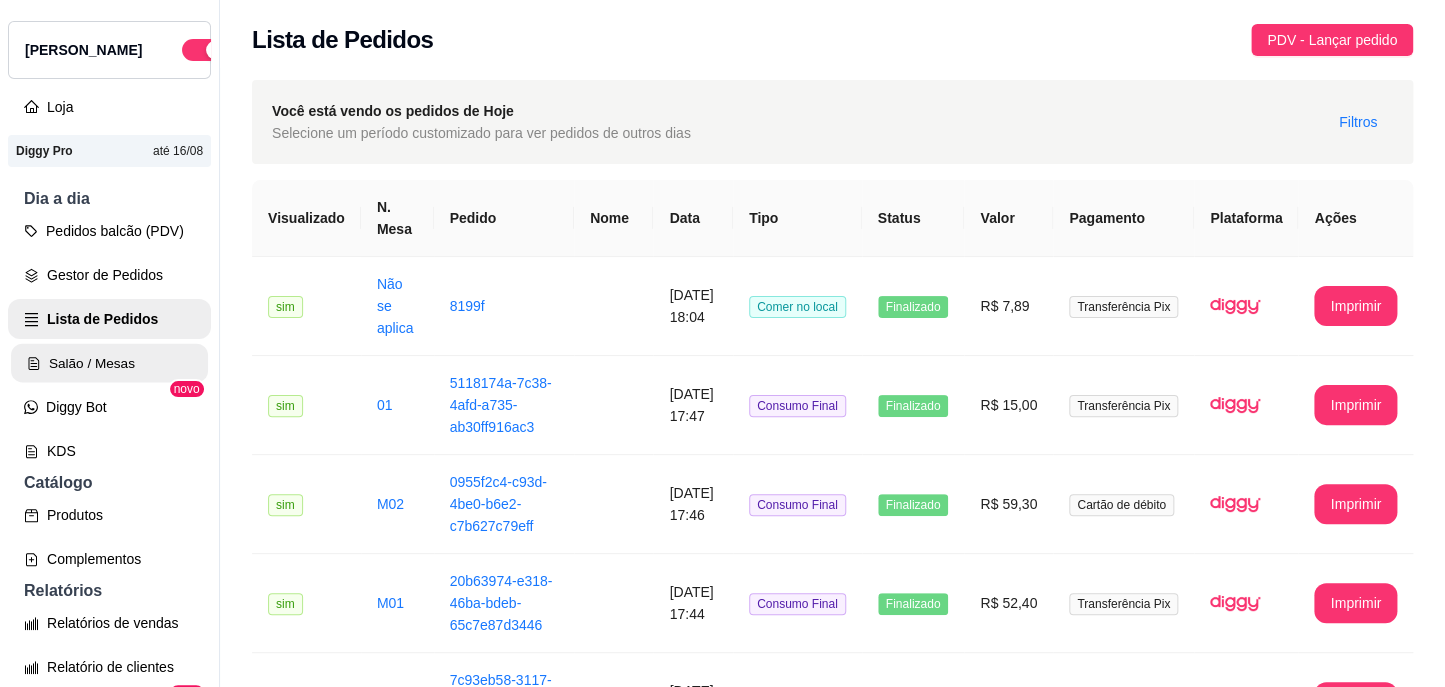 click on "Salão / Mesas" at bounding box center [109, 363] 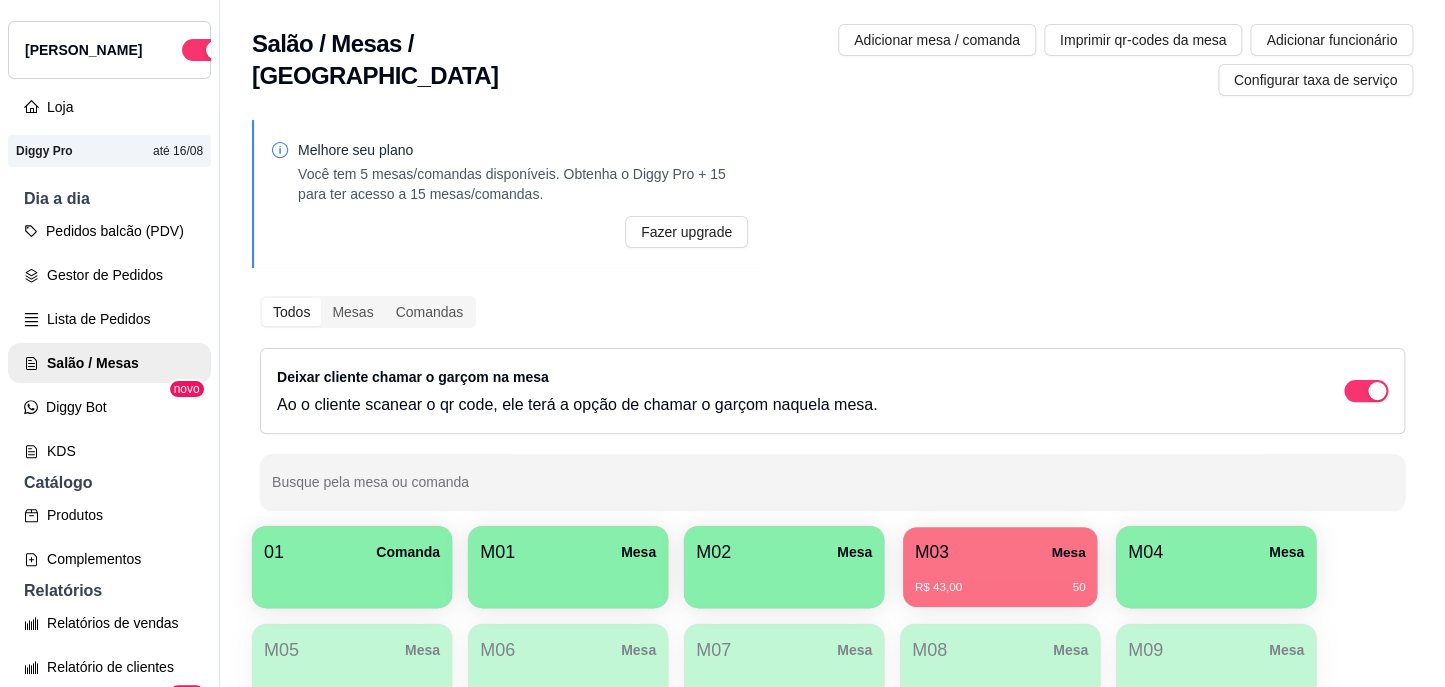 click on "M03 Mesa" at bounding box center [1000, 552] 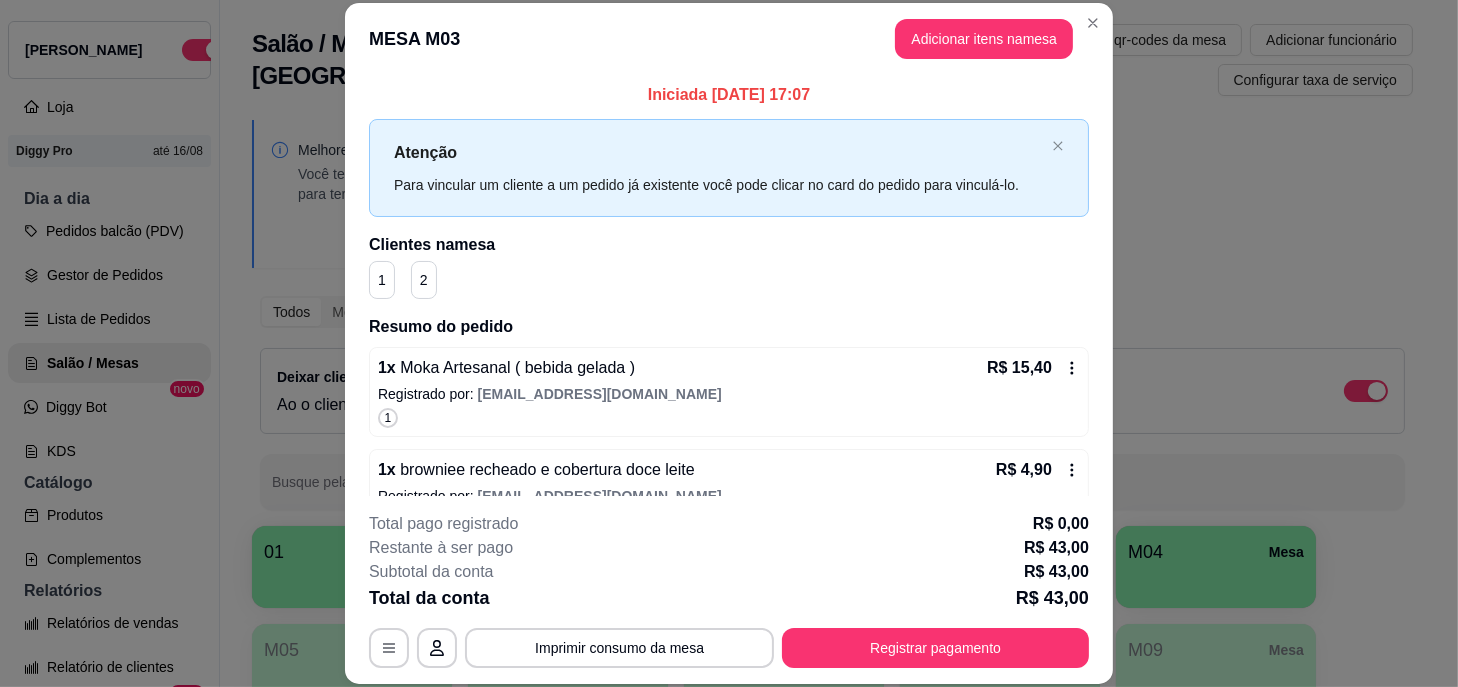 scroll, scrollTop: 252, scrollLeft: 0, axis: vertical 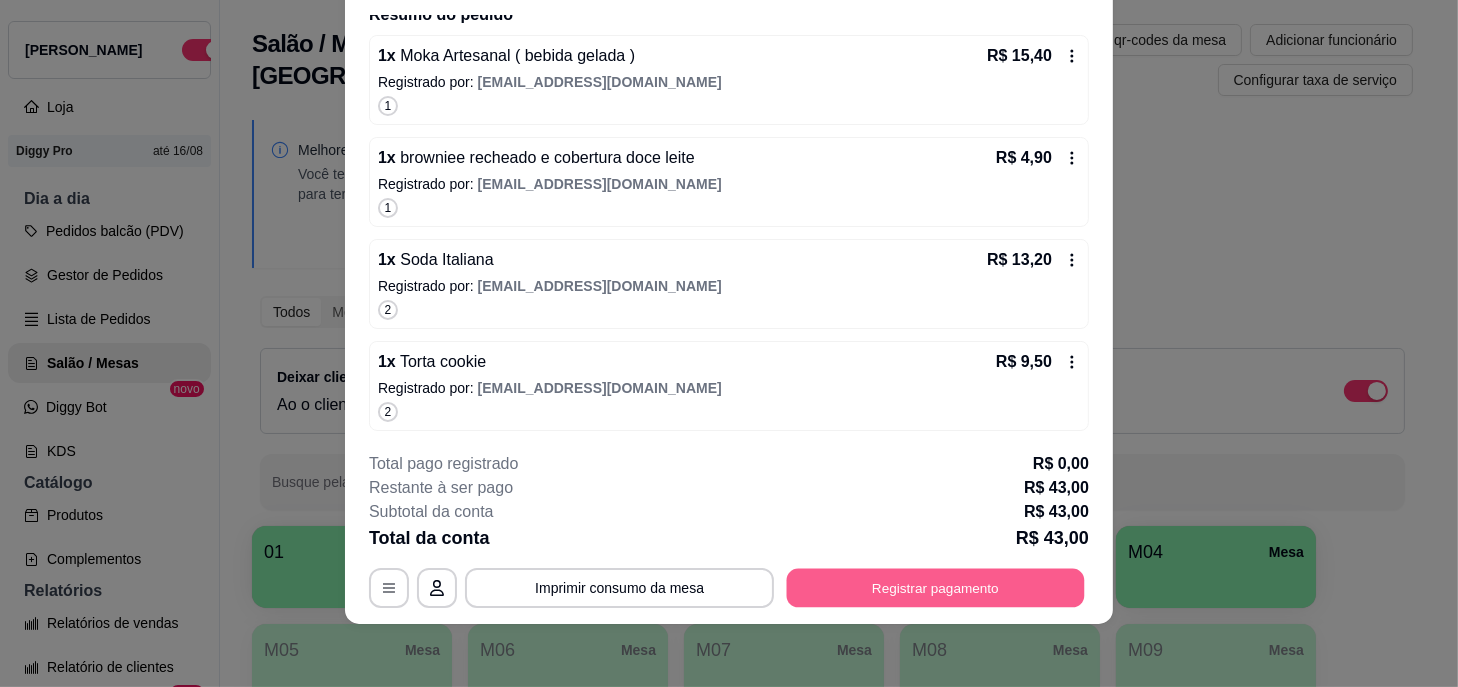 click on "Registrar pagamento" at bounding box center (936, 587) 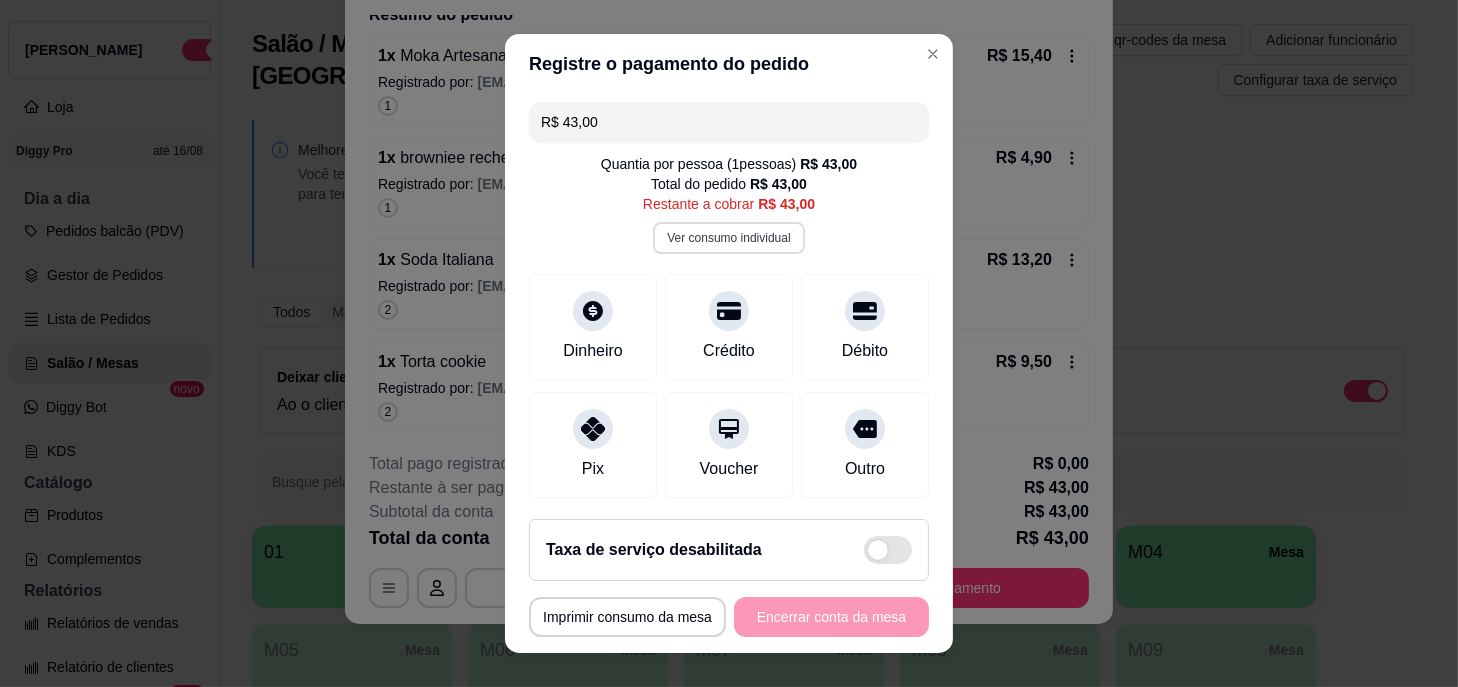 click on "Ver consumo individual" at bounding box center (728, 238) 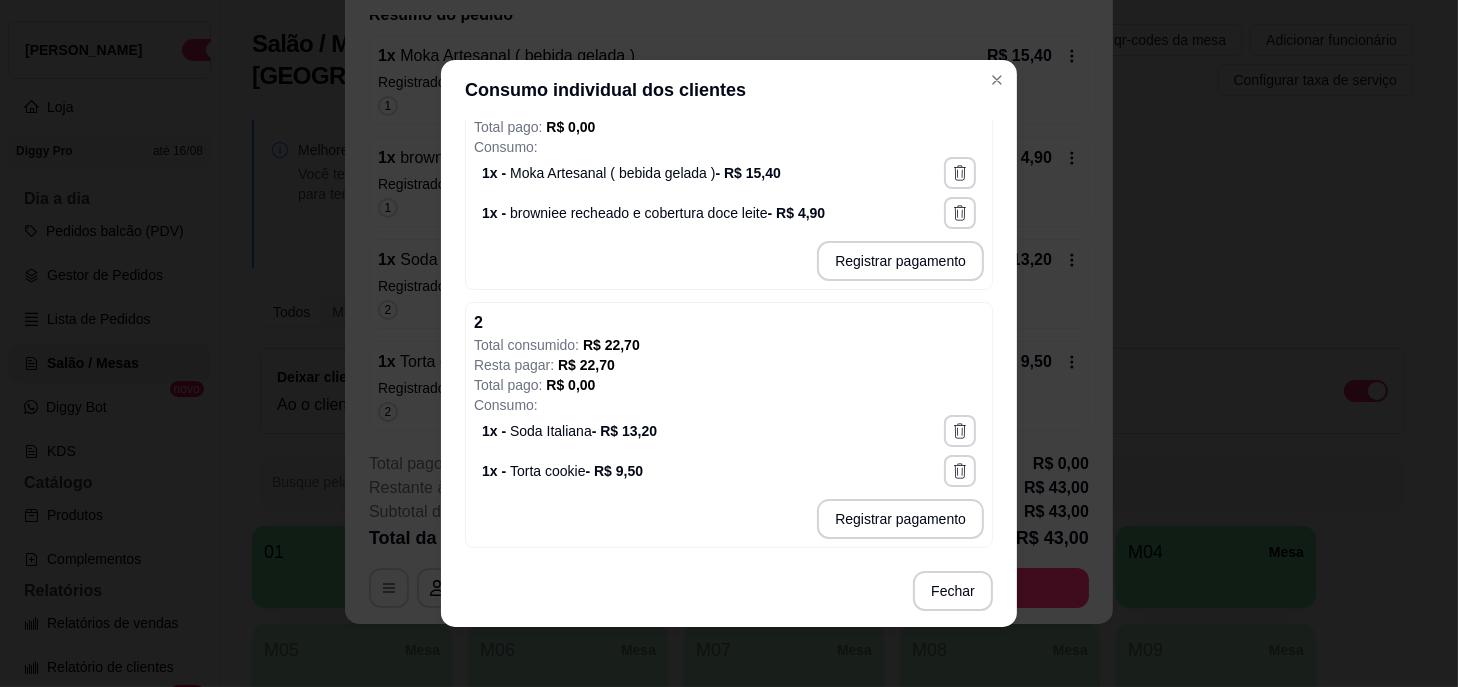scroll, scrollTop: 229, scrollLeft: 0, axis: vertical 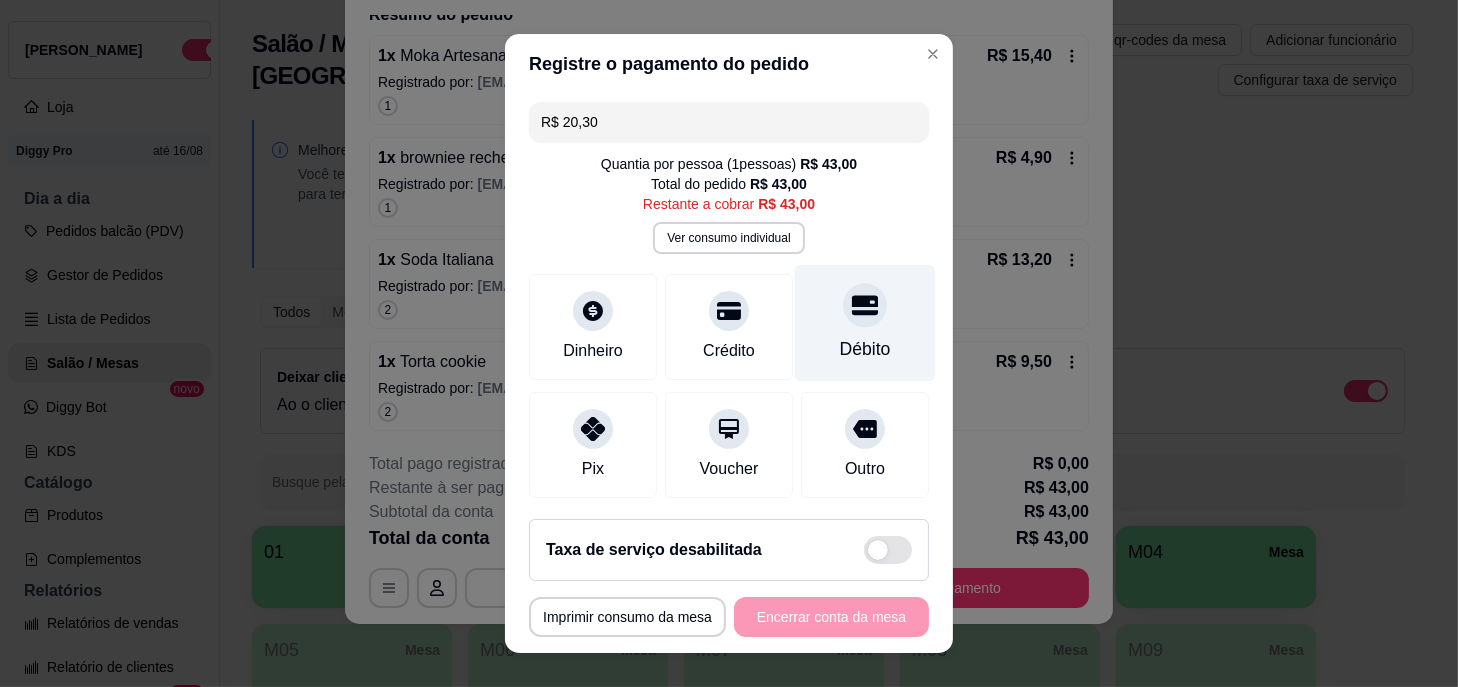 click on "Débito" at bounding box center (865, 323) 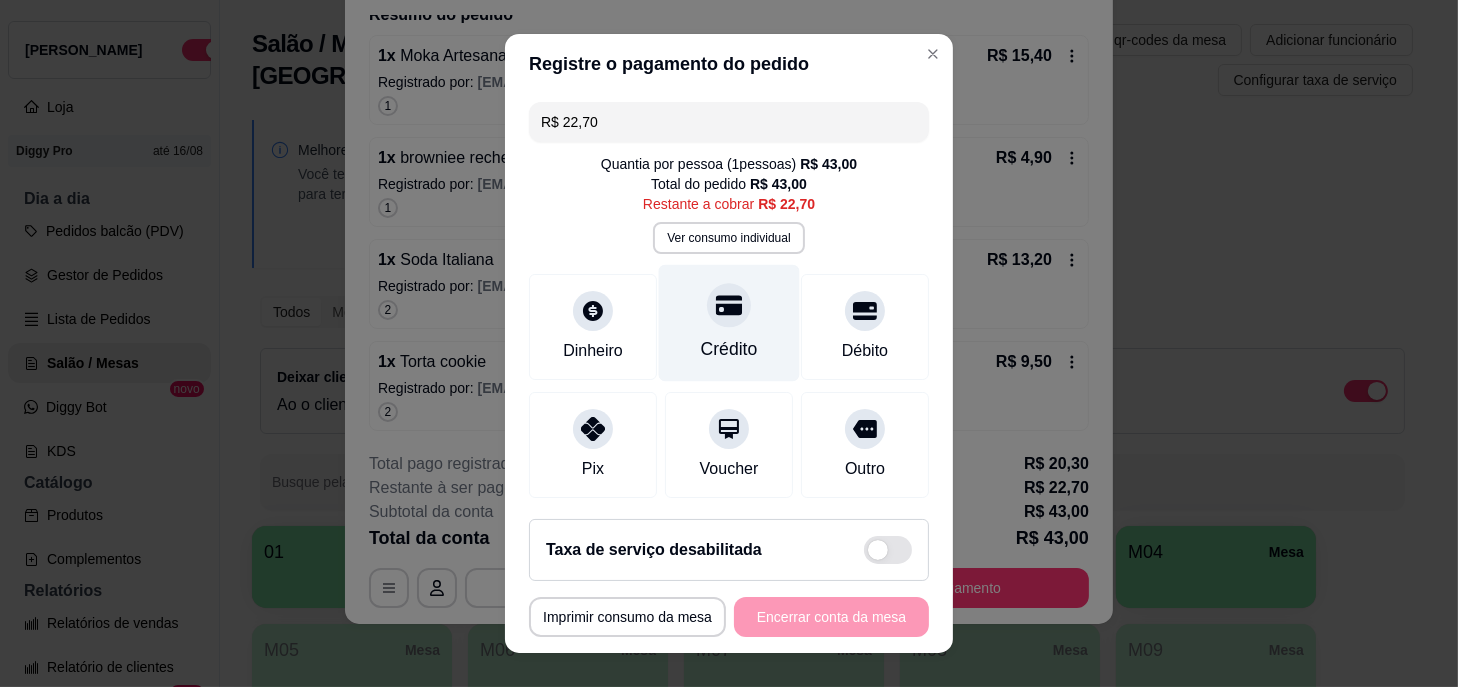 click 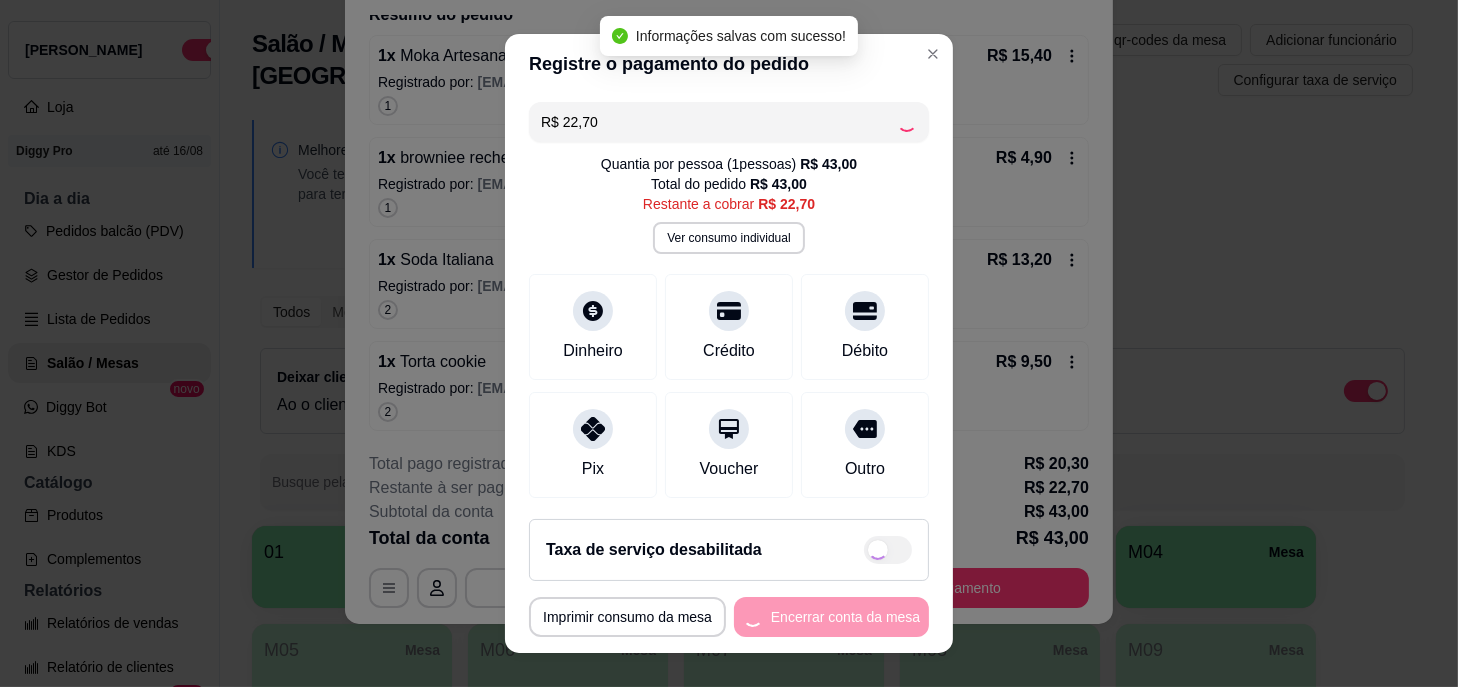 type on "R$ 0,00" 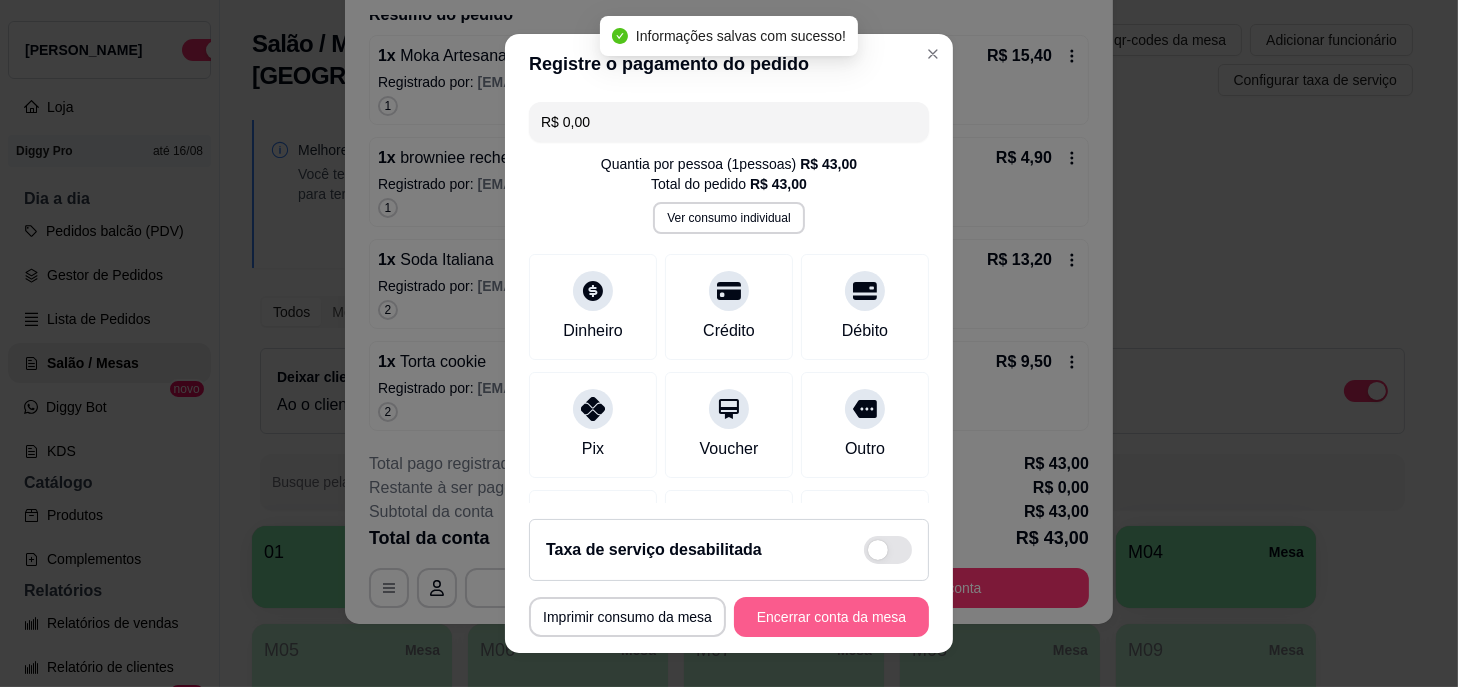 click on "Encerrar conta da mesa" at bounding box center [831, 617] 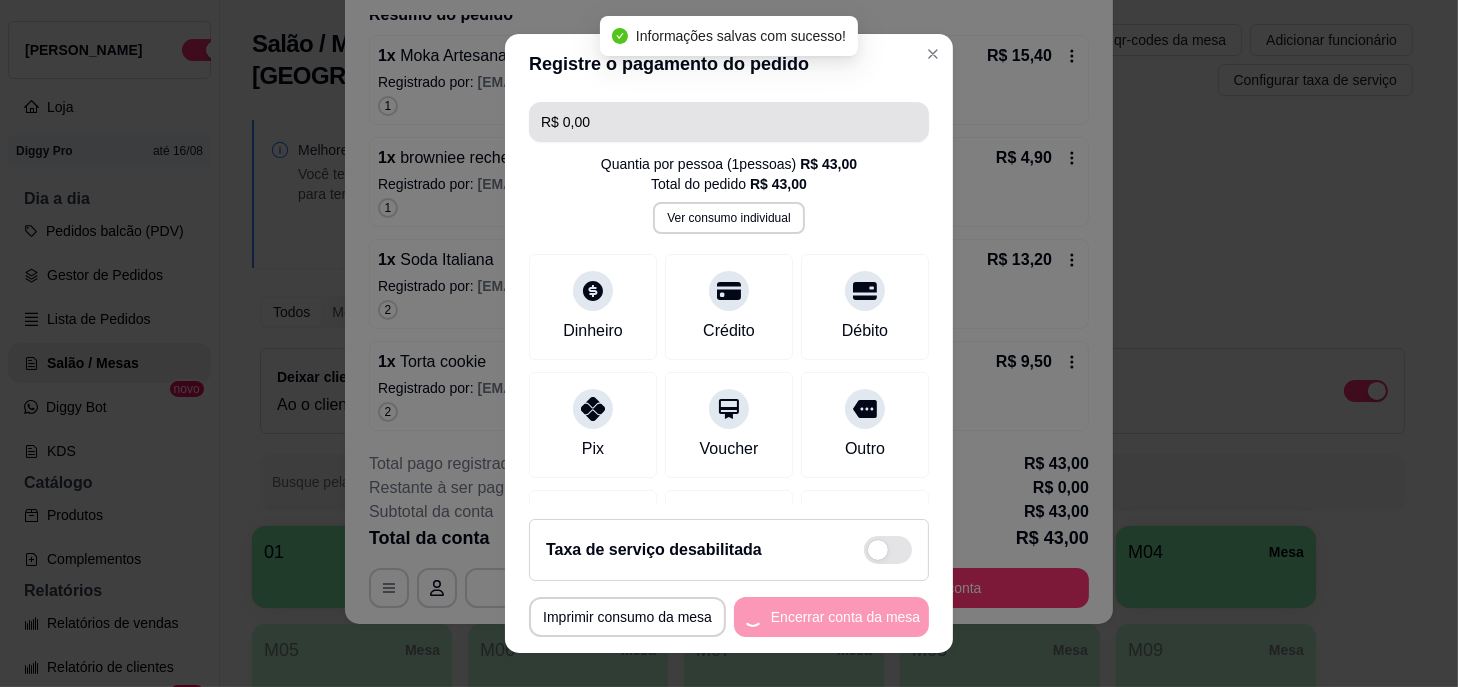 scroll, scrollTop: 0, scrollLeft: 0, axis: both 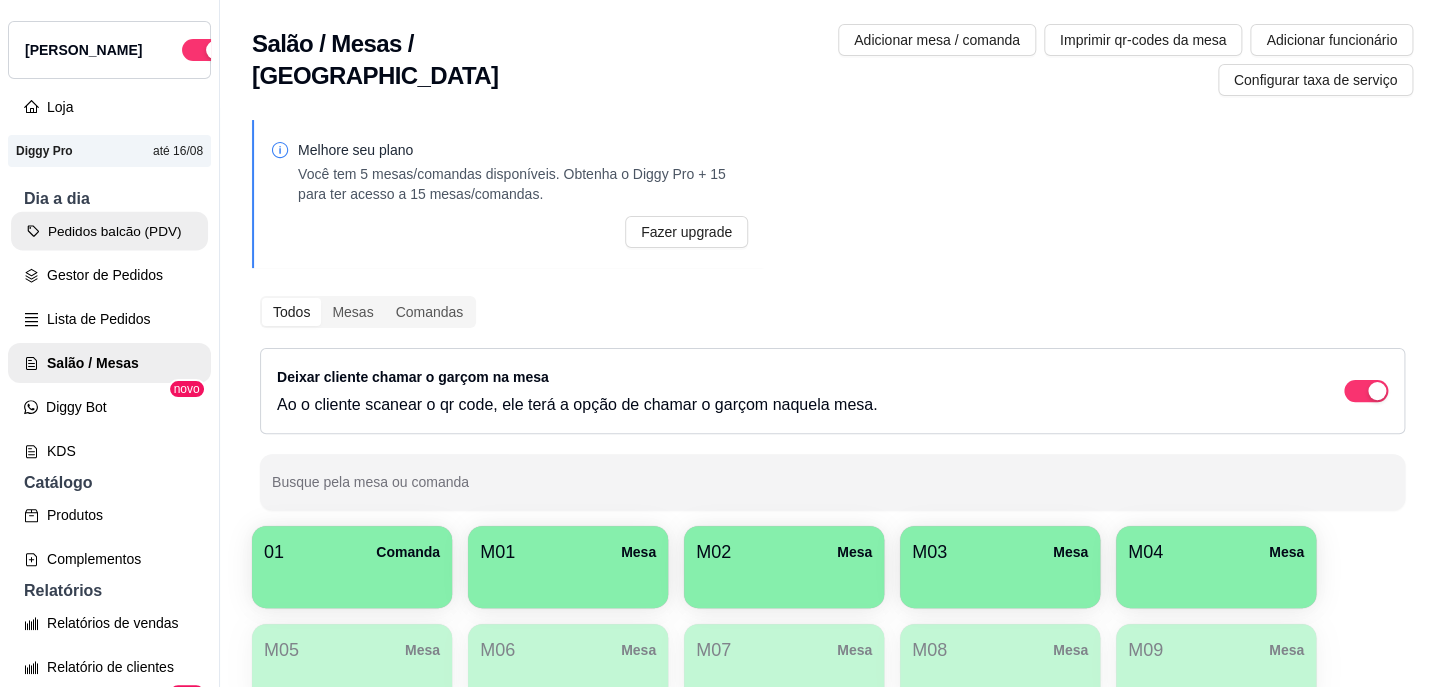 click on "Pedidos balcão (PDV)" at bounding box center (109, 231) 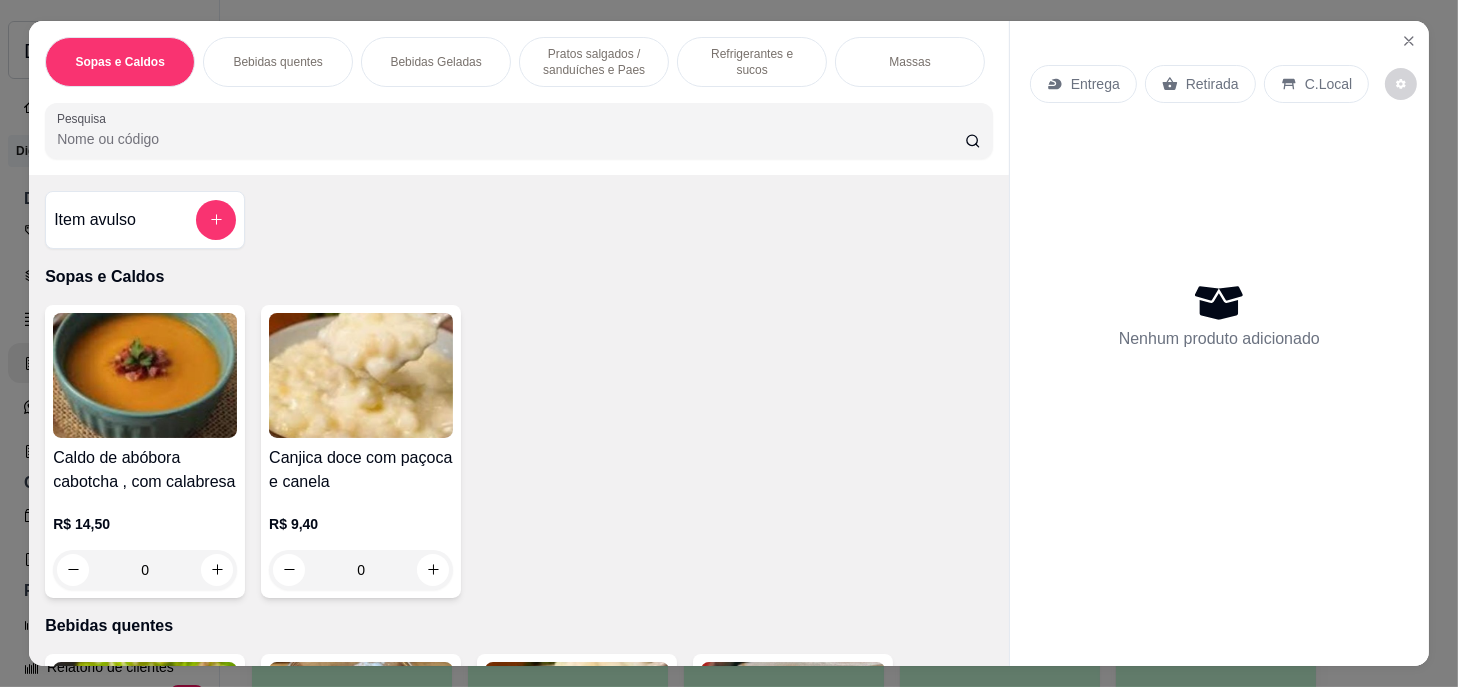 click on "Sopas e Caldos  Bebidas quentes Bebidas Geladas Pratos salgados / sanduíches e Paes  Refrigerantes e sucos  Massas  Refeições  Cervejas e drinks alcoólicos e não alcoólicos  Acompanhamentos das refeições  Pratos Doces e sobremesas  Descartáveis para consumos de alimentos que não são da loja  Pesquisa" at bounding box center [519, 98] 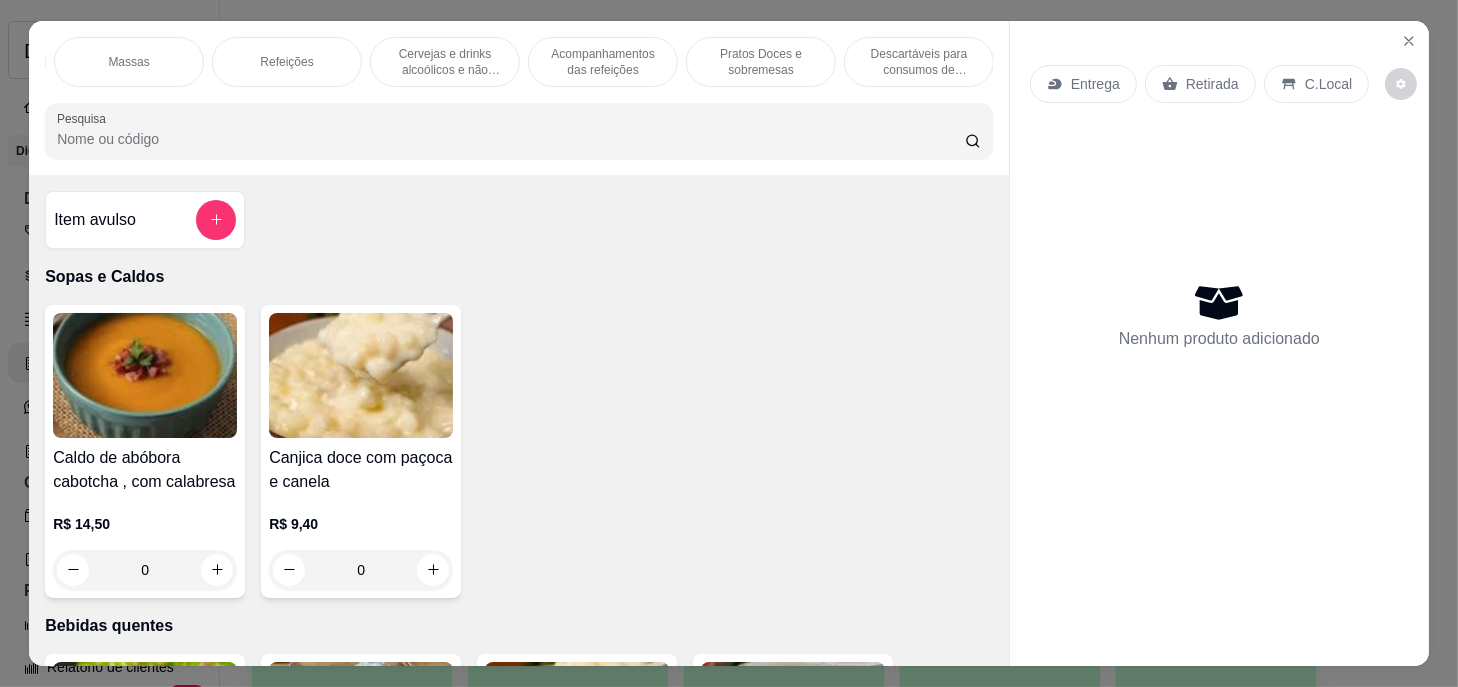 click on "Pratos Doces e sobremesas" at bounding box center (761, 62) 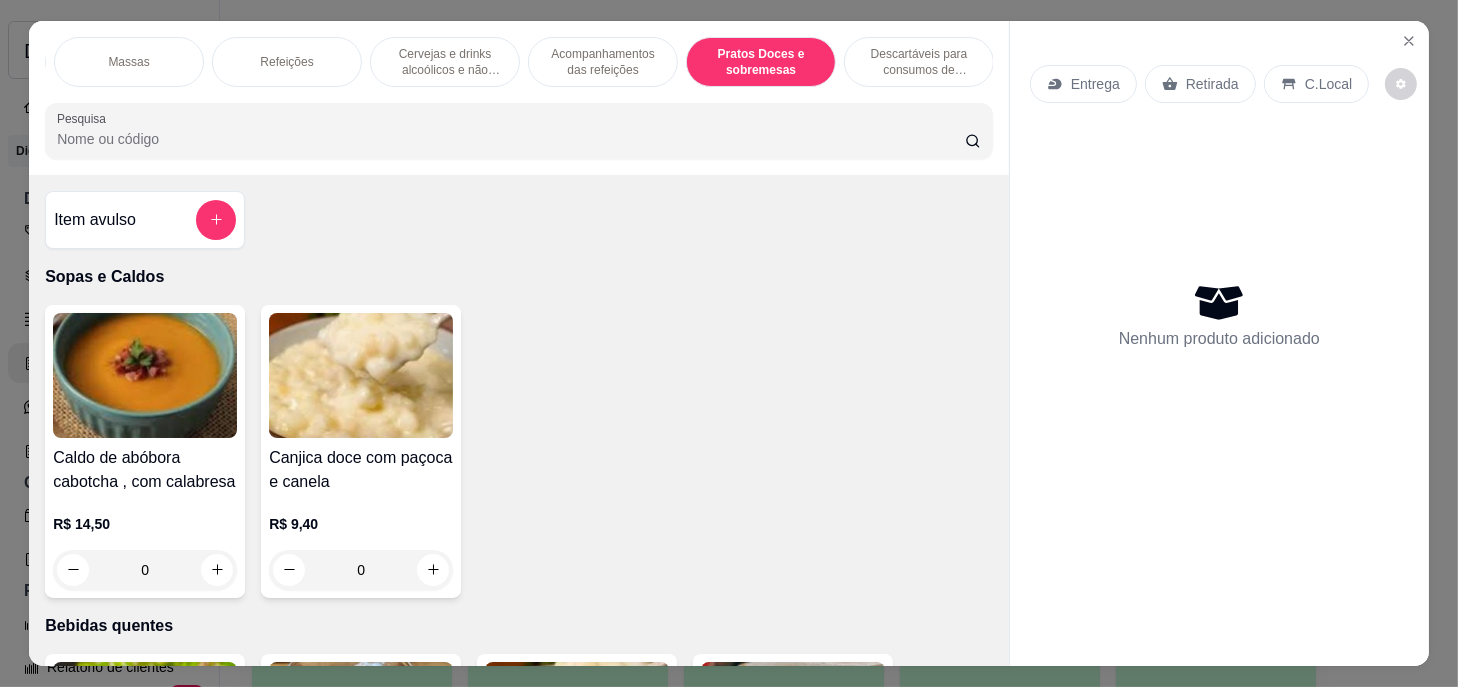 scroll, scrollTop: 14518, scrollLeft: 0, axis: vertical 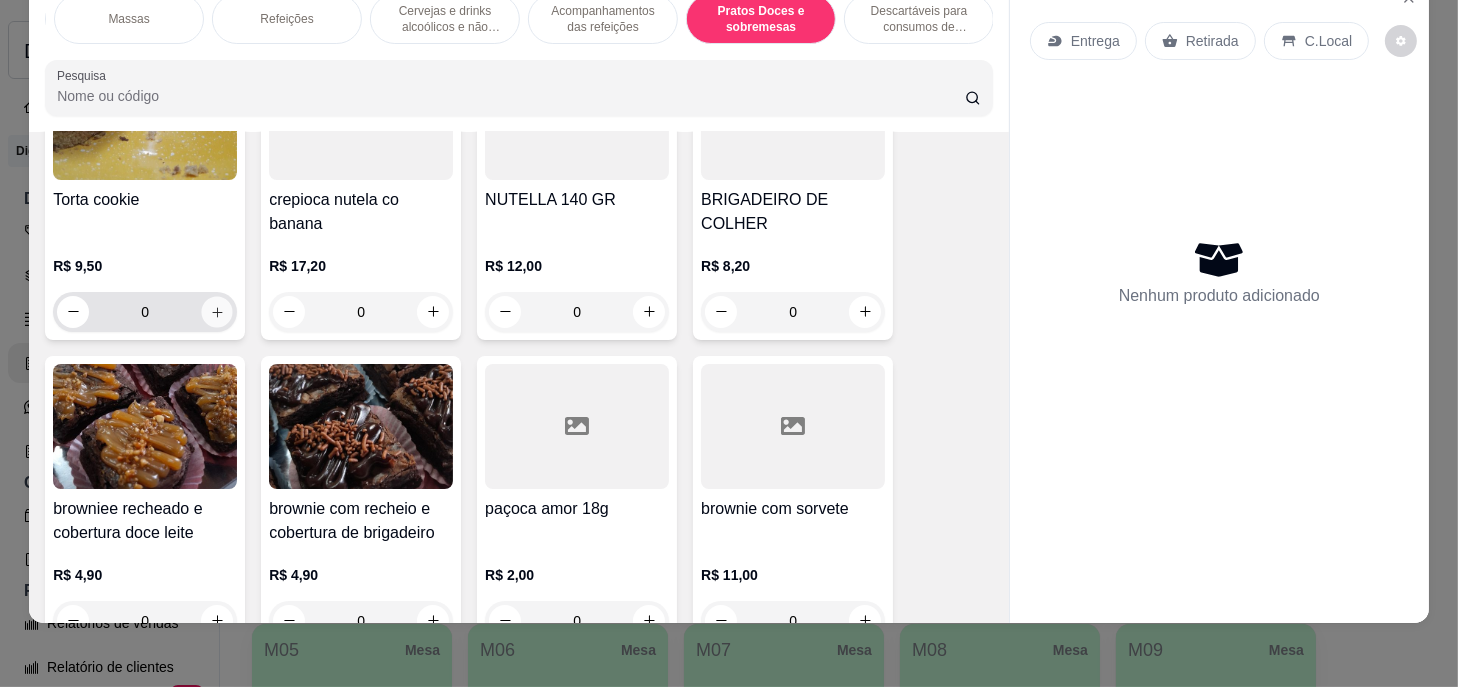 click 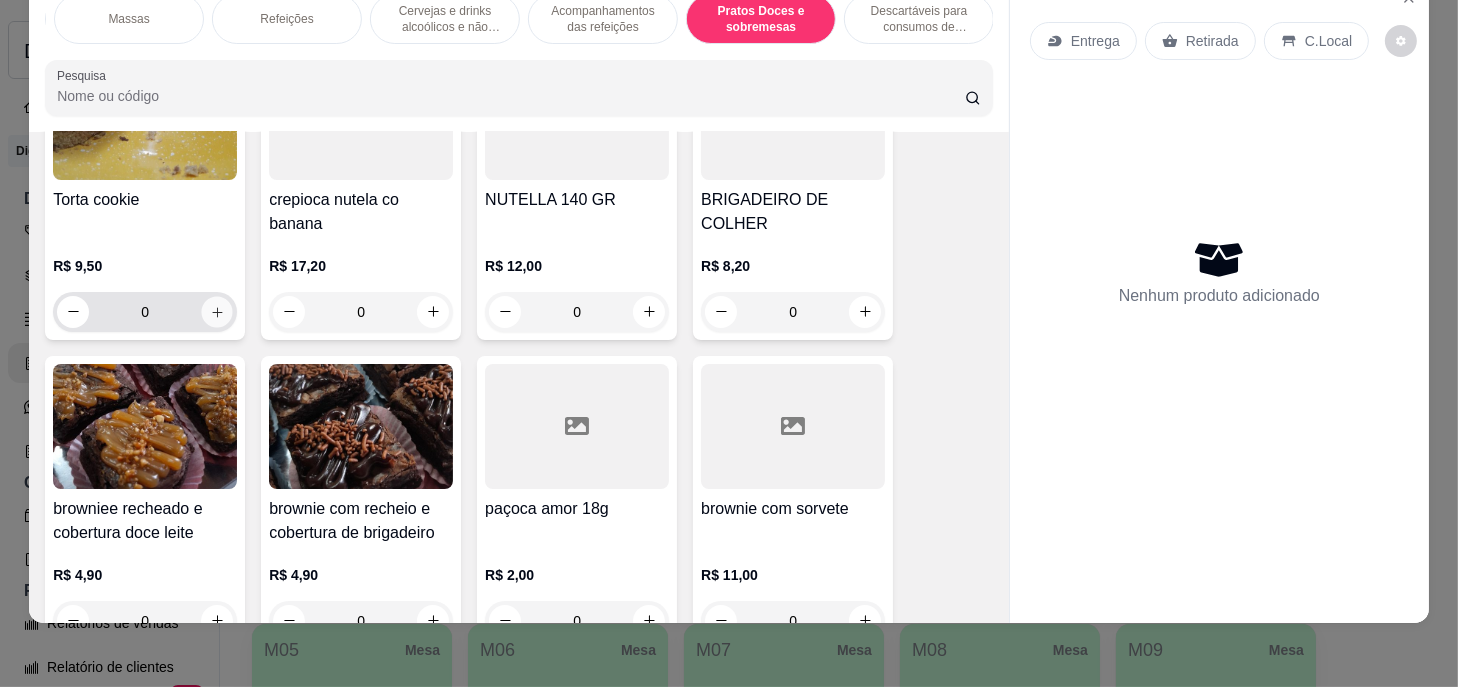 type on "1" 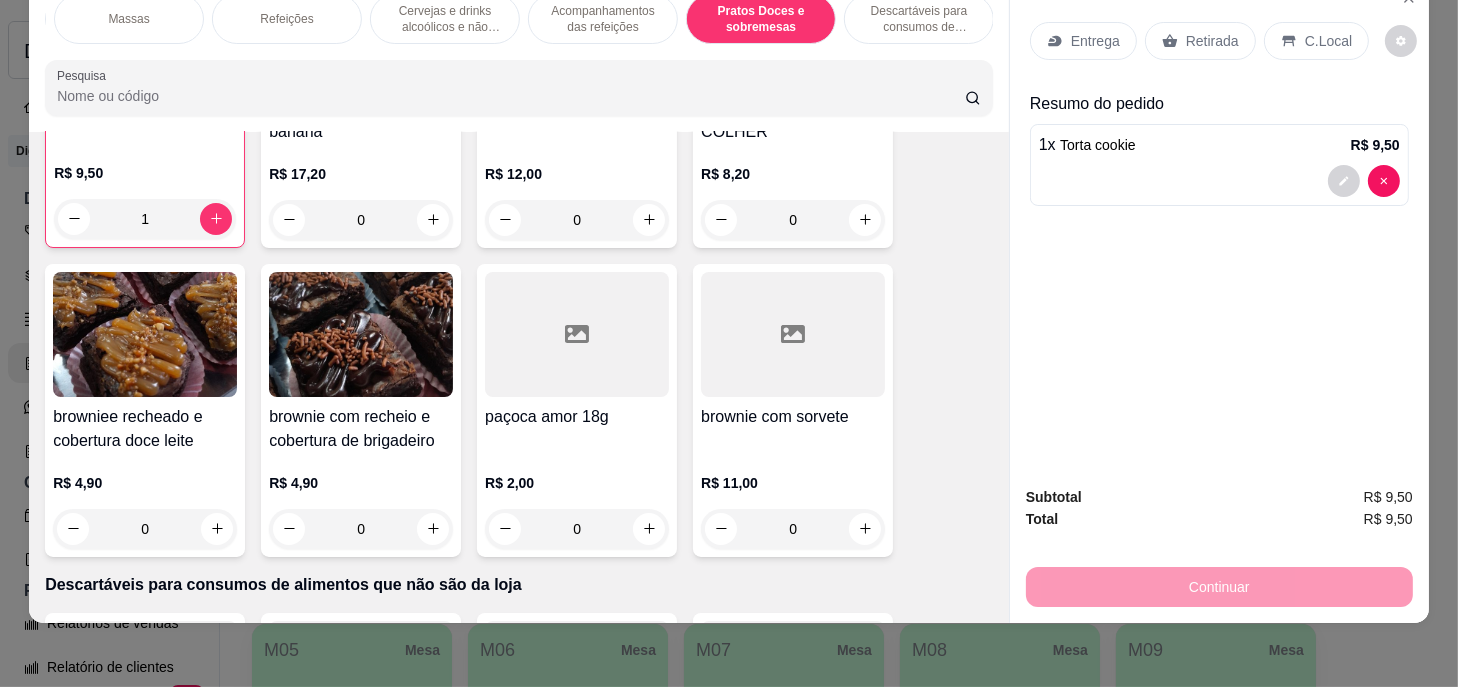 scroll, scrollTop: 16064, scrollLeft: 0, axis: vertical 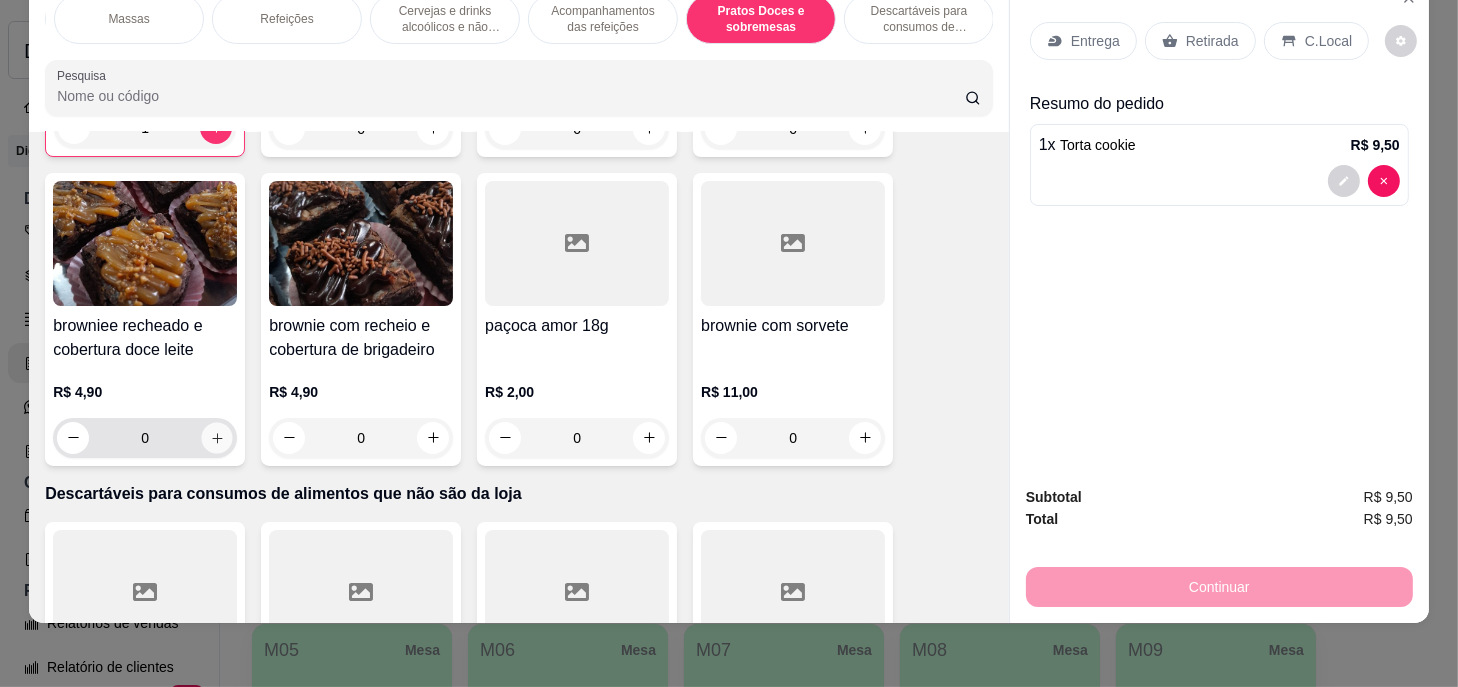 click 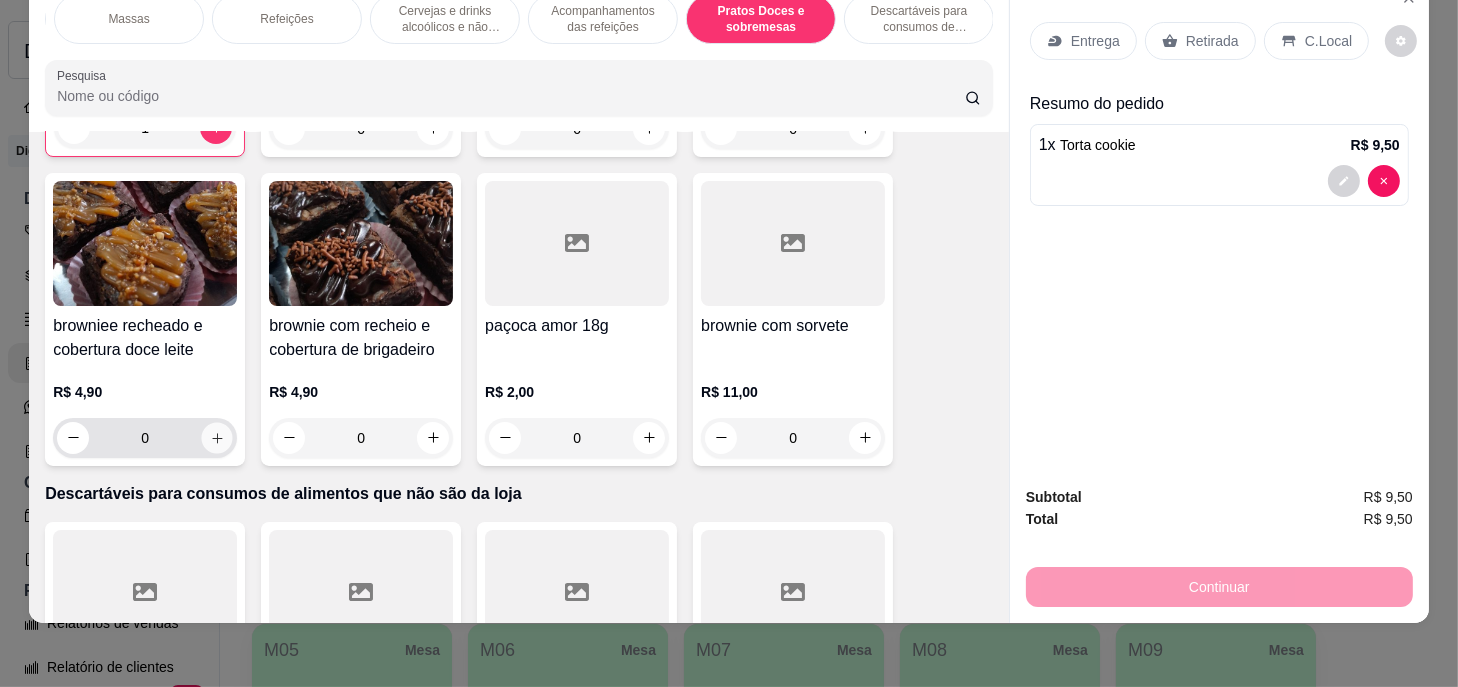 type on "1" 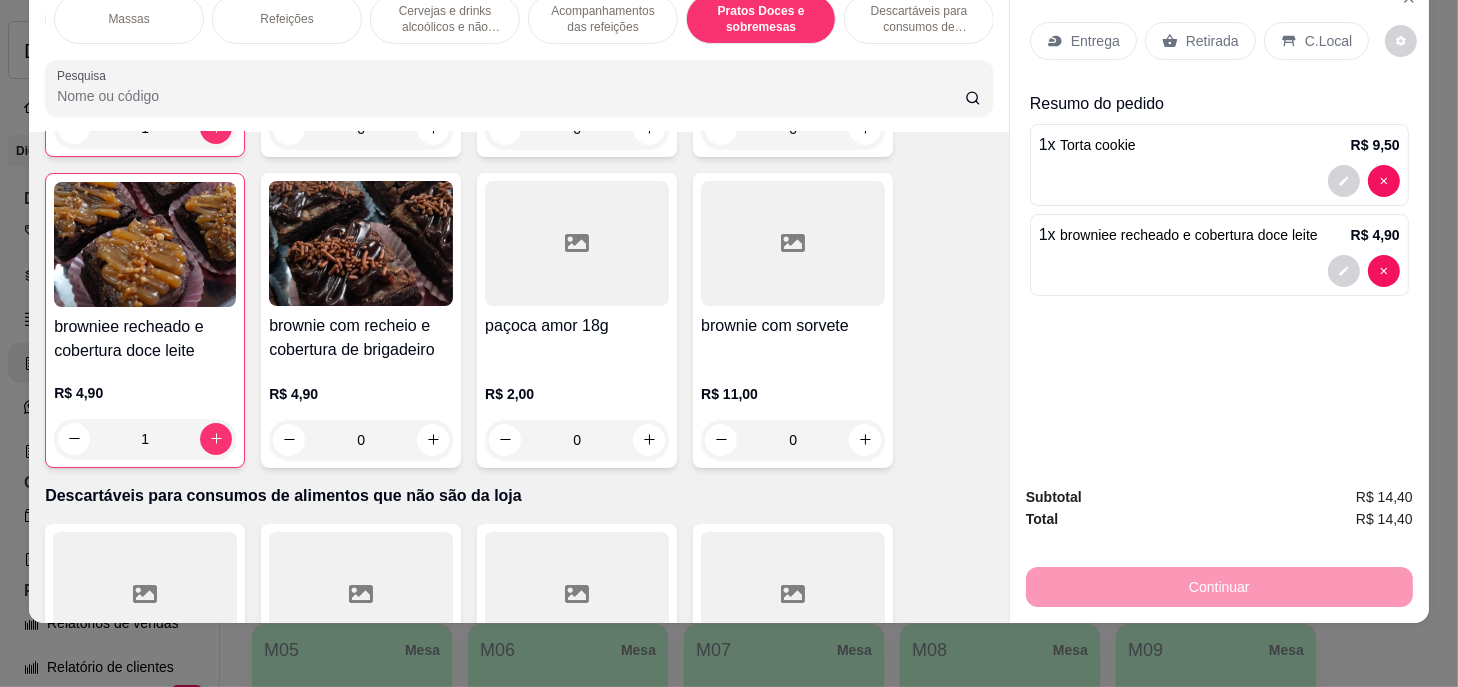 click on "C.Local" at bounding box center [1316, 41] 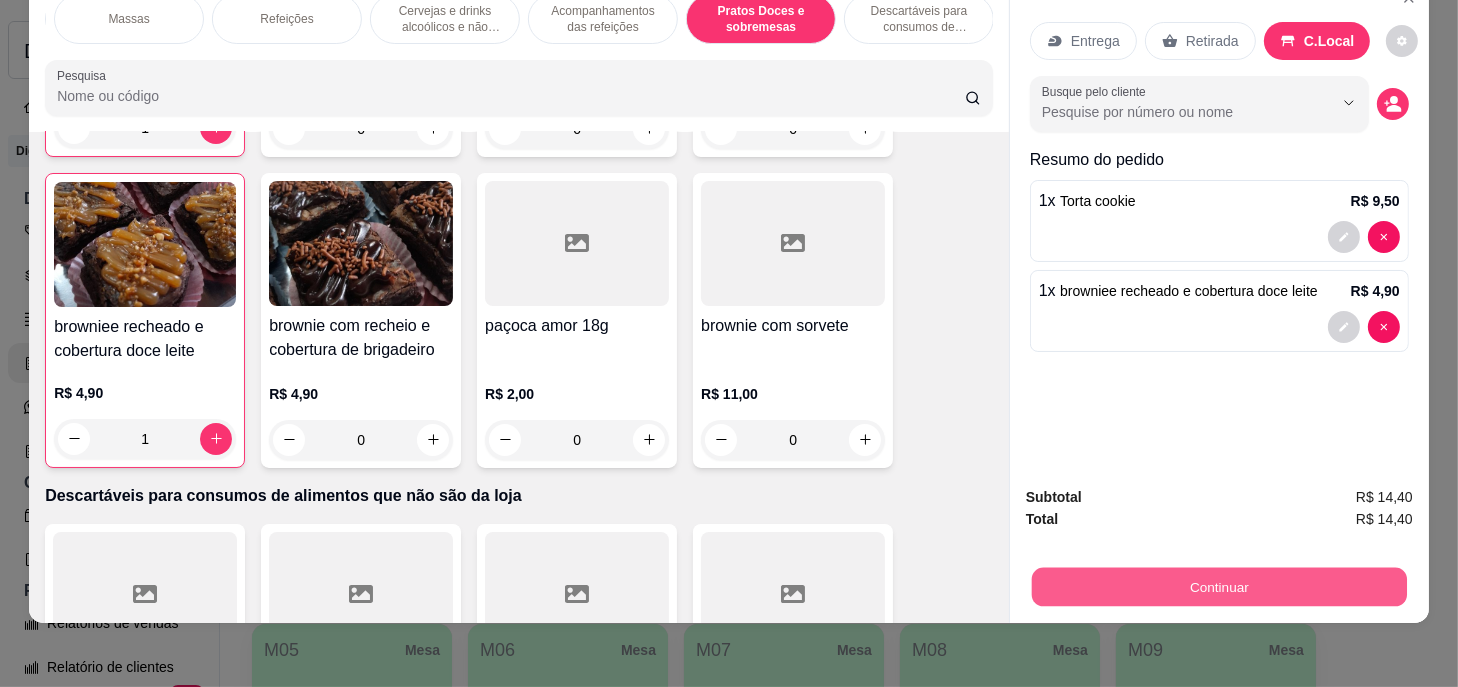 click on "Continuar" at bounding box center (1219, 587) 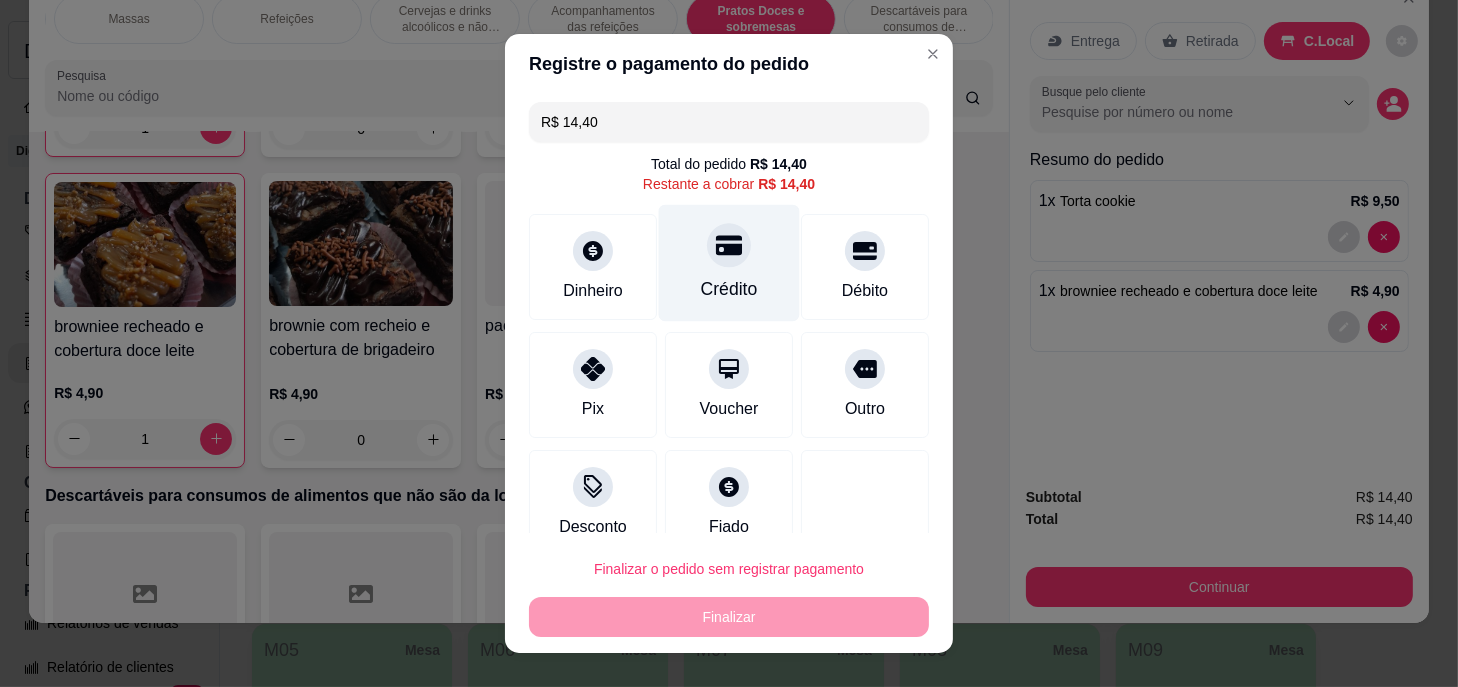 click on "Crédito" at bounding box center (729, 263) 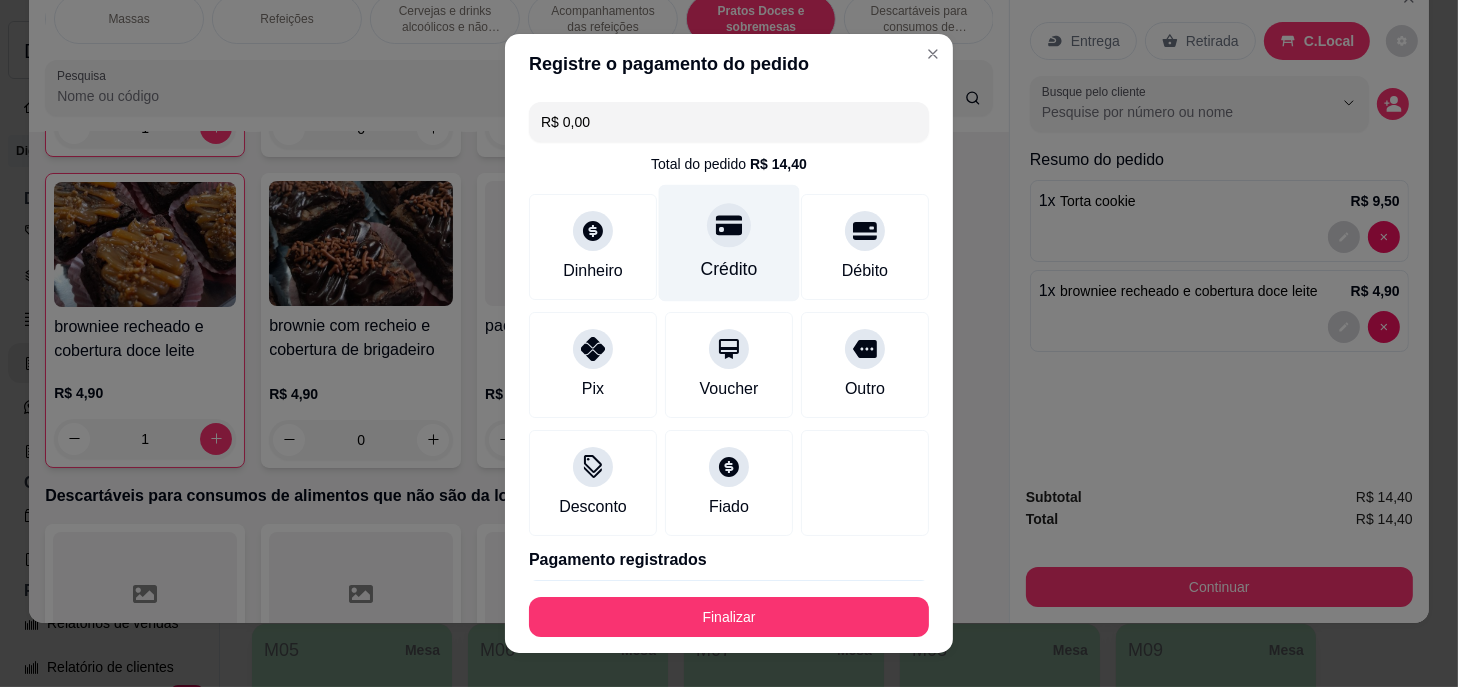 type on "R$ 0,00" 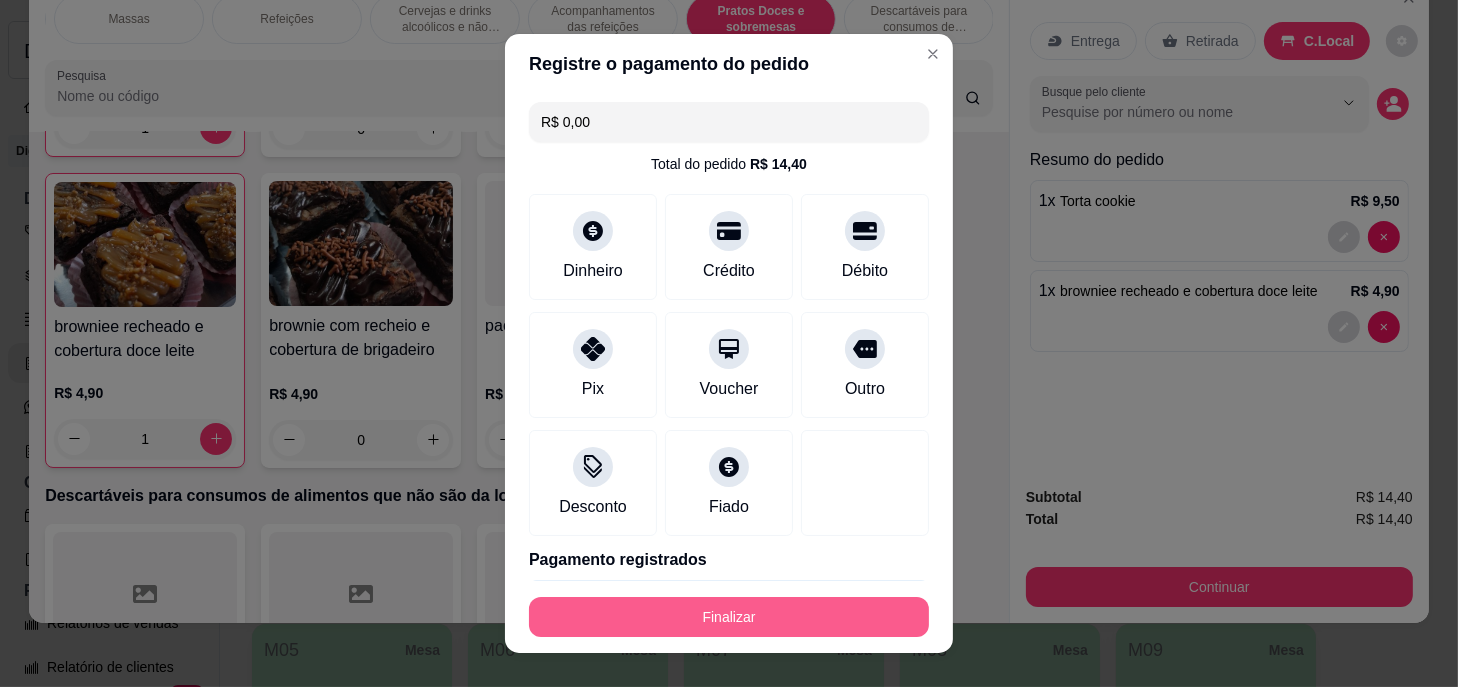 click on "Finalizar" at bounding box center [729, 617] 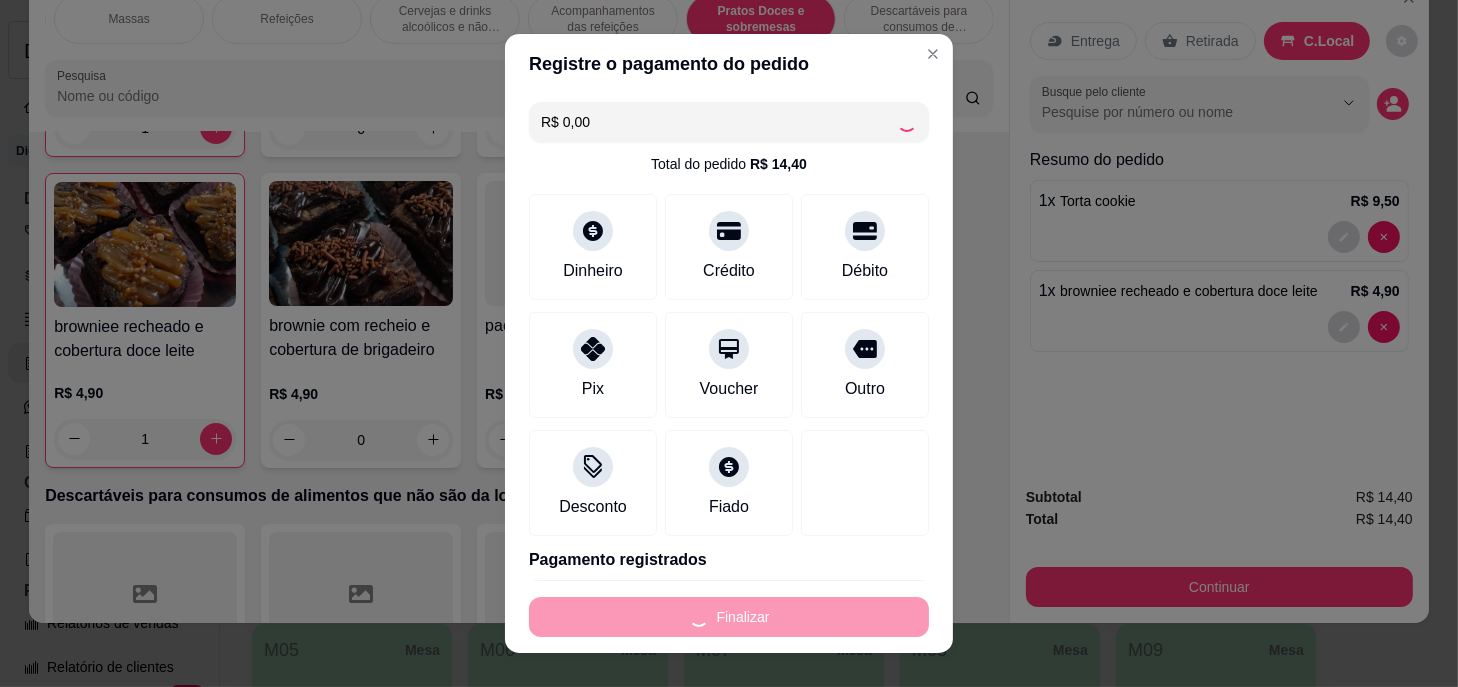type on "0" 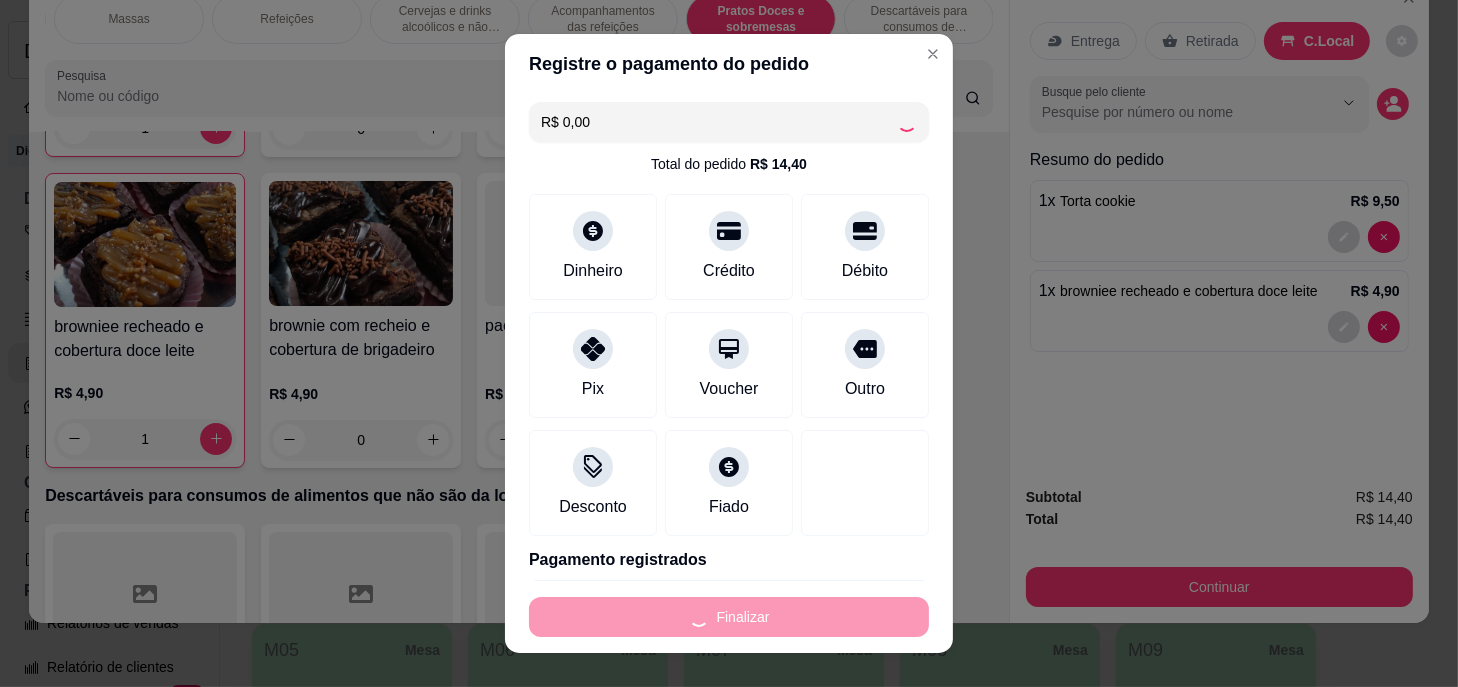 type on "0" 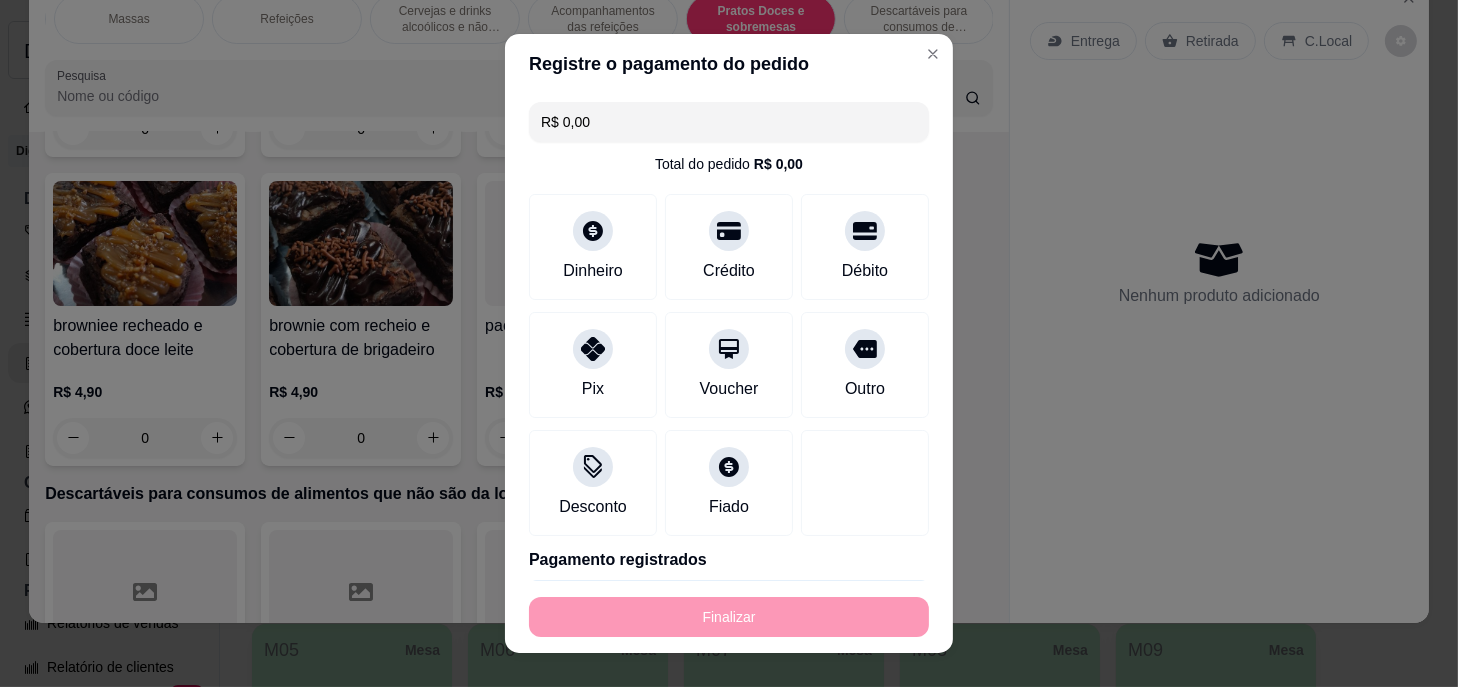 type on "-R$ 14,40" 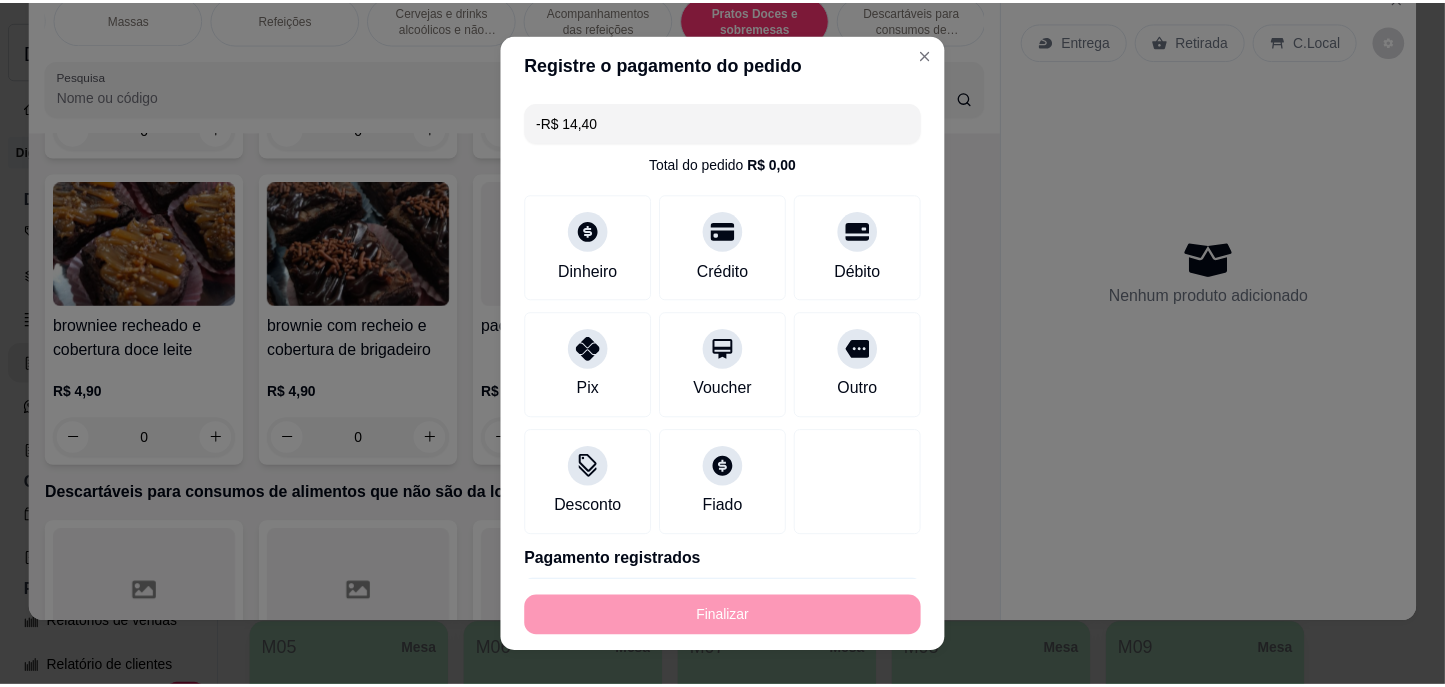 scroll, scrollTop: 16065, scrollLeft: 0, axis: vertical 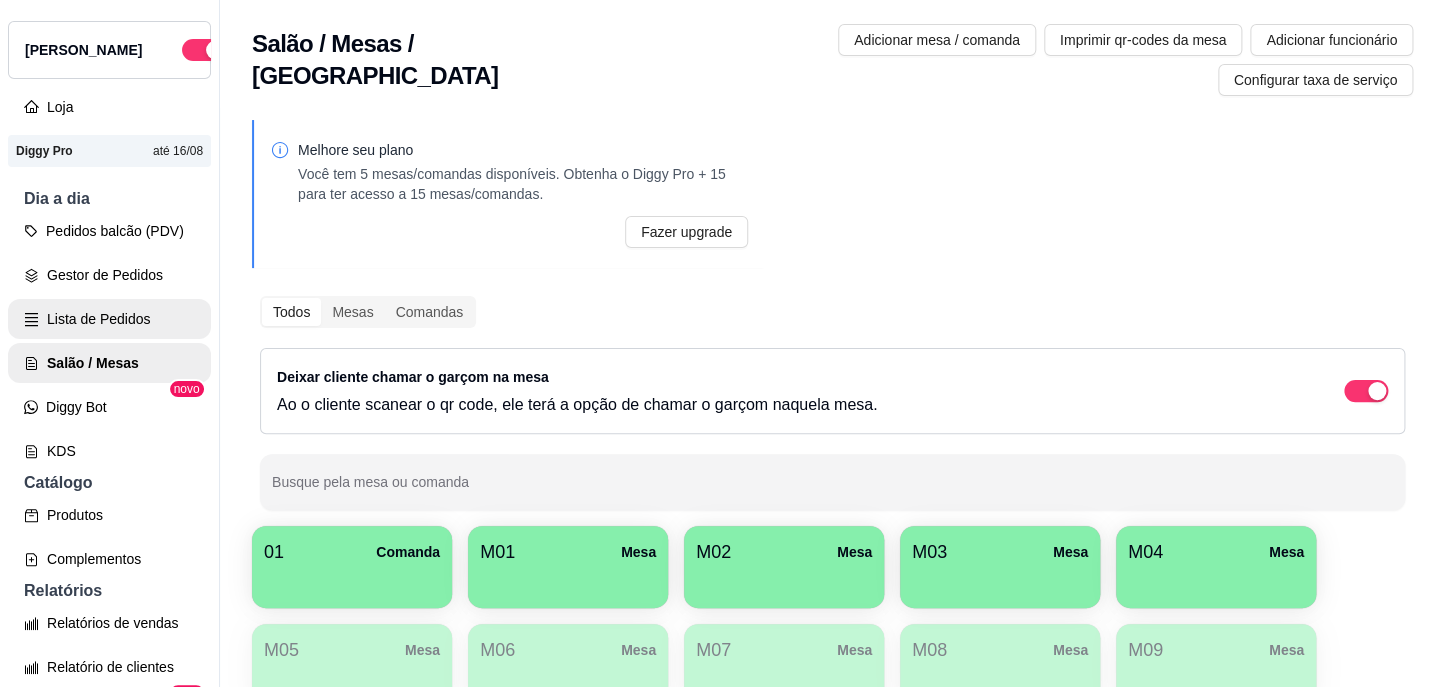 click on "Lista de Pedidos" at bounding box center (109, 319) 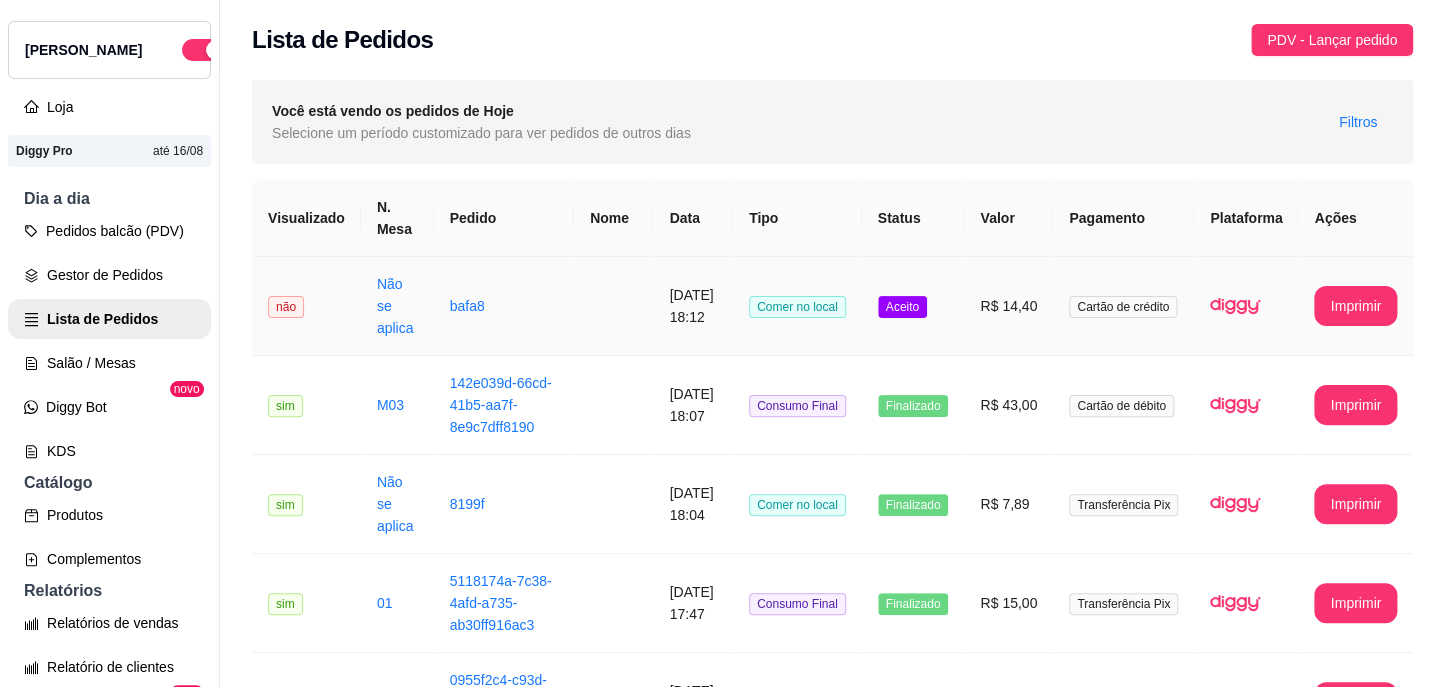 click at bounding box center [613, 306] 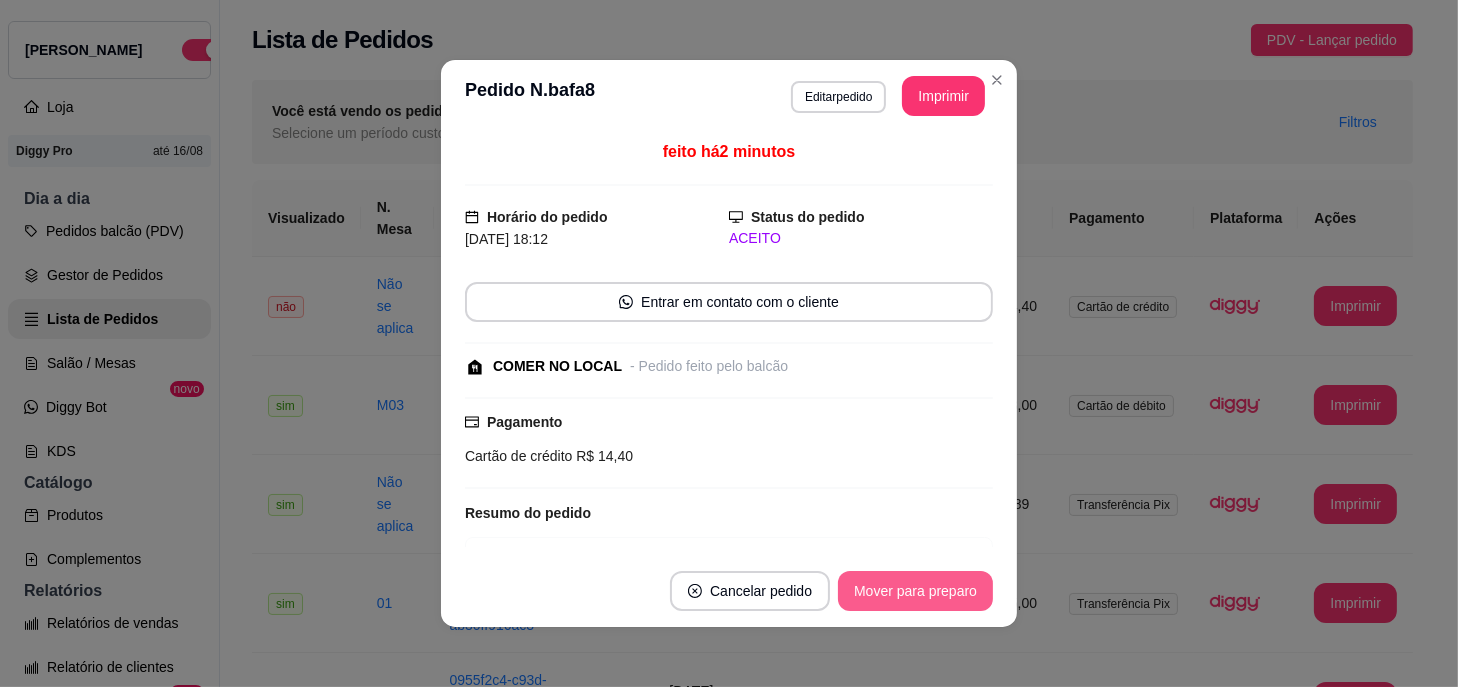 click on "Mover para preparo" at bounding box center (915, 591) 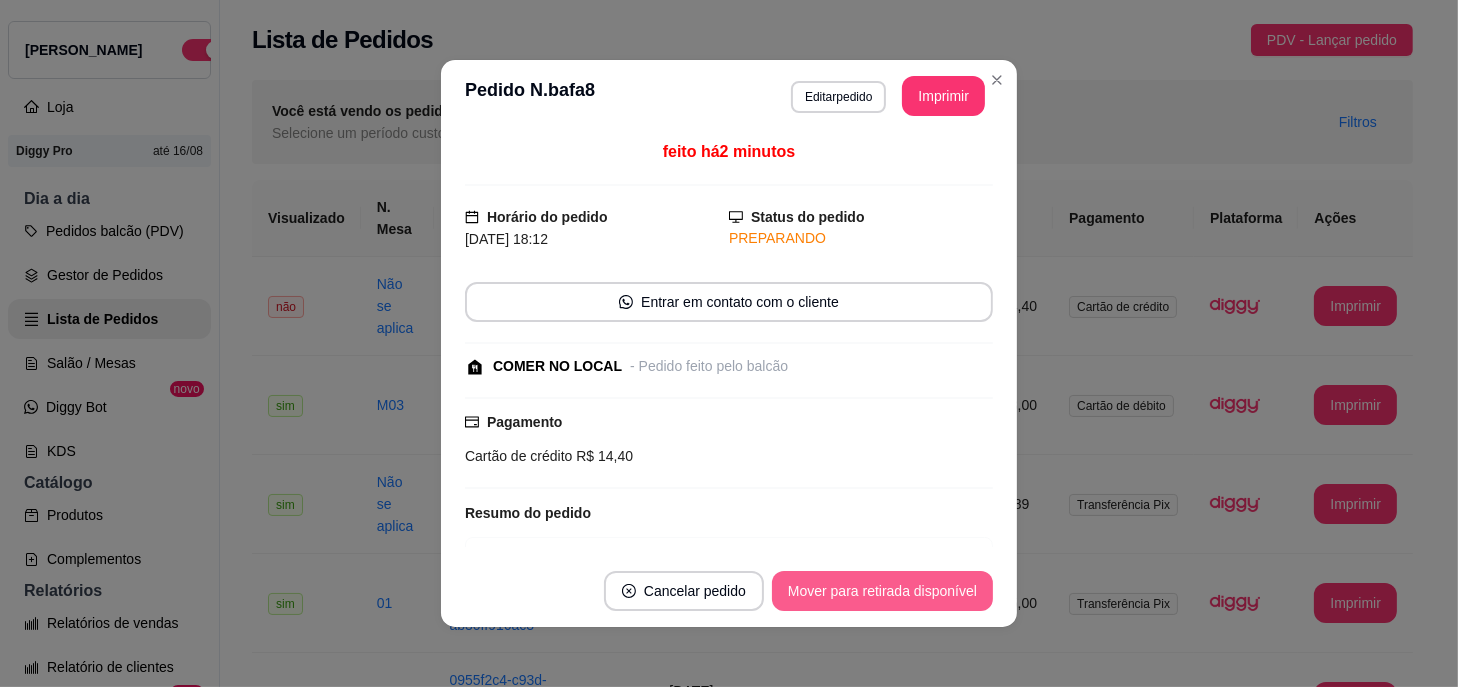 click on "Mover para retirada disponível" at bounding box center [882, 591] 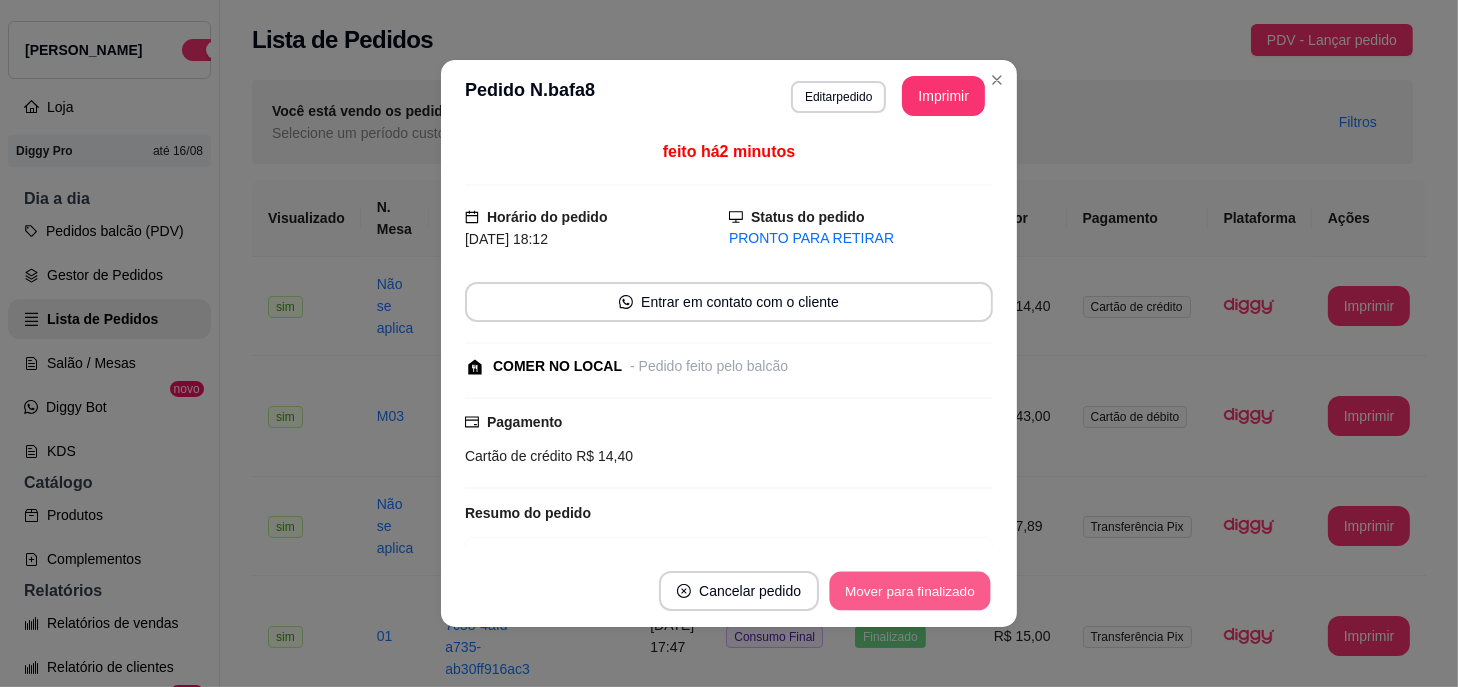 click on "Mover para finalizado" at bounding box center [910, 591] 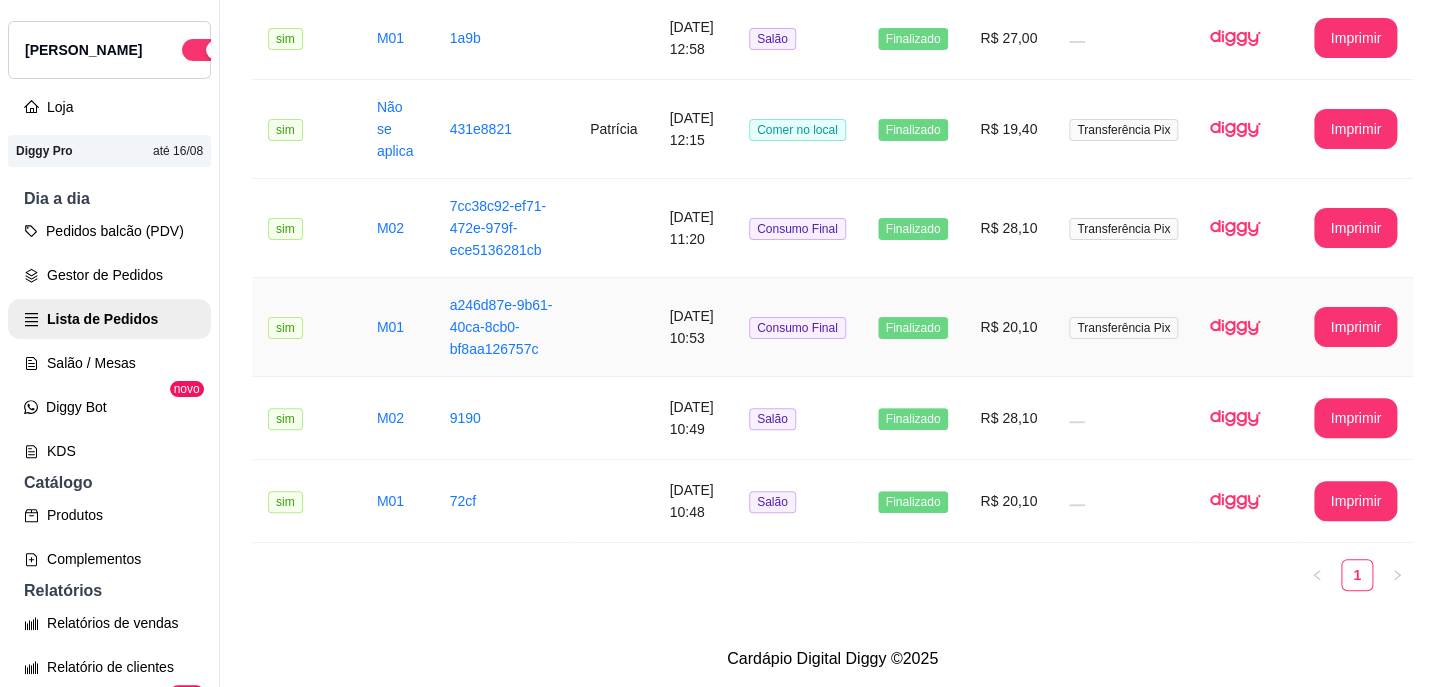 scroll, scrollTop: 2282, scrollLeft: 0, axis: vertical 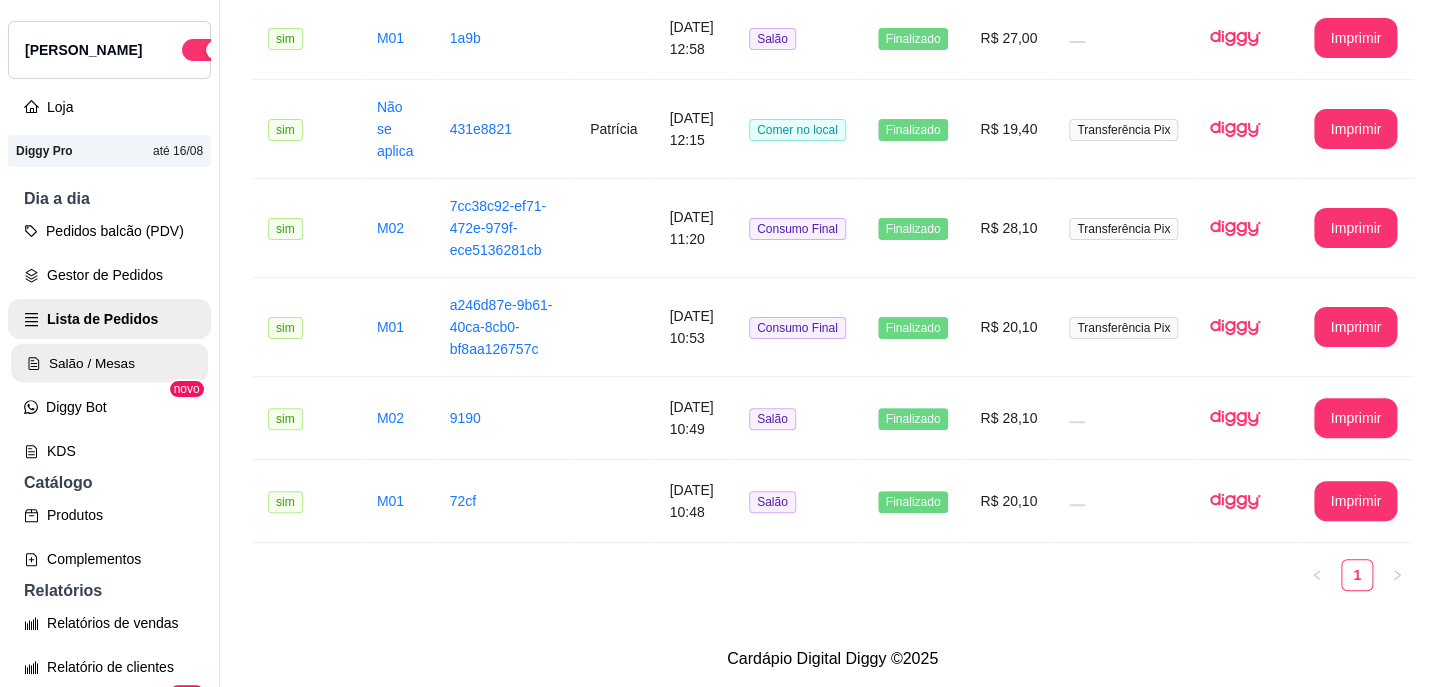 click on "Salão / Mesas" at bounding box center (109, 363) 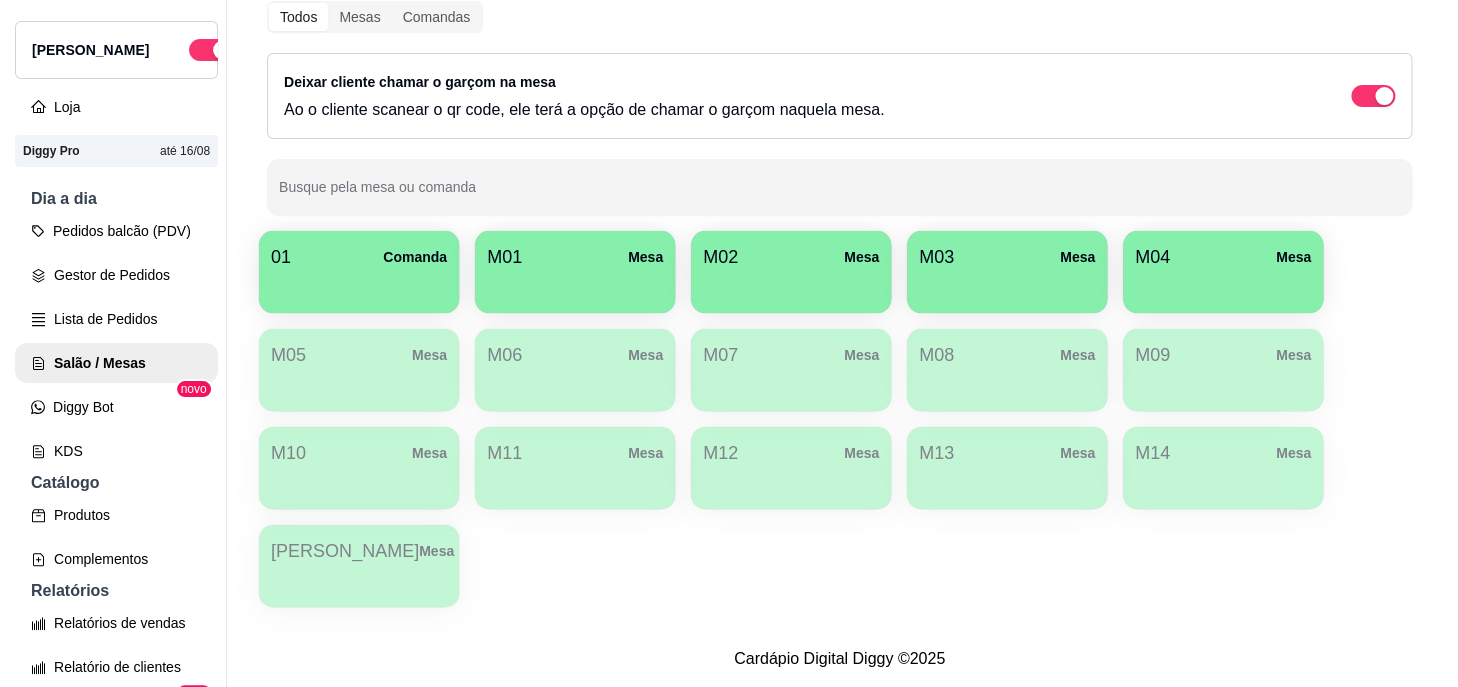 scroll, scrollTop: 0, scrollLeft: 0, axis: both 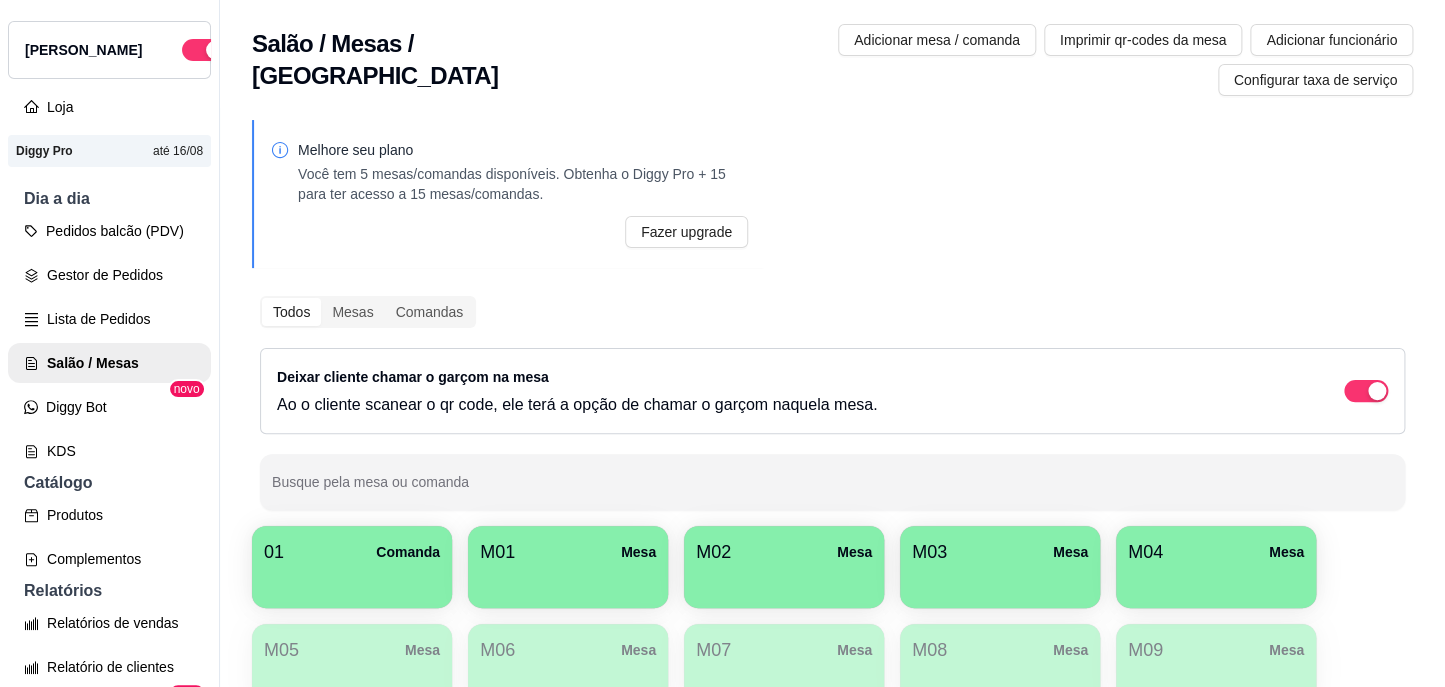 click on "M01 Mesa" at bounding box center (568, 552) 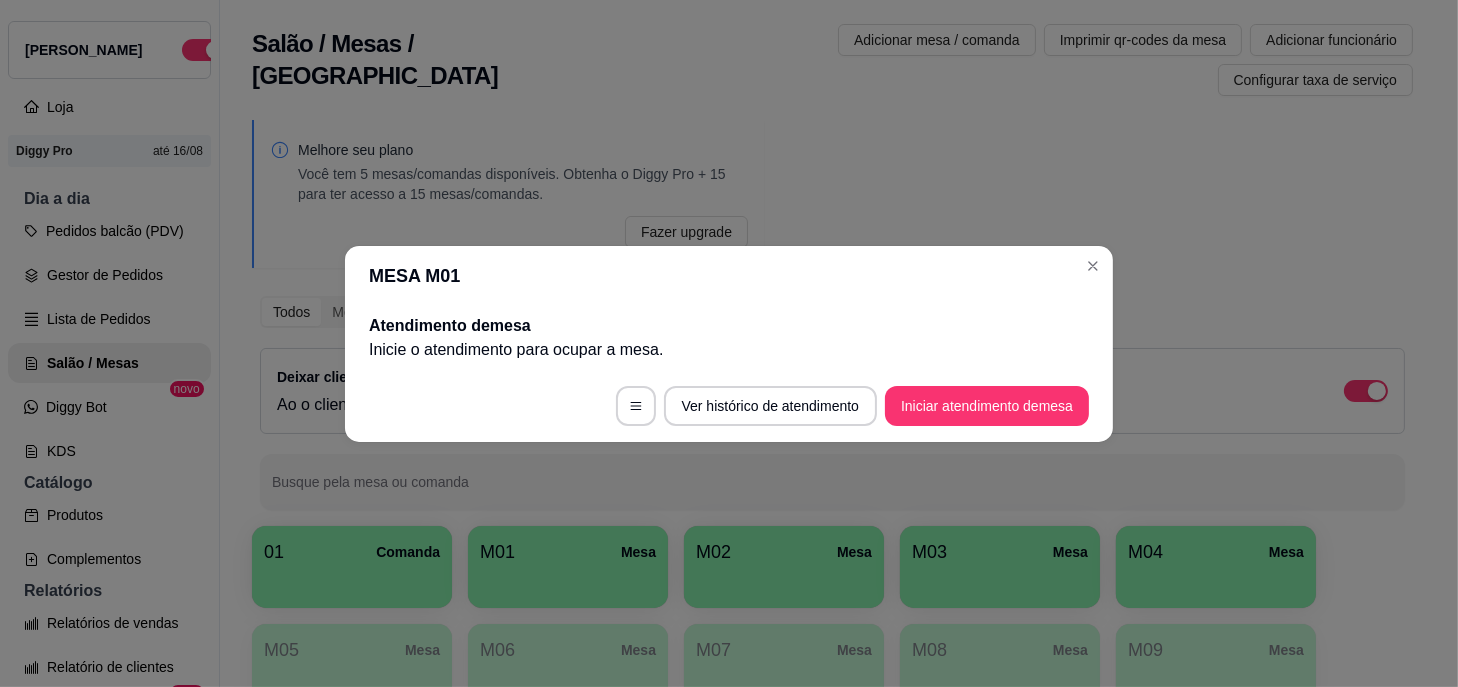click on "Ver histórico de atendimento Iniciar atendimento de  mesa" at bounding box center (729, 406) 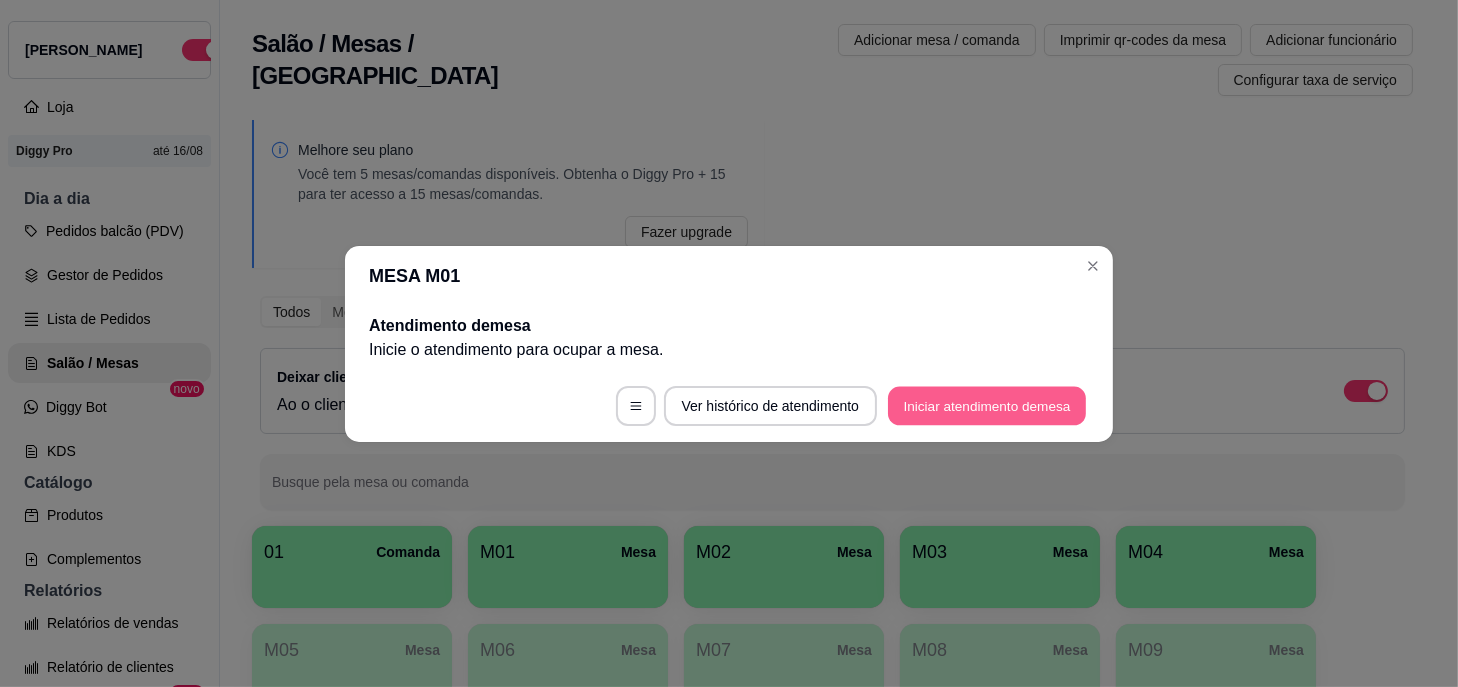 click on "Iniciar atendimento de  mesa" at bounding box center (987, 405) 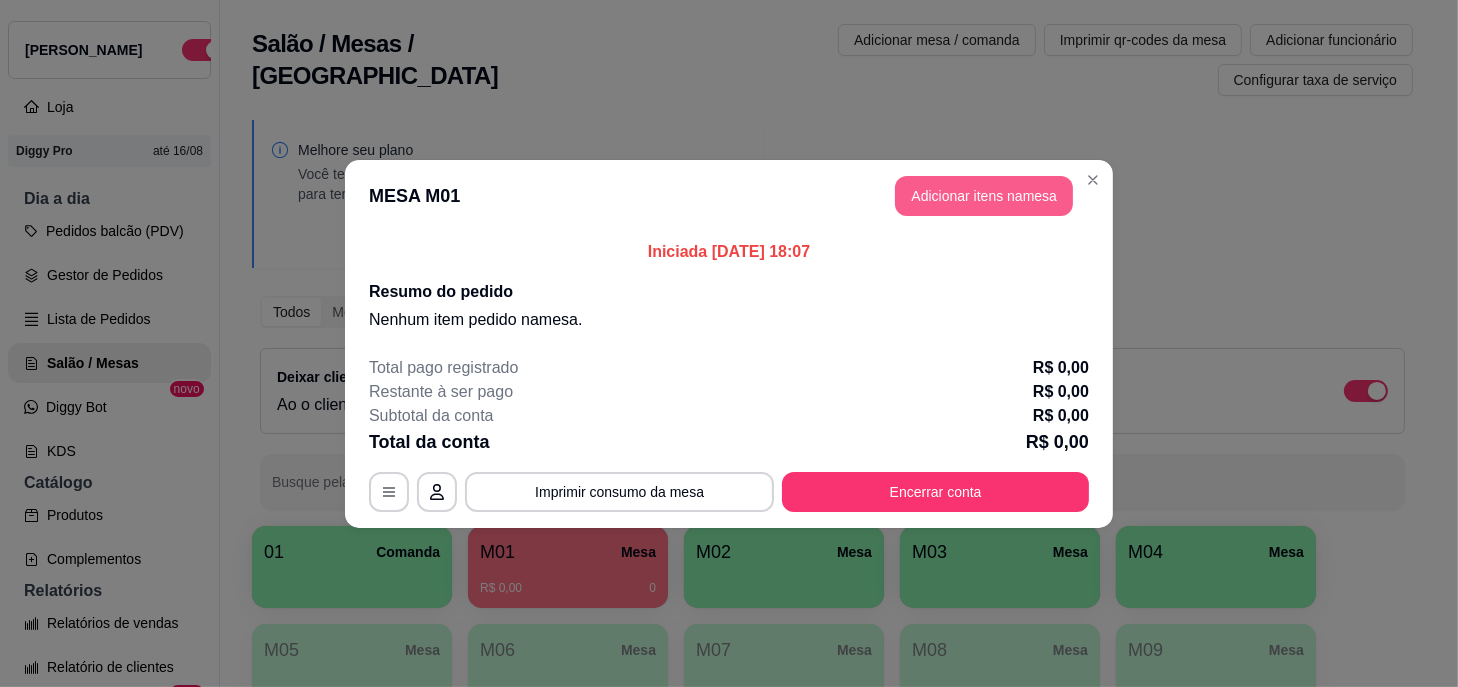 click on "Adicionar itens na  mesa" at bounding box center (984, 196) 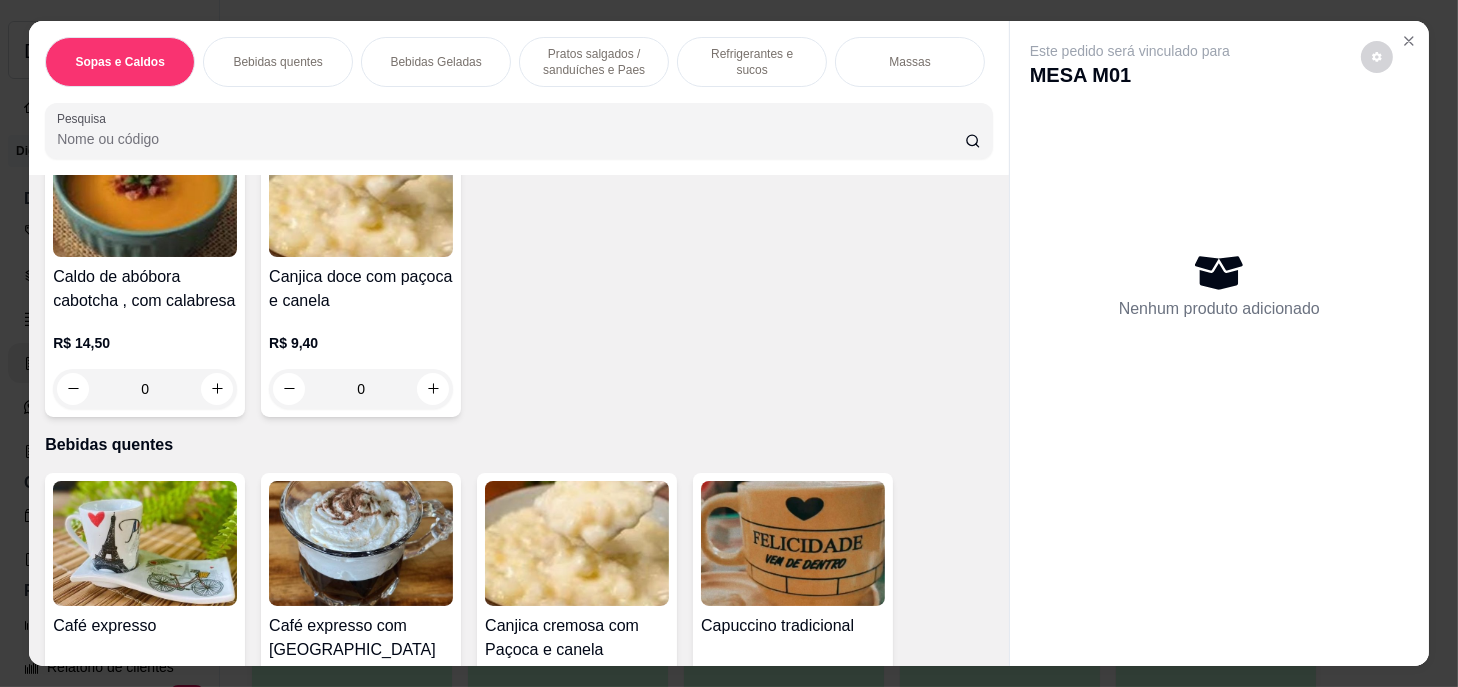 scroll, scrollTop: 454, scrollLeft: 0, axis: vertical 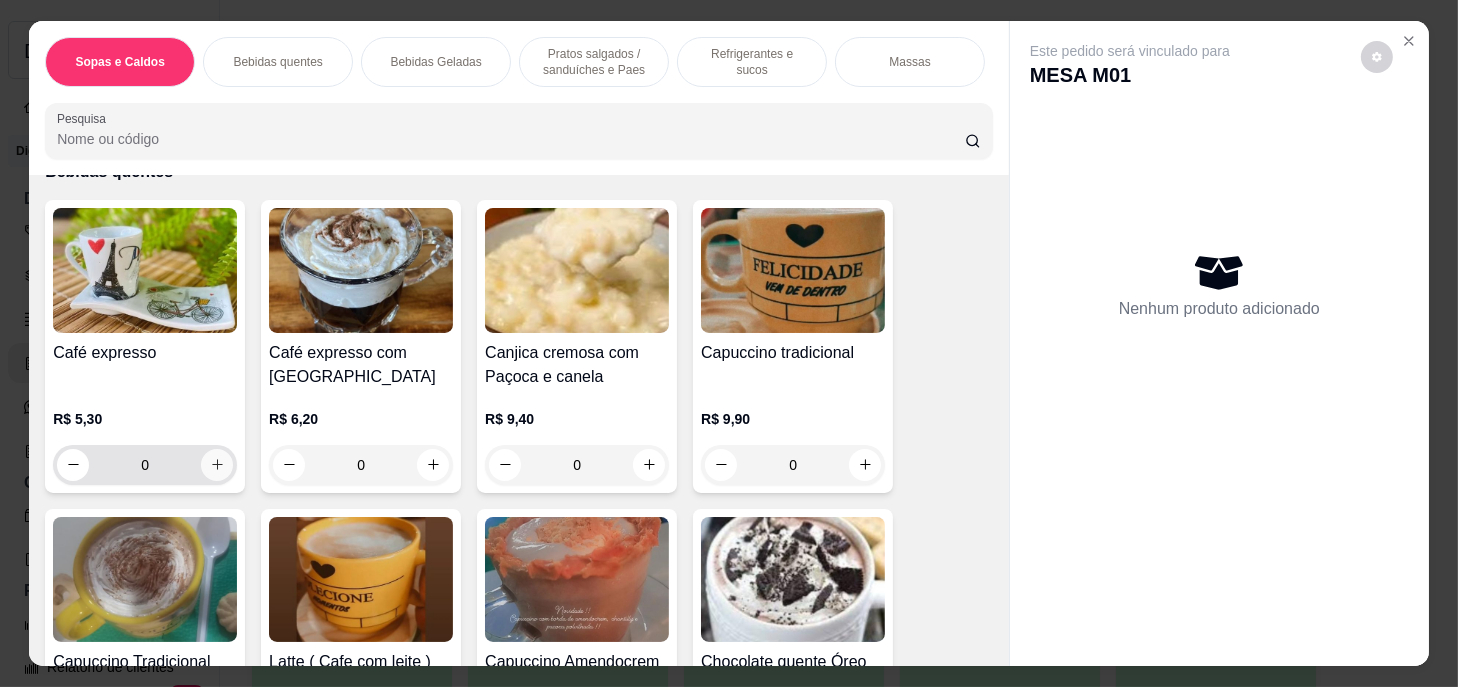 click 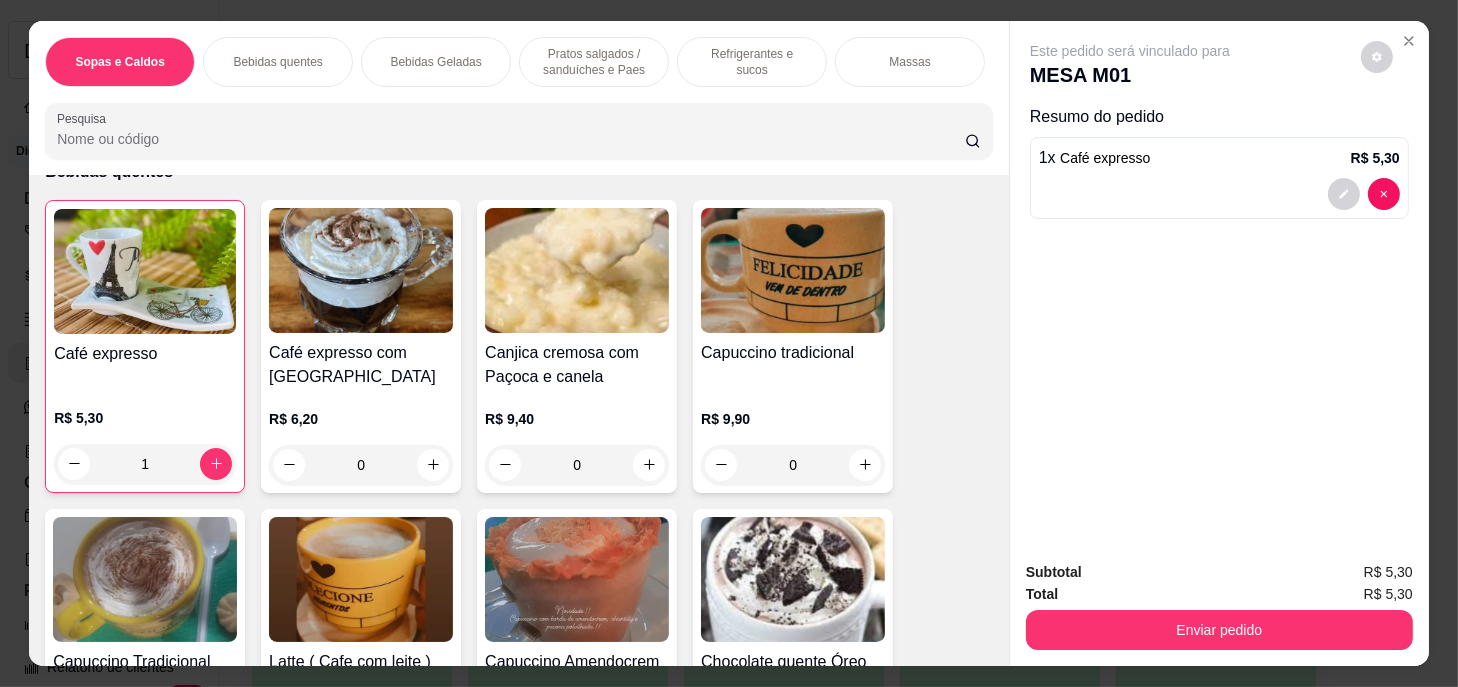 click on "Pratos salgados / sanduíches e Paes" at bounding box center (594, 62) 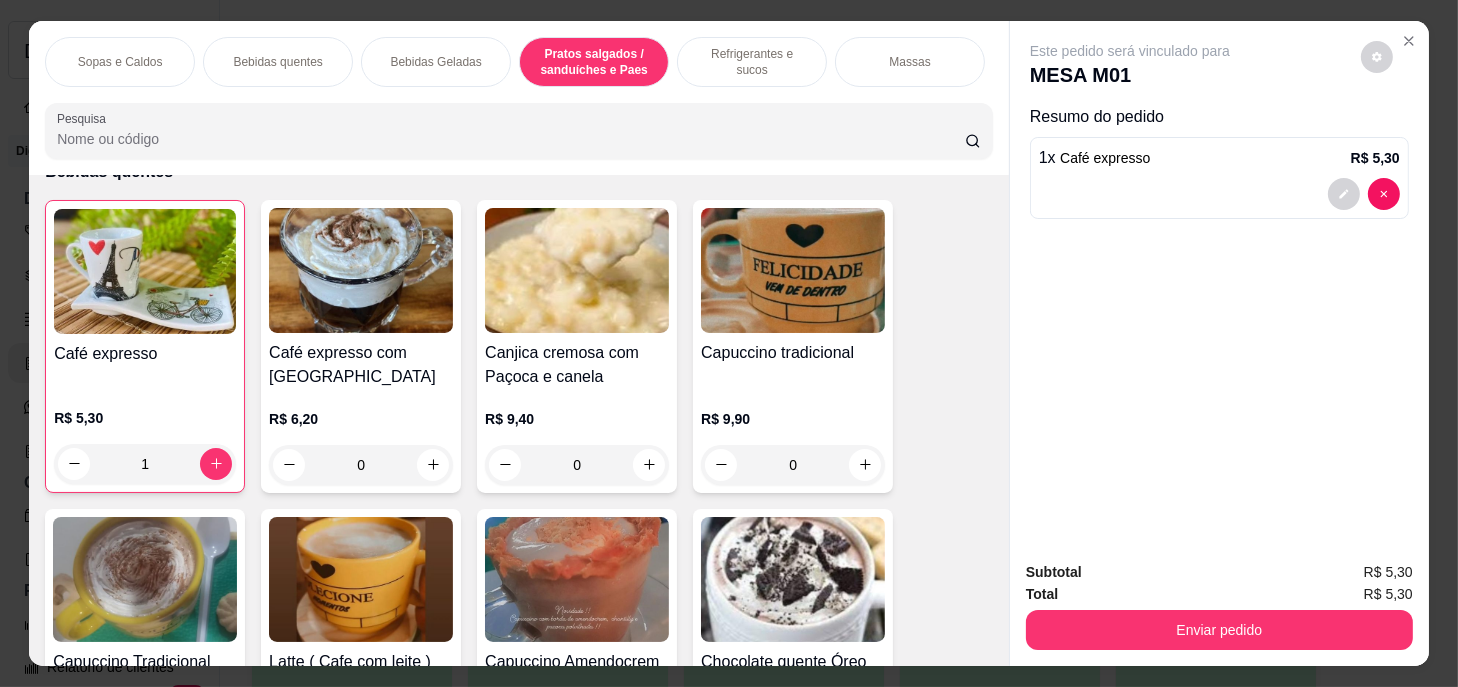 scroll, scrollTop: 5722, scrollLeft: 0, axis: vertical 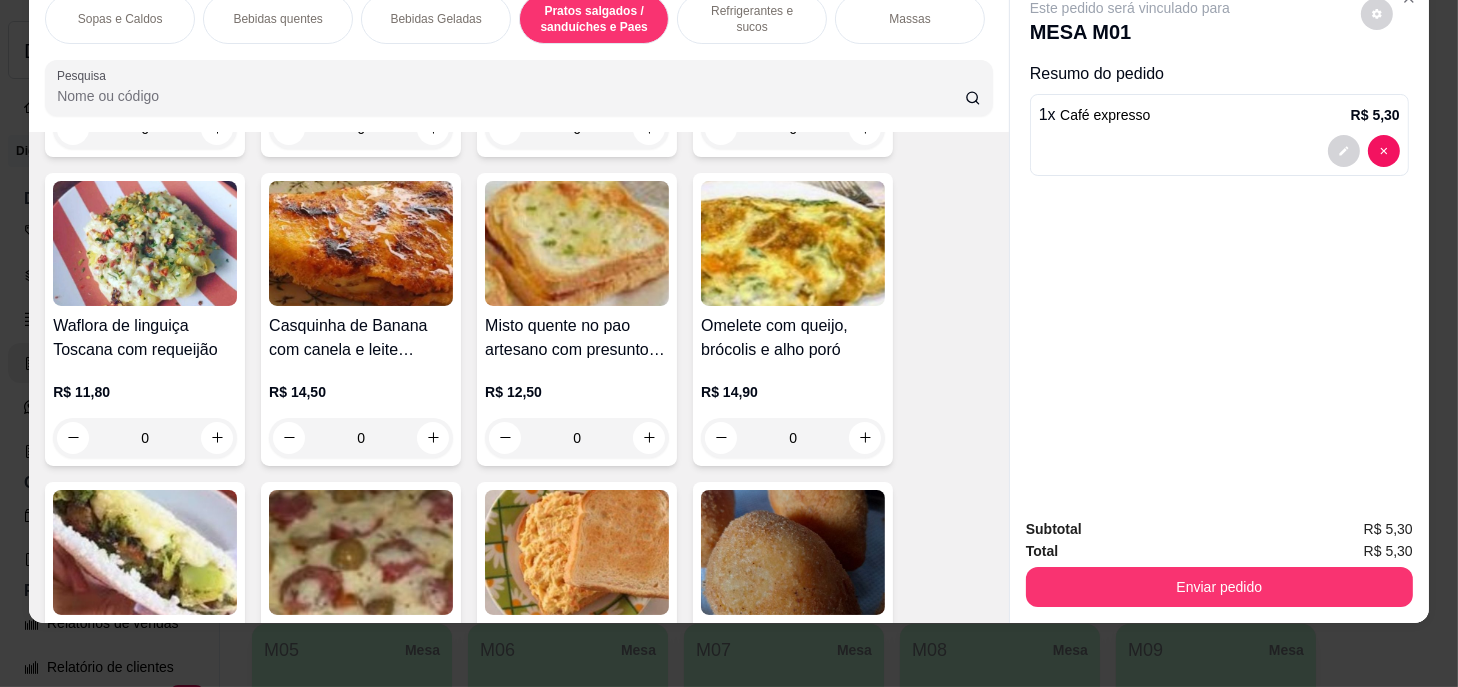 click on "0" at bounding box center (793, 438) 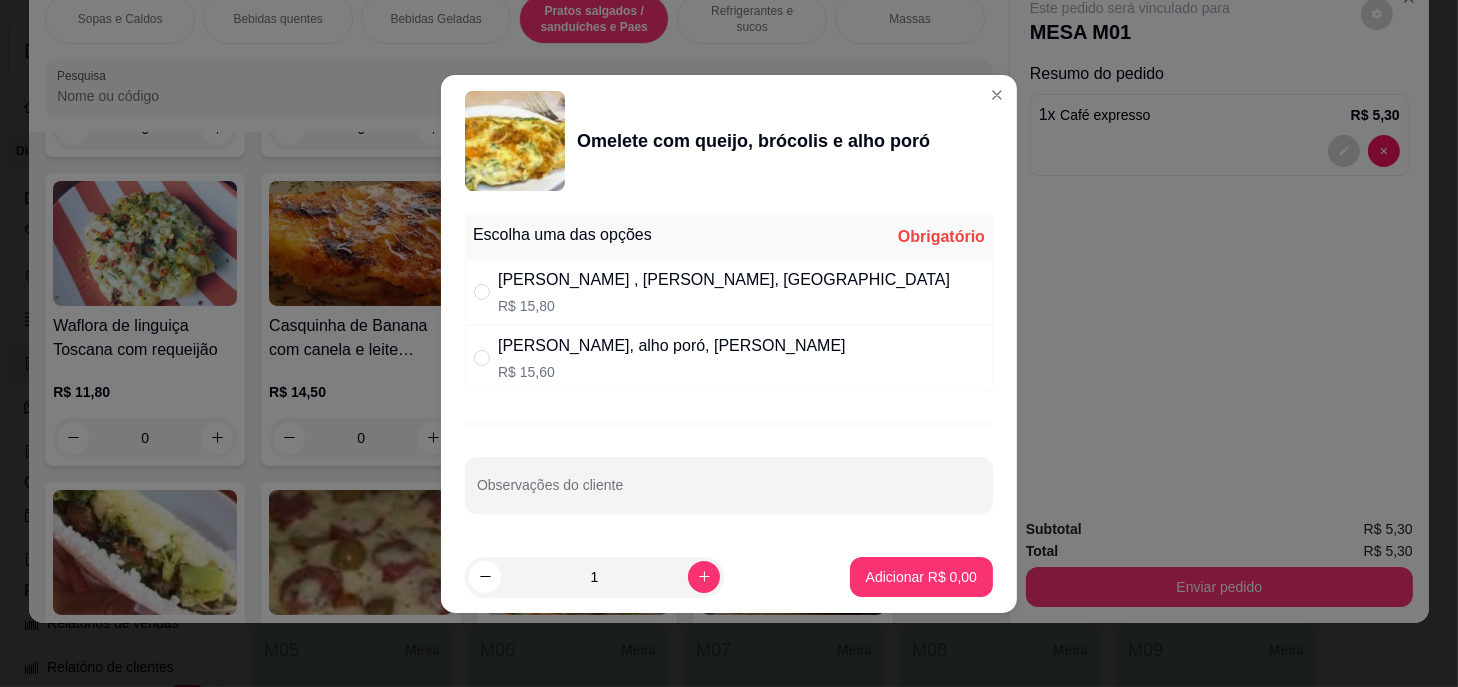 click on "Frango desfiado , [PERSON_NAME], brócolis  R$ 15,80" at bounding box center (729, 292) 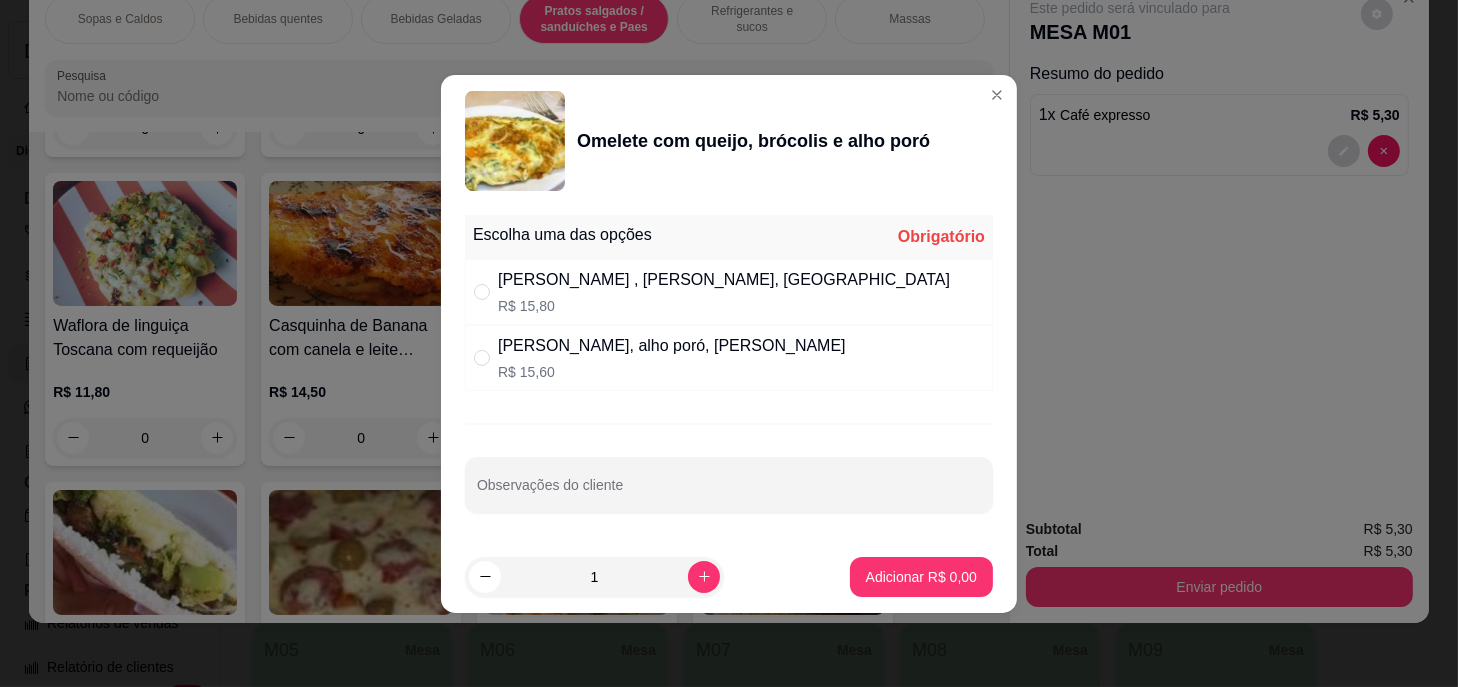 radio on "true" 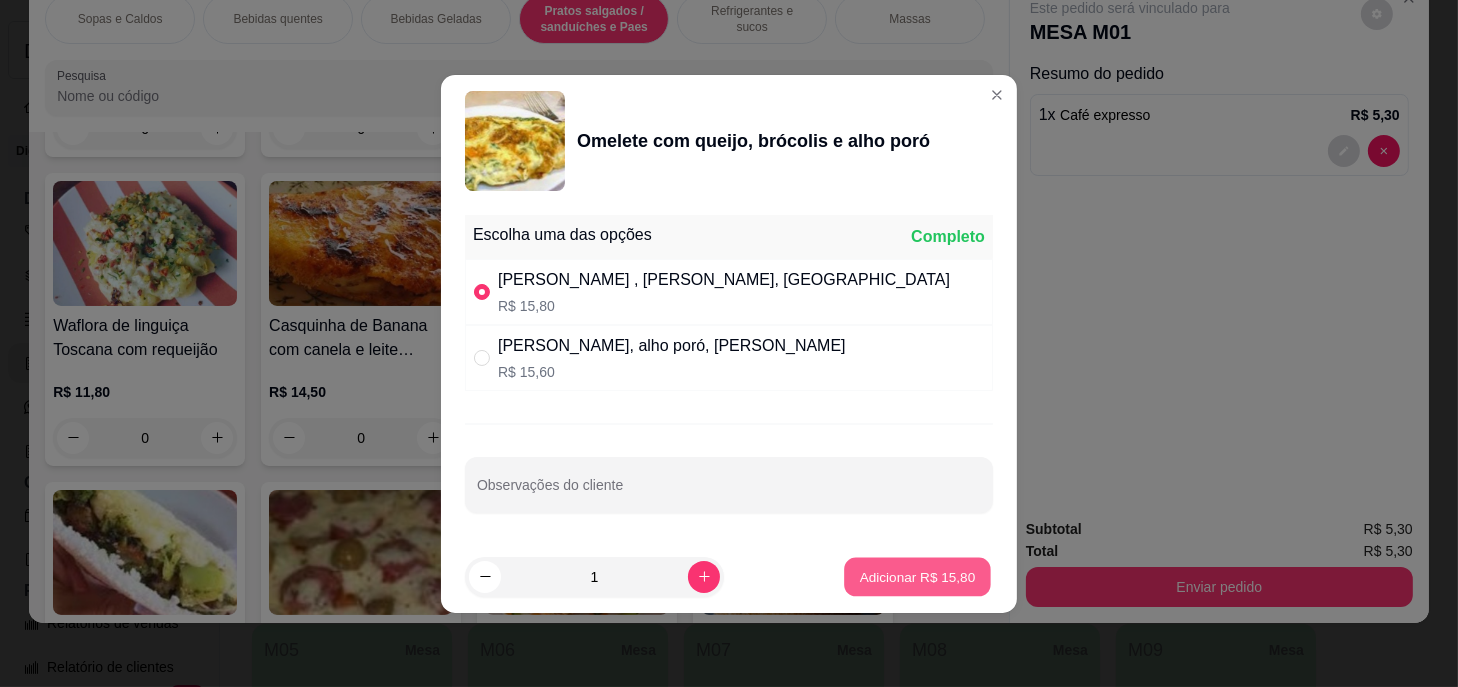 click on "Adicionar   R$ 15,80" at bounding box center (917, 576) 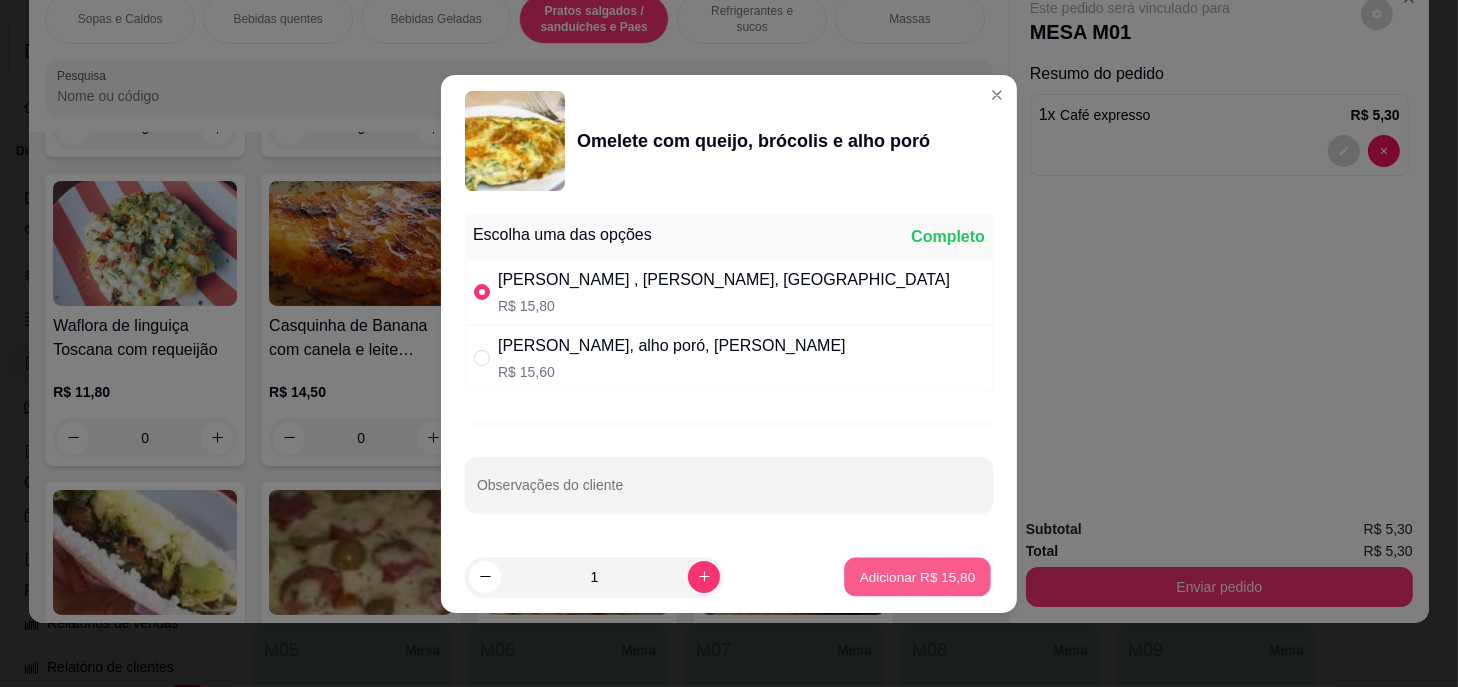 type on "1" 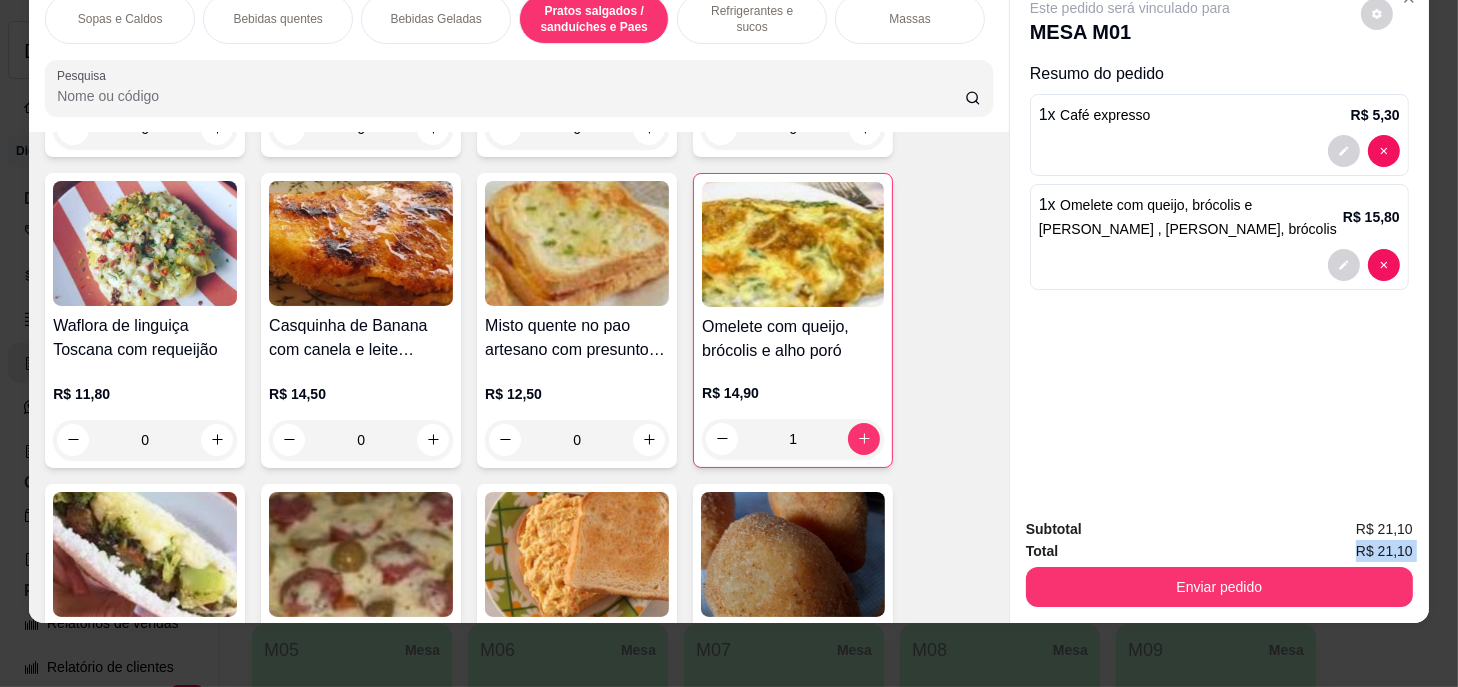 click on "Subtotal R$ 21,10 Total R$ 21,10 Enviar pedido" at bounding box center (1219, 562) 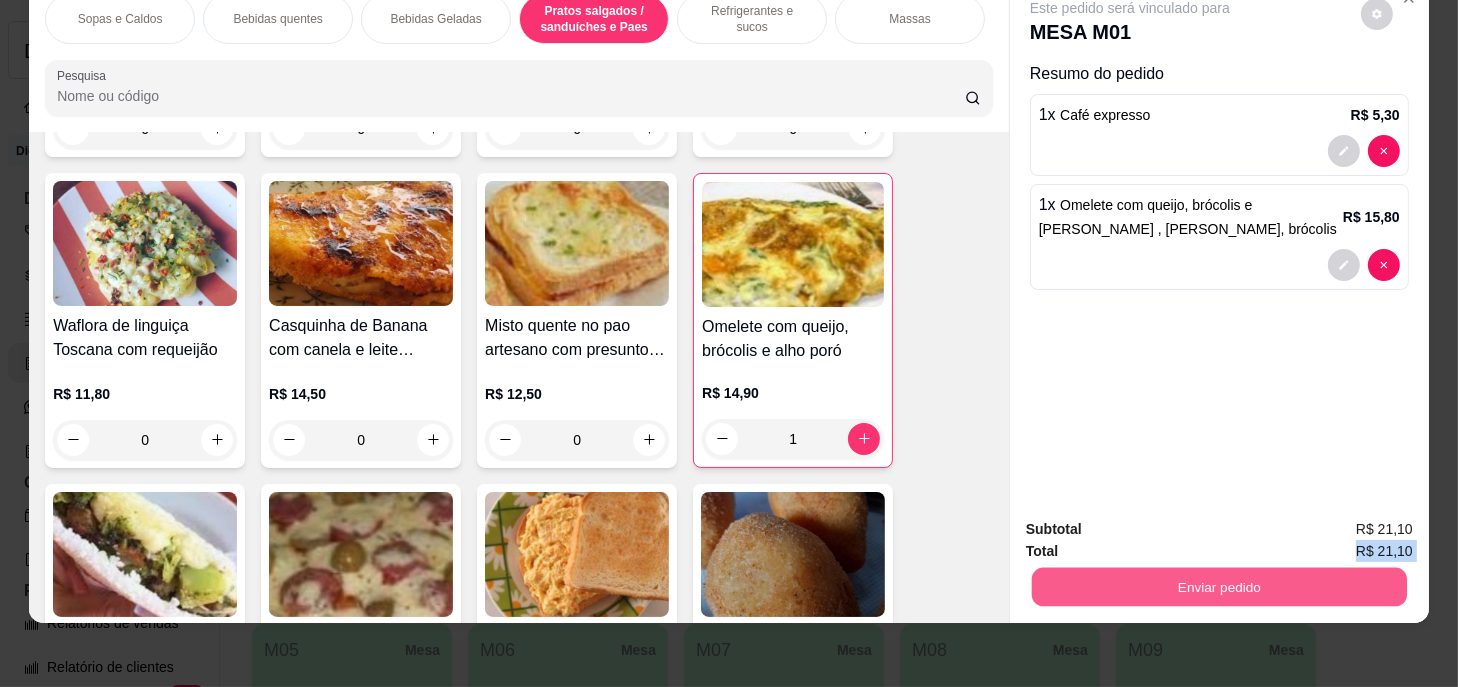 click on "Enviar pedido" at bounding box center [1219, 587] 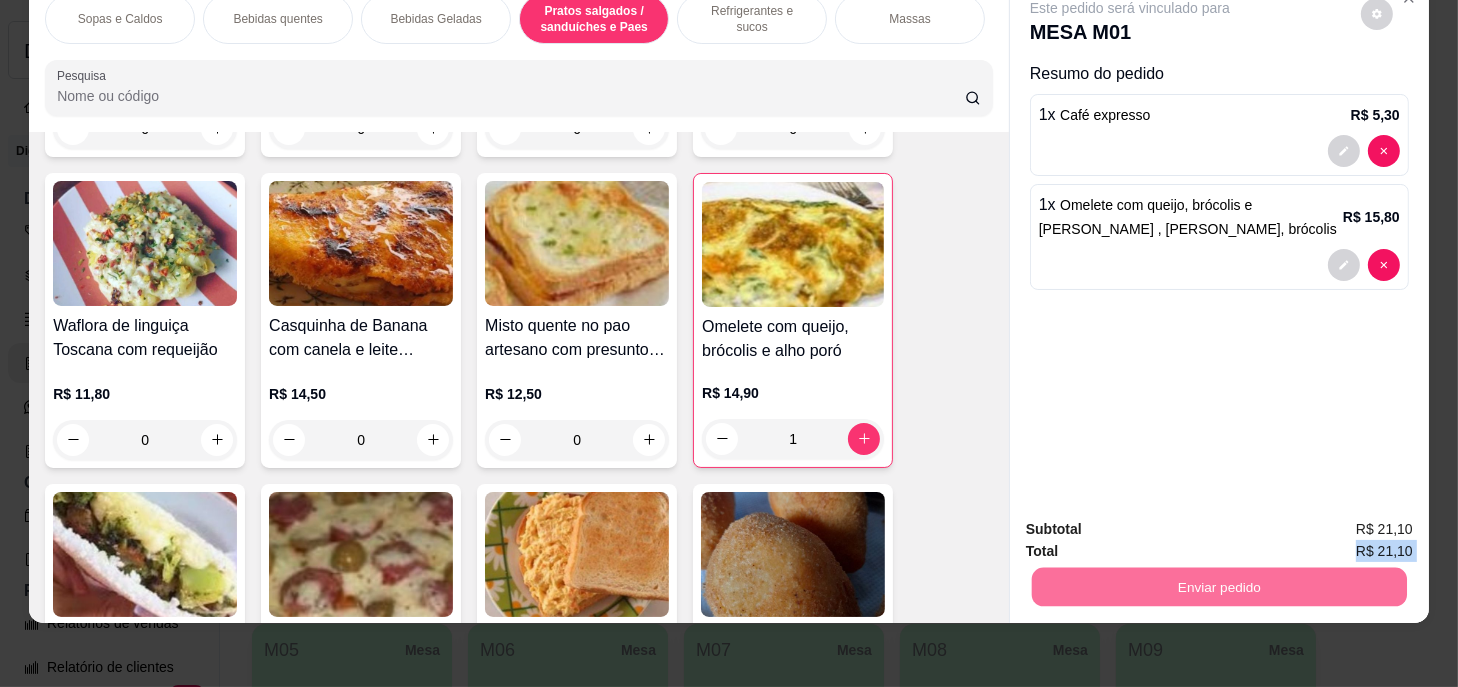 click on "Sim, quero registrar" at bounding box center (1344, 524) 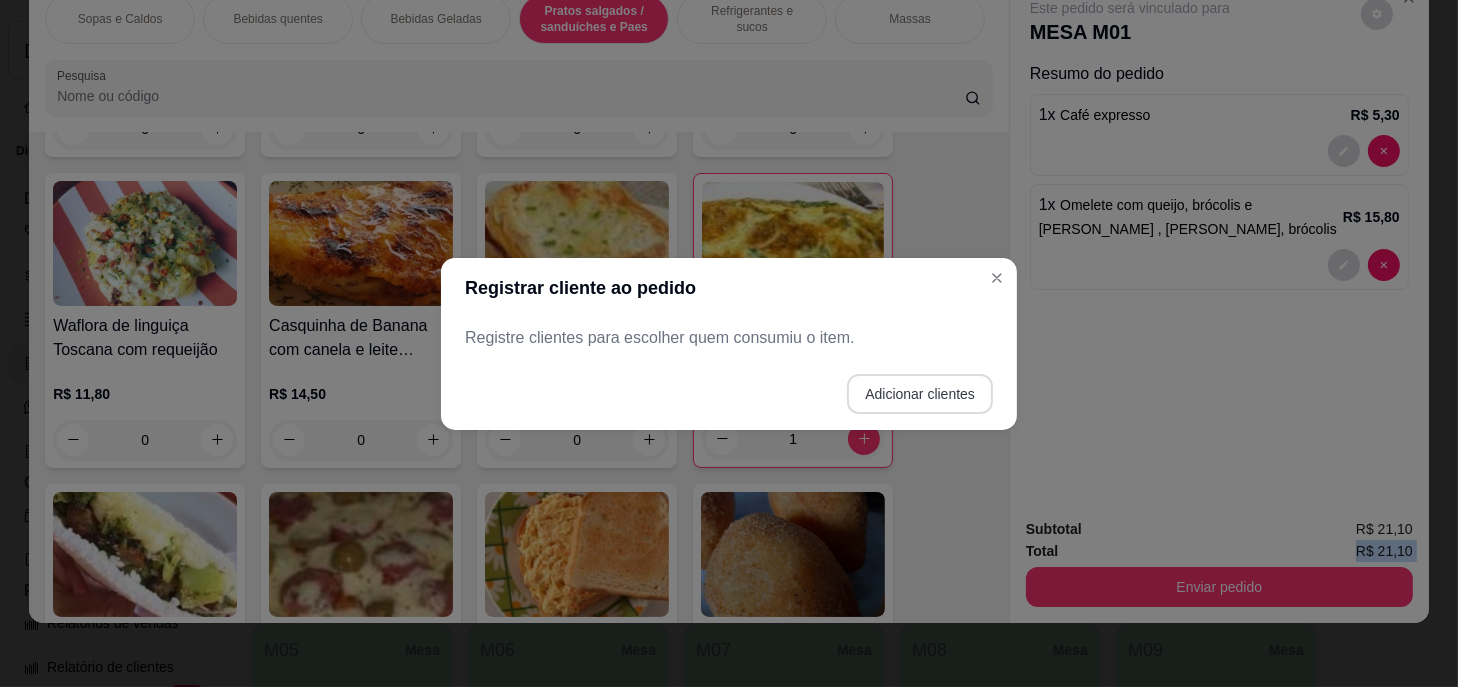 click on "Adicionar clientes" at bounding box center [920, 394] 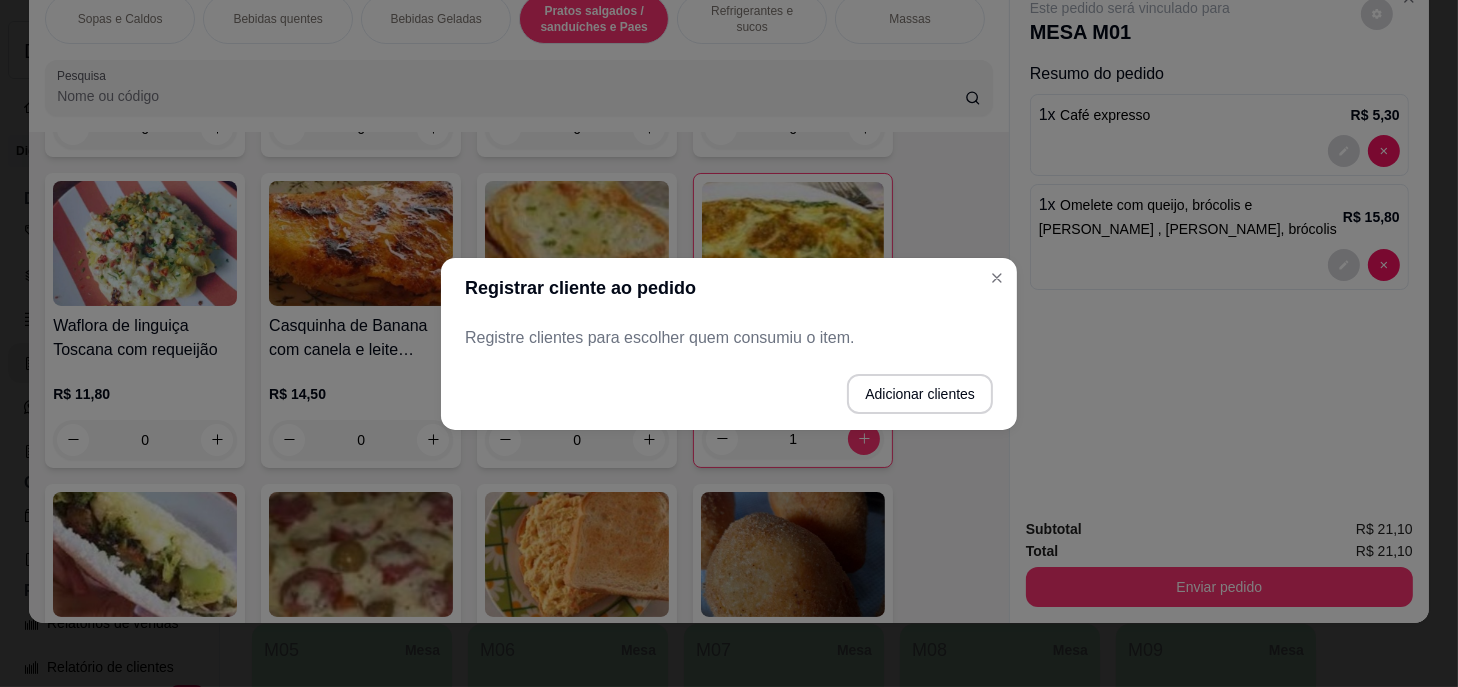 click on "Nome do cliente" at bounding box center (729, 345) 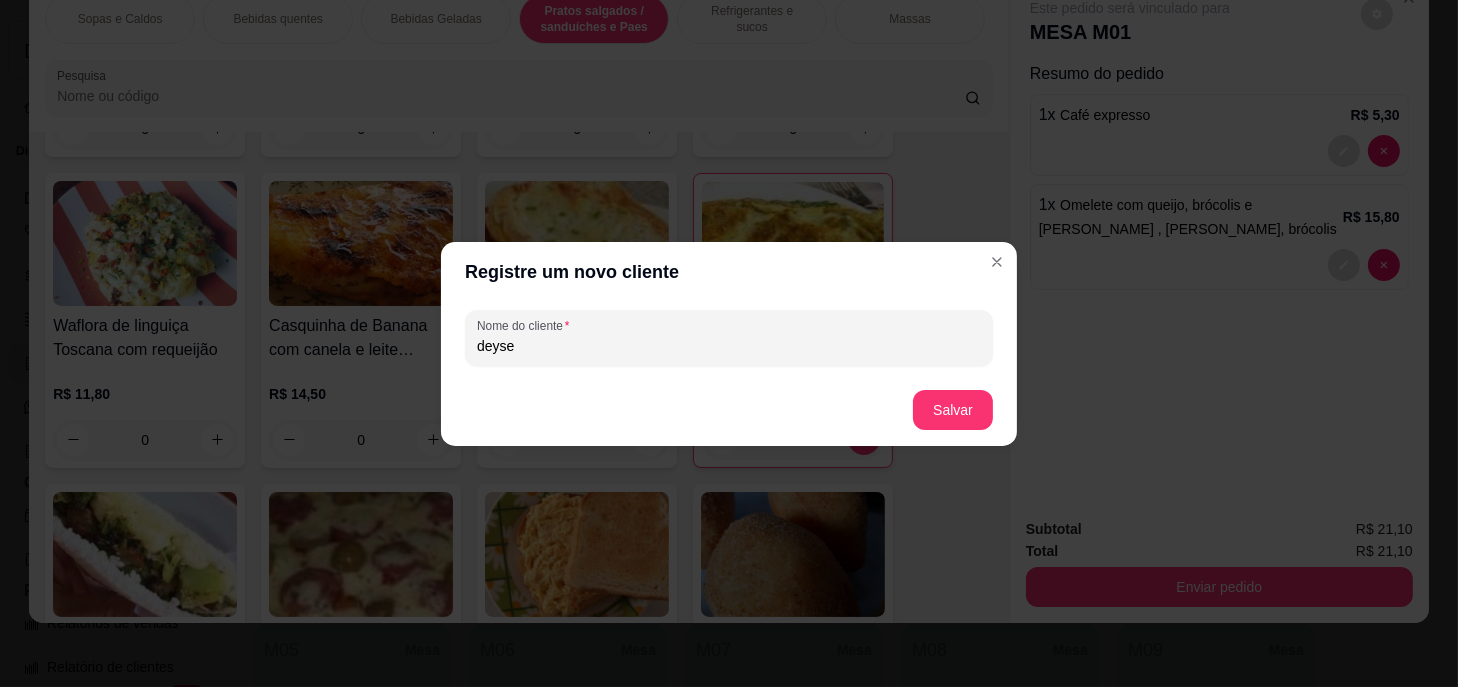 type on "deyse" 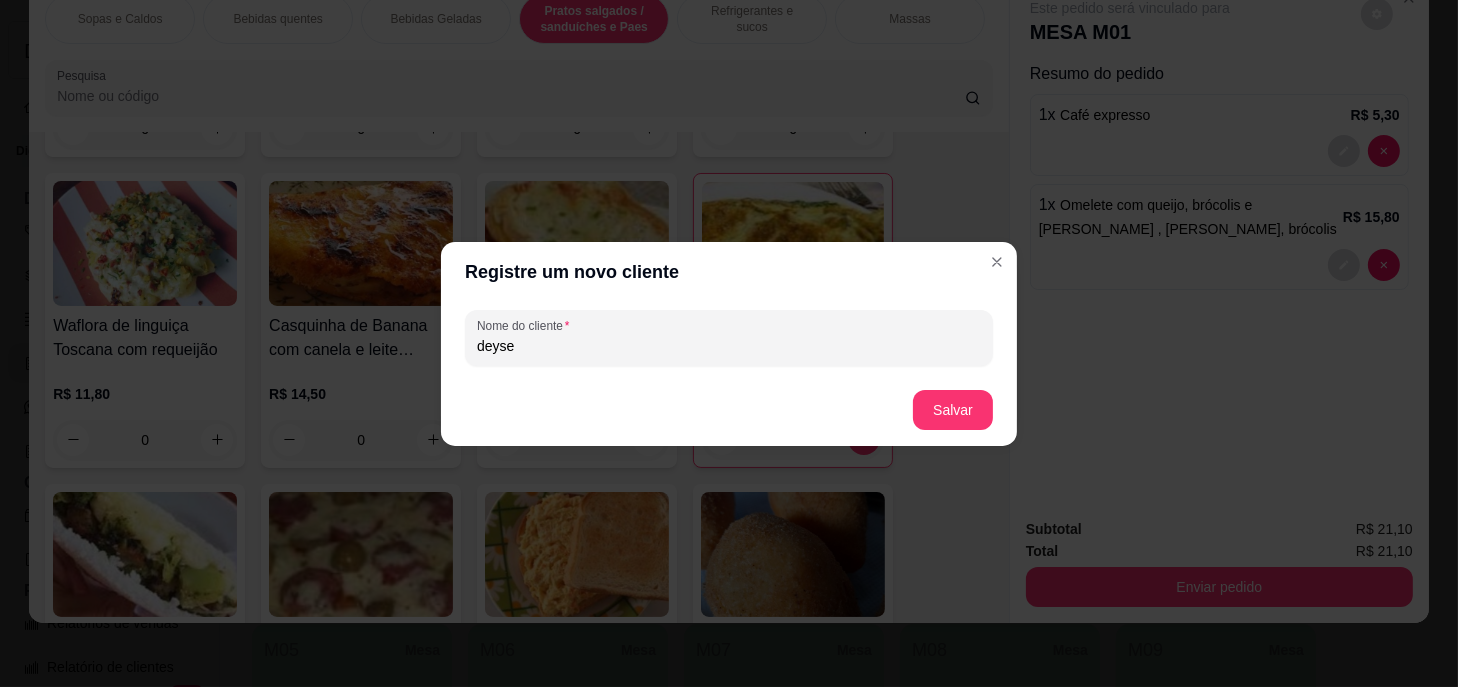 click on "Salvar" at bounding box center [729, 410] 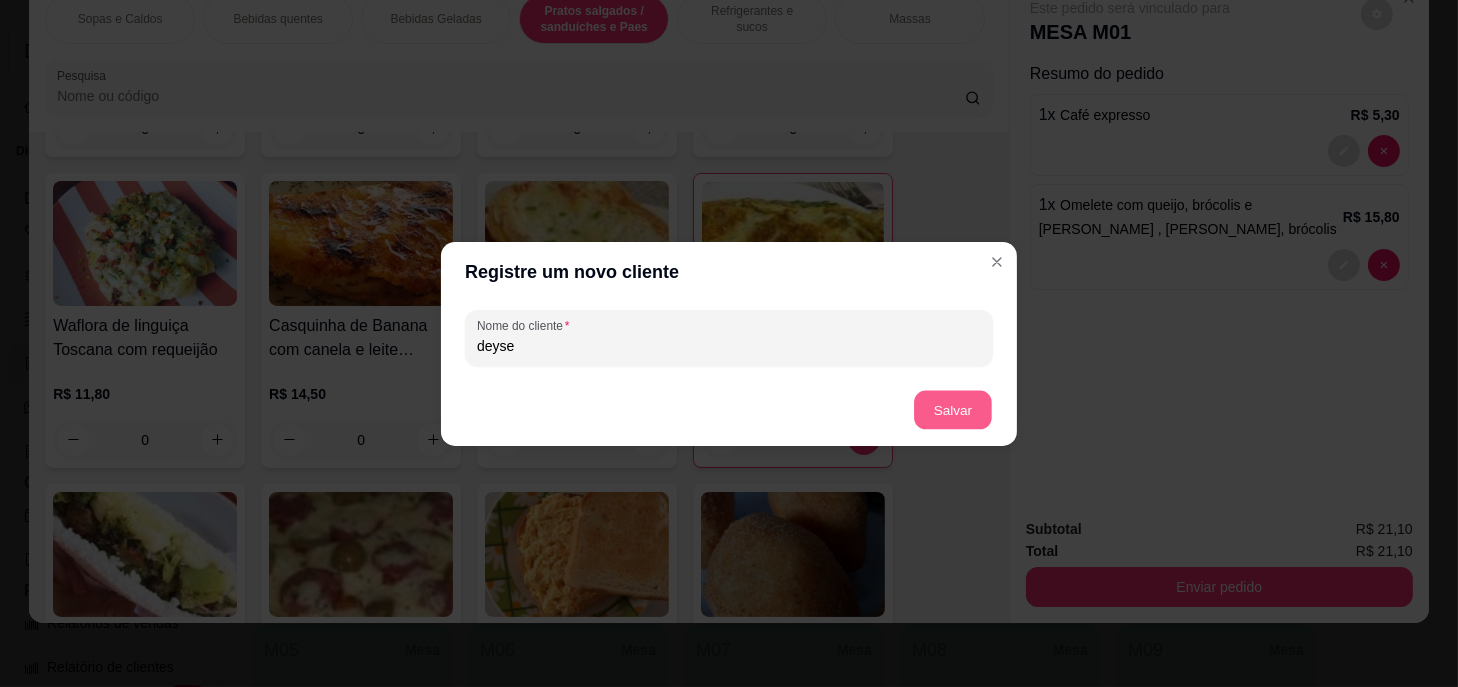 click on "Salvar" at bounding box center (953, 409) 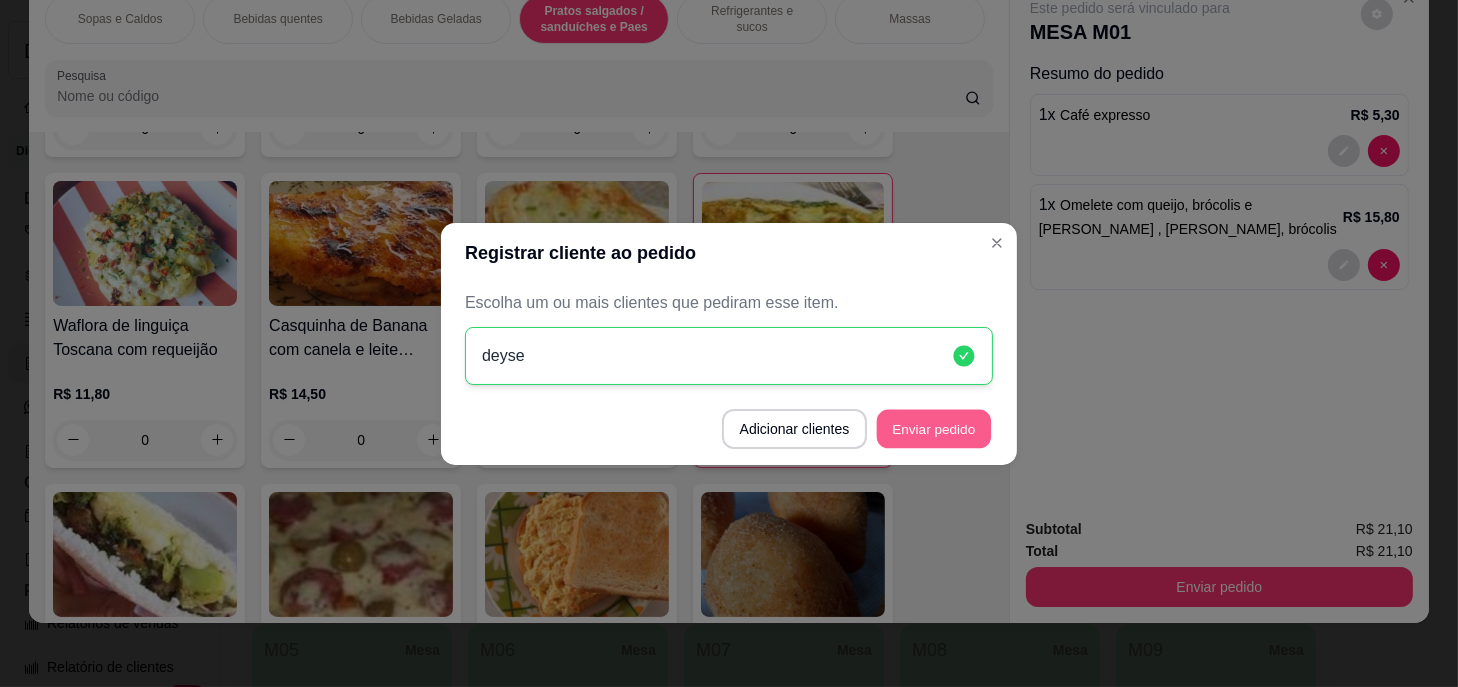click on "Enviar pedido" at bounding box center [934, 428] 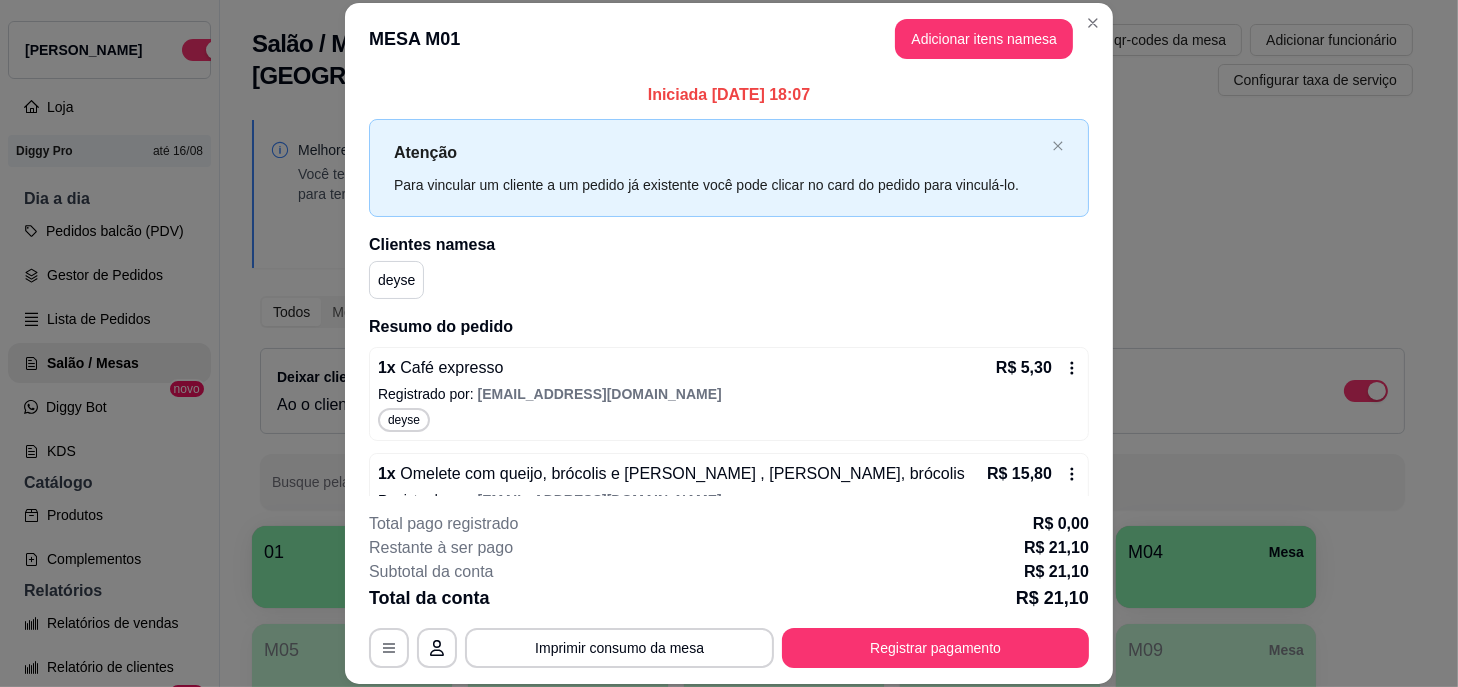 scroll, scrollTop: 57, scrollLeft: 0, axis: vertical 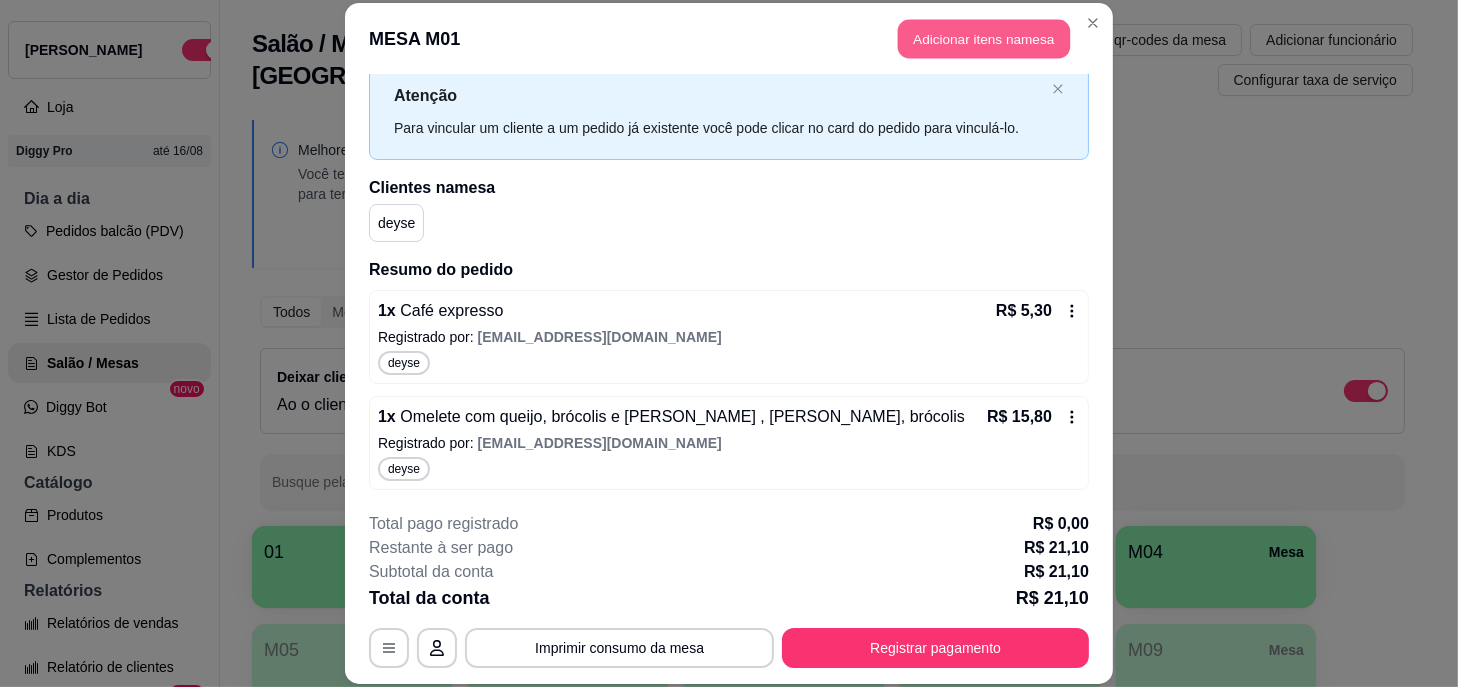 click on "Adicionar itens na  mesa" at bounding box center [984, 39] 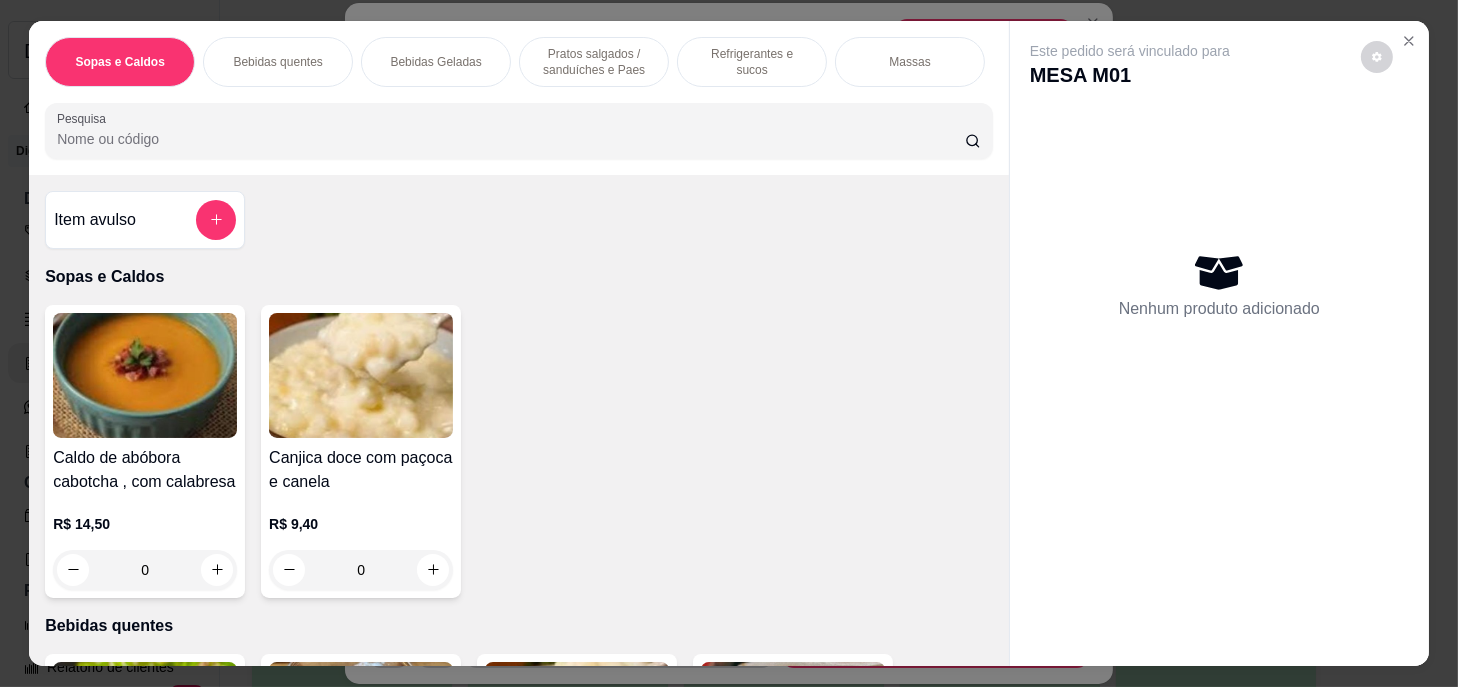 drag, startPoint x: 674, startPoint y: 52, endPoint x: 662, endPoint y: 51, distance: 12.0415945 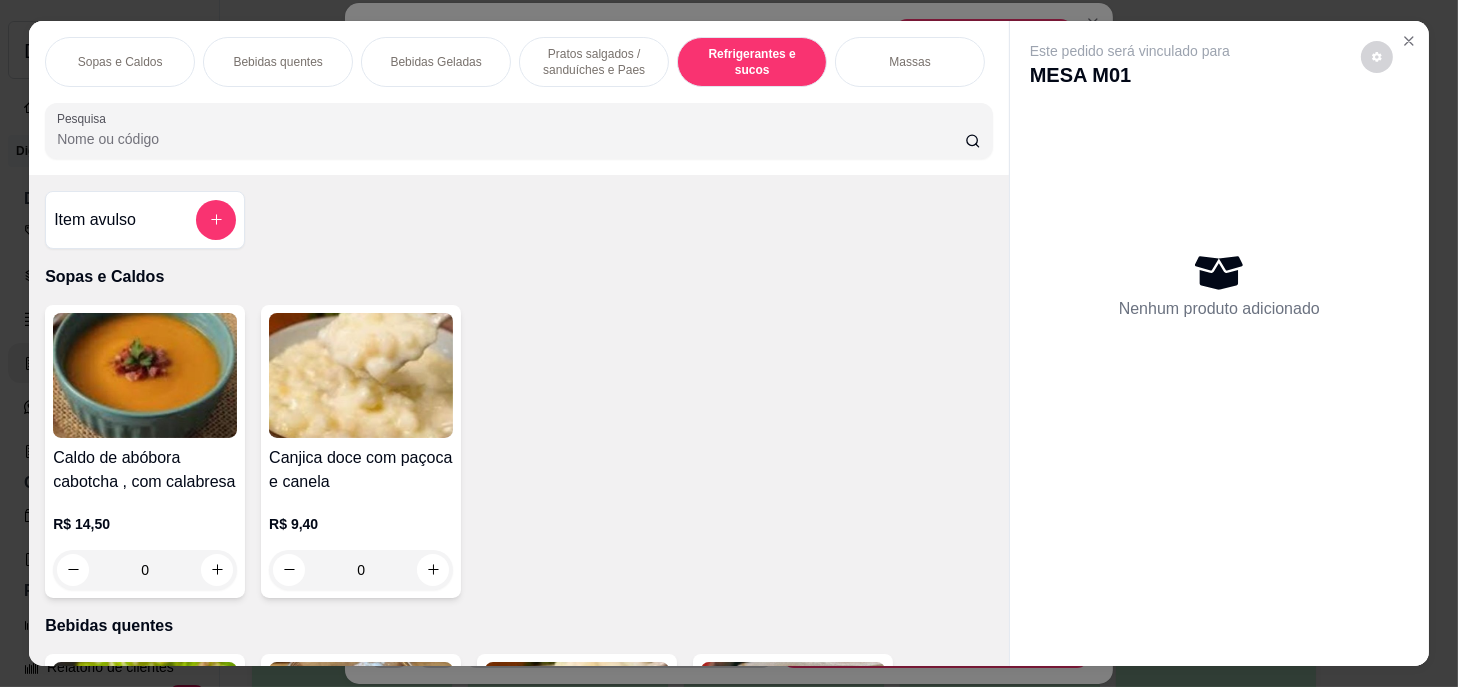 scroll, scrollTop: 8852, scrollLeft: 0, axis: vertical 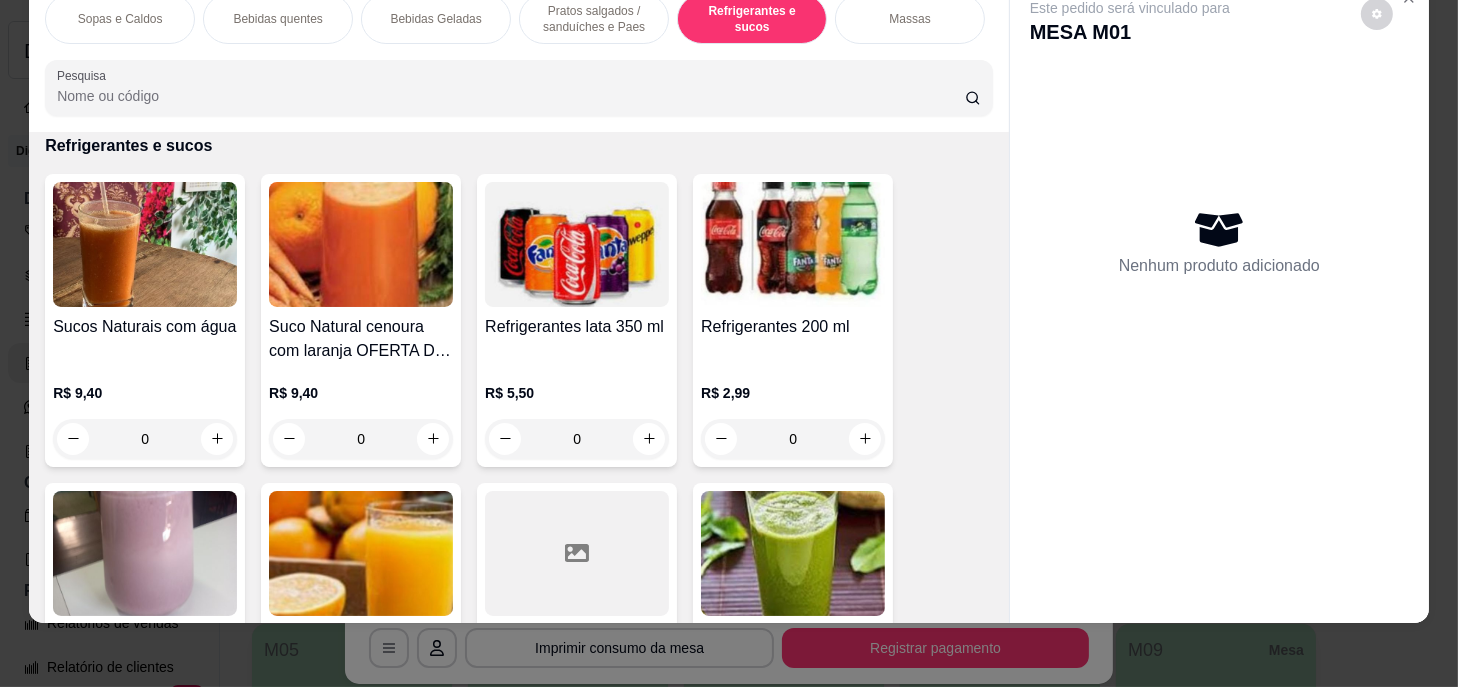 click on "Pratos salgados / sanduíches e Paes" at bounding box center [594, 19] 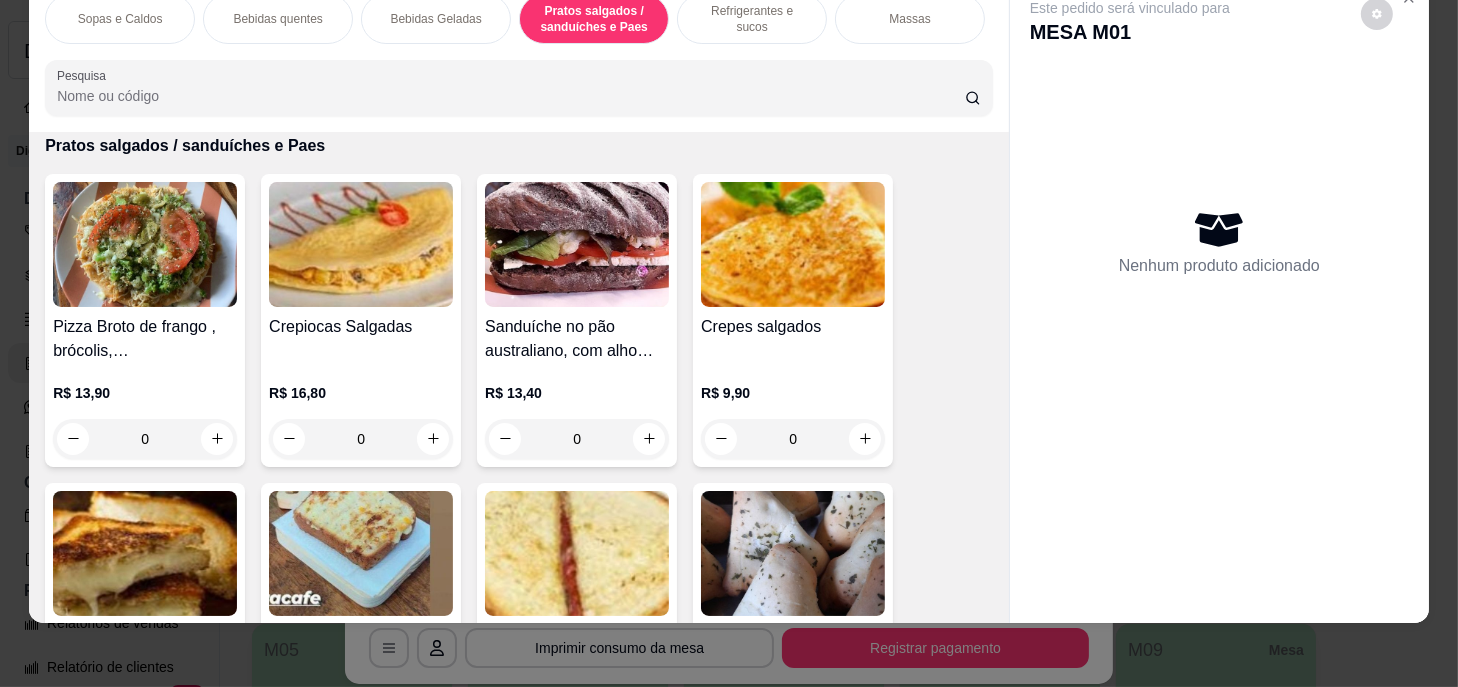 scroll, scrollTop: 6177, scrollLeft: 0, axis: vertical 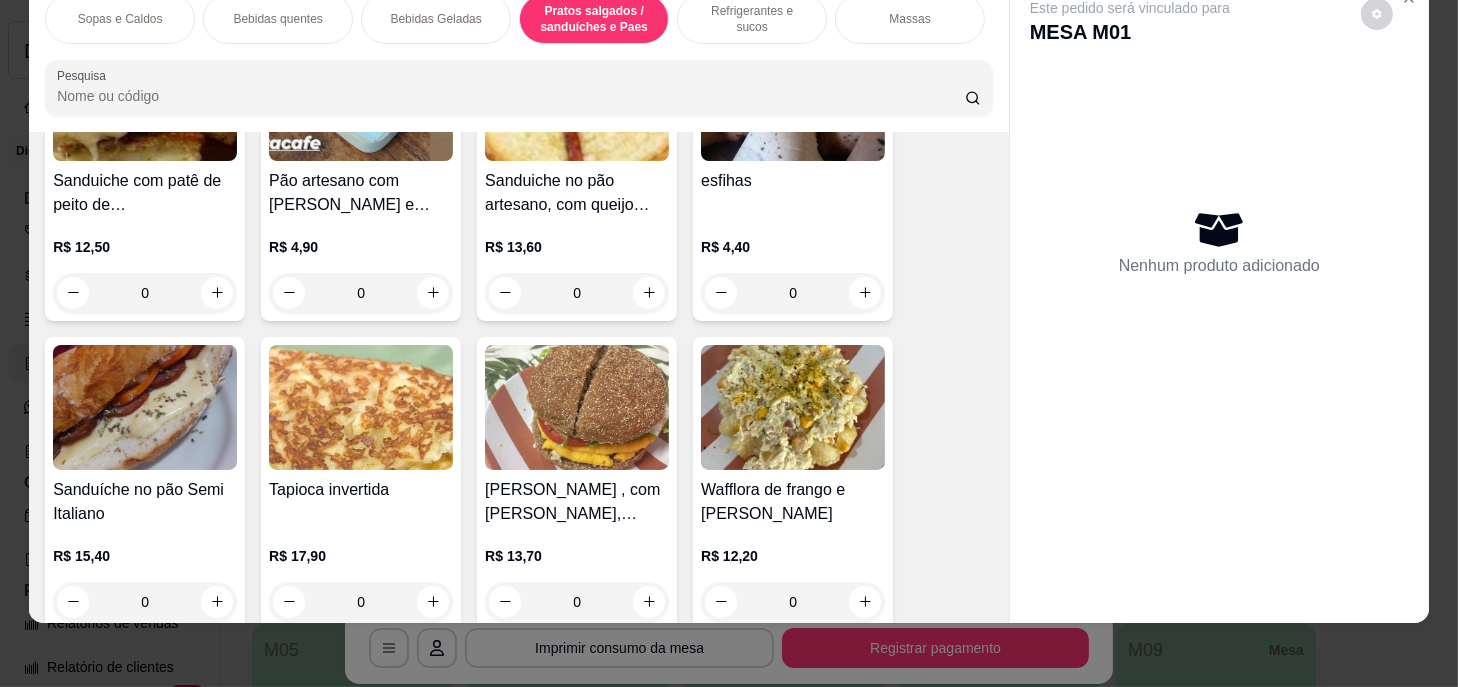 click on "0" at bounding box center [361, 293] 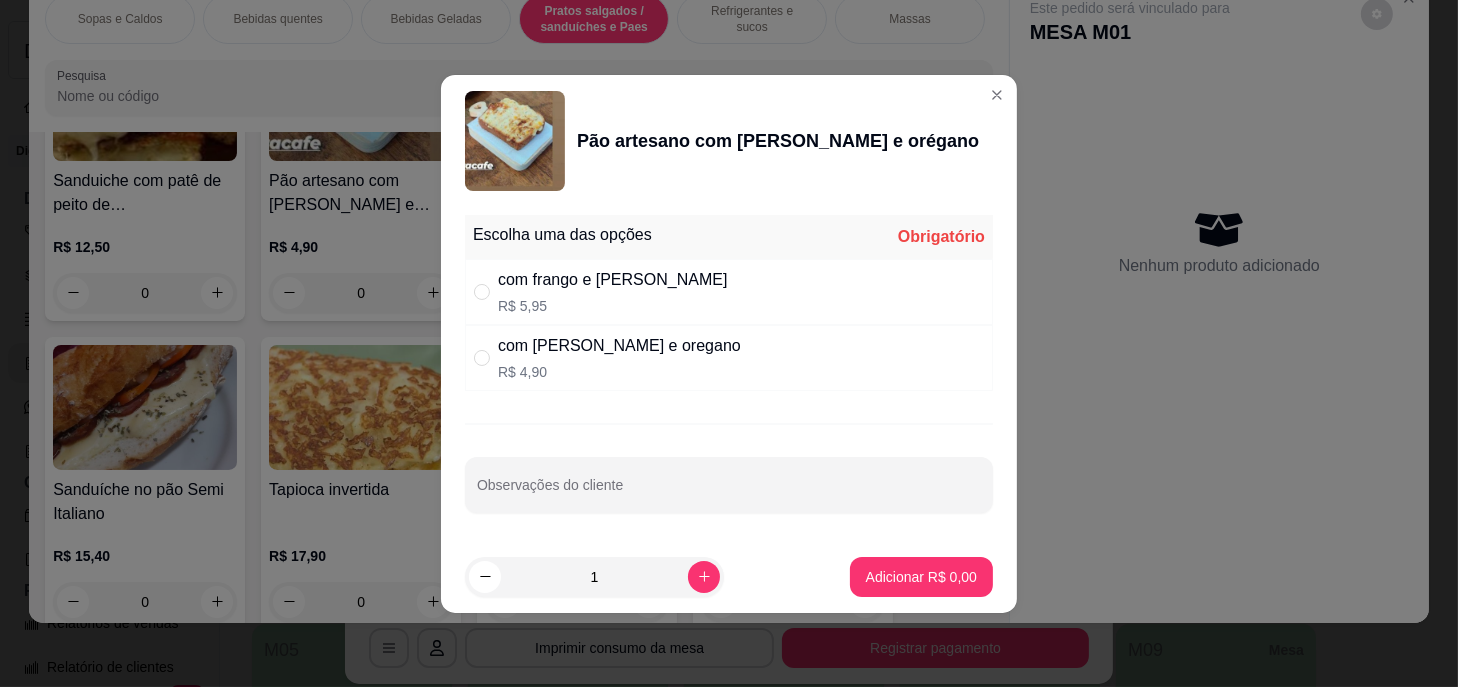 click on "com frango e mussarela  R$ 5,95" at bounding box center (729, 292) 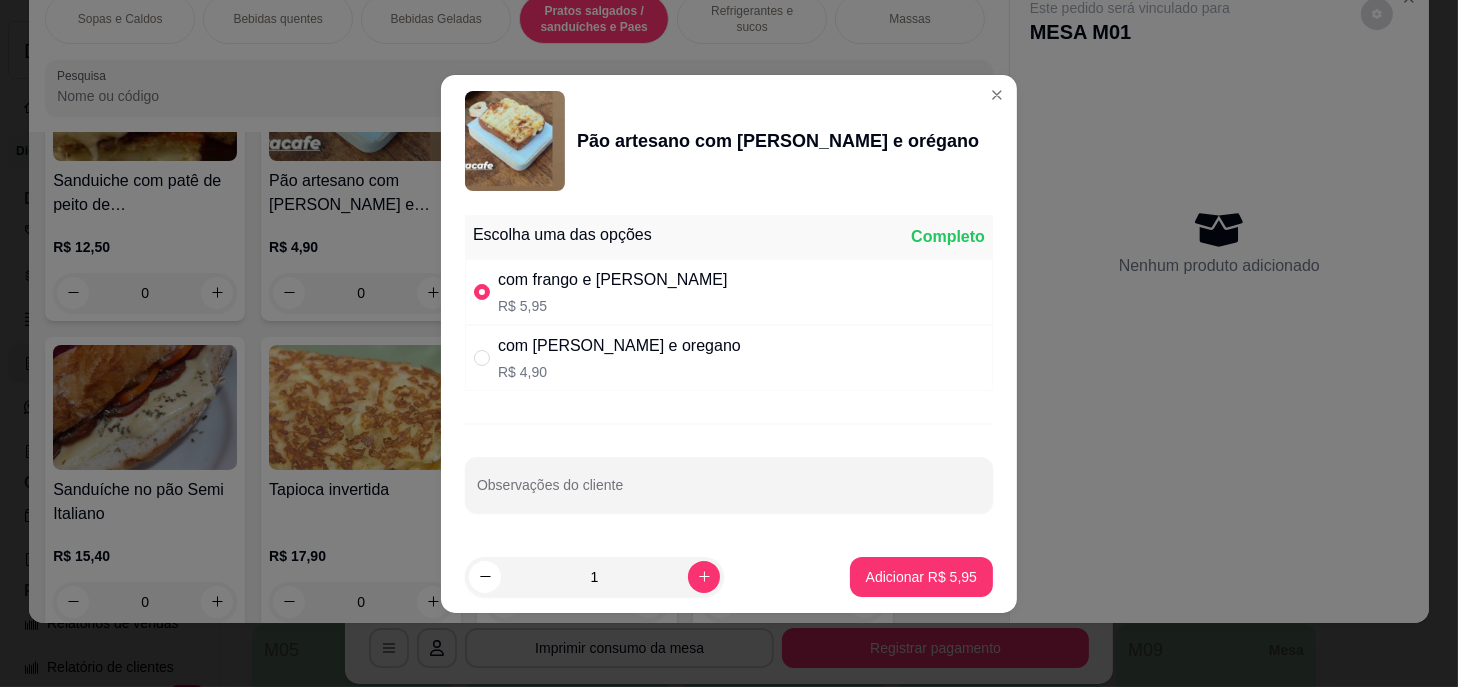 click on "com [PERSON_NAME] e oregano  R$ 4,90" at bounding box center (729, 358) 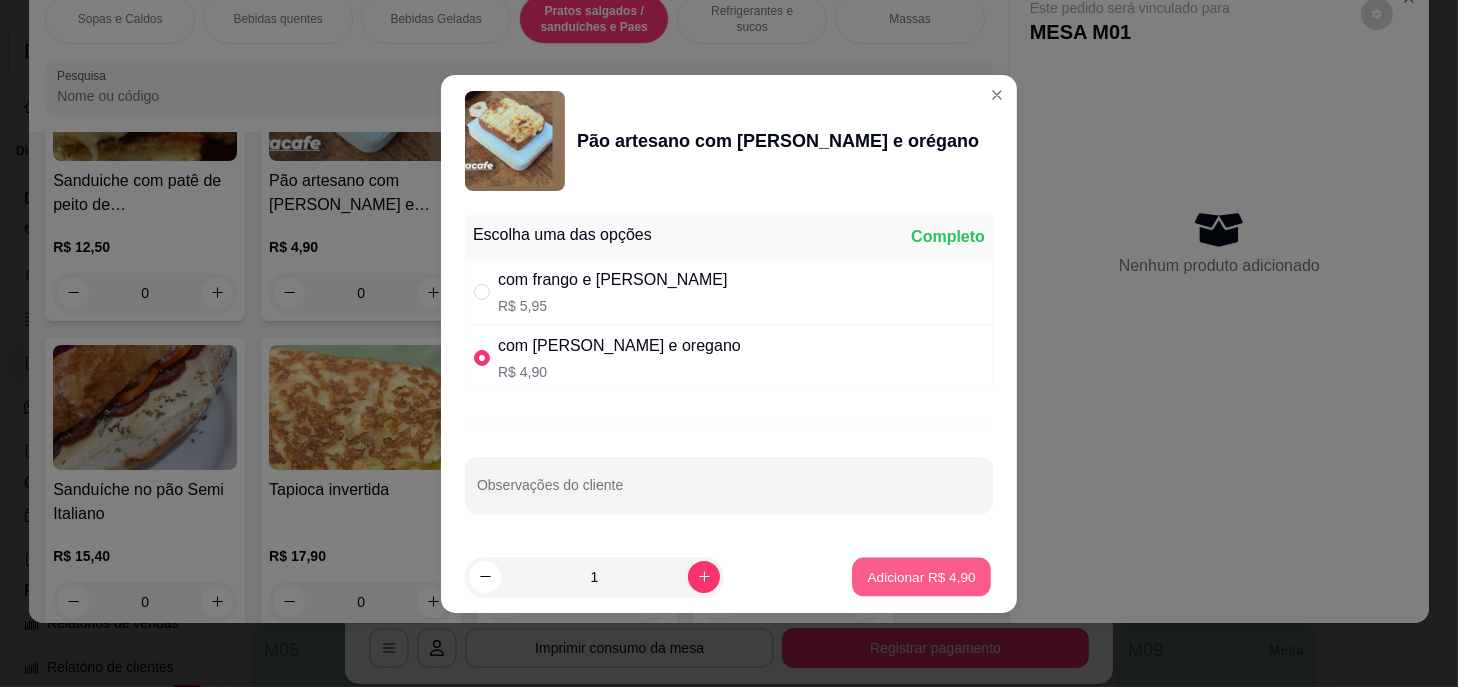 click on "Adicionar   R$ 4,90" at bounding box center [921, 576] 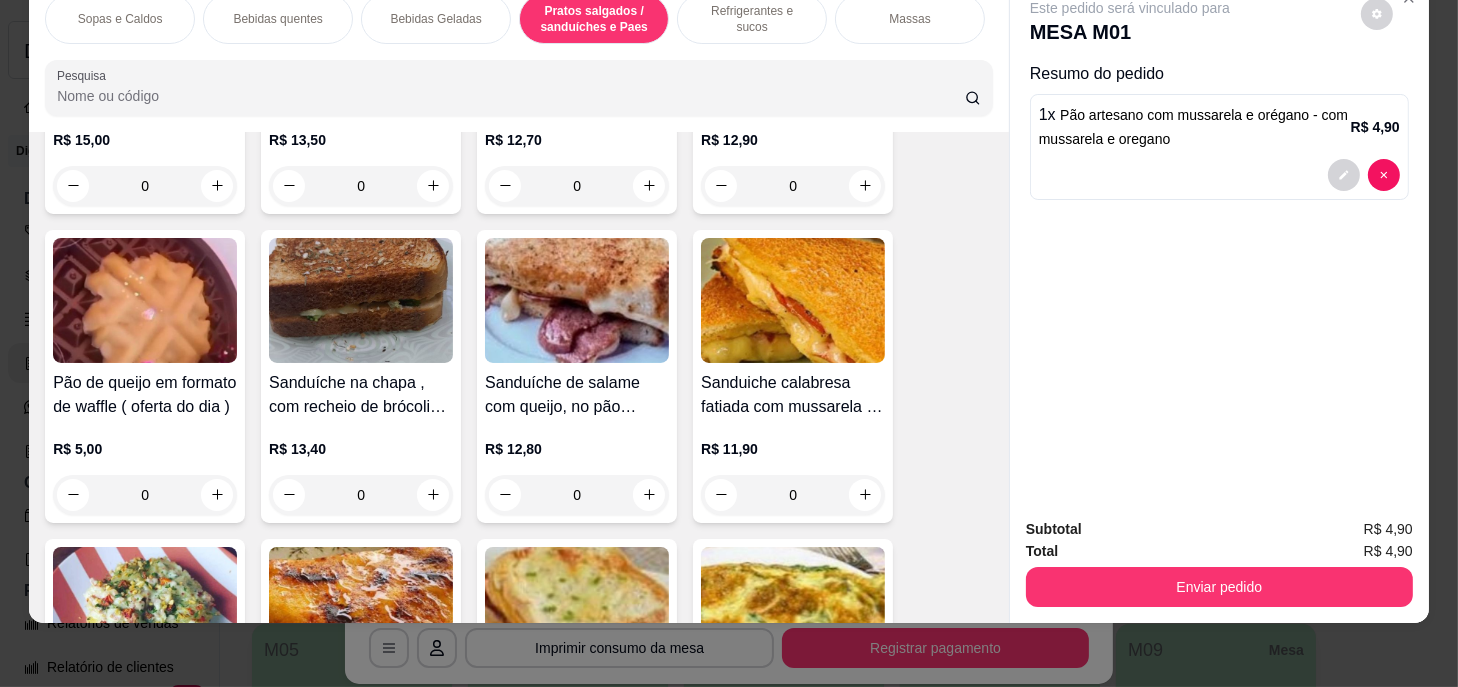 scroll, scrollTop: 7177, scrollLeft: 0, axis: vertical 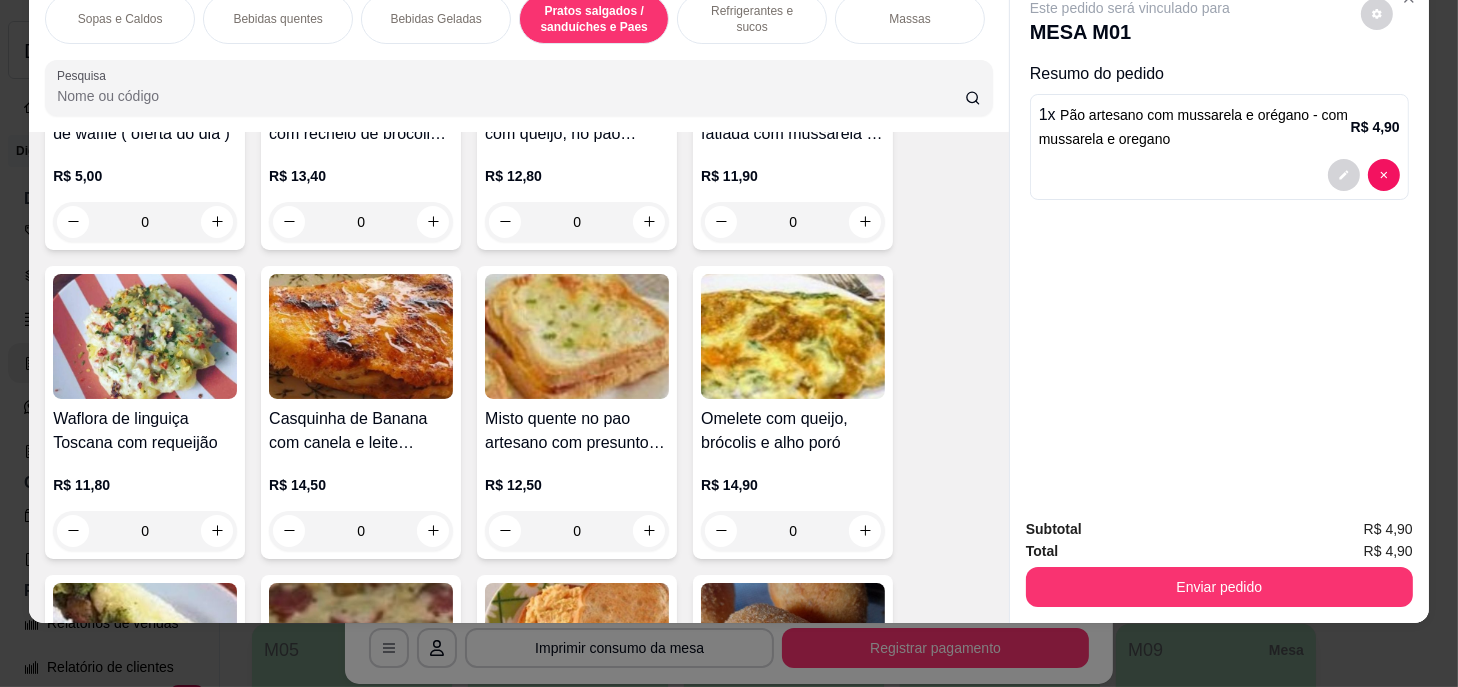 click on "0" at bounding box center [361, 531] 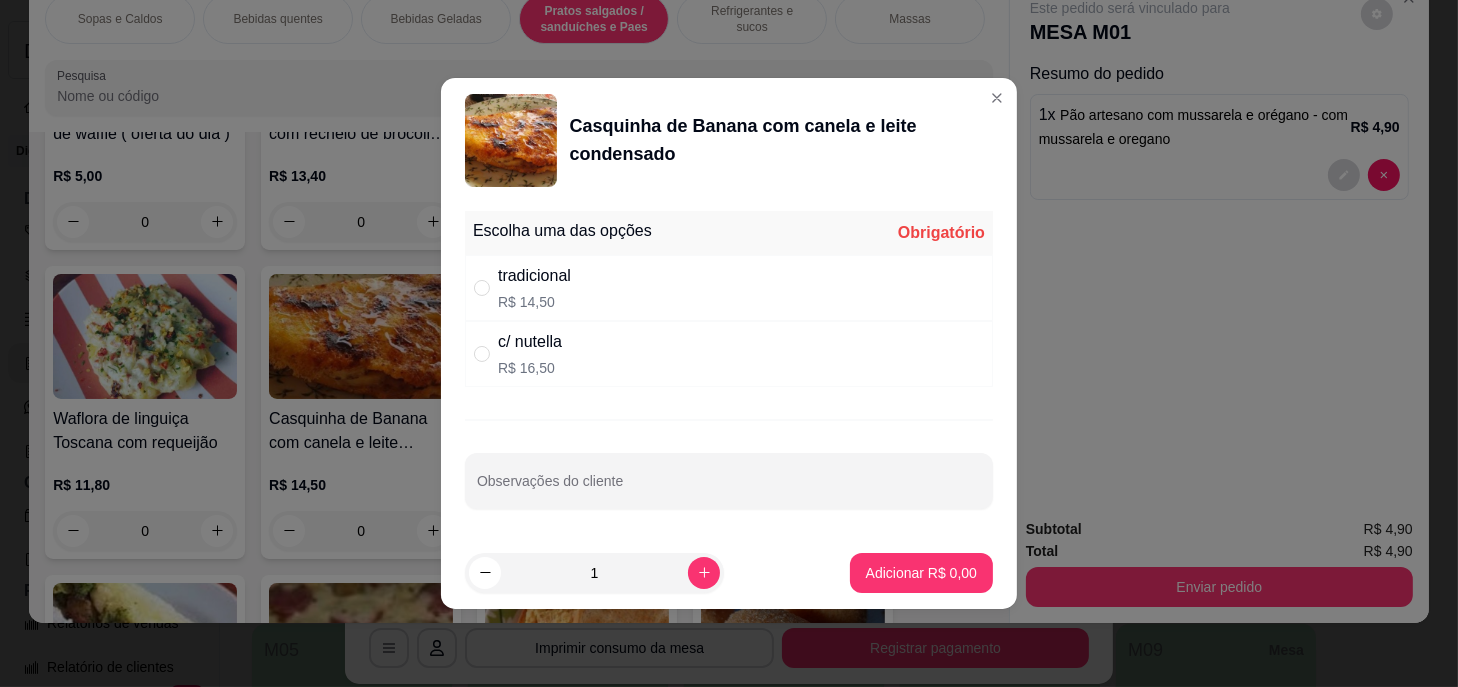click on "c/ nutella R$ 16,50" at bounding box center (729, 354) 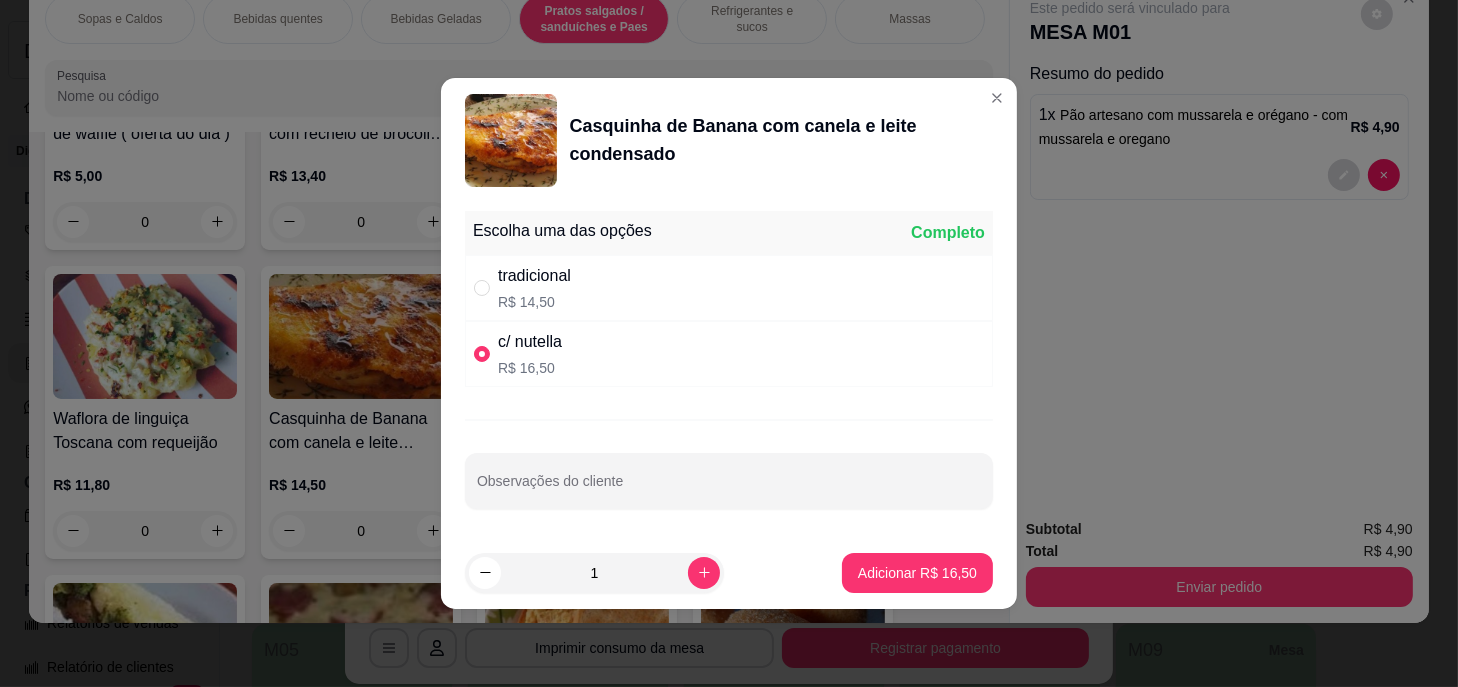 click on "tradicional R$ 14,50" at bounding box center (729, 288) 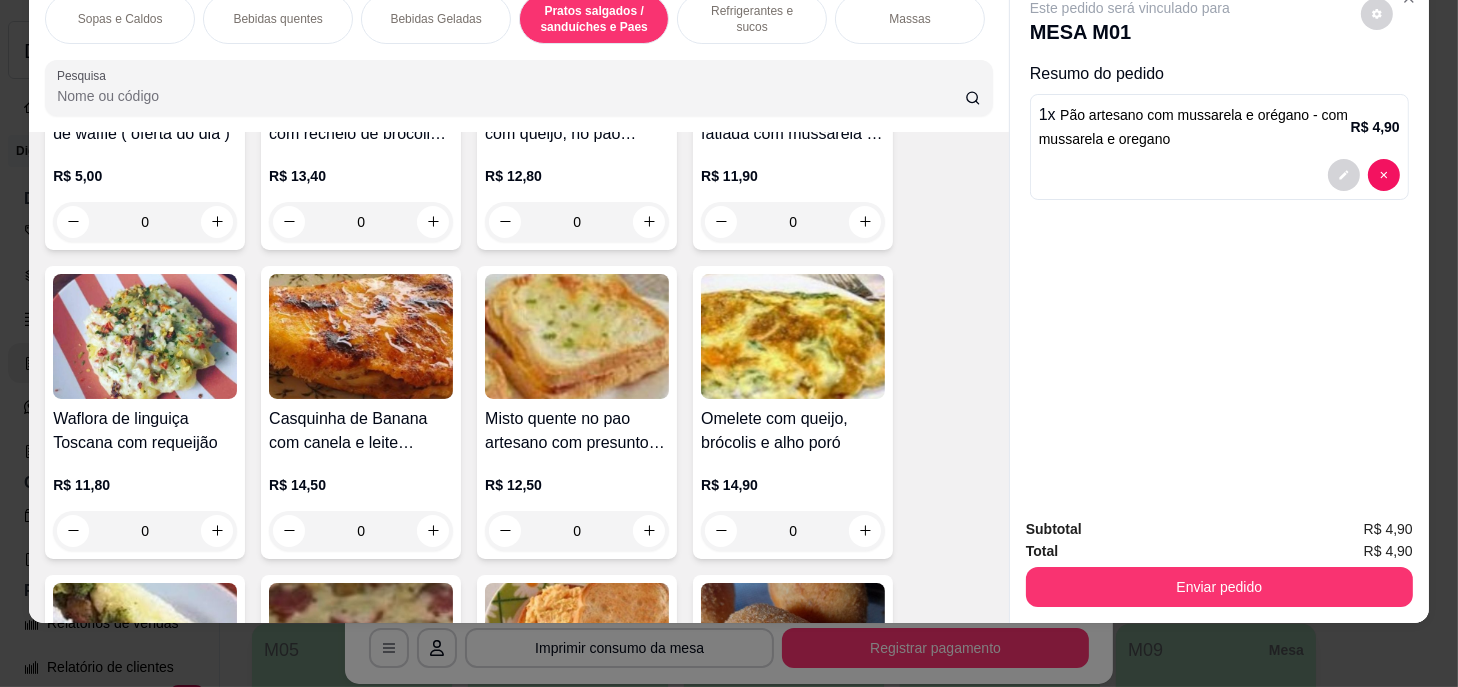 click on "Pizza Broto de frango , brócolis,  [PERSON_NAME] e alho frito    R$ 13,90 0 Crepiocas Salgadas    R$ 16,80 0 Sanduíche no pão australiano, com alho poró, requeijão, alface , tomate , queijo e orégano    R$ 13,40 0 Crepes salgados    R$ 9,90 0 Sanduiche com patê de peito de [GEOGRAPHIC_DATA],  mussarela , tomate e orégano    R$ 12,50 0 Pão artesano com mussarela  e orégano    R$ 4,90 1 Sanduiche no pão artesano,  com queijo minas , tomate e orégano    R$ 13,60 0 esfihas    R$ 4,40 0 Sanduíche no pão Semi Italiano     R$ 15,40 0 Tapioca invertida      R$ 17,90 0 Hambúrguer , com alho poró, requeijão, maionese , carne , cheddar , alface e tomate    R$ 13,70 0 Wafflora de frango e mussarela    R$ 12,20 0 Porção de batata frita    R$ 15,00 0 Sanduíche no pão australiano com mussarela , brócolis e tomate    R$ 13,50 0 Ovos mexidos no pão artesano   R$ 12,70 0 Pizza brotinho brócolis com mussarela e alho frito OU Pizza 3 queijos    R$ 12,90 0   R$ 5,00 0   R$ 13,40 0   R$ 12,80 0   0   0" at bounding box center (519, 257) 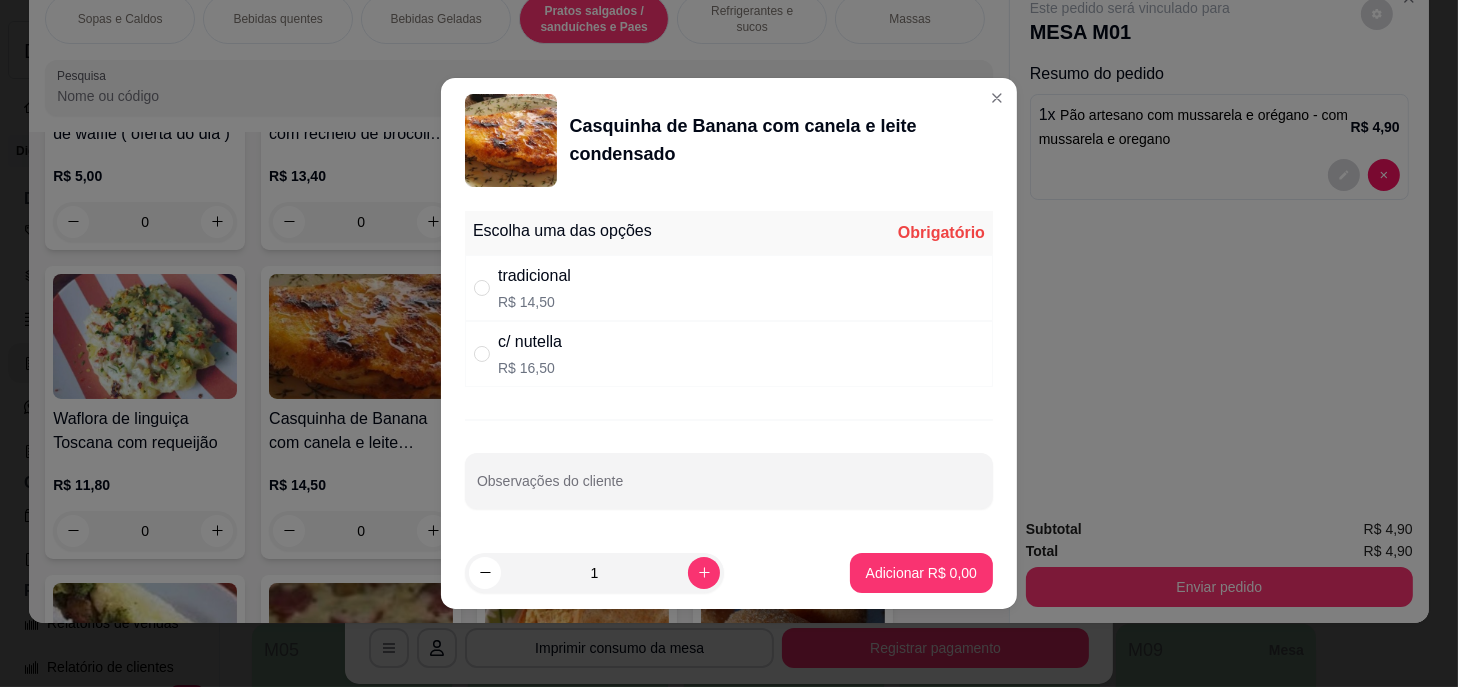 click on "tradicional R$ 14,50" at bounding box center (729, 288) 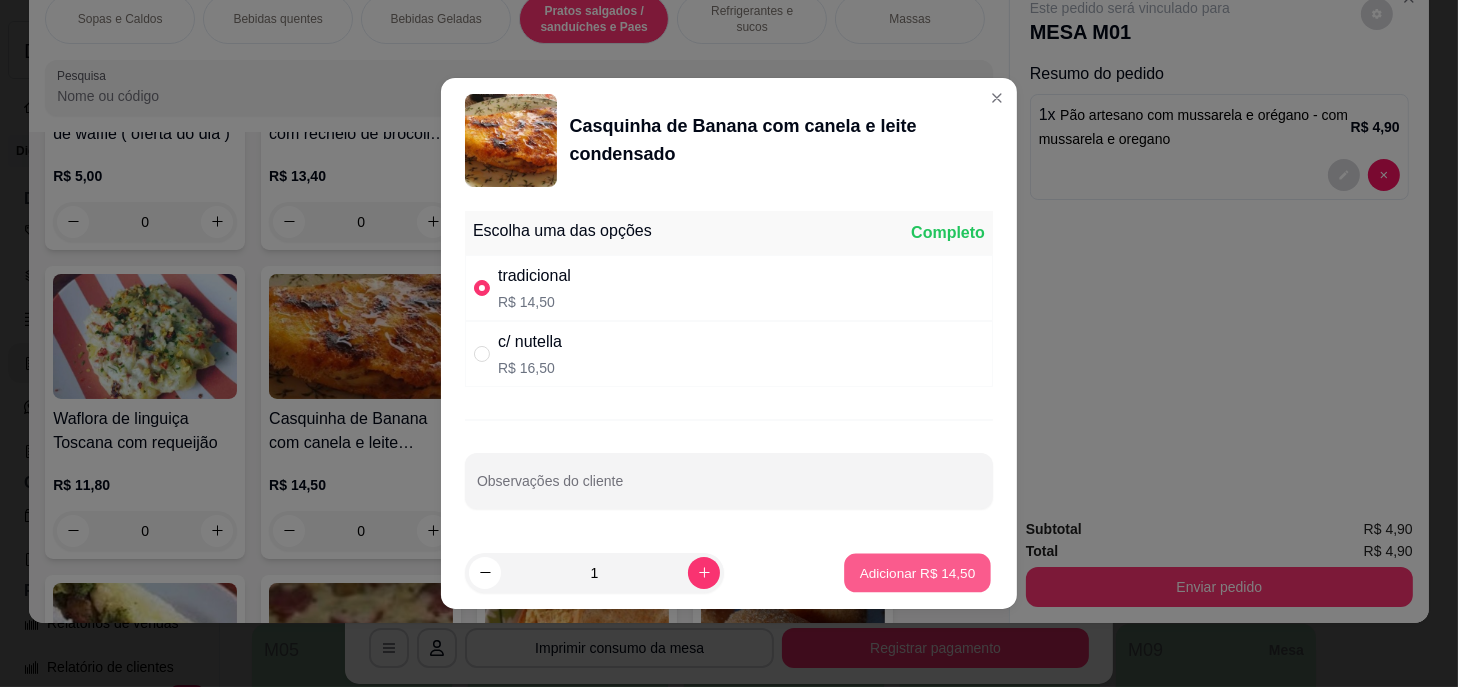 click on "Adicionar   R$ 14,50" at bounding box center [918, 572] 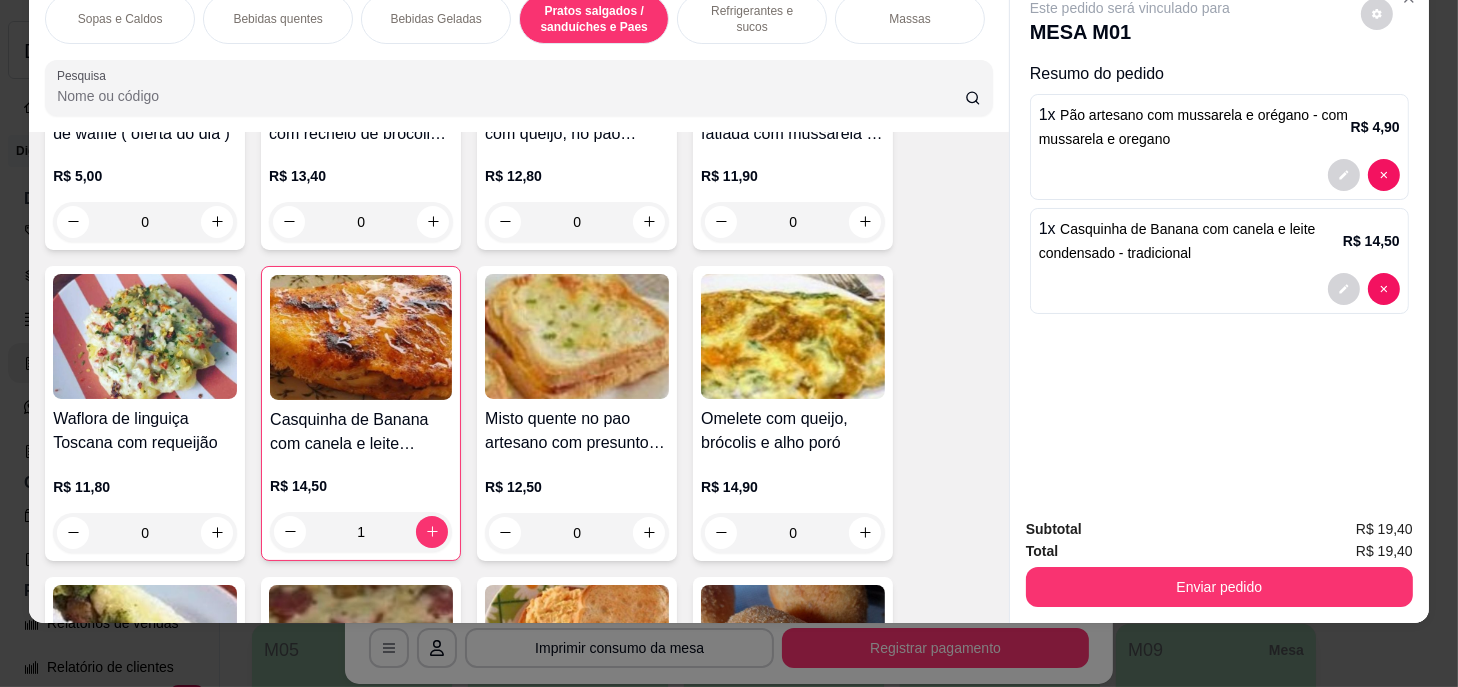 scroll, scrollTop: 7268, scrollLeft: 0, axis: vertical 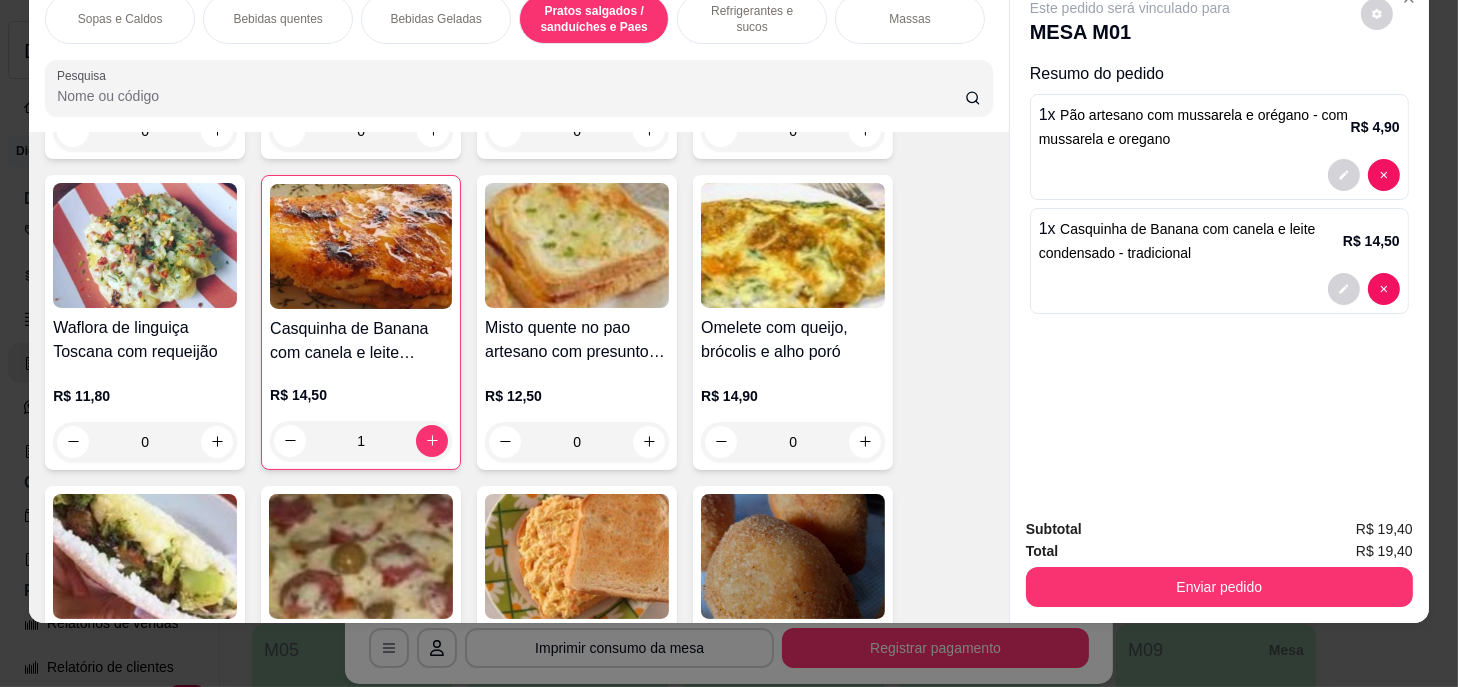 click on "Bebidas quentes" at bounding box center (278, 19) 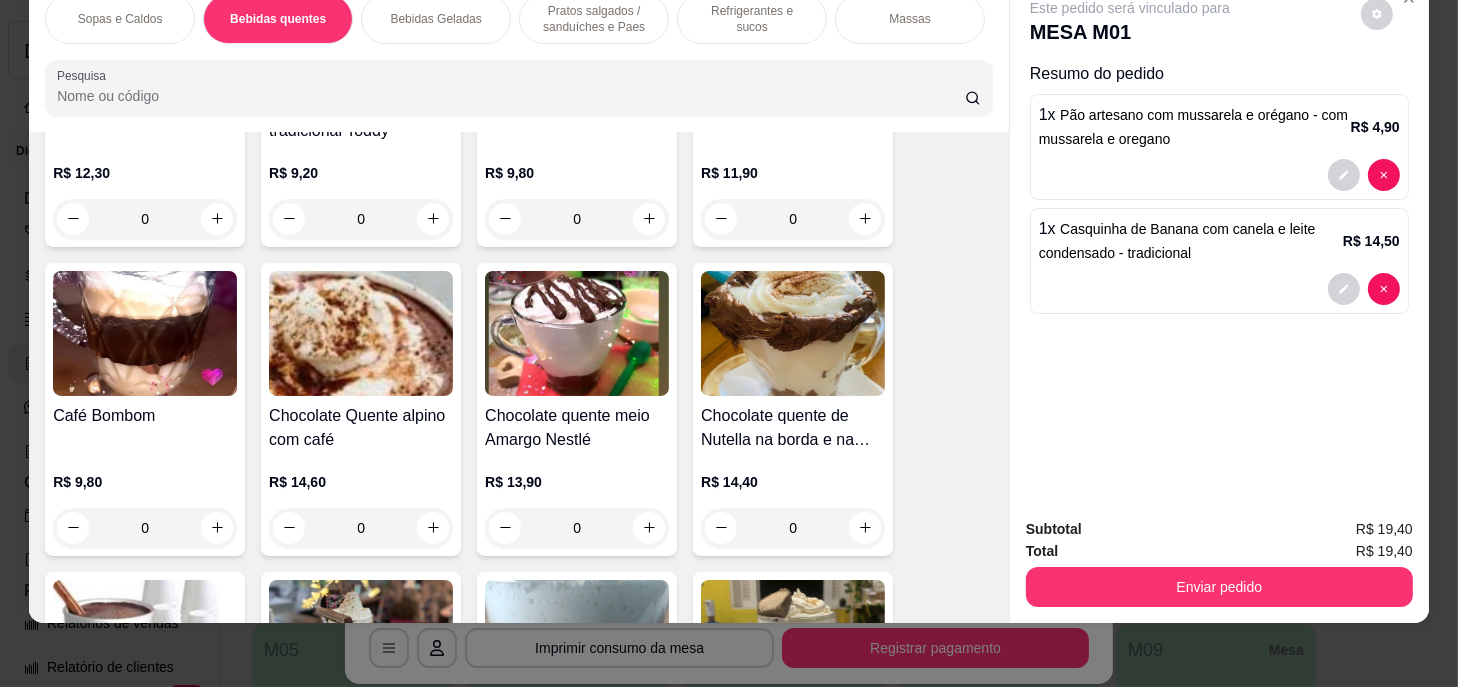 scroll, scrollTop: 2257, scrollLeft: 0, axis: vertical 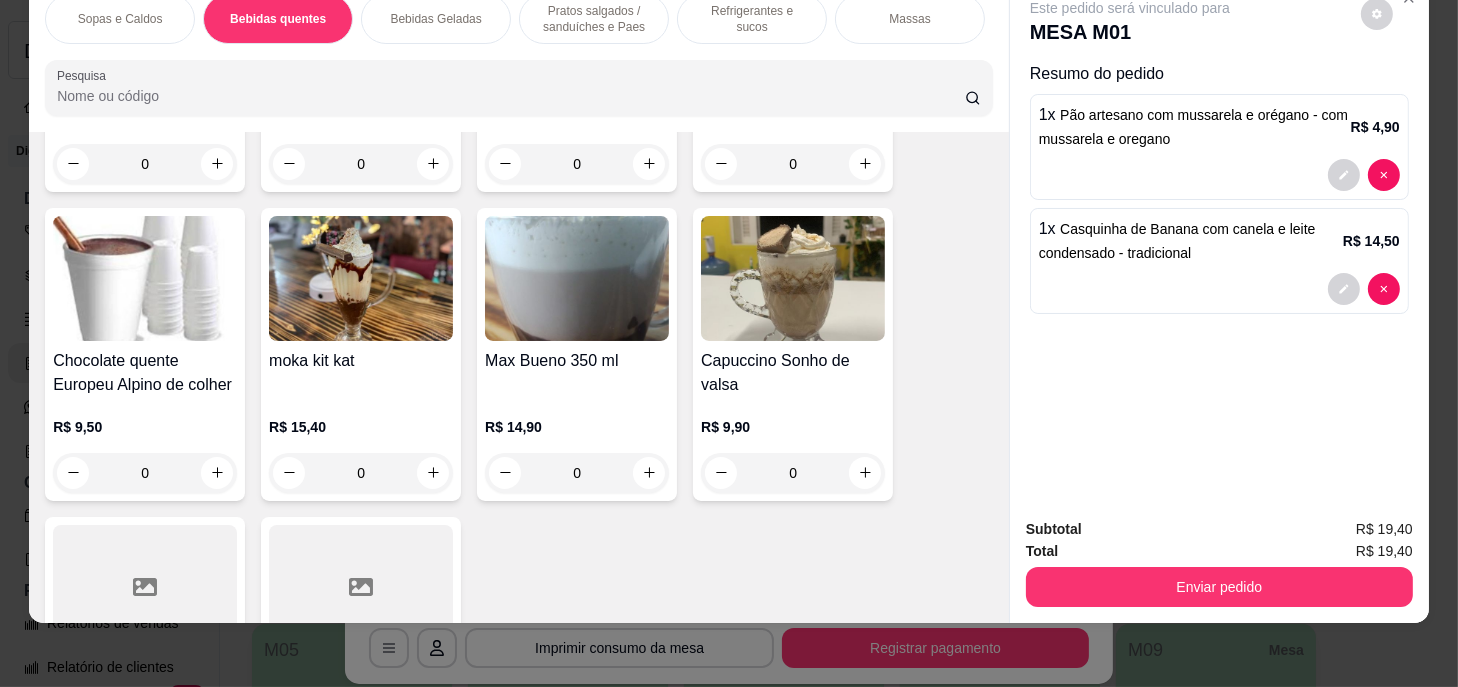 click on "0" at bounding box center (145, 473) 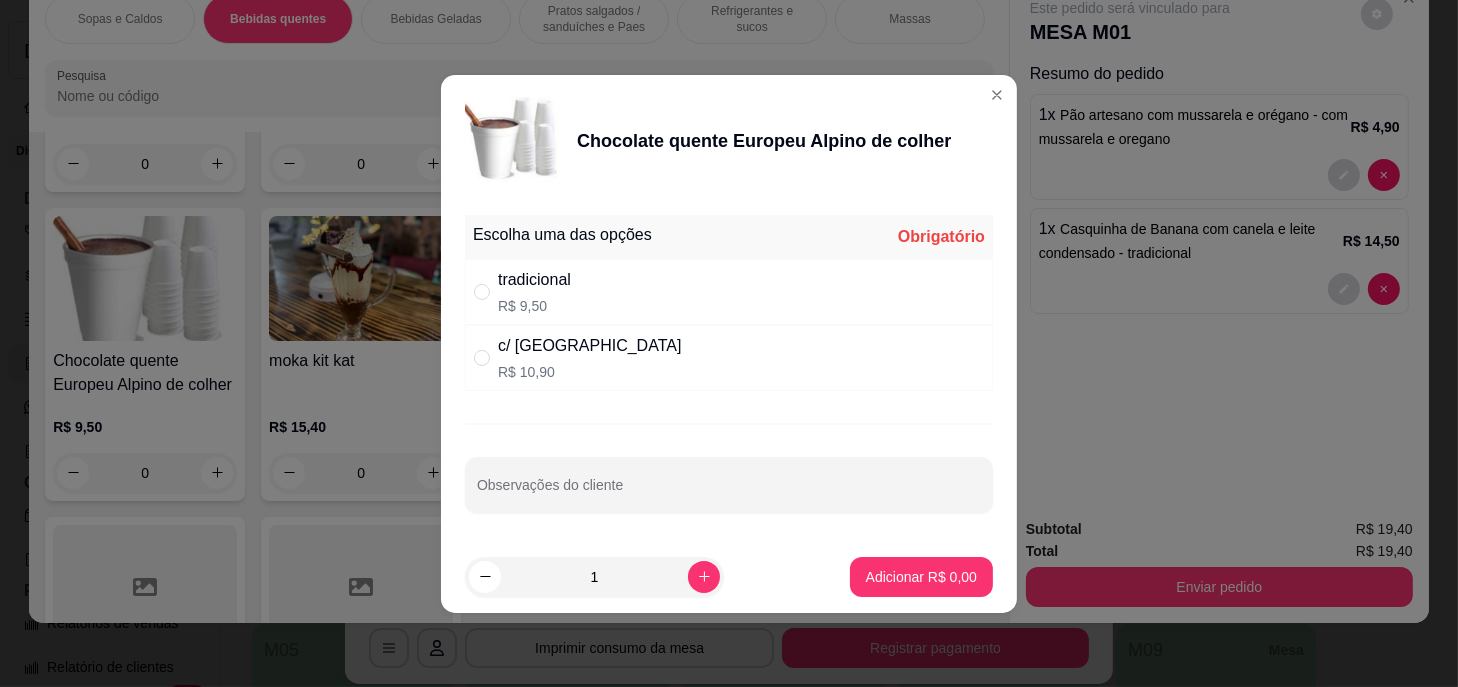 click on "tradicional R$ 9,50" at bounding box center (729, 292) 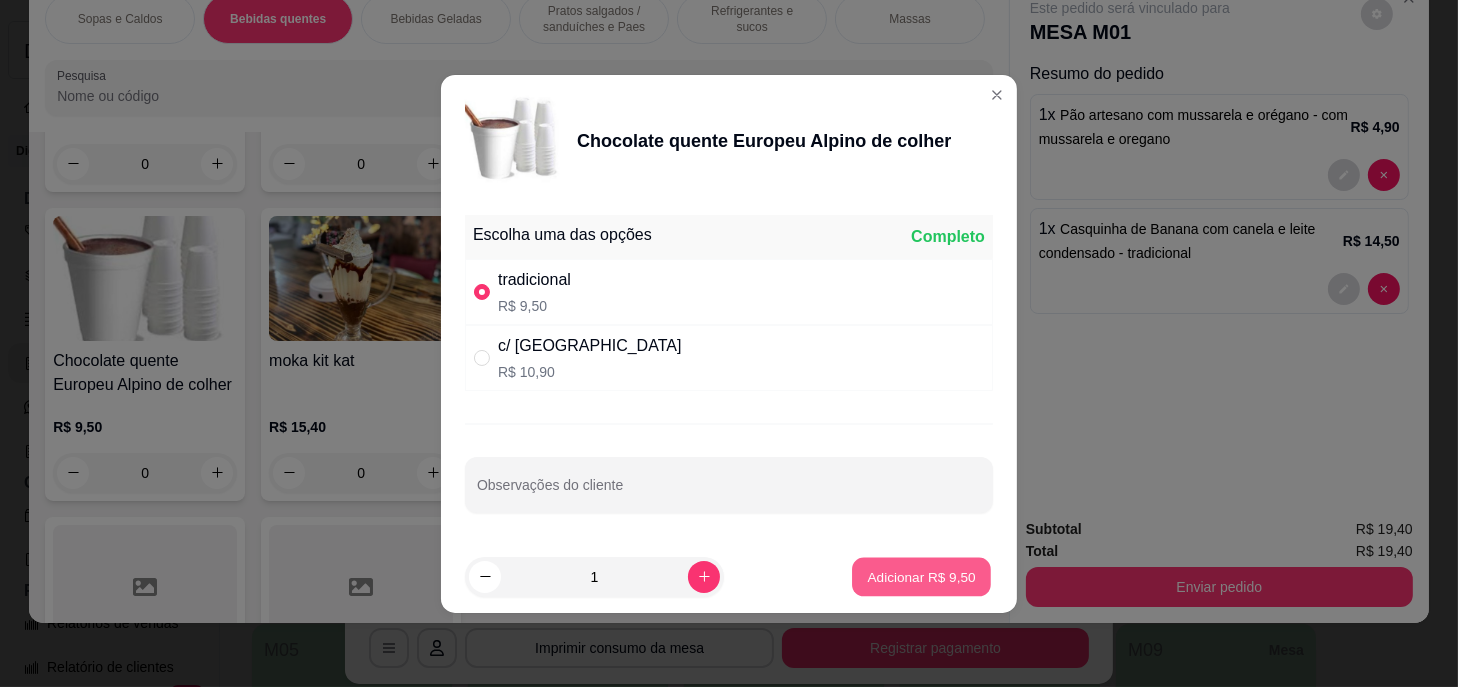 click on "Adicionar   R$ 9,50" at bounding box center [921, 576] 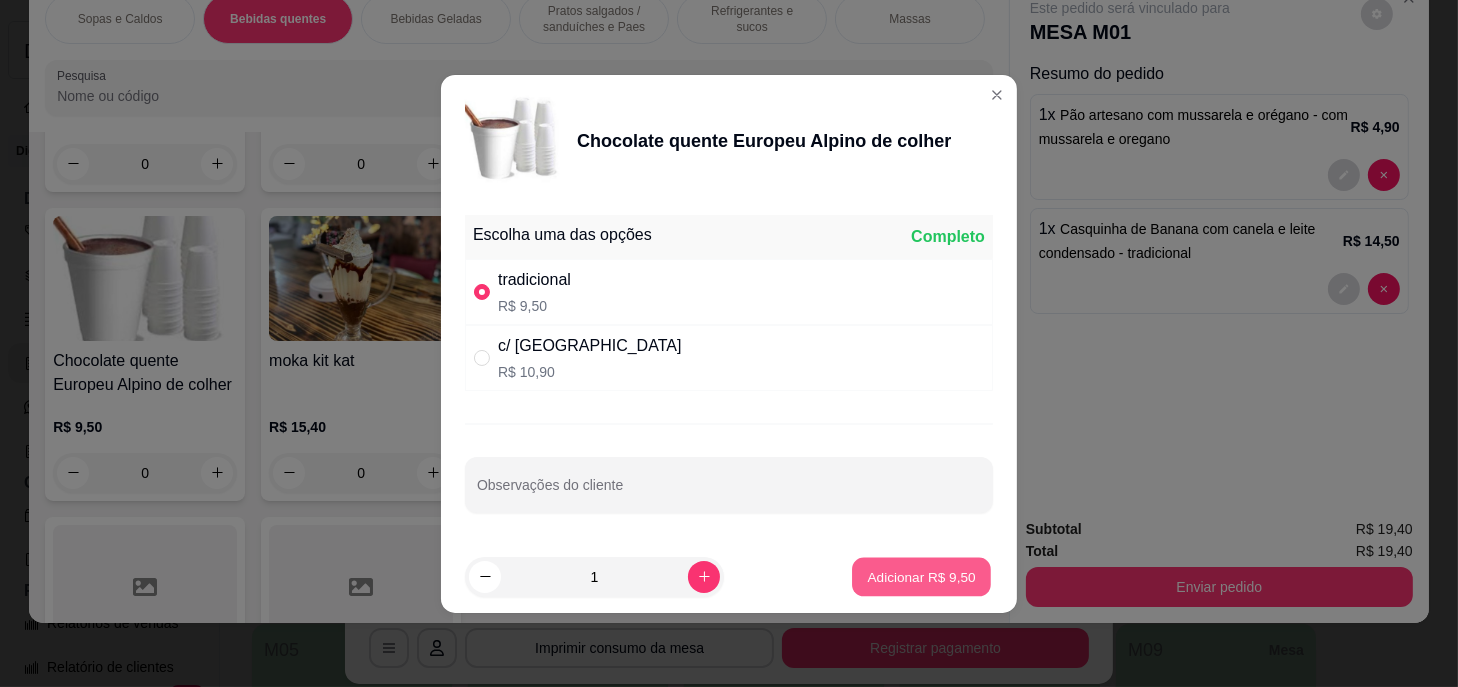type on "1" 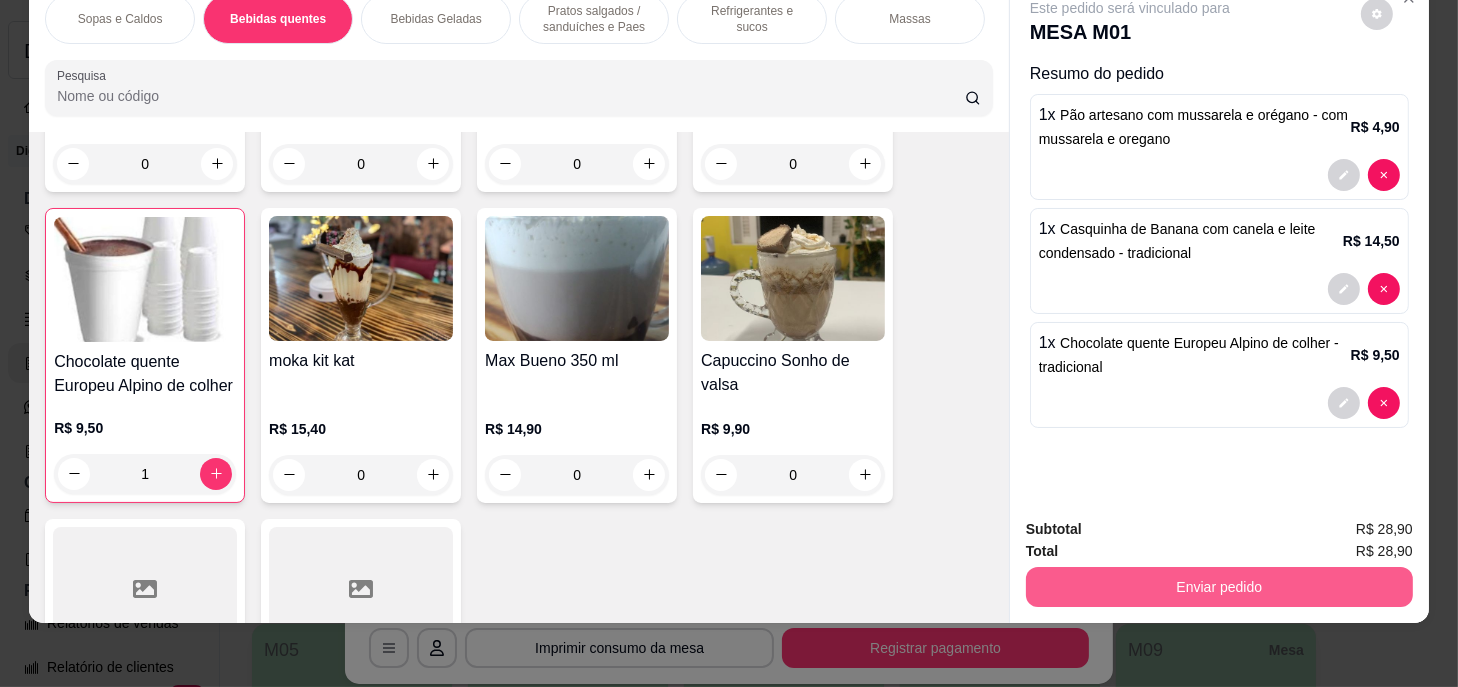 click on "Enviar pedido" at bounding box center [1219, 587] 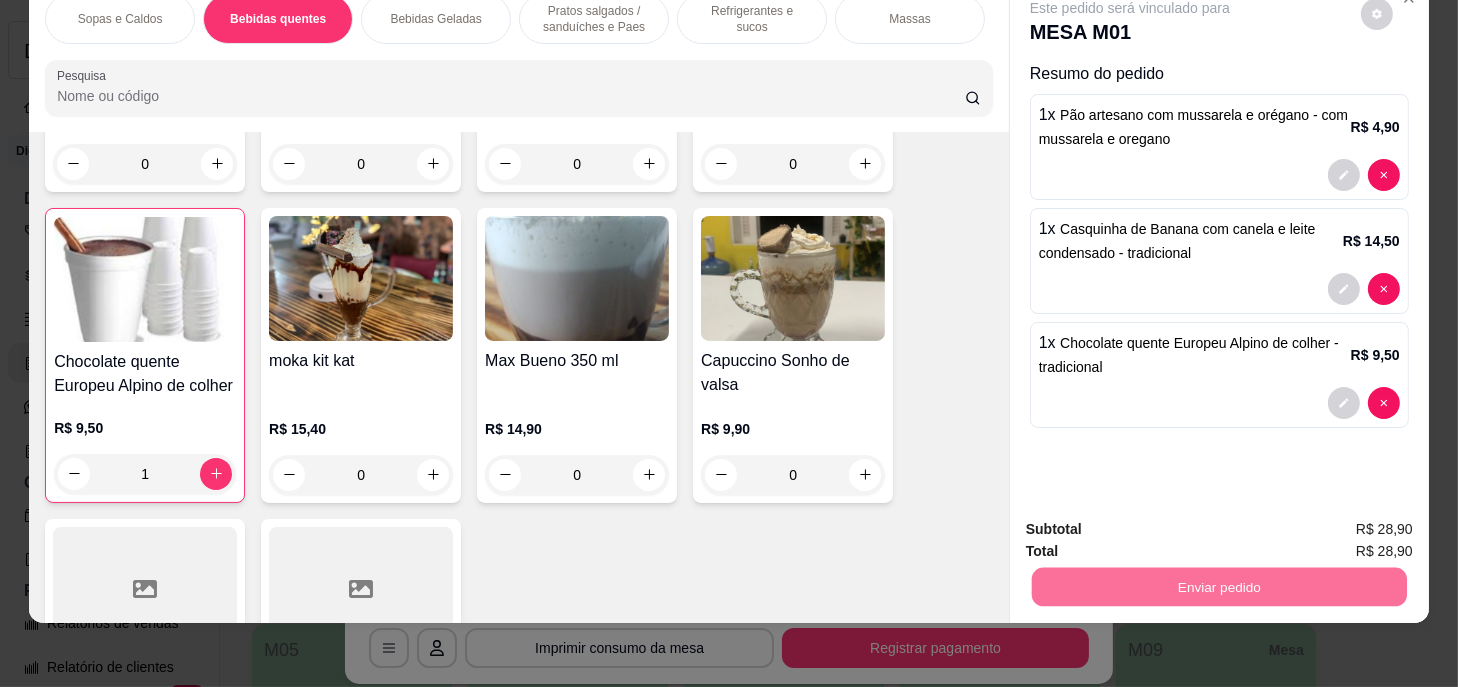 click on "Sim, quero registrar" at bounding box center [1343, 525] 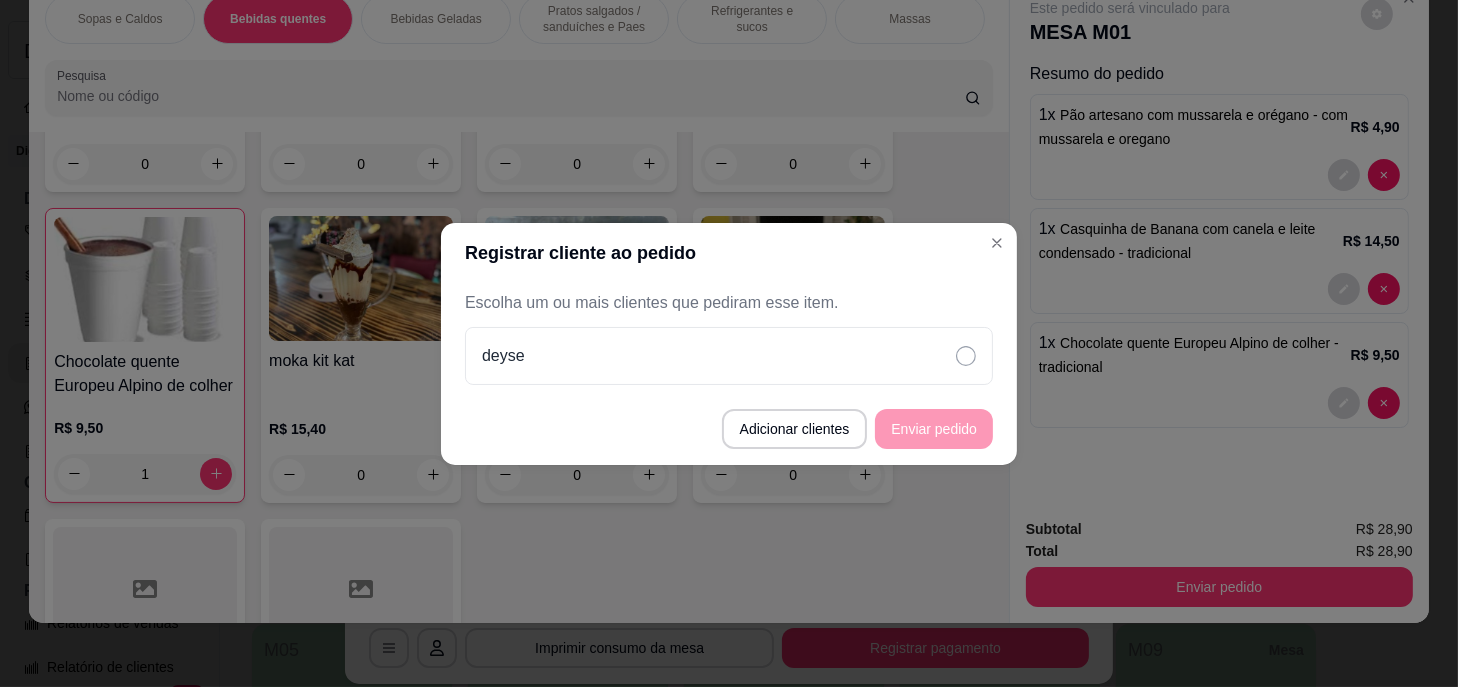 click on "Adicionar clientes Enviar pedido" at bounding box center (729, 429) 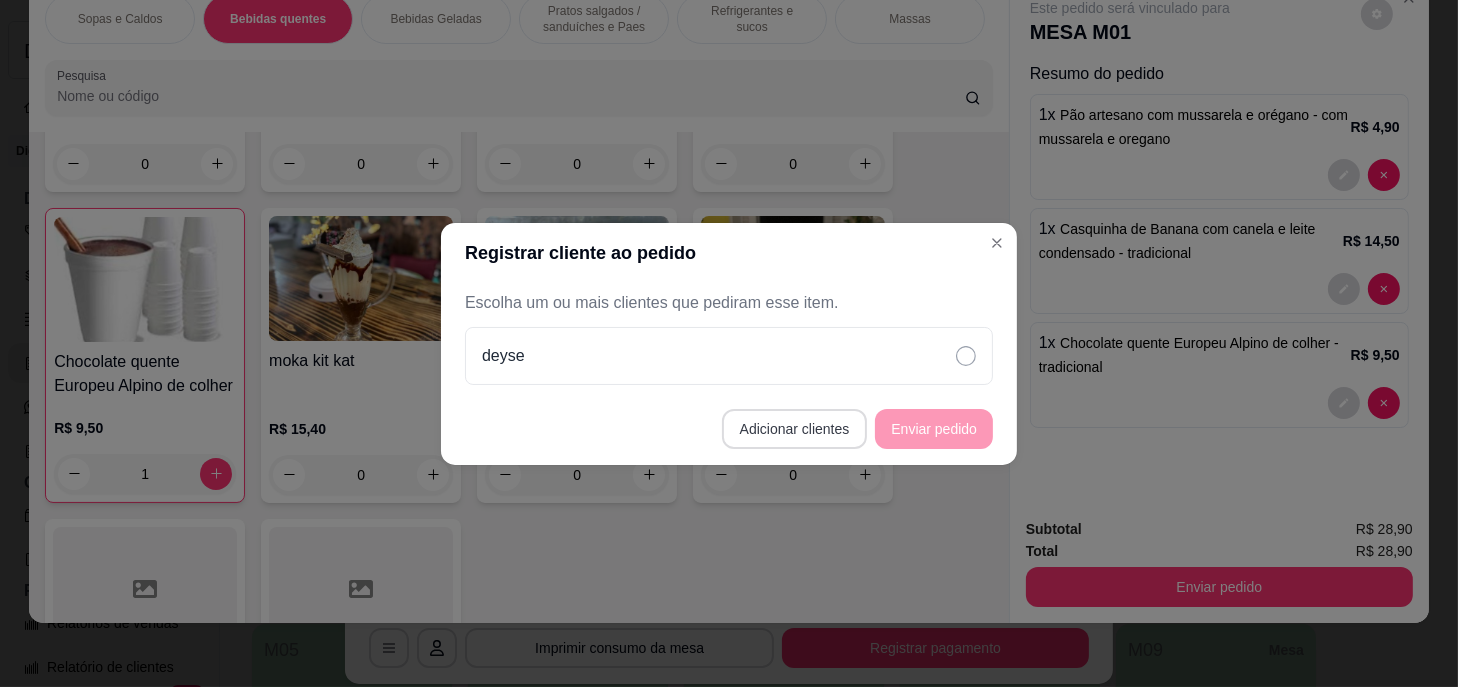 click on "Adicionar clientes" at bounding box center [795, 429] 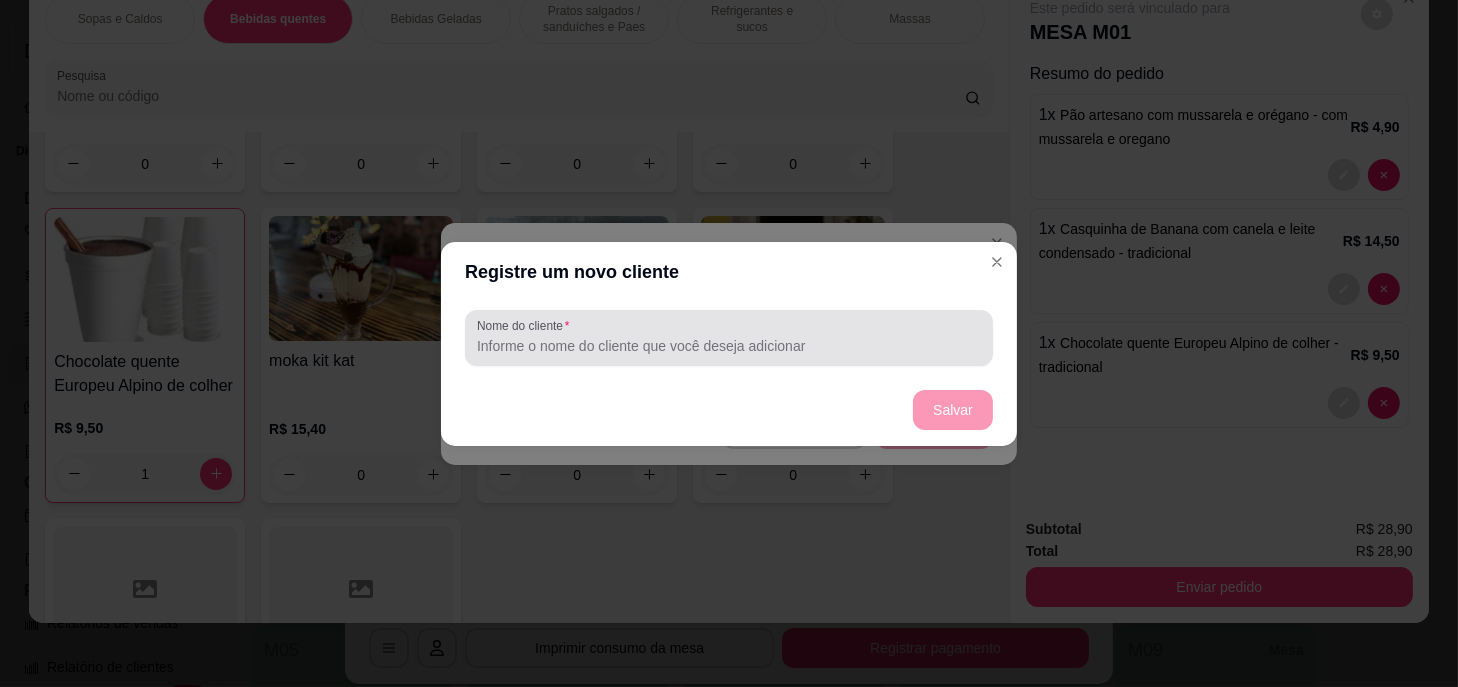 click at bounding box center [729, 338] 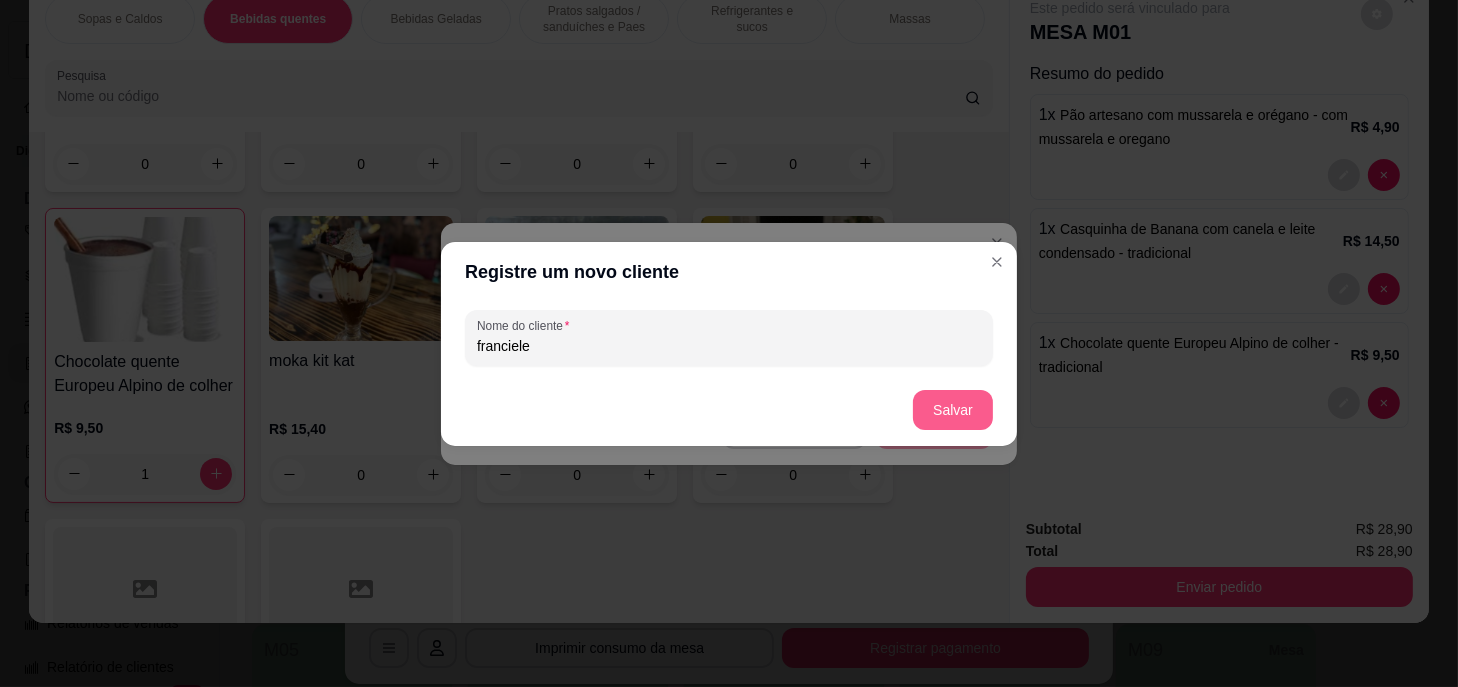 type on "franciele" 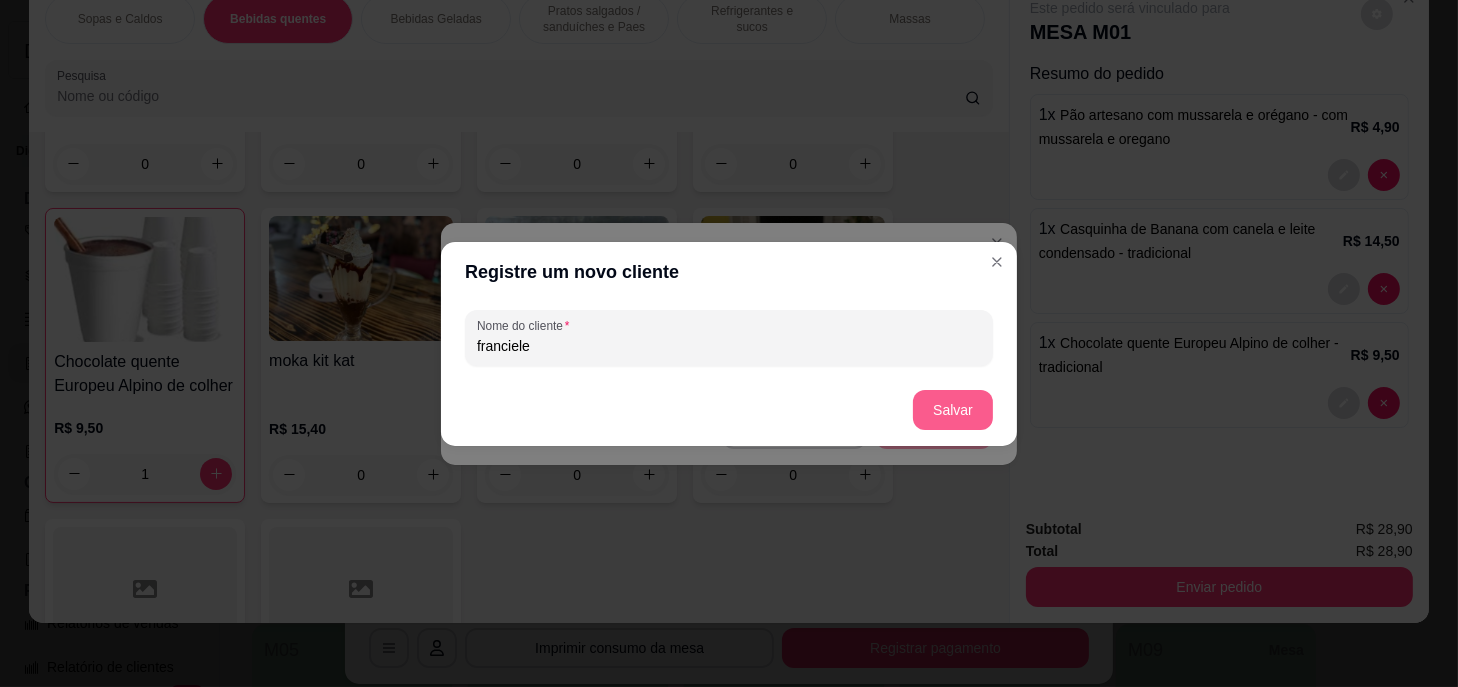 click on "Salvar" at bounding box center [953, 410] 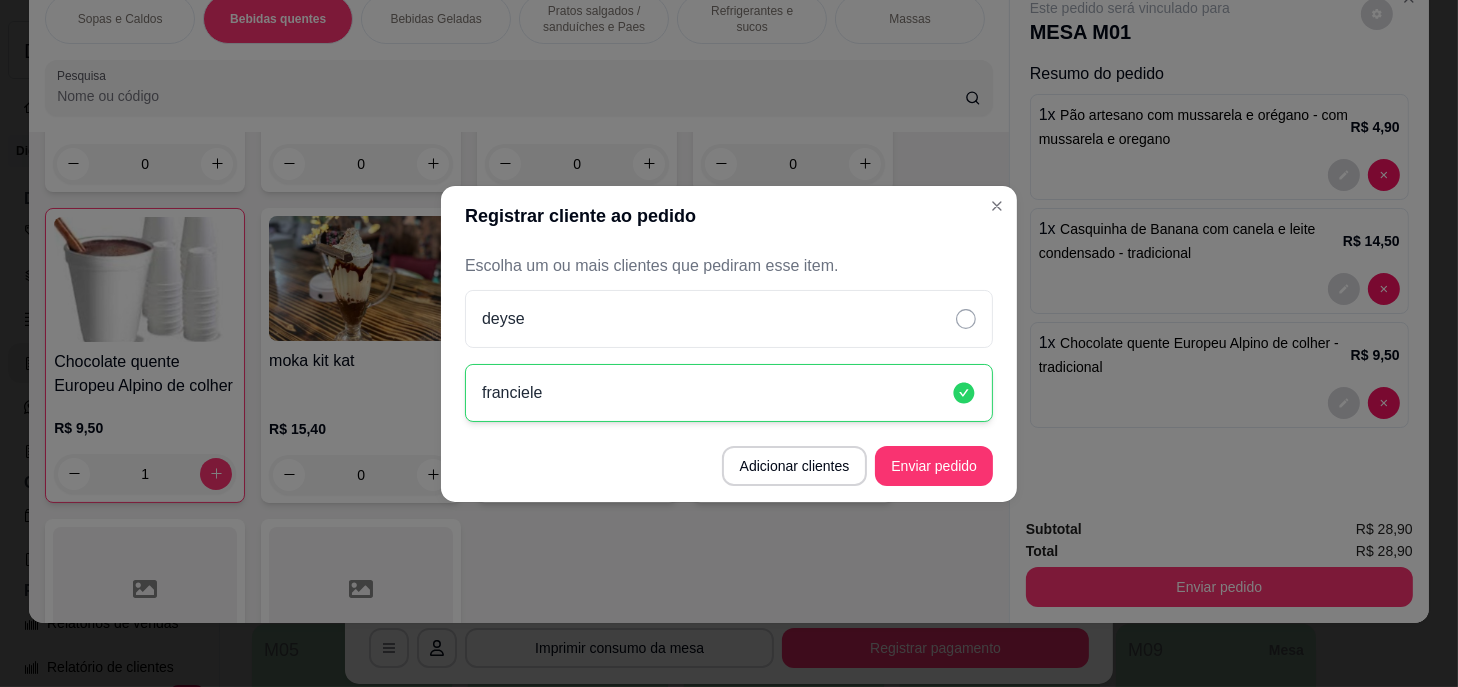 click on "Adicionar clientes Enviar pedido" at bounding box center (729, 466) 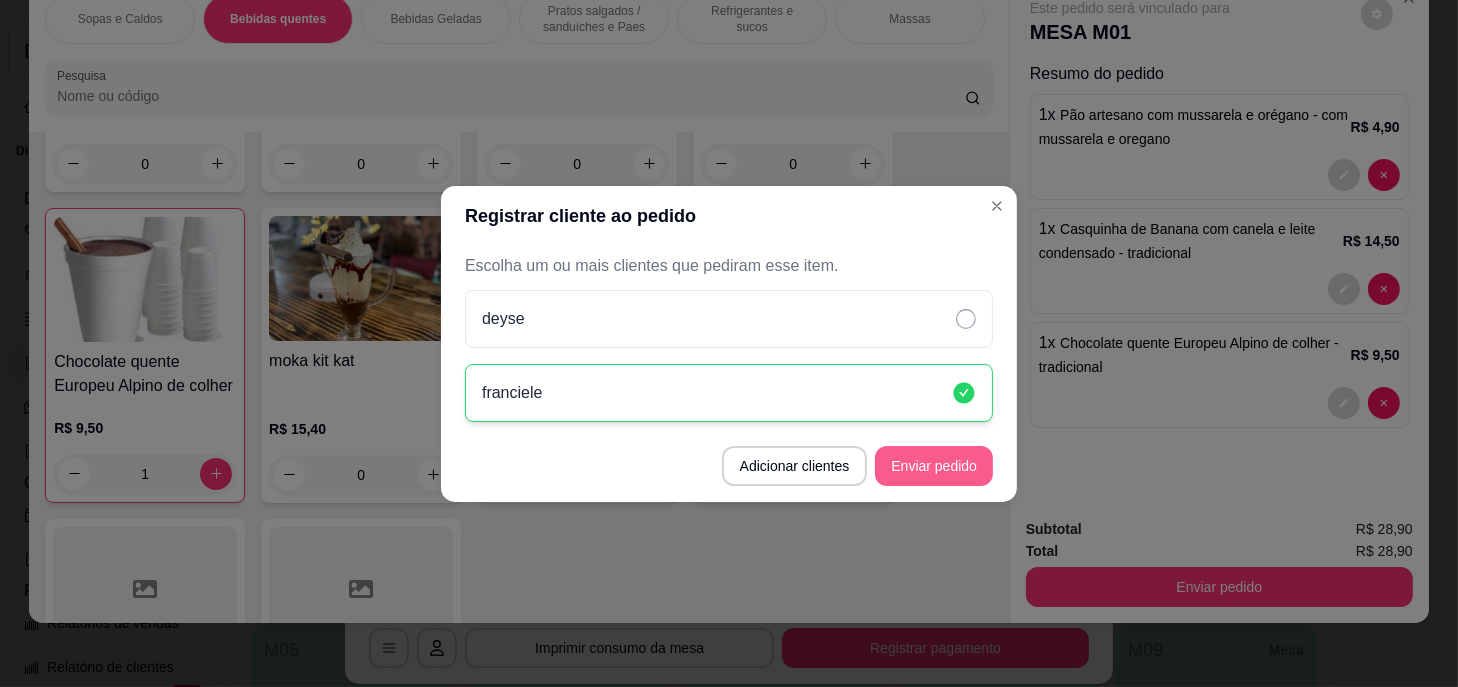 click on "Enviar pedido" at bounding box center [934, 466] 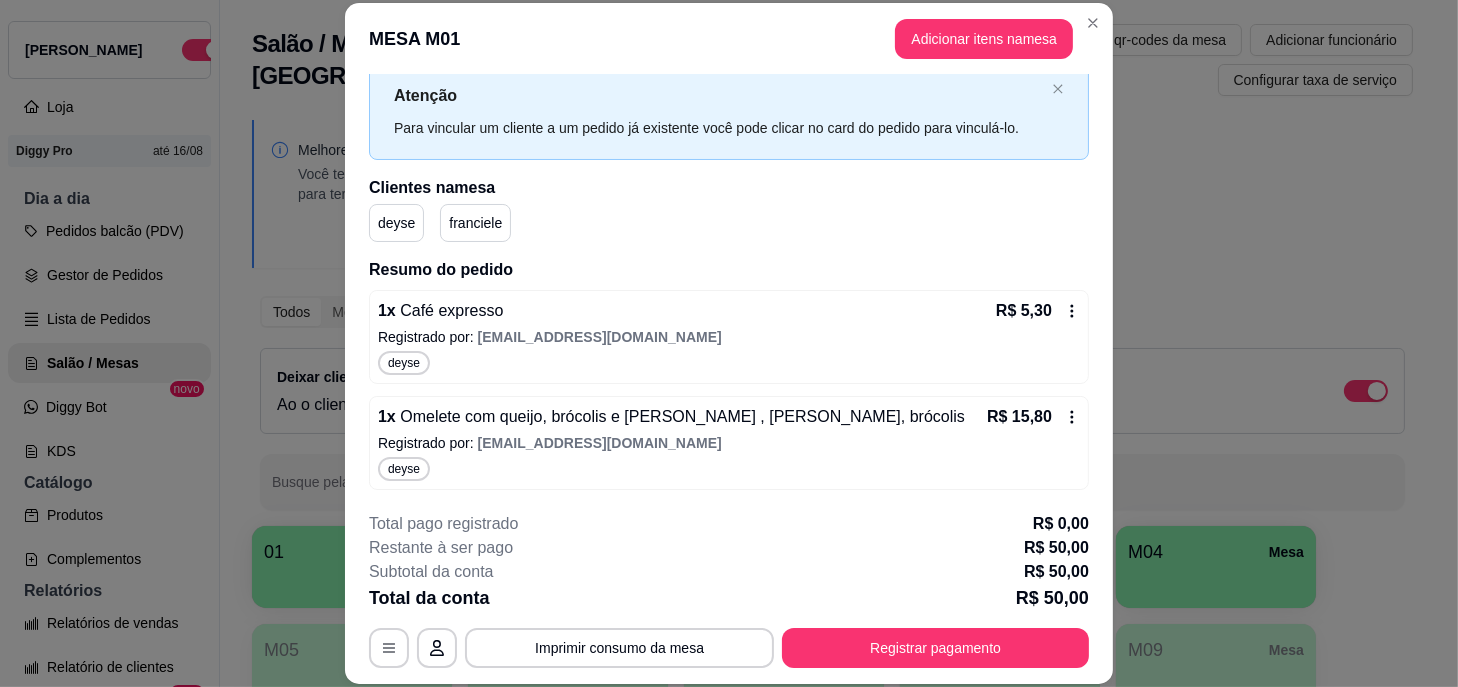 scroll, scrollTop: 374, scrollLeft: 0, axis: vertical 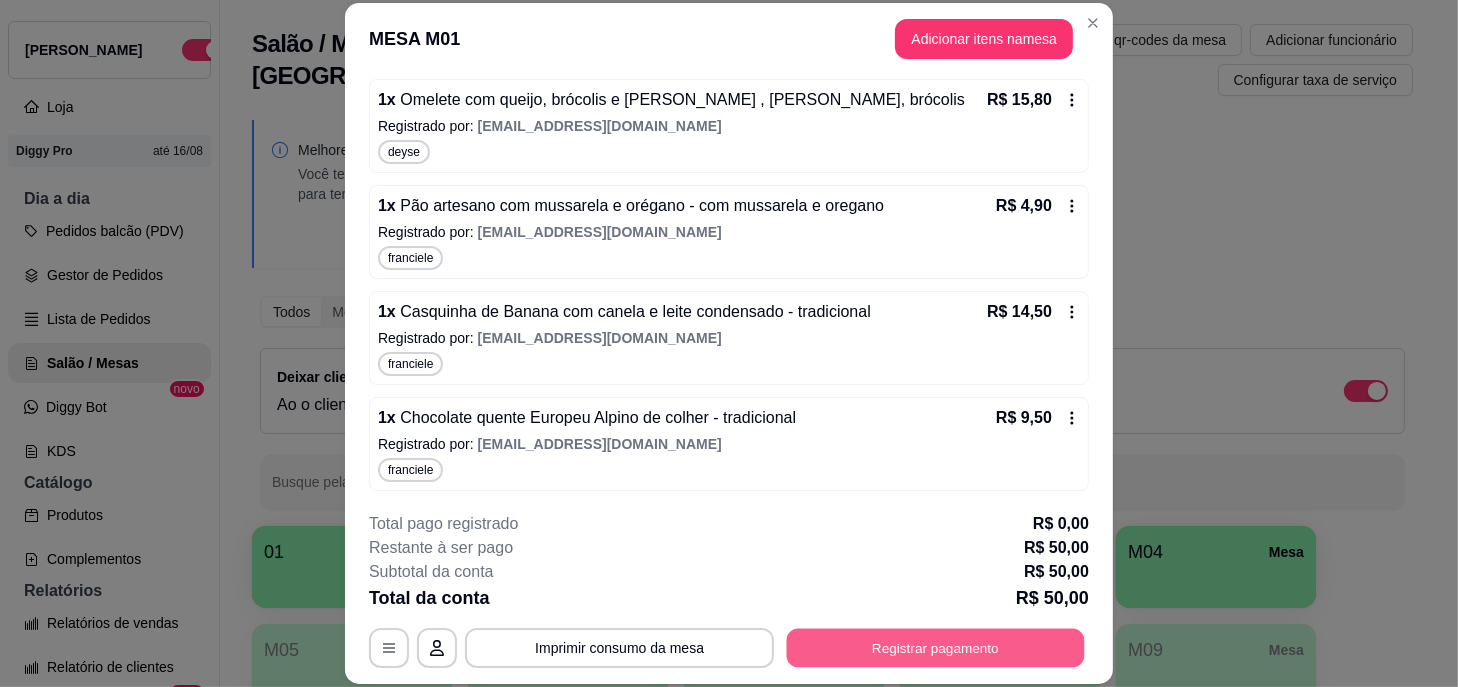 click on "Registrar pagamento" at bounding box center [936, 647] 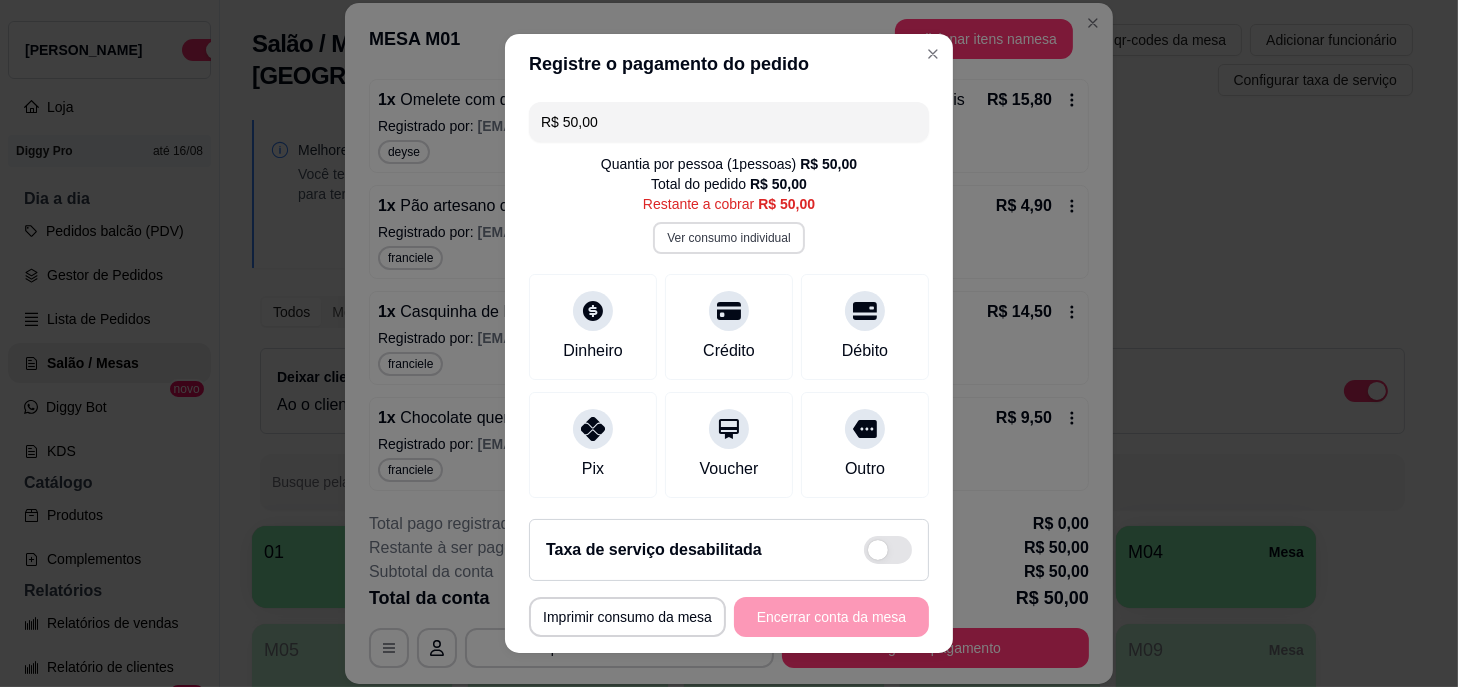 click on "Ver consumo individual" at bounding box center [728, 238] 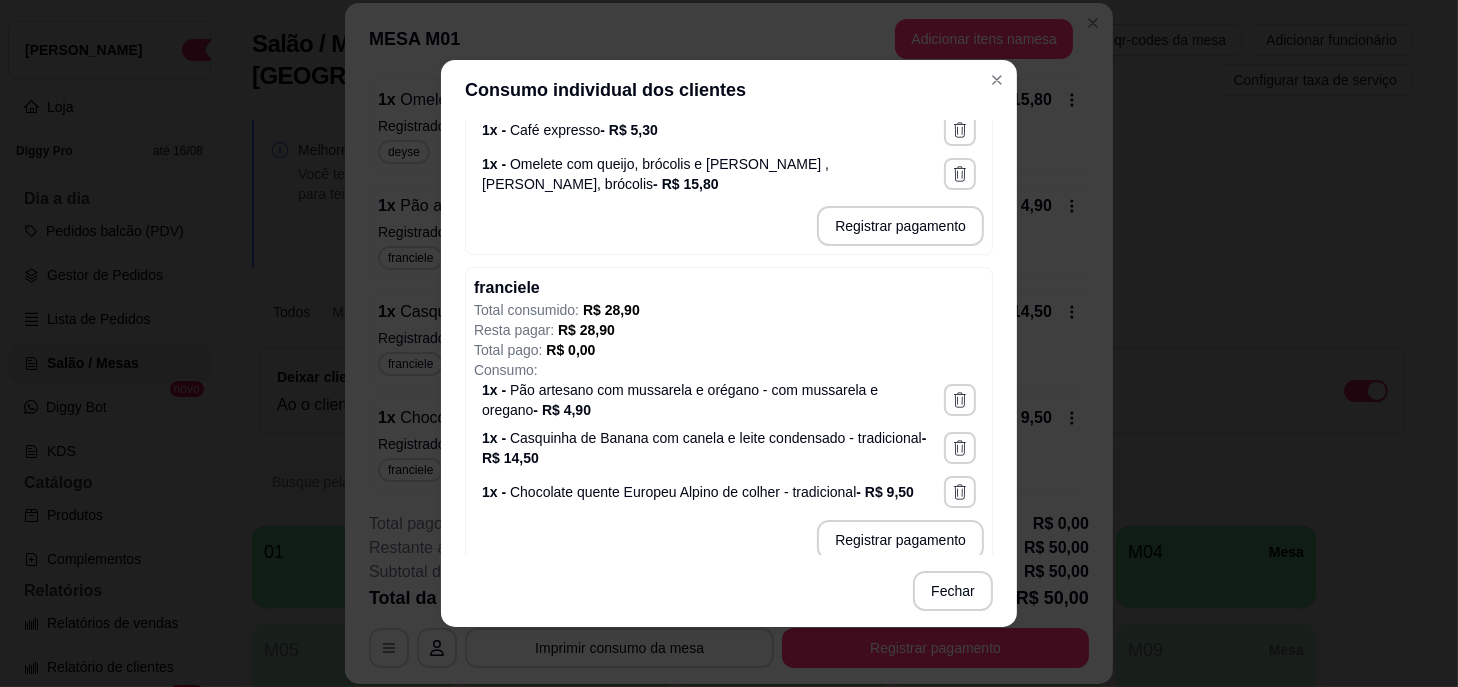 scroll, scrollTop: 383, scrollLeft: 0, axis: vertical 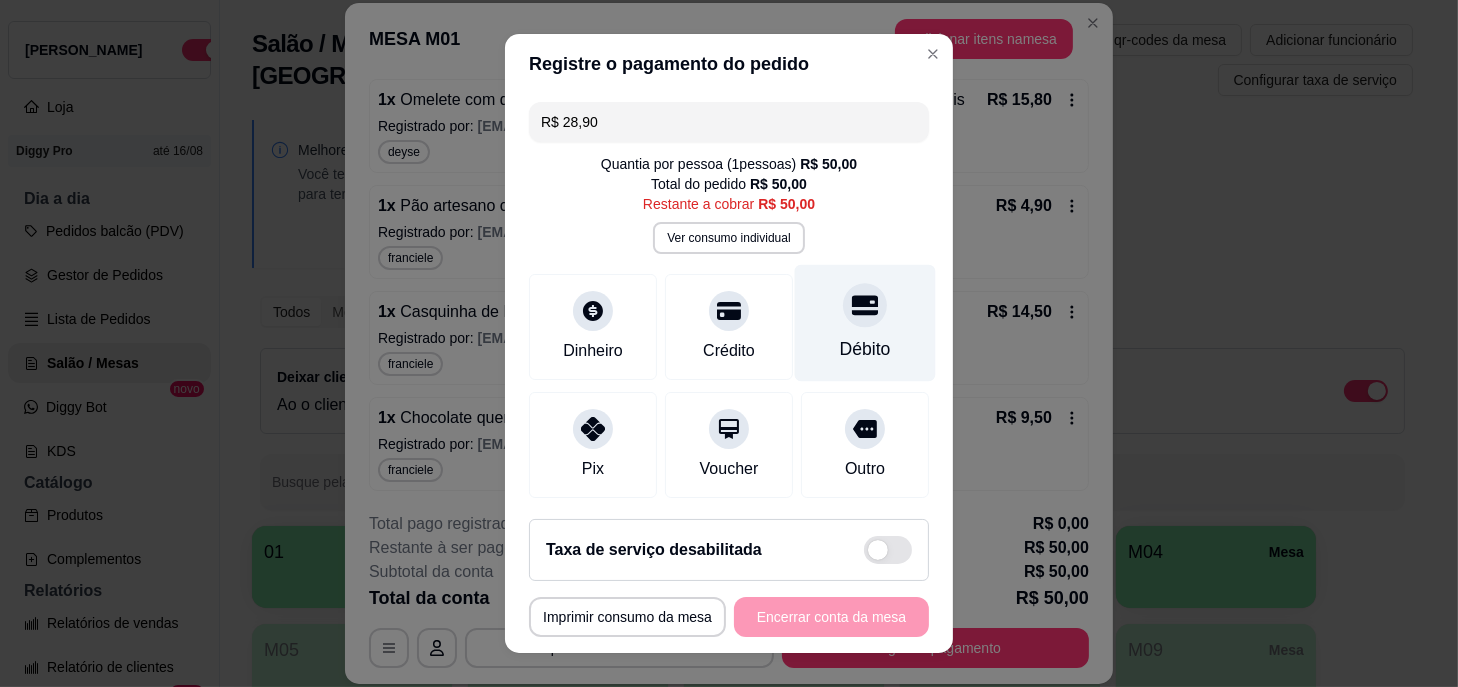 click 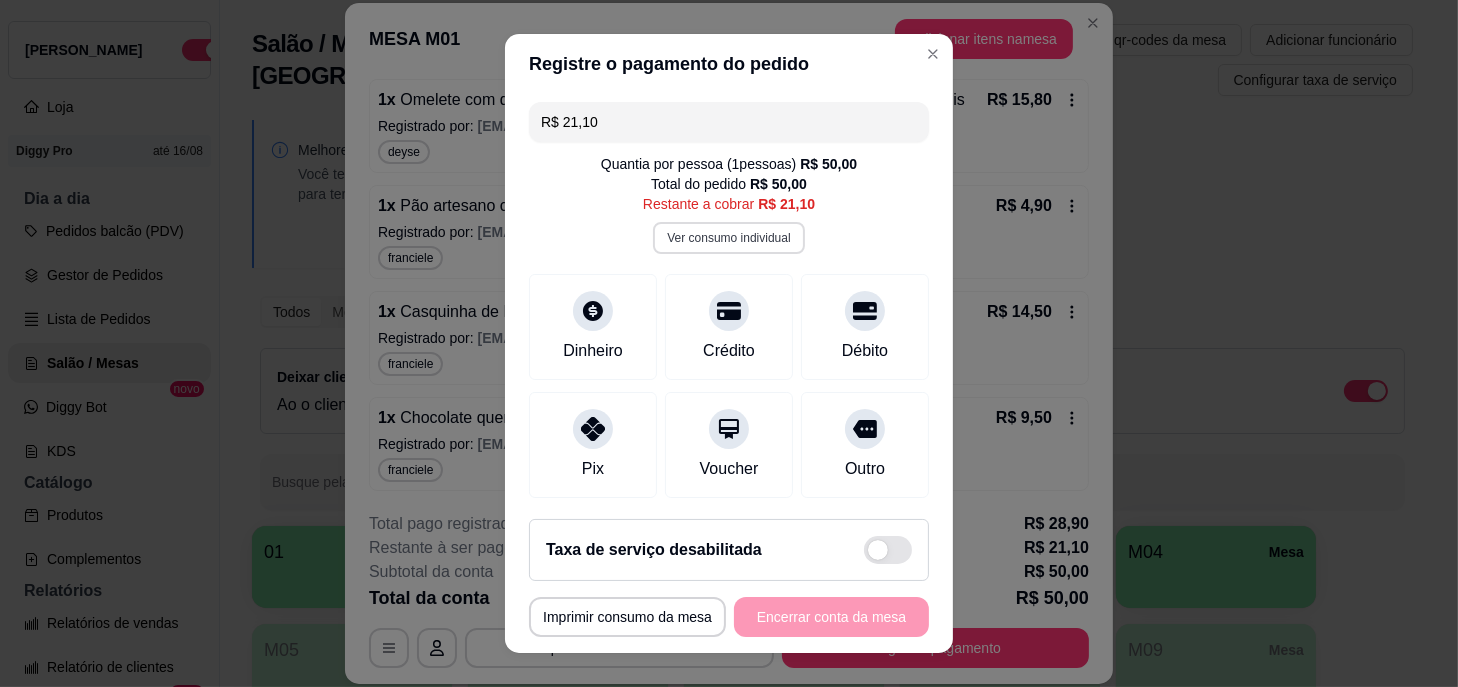 click on "Ver consumo individual" at bounding box center [728, 238] 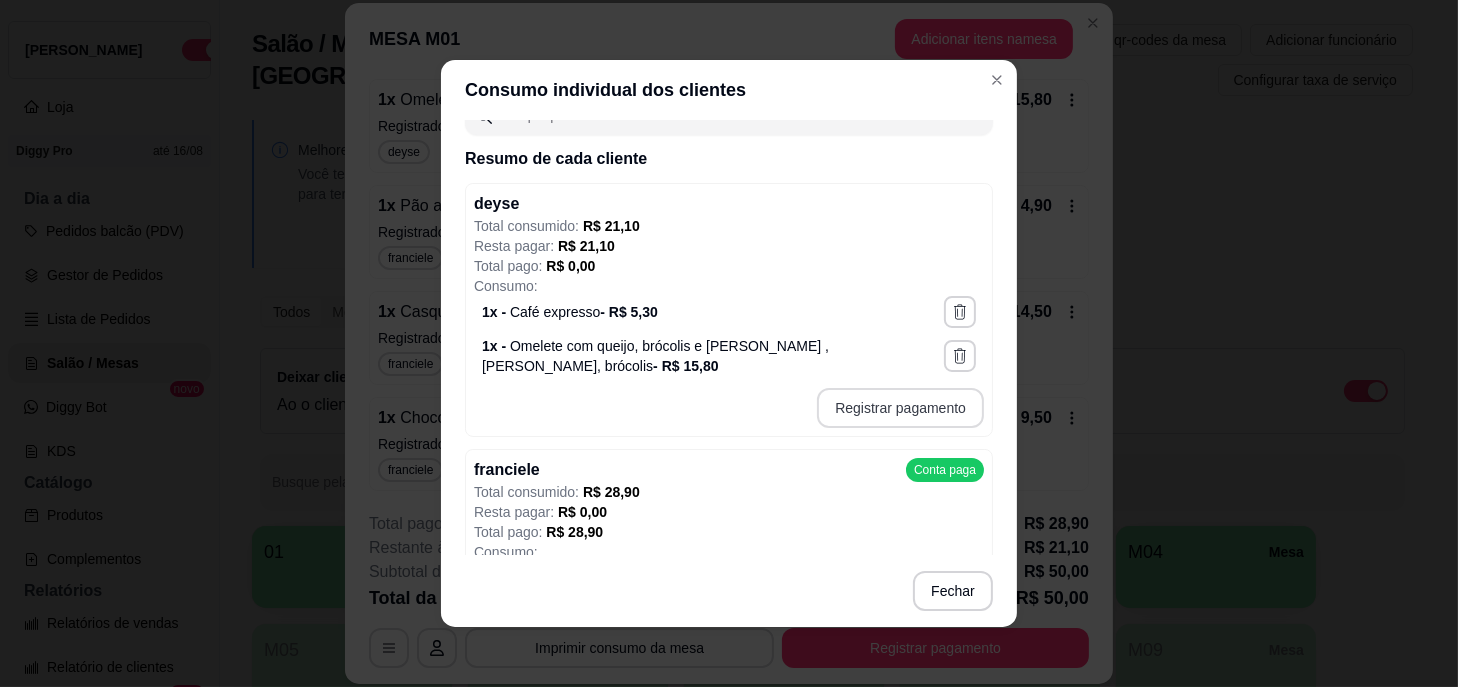 scroll, scrollTop: 331, scrollLeft: 0, axis: vertical 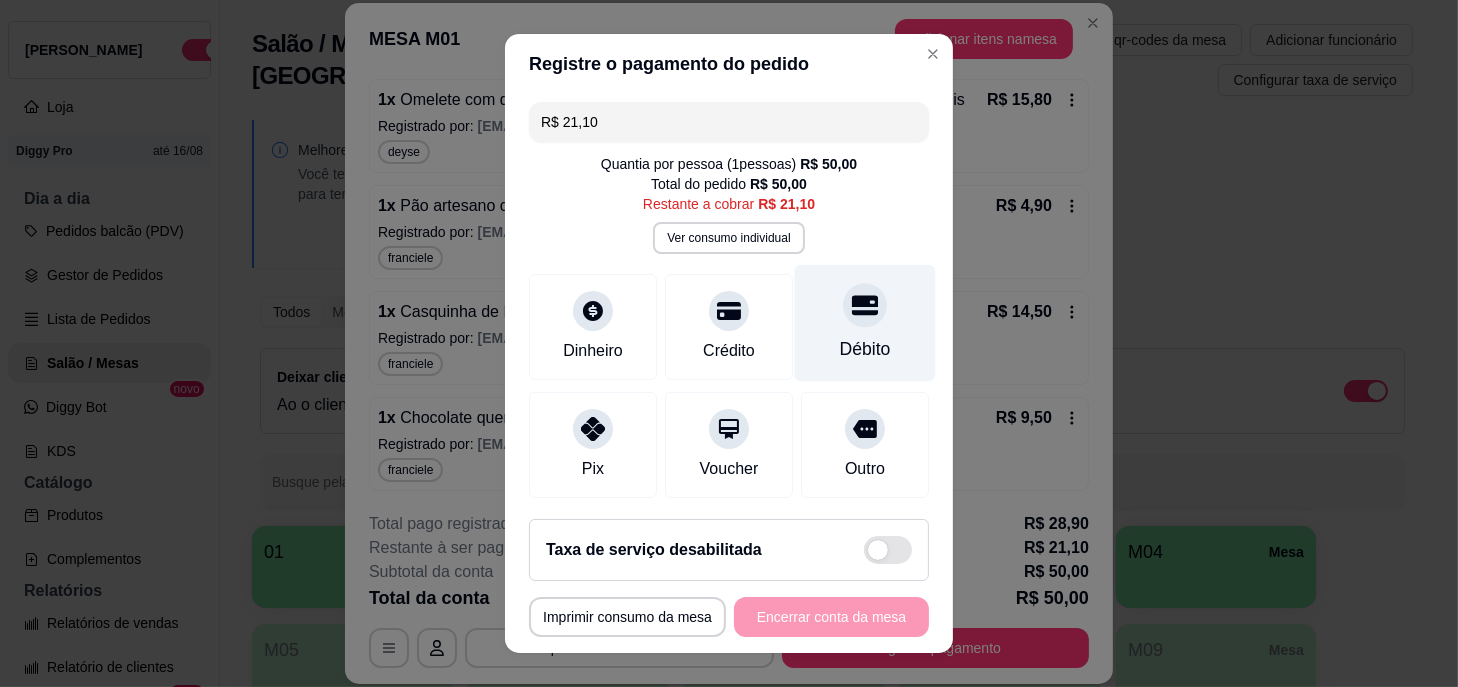 click on "Débito" at bounding box center (865, 323) 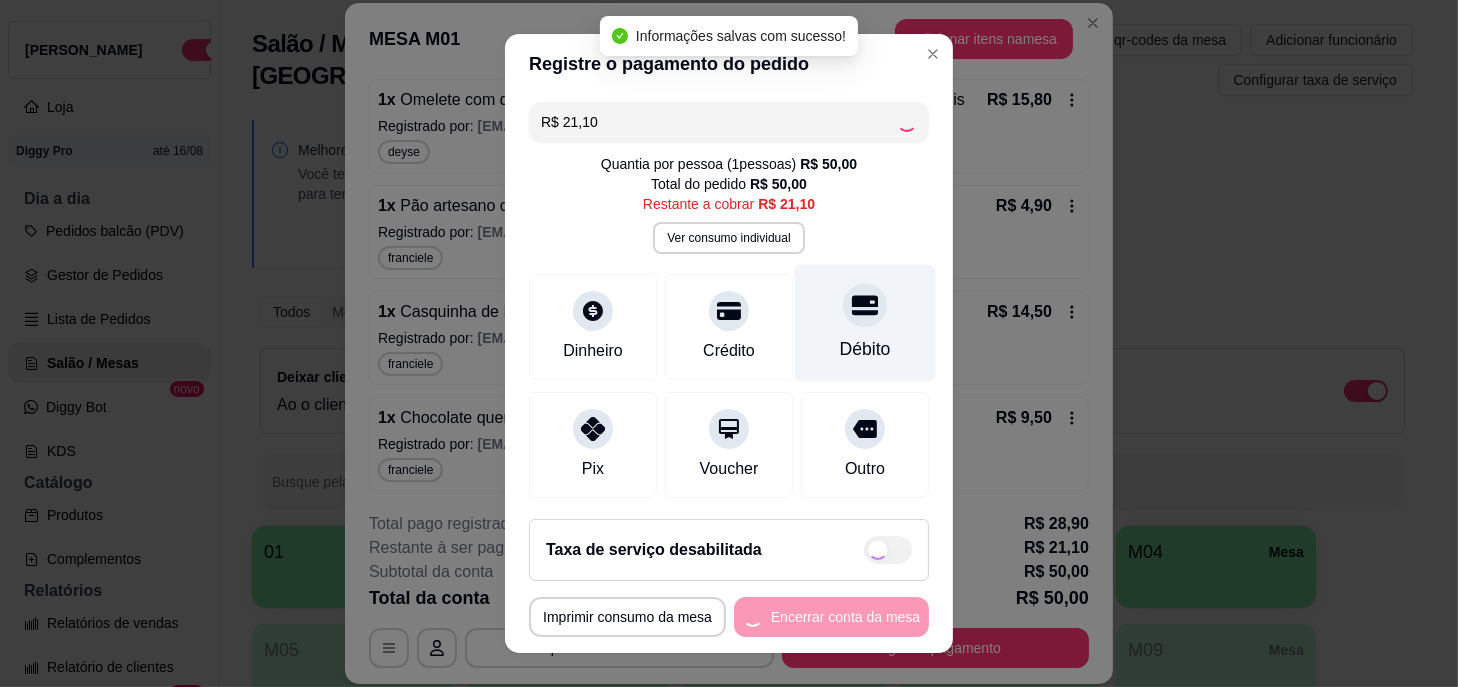 type on "R$ 0,00" 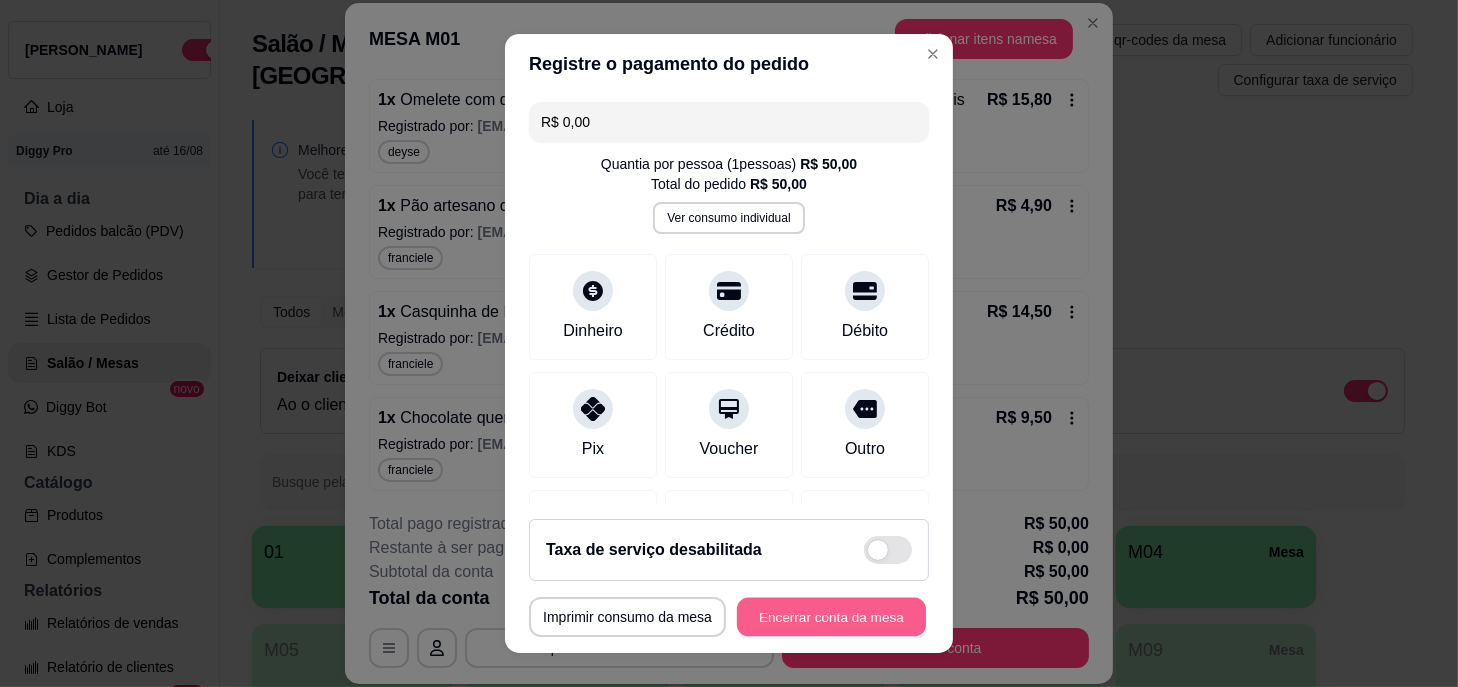 click on "Encerrar conta da mesa" at bounding box center [831, 616] 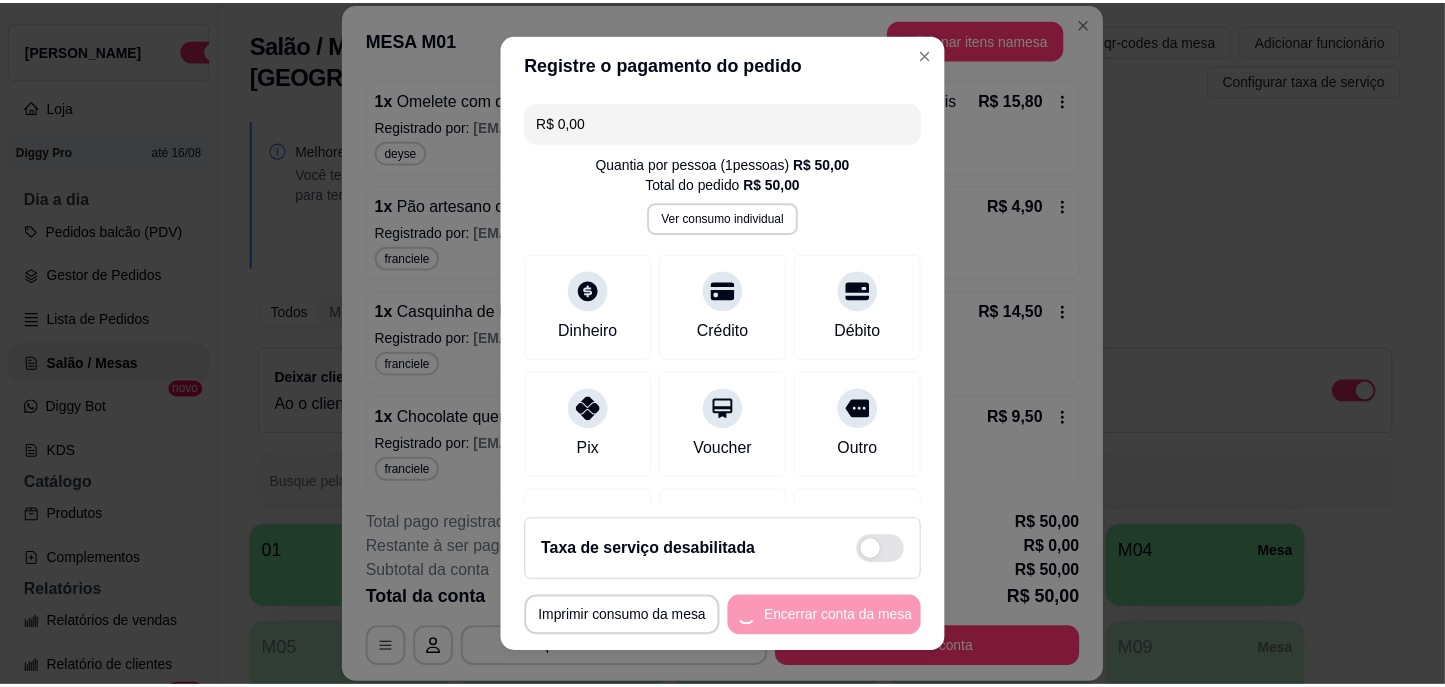 scroll, scrollTop: 0, scrollLeft: 0, axis: both 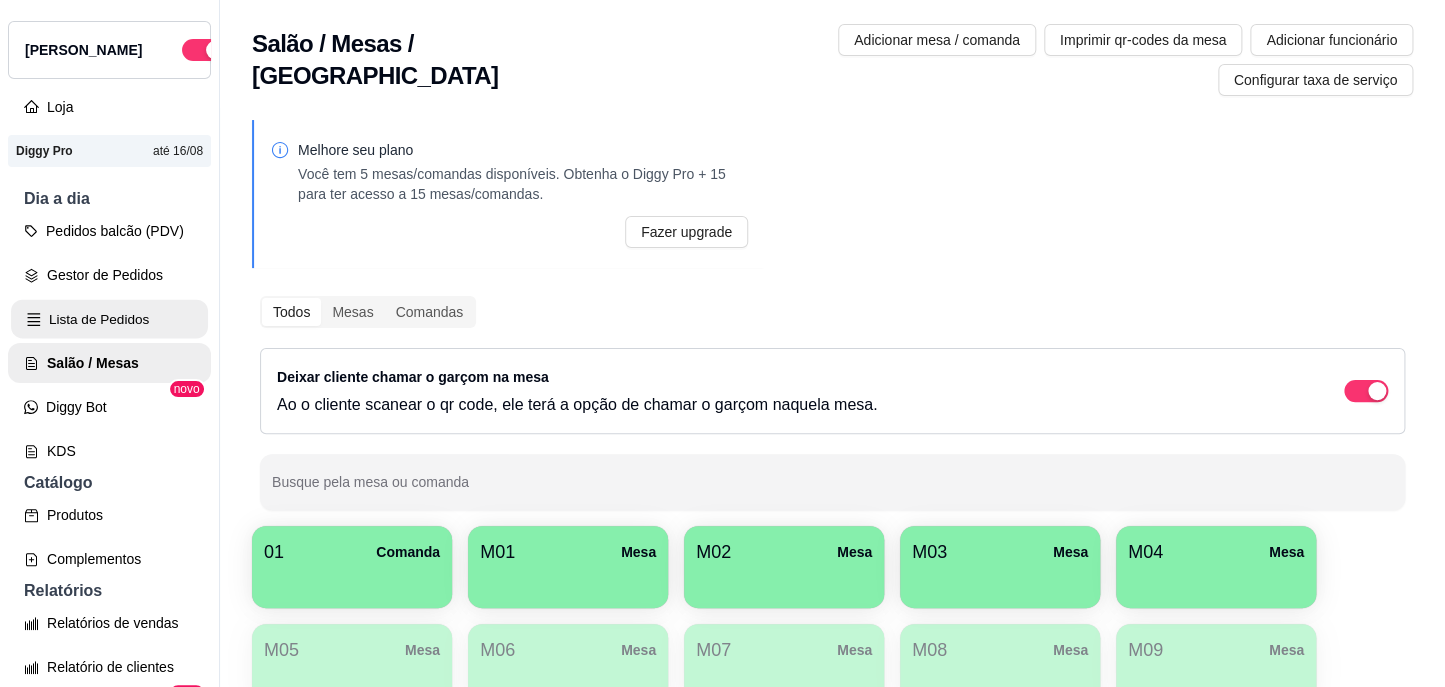 click on "Lista de Pedidos" at bounding box center [109, 319] 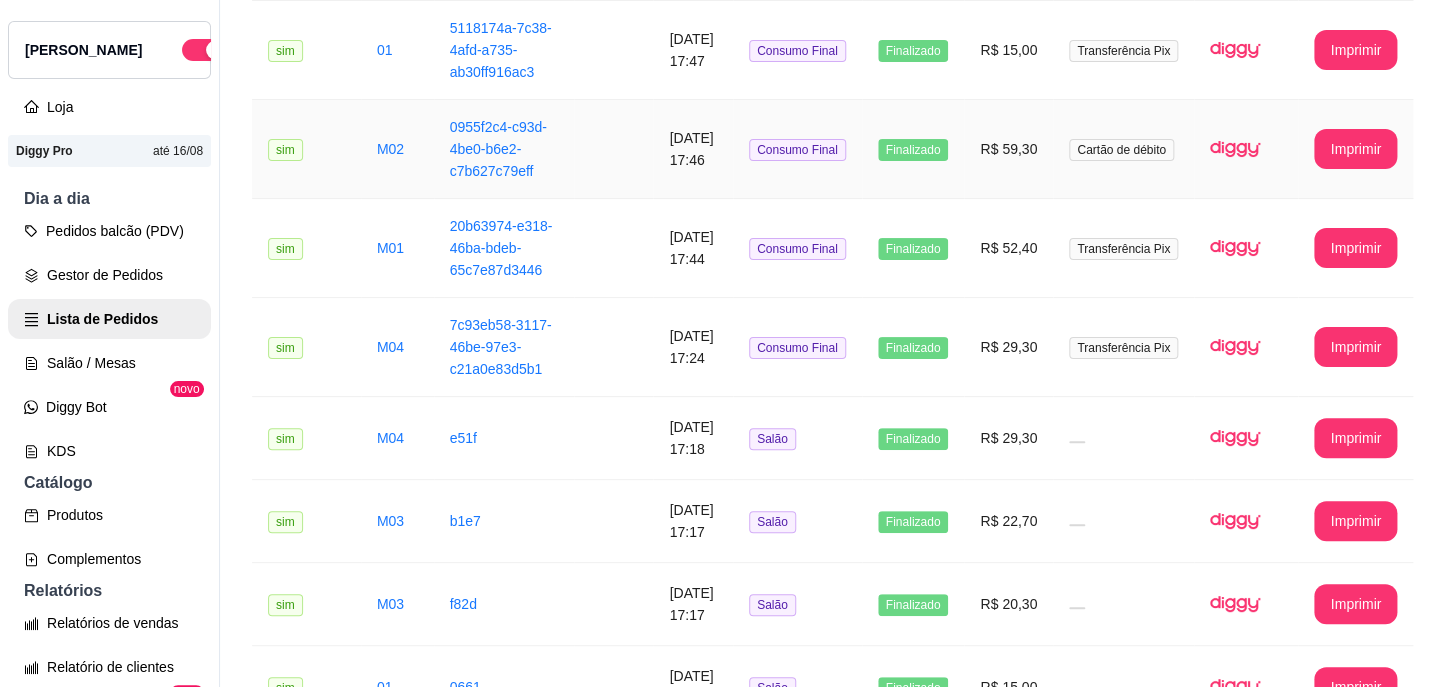scroll, scrollTop: 909, scrollLeft: 0, axis: vertical 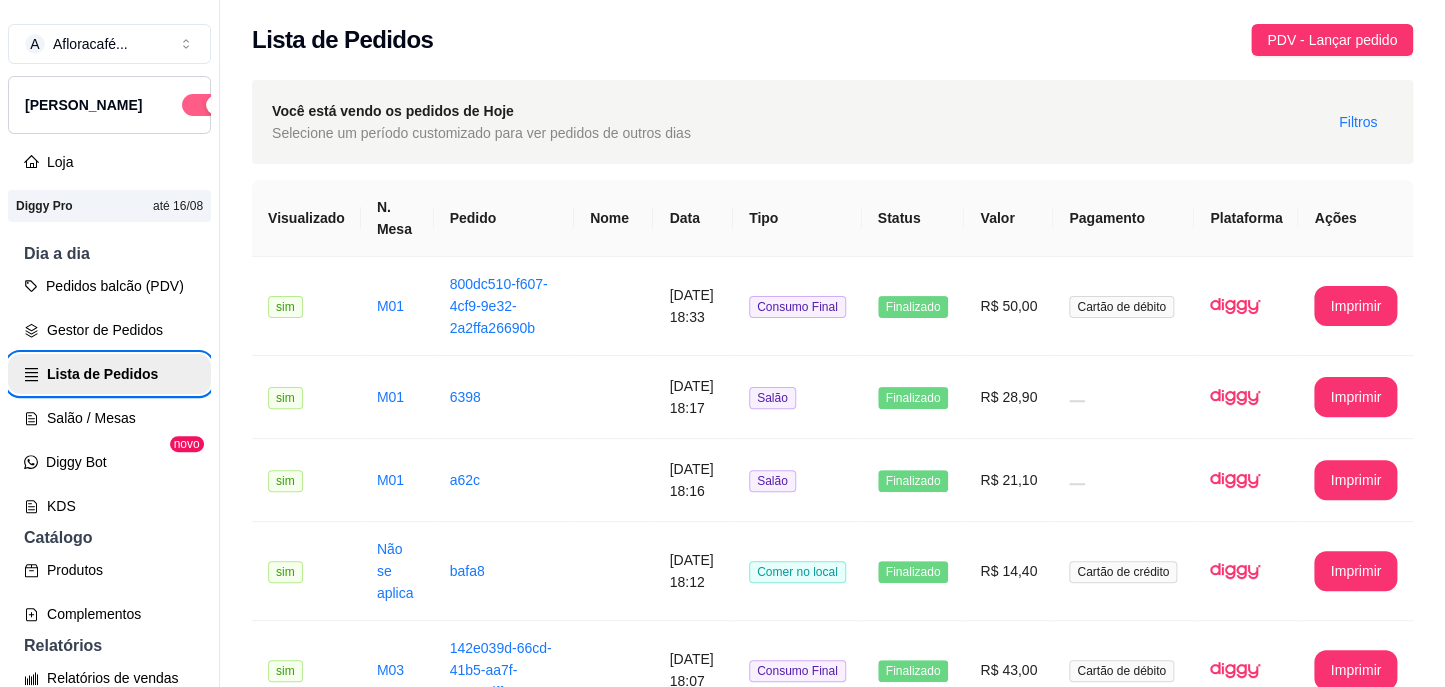 click at bounding box center (204, 105) 